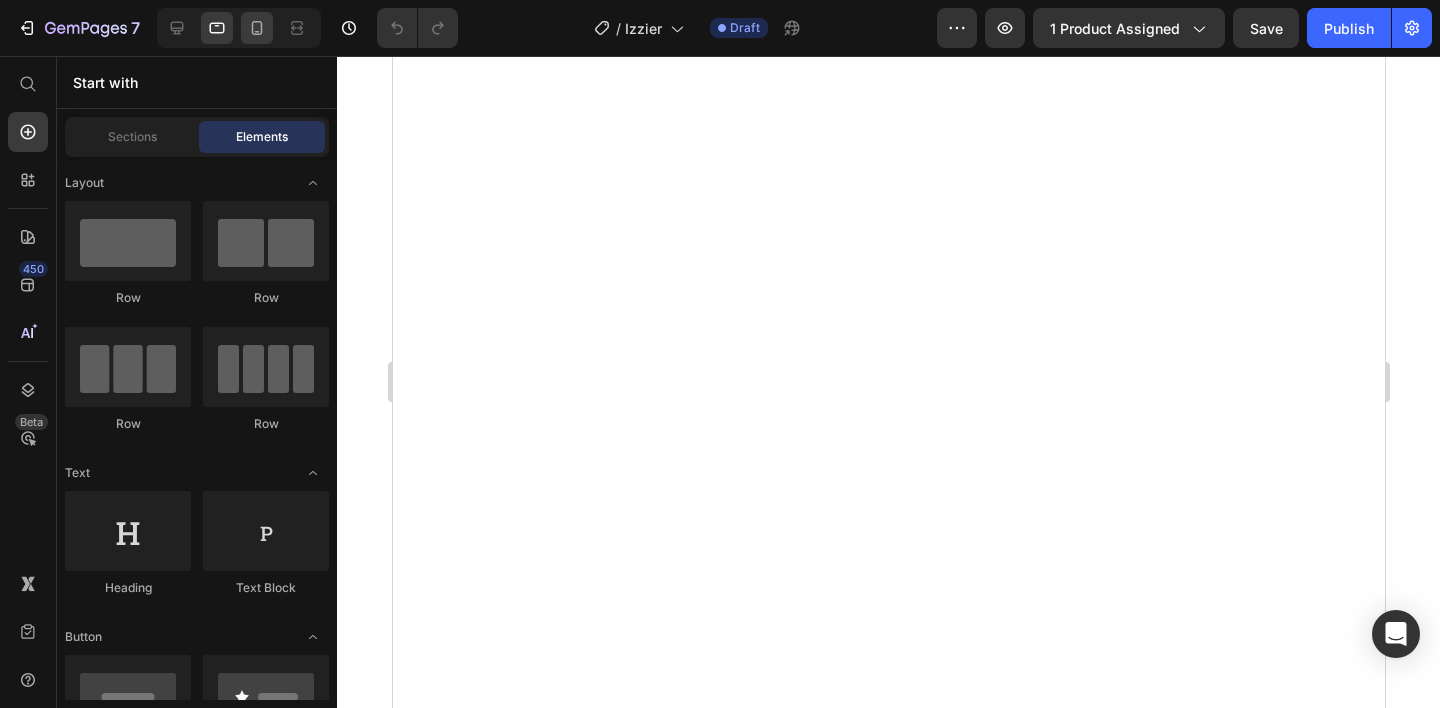 scroll, scrollTop: 0, scrollLeft: 0, axis: both 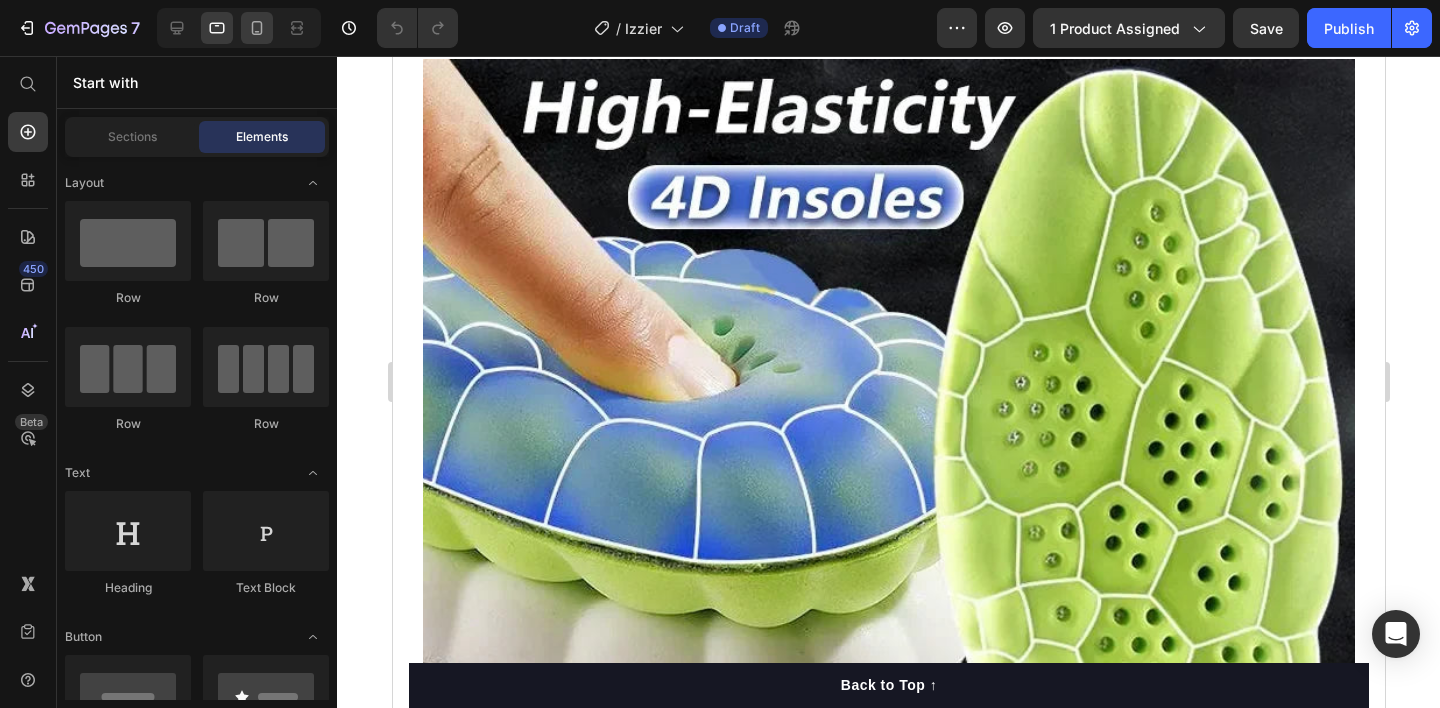 click 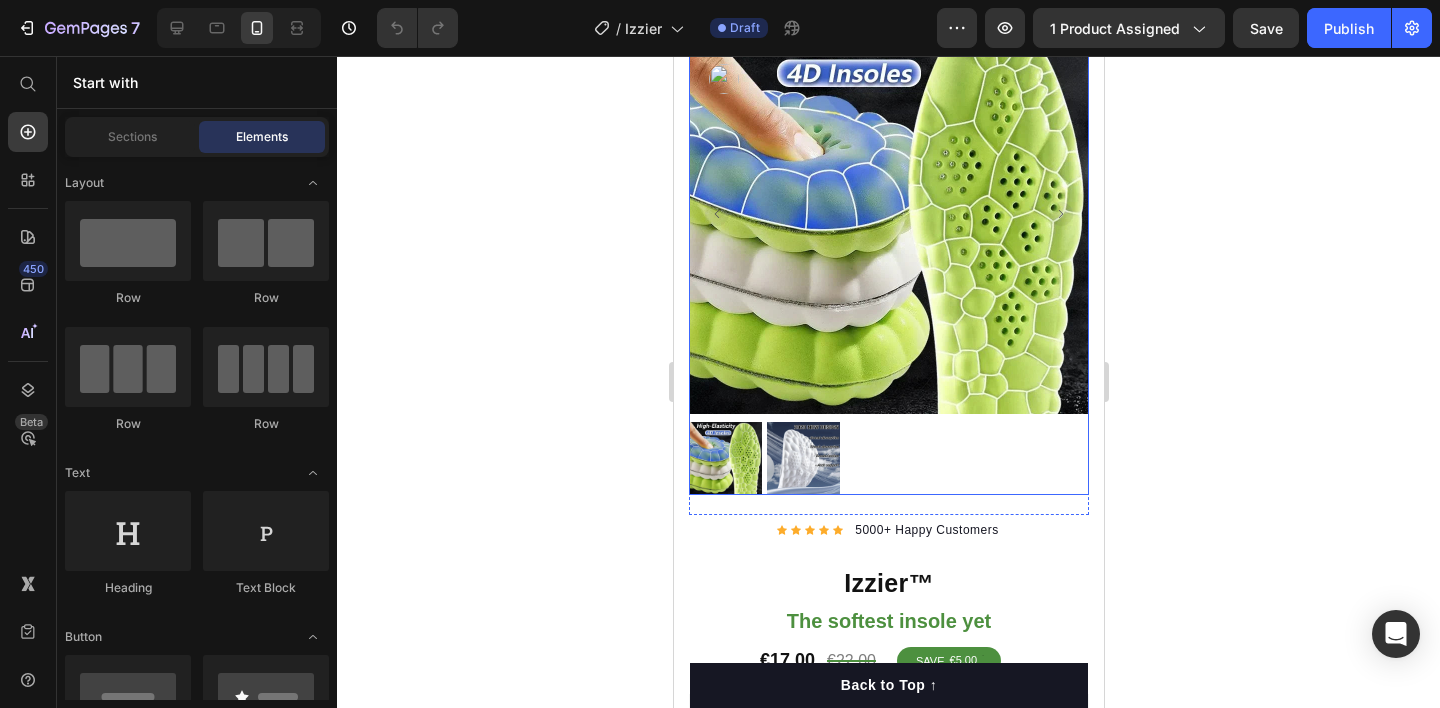 scroll, scrollTop: 141, scrollLeft: 0, axis: vertical 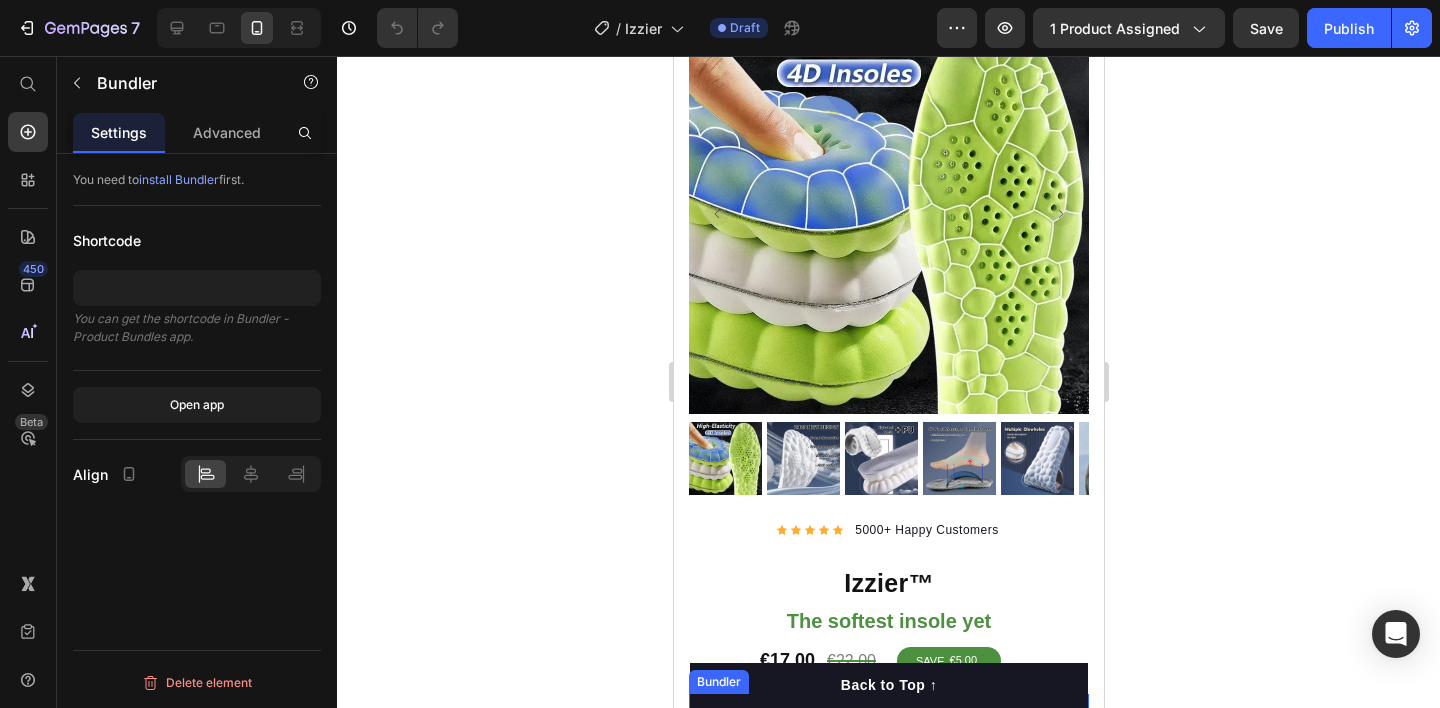 click on "Bundler" at bounding box center (888, 726) 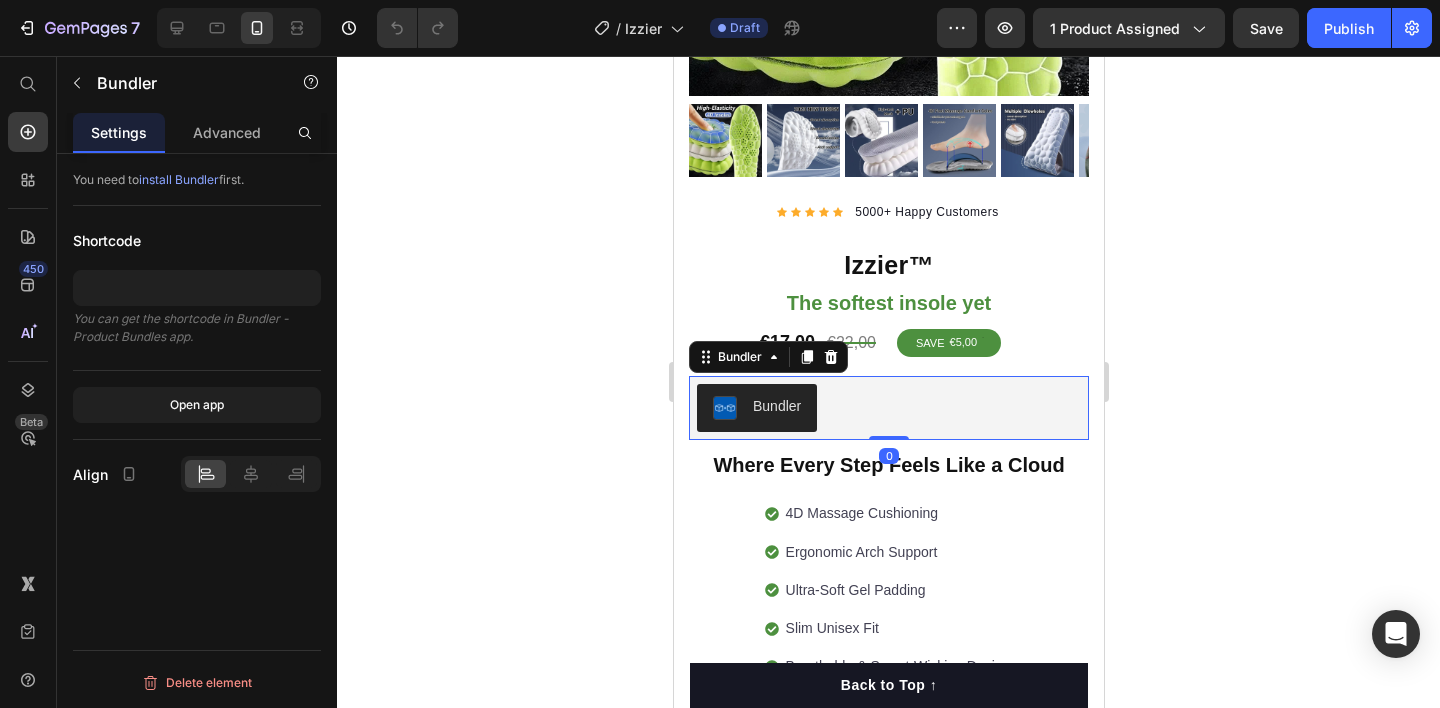 scroll, scrollTop: 0, scrollLeft: 0, axis: both 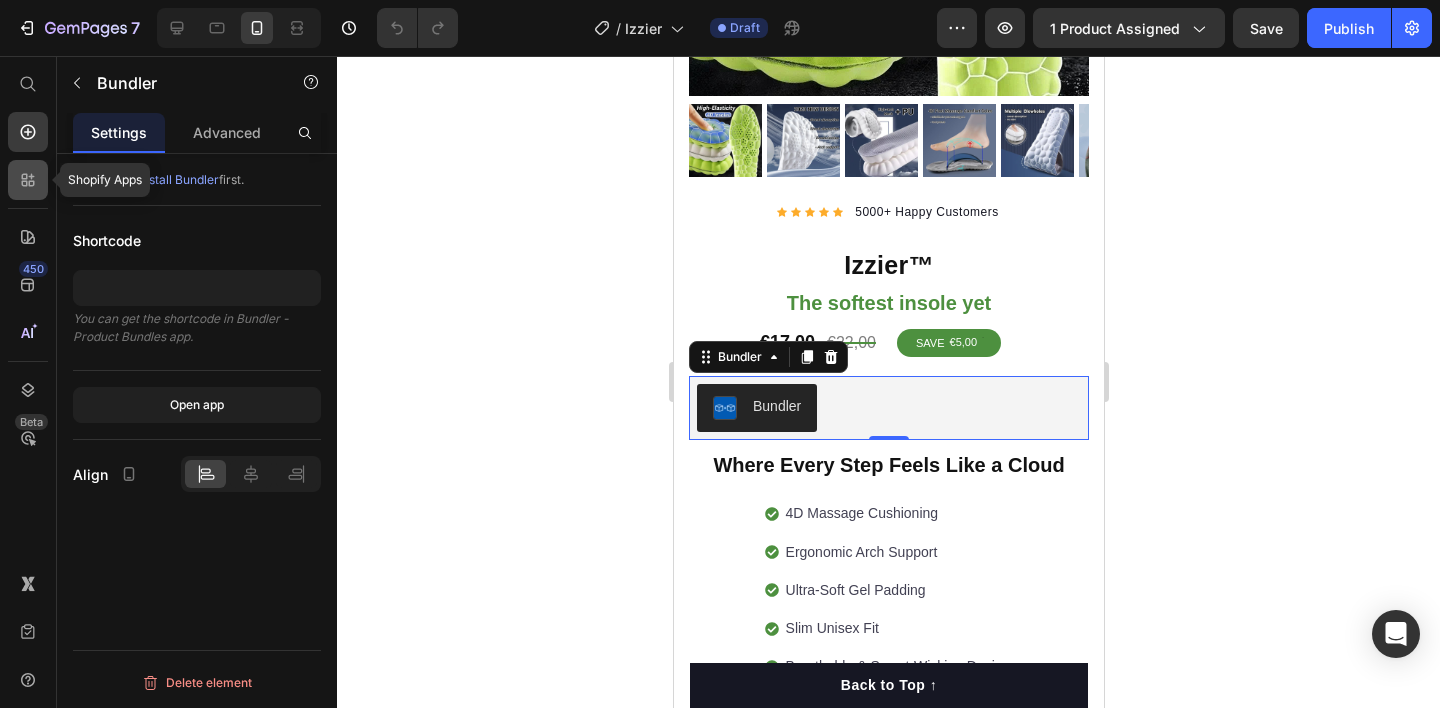 click 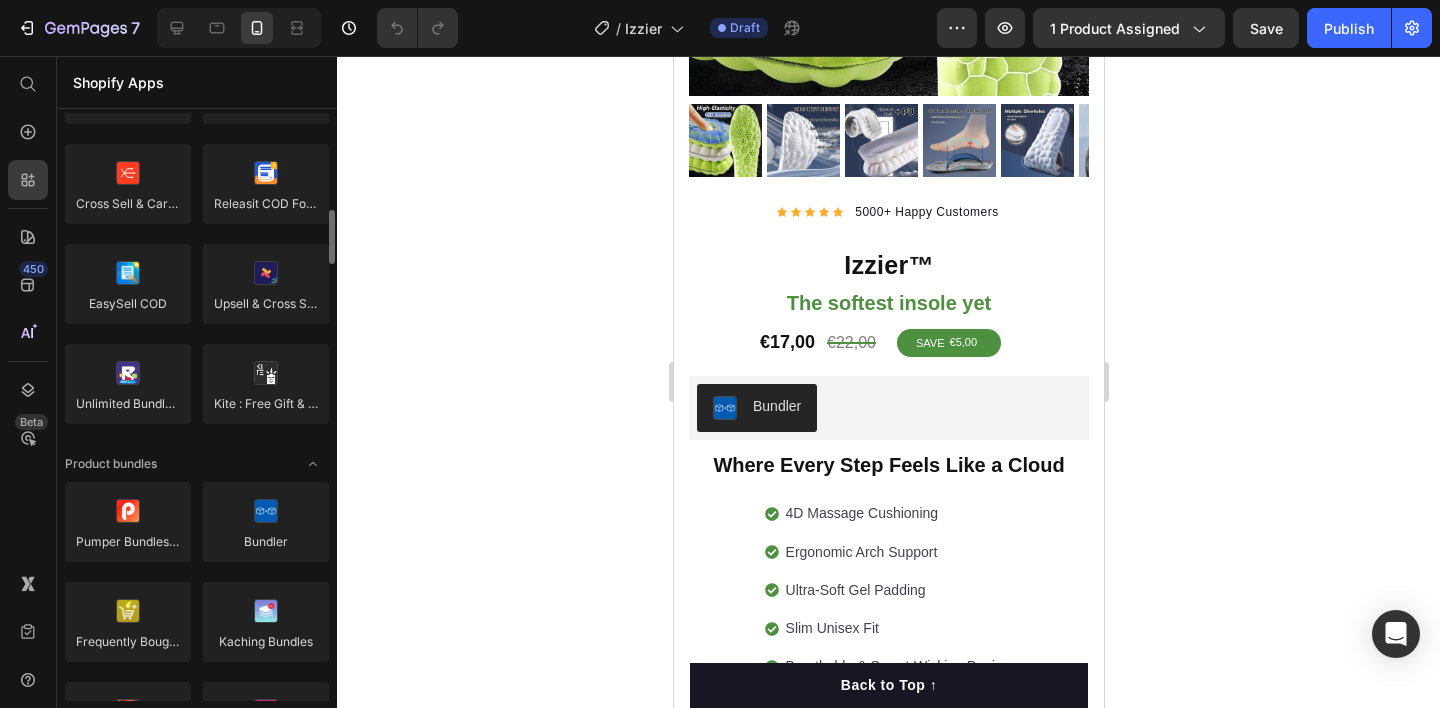 scroll, scrollTop: 1055, scrollLeft: 0, axis: vertical 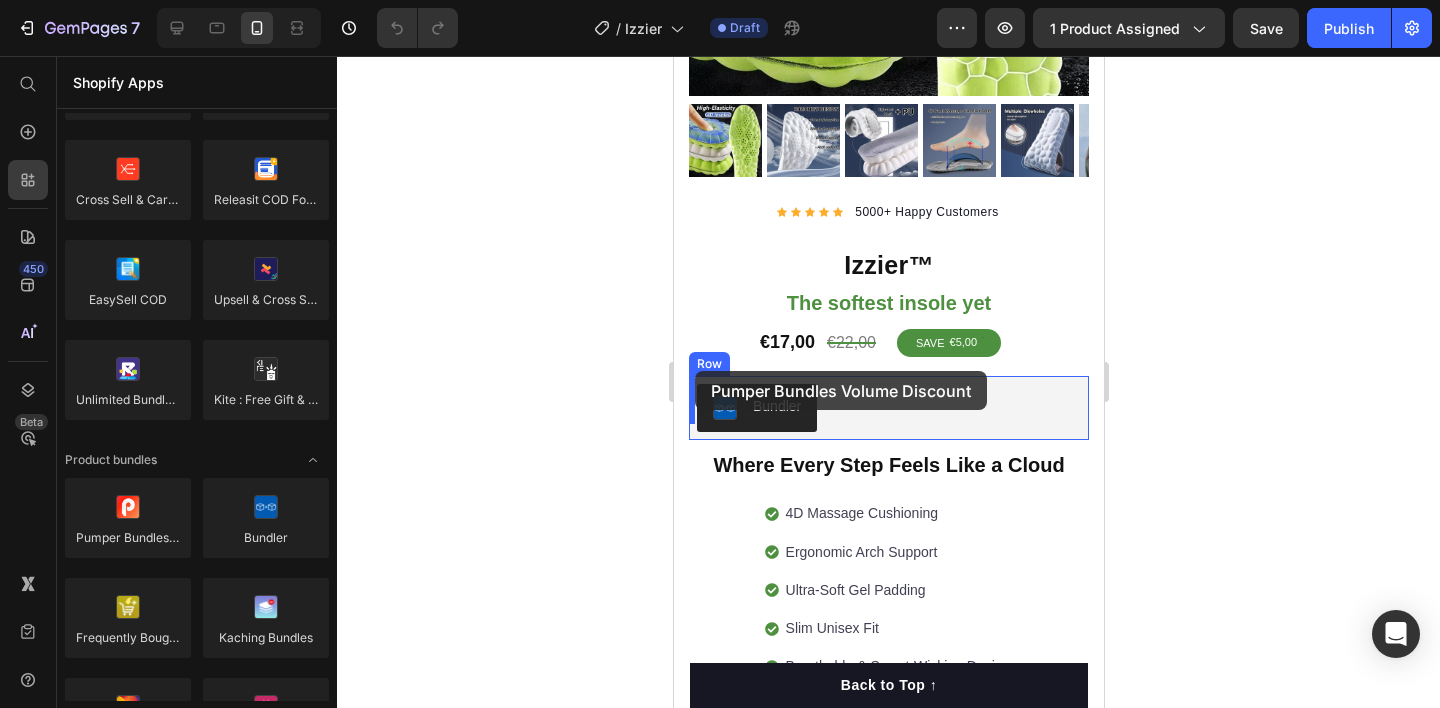 drag, startPoint x: 833, startPoint y: 583, endPoint x: 694, endPoint y: 371, distance: 253.50542 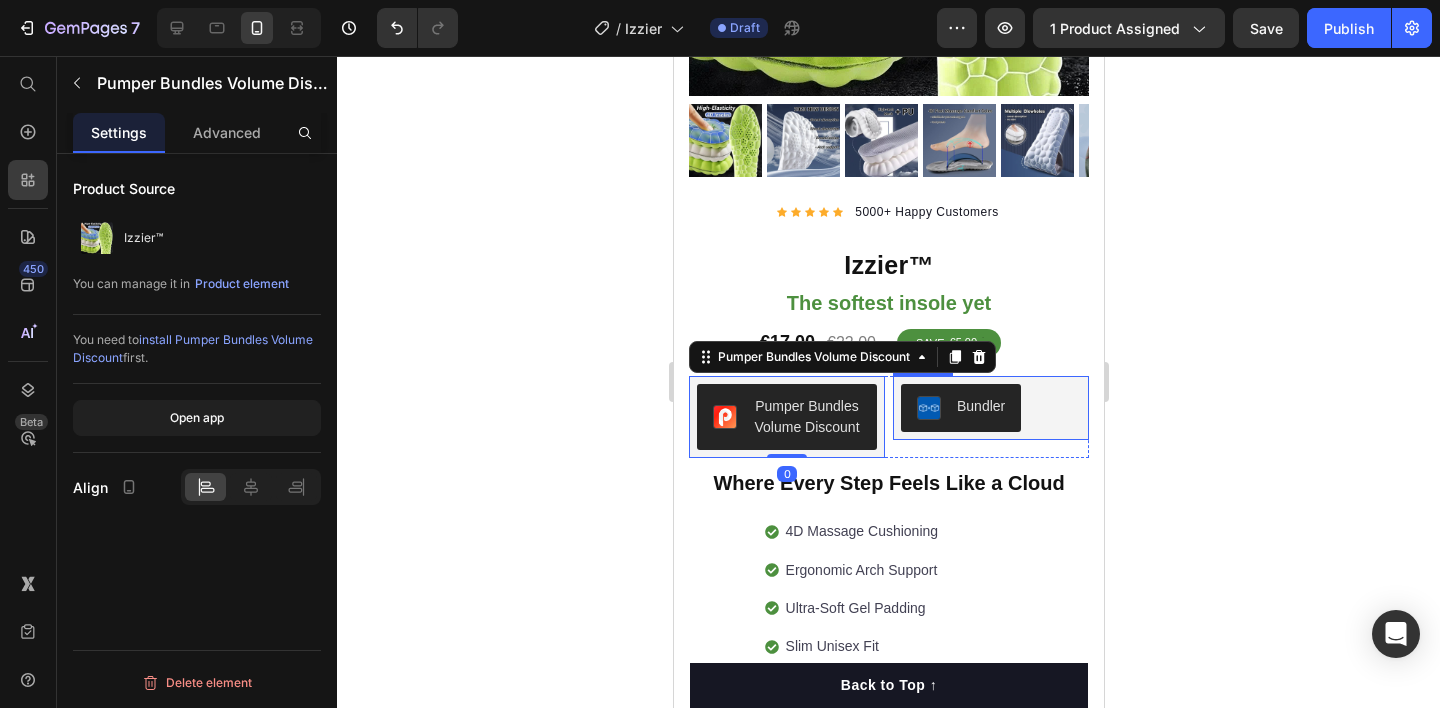 click on "Bundler" at bounding box center (990, 408) 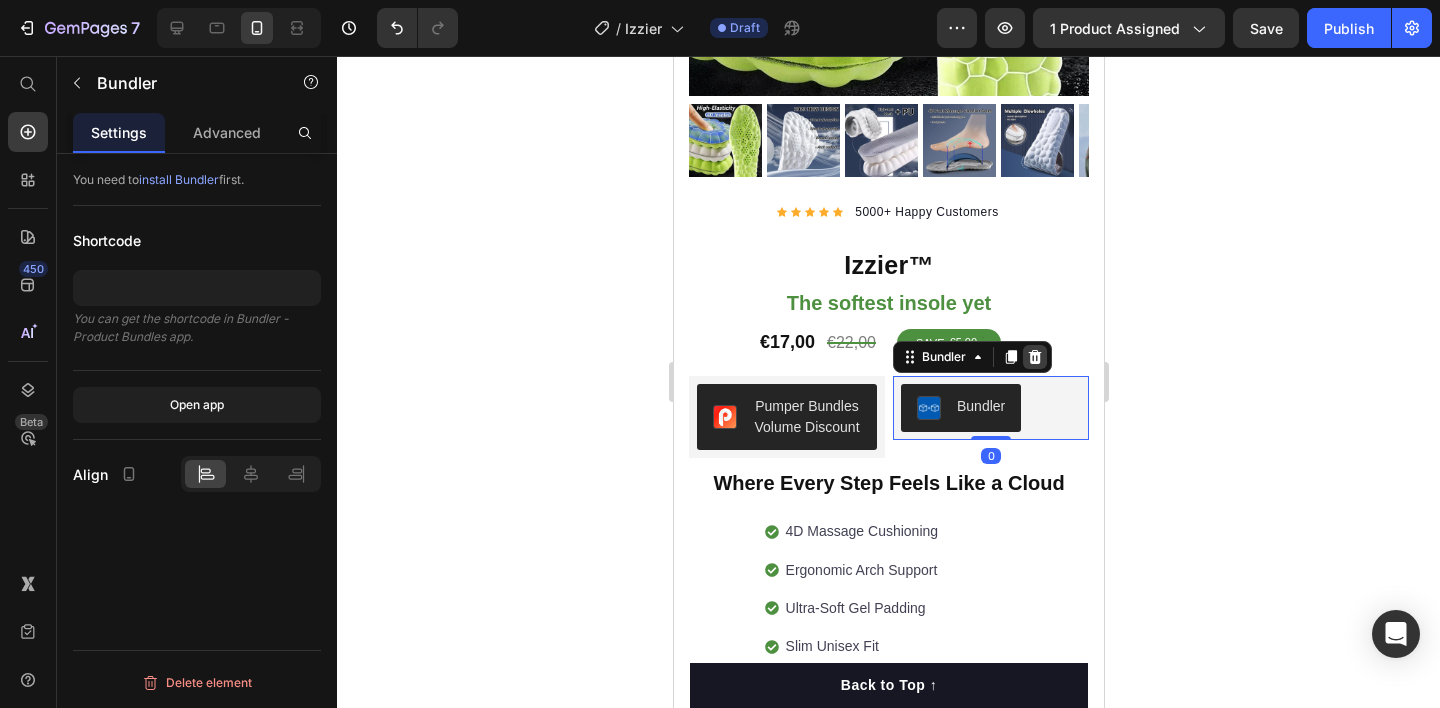 click 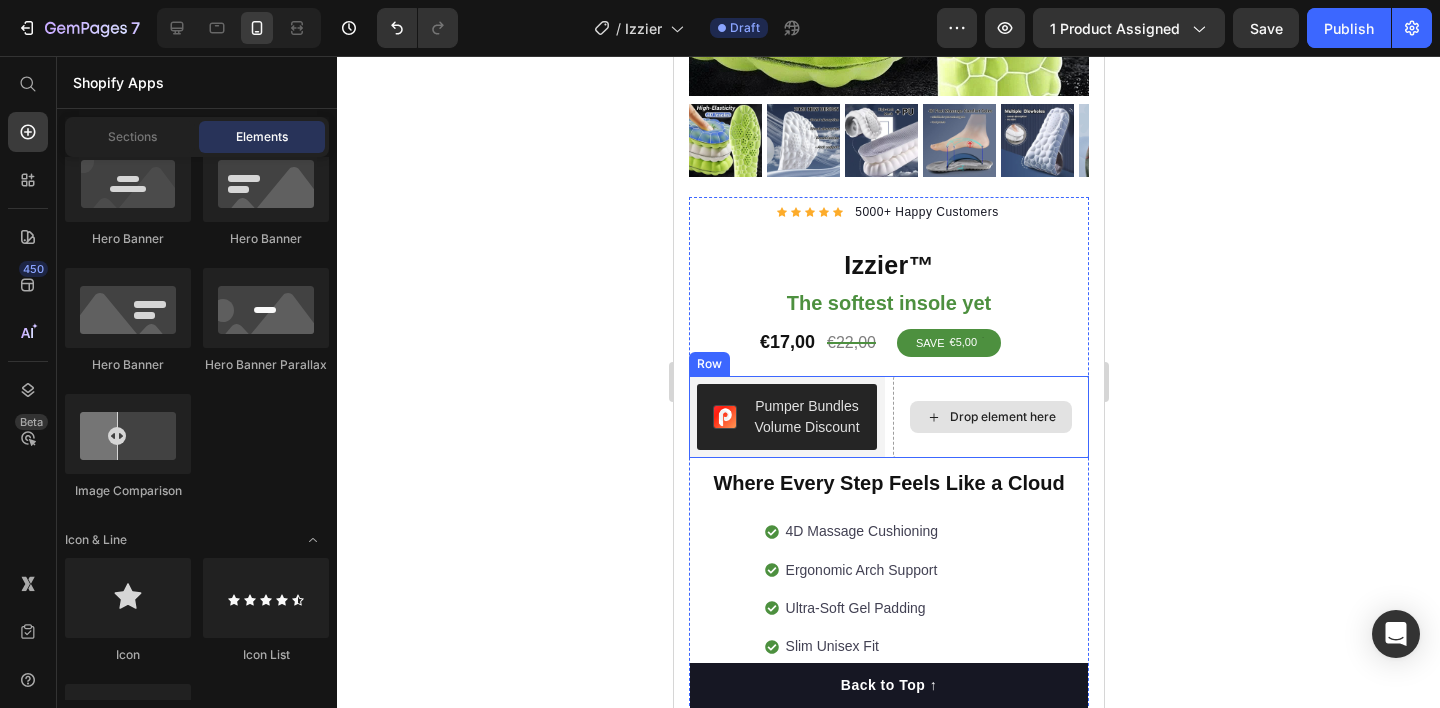 click on "Drop element here" at bounding box center (990, 417) 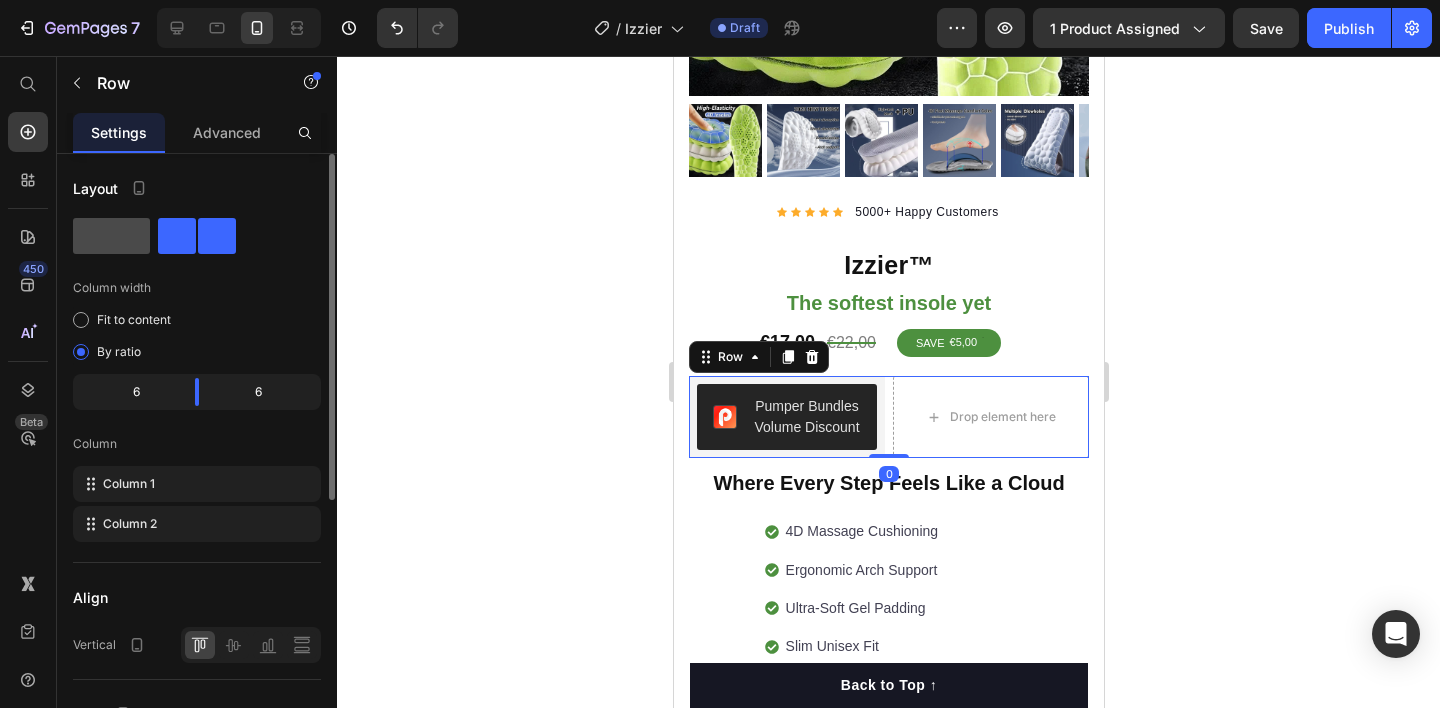 click 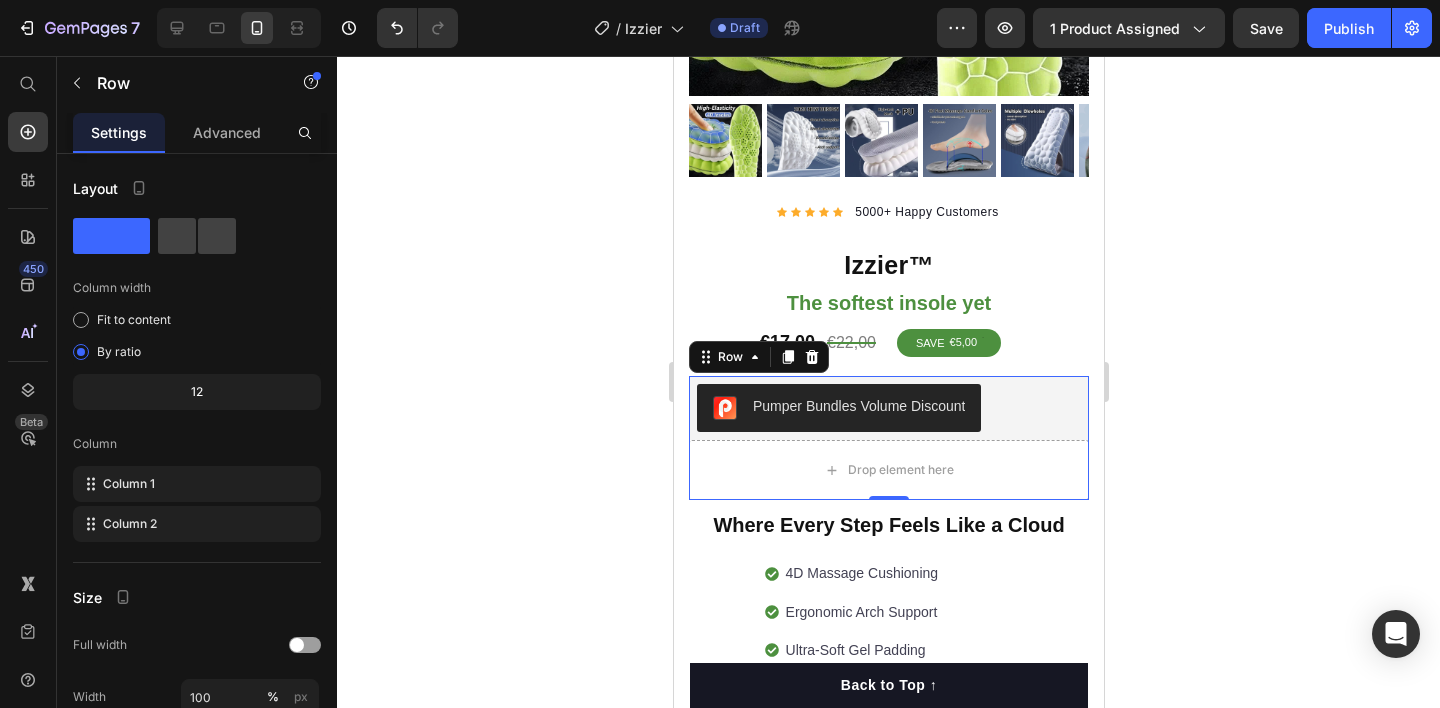 click 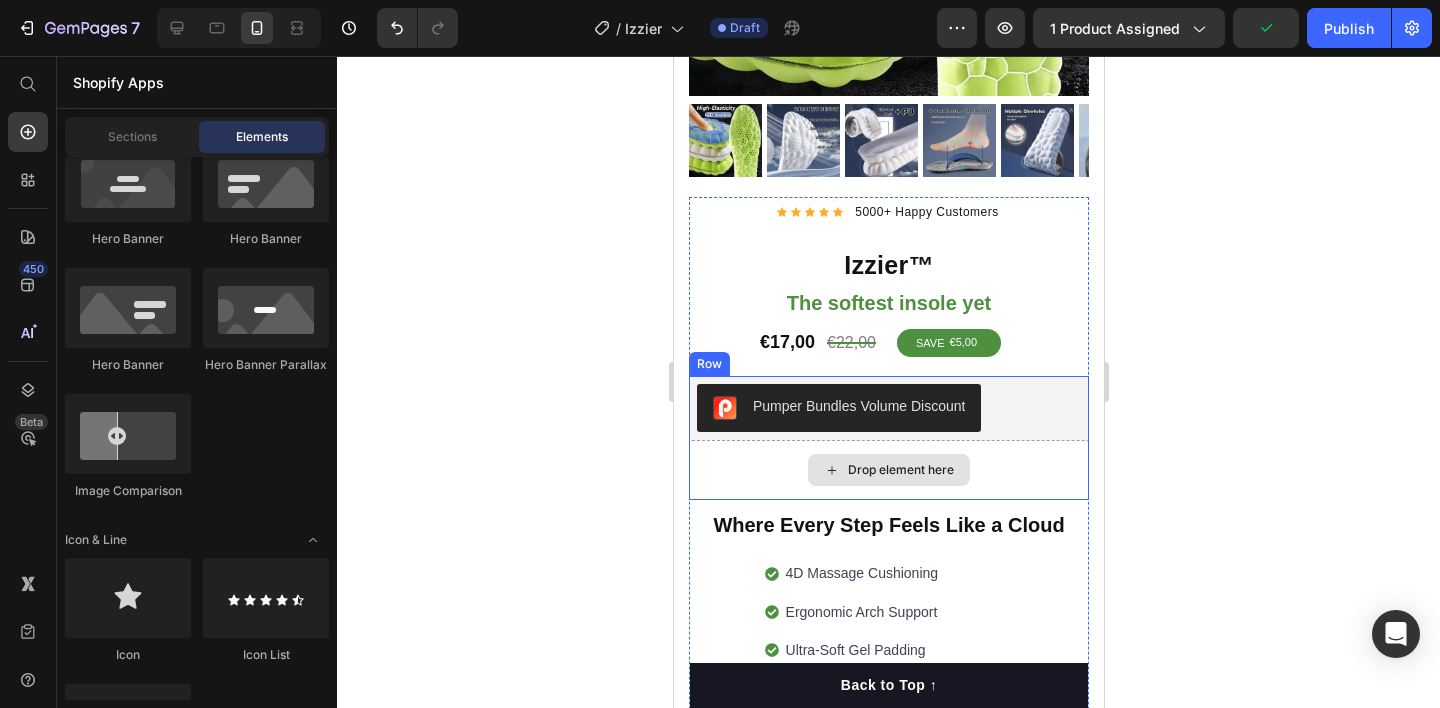 click on "Drop element here" at bounding box center (888, 470) 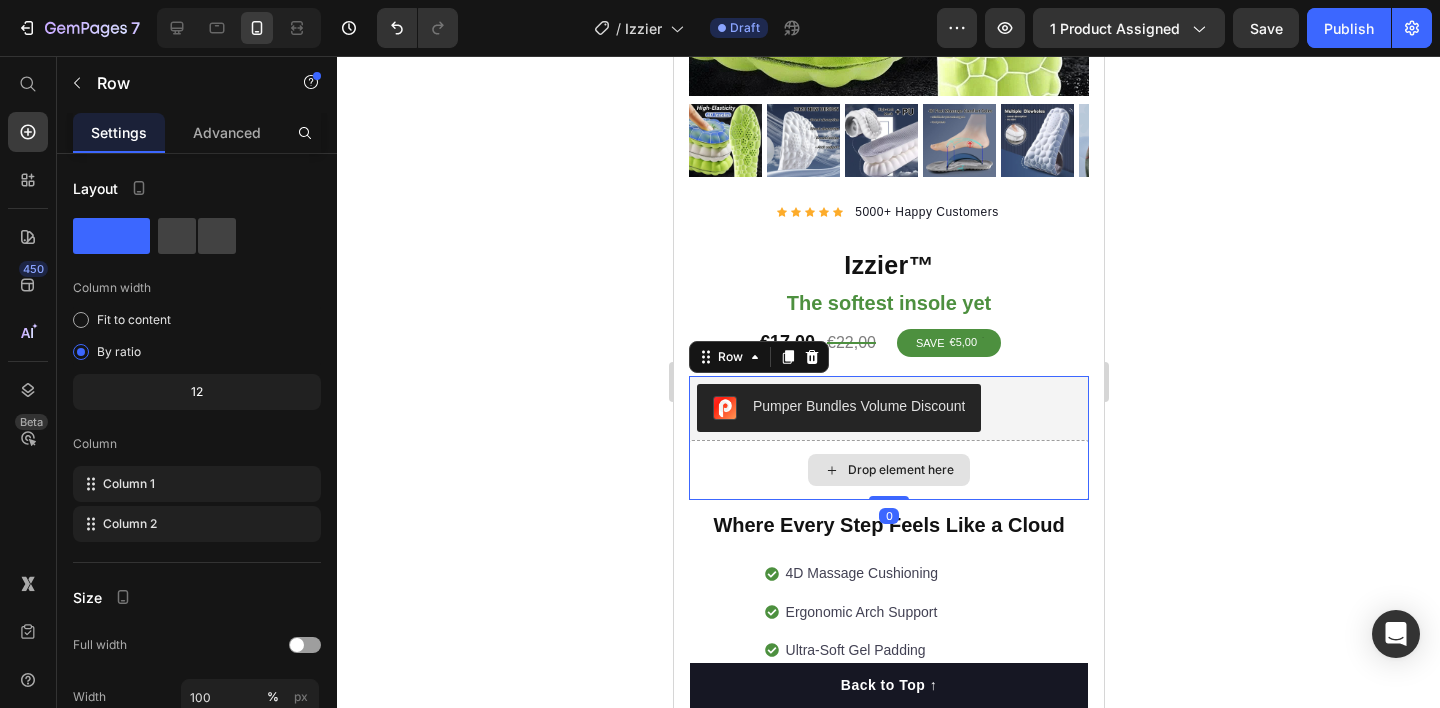 click on "Drop element here" at bounding box center (888, 470) 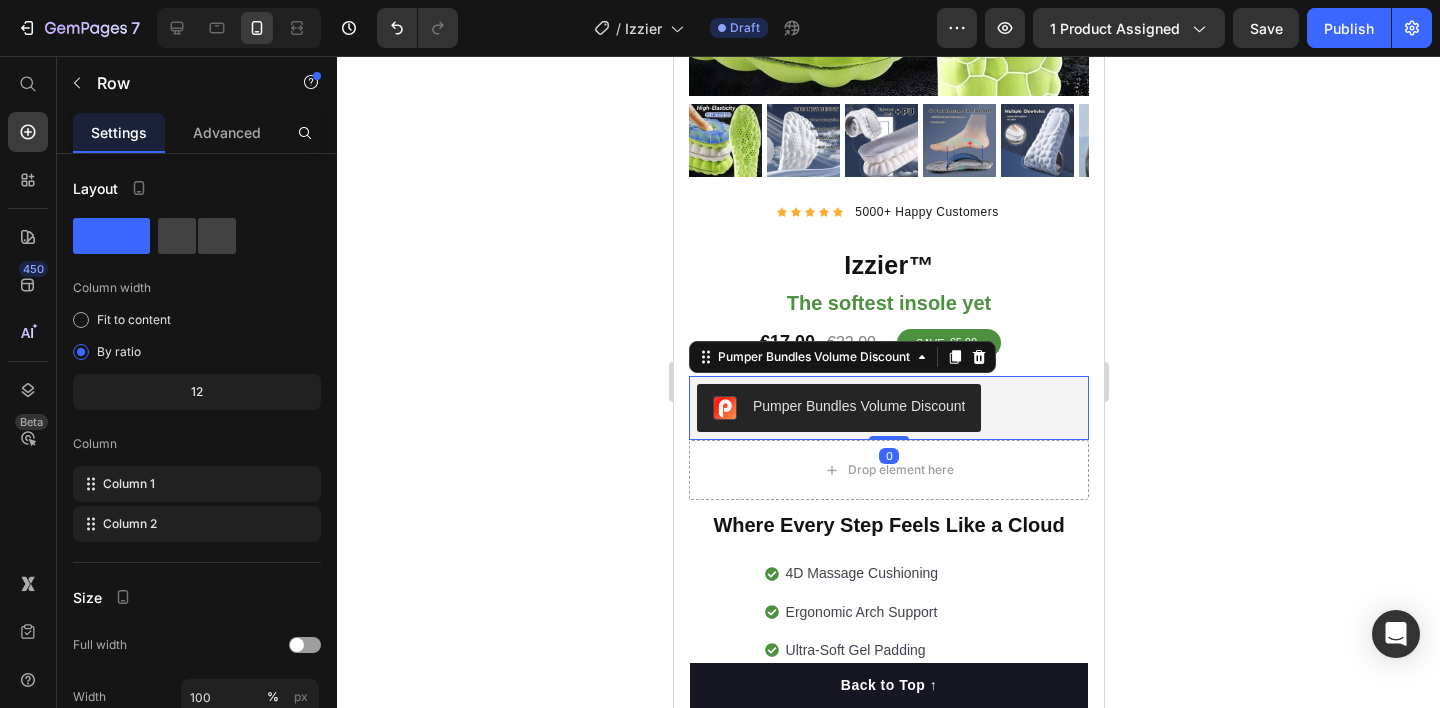 click on "Pumper Bundles Volume Discount" at bounding box center (888, 408) 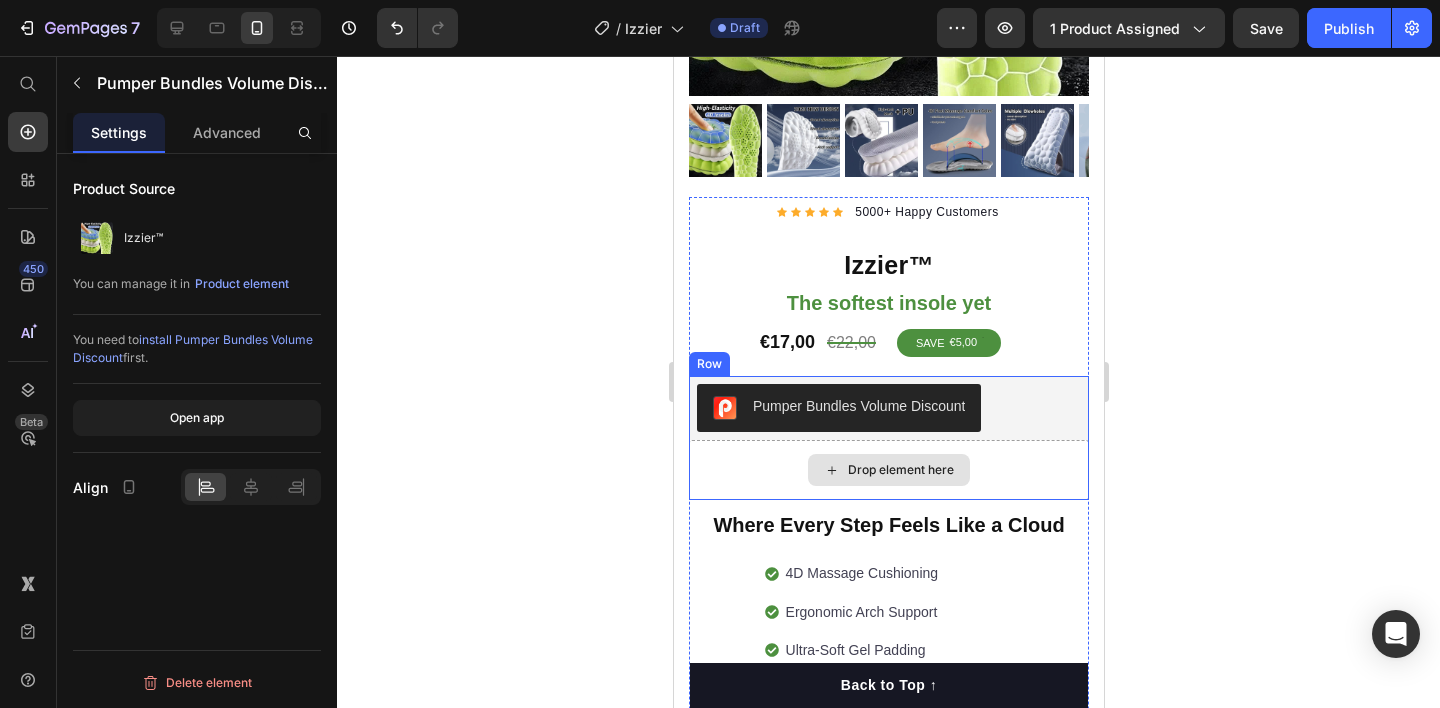 click on "Drop element here" at bounding box center [888, 470] 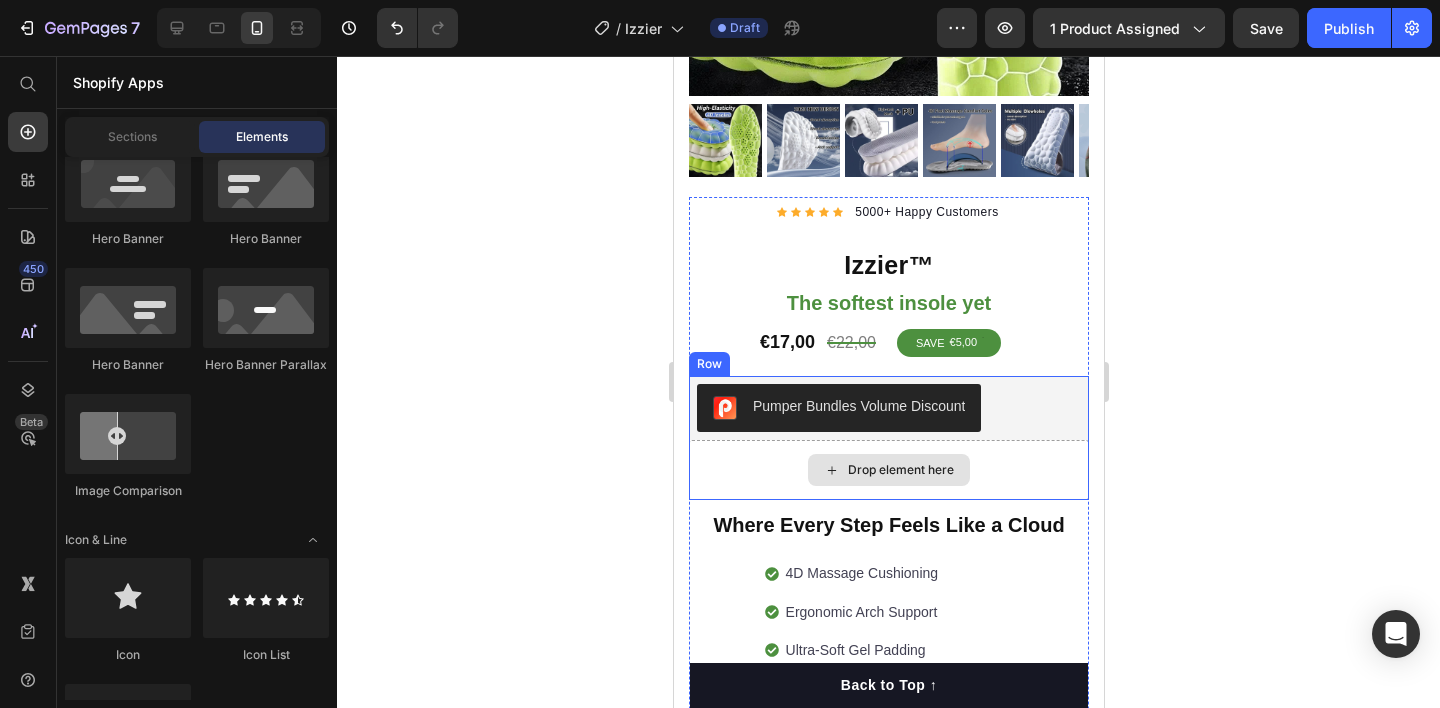 click on "Drop element here" at bounding box center (888, 470) 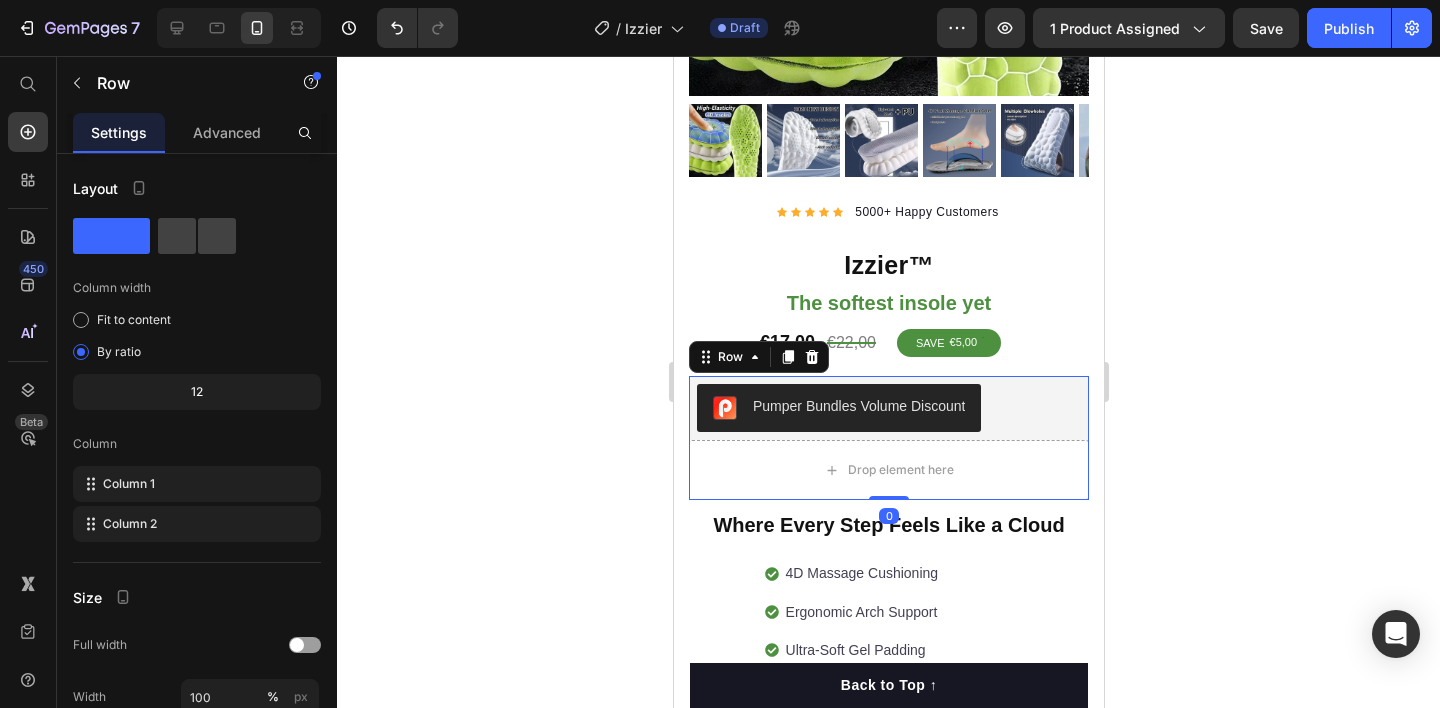 click 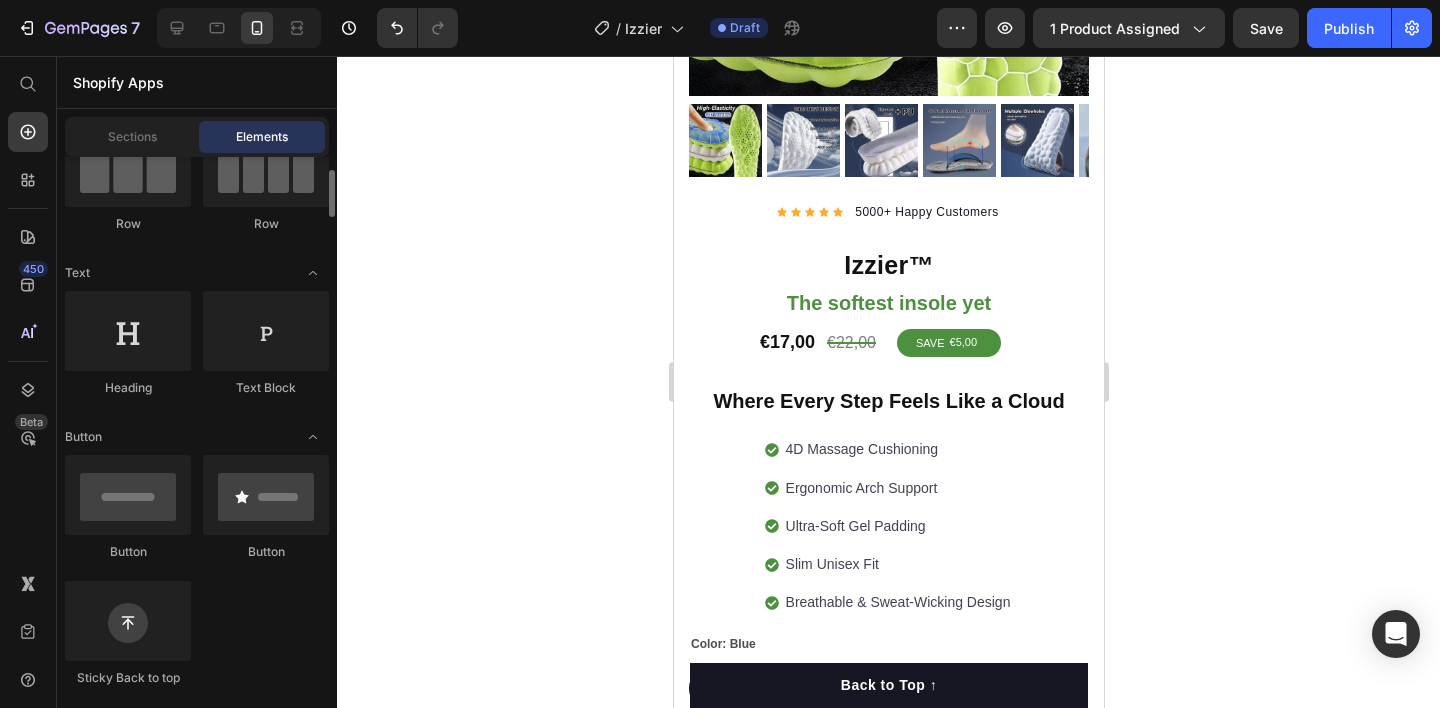 scroll, scrollTop: 0, scrollLeft: 0, axis: both 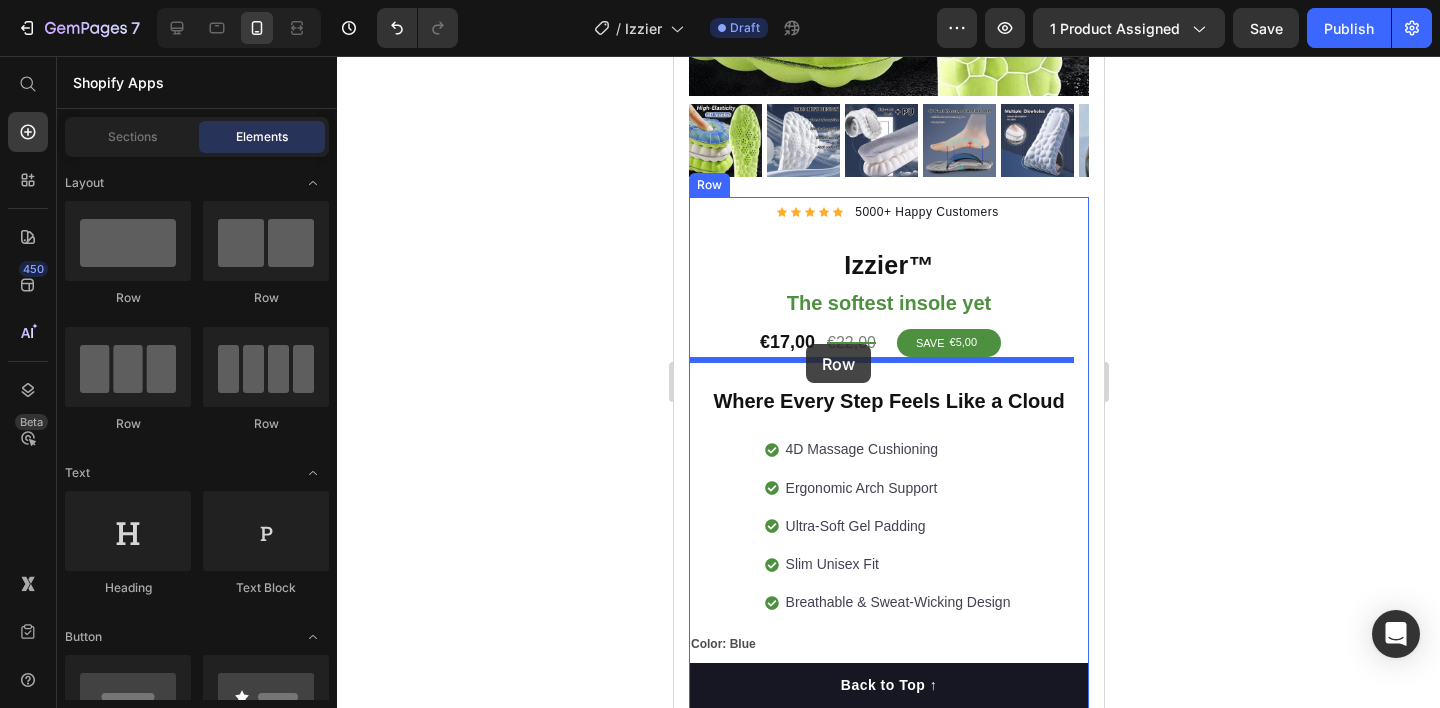 drag, startPoint x: 816, startPoint y: 294, endPoint x: 805, endPoint y: 344, distance: 51.1957 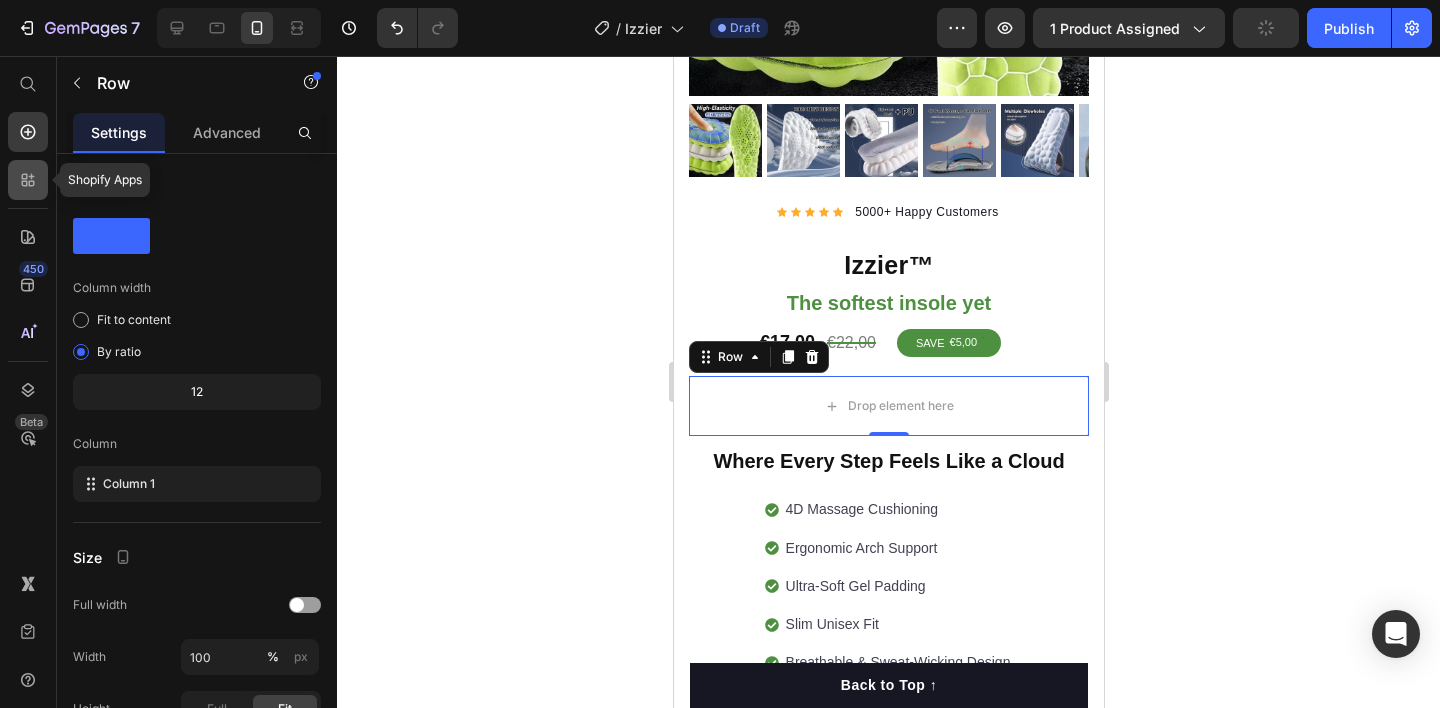 click 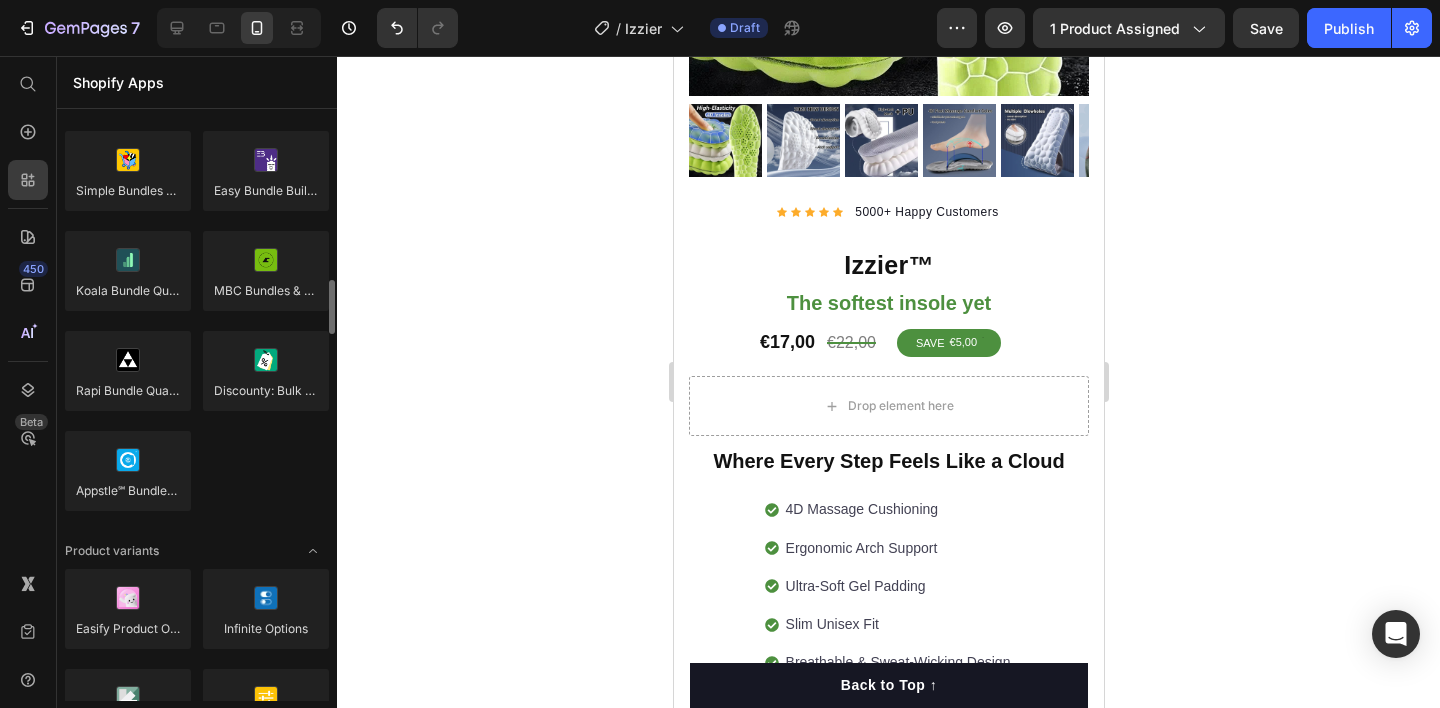 scroll, scrollTop: 1393, scrollLeft: 0, axis: vertical 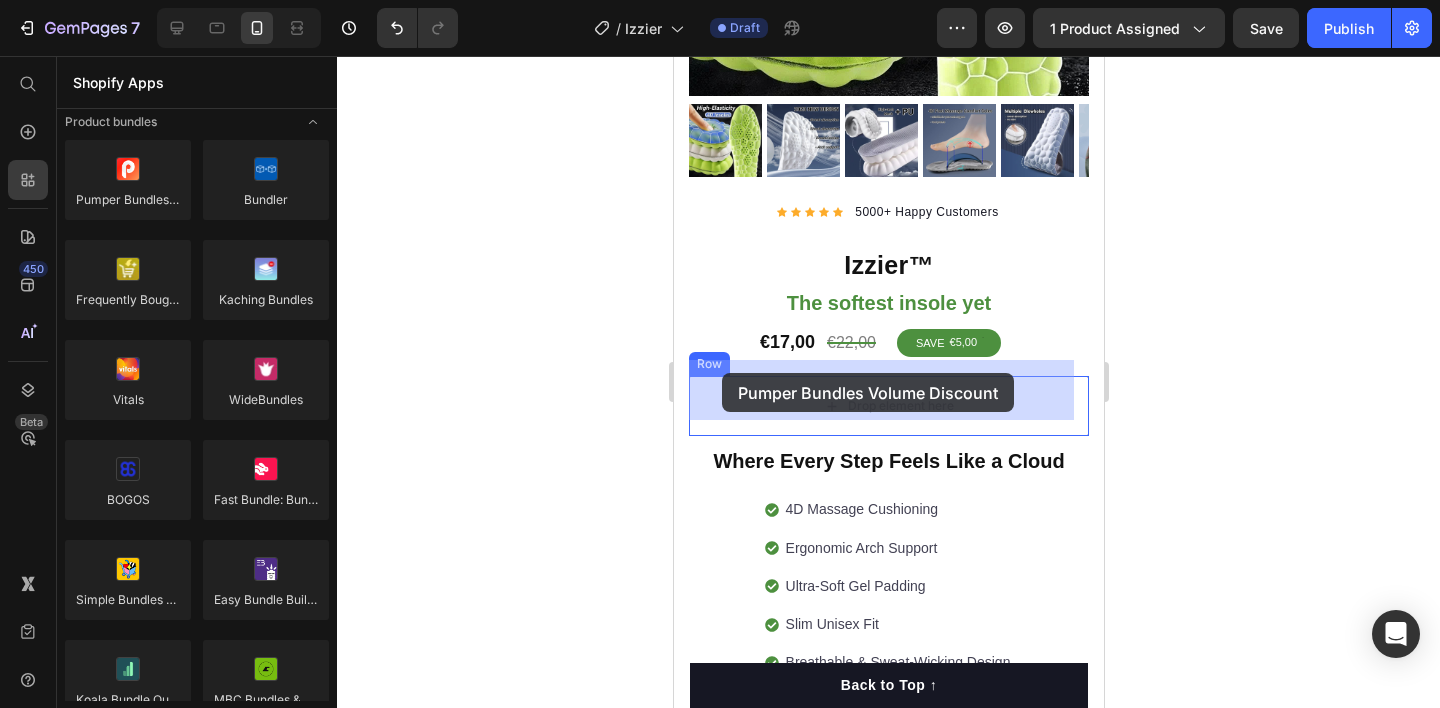 drag, startPoint x: 899, startPoint y: 291, endPoint x: 721, endPoint y: 373, distance: 195.97958 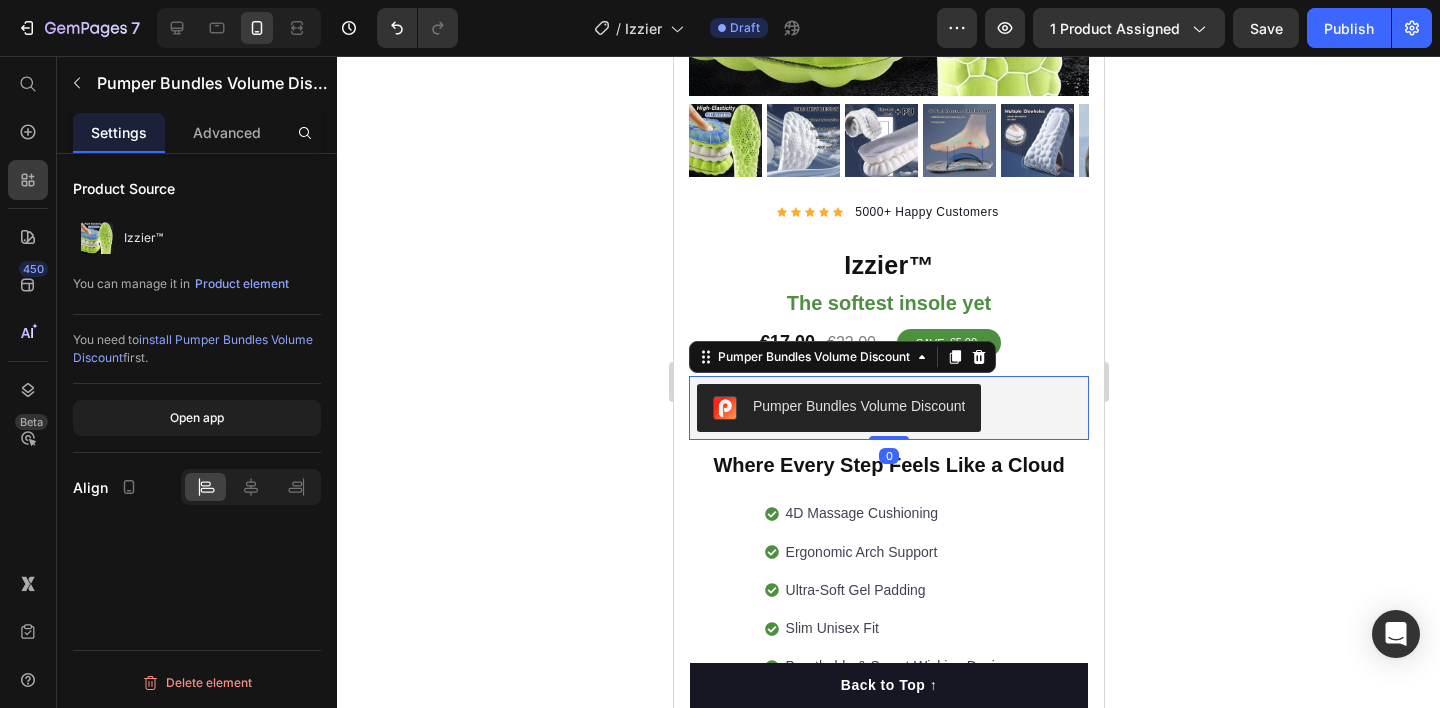 click on "Pumper Bundles Volume Discount" at bounding box center [888, 408] 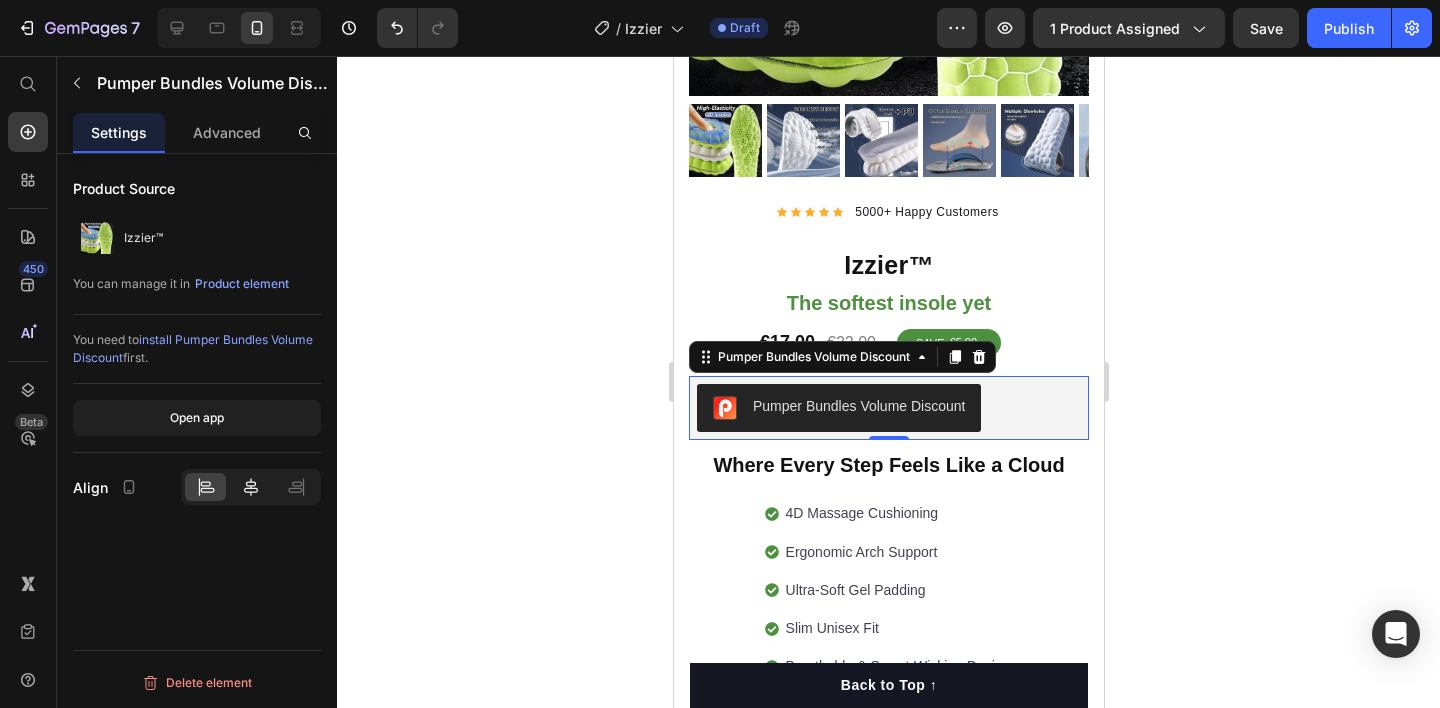 click 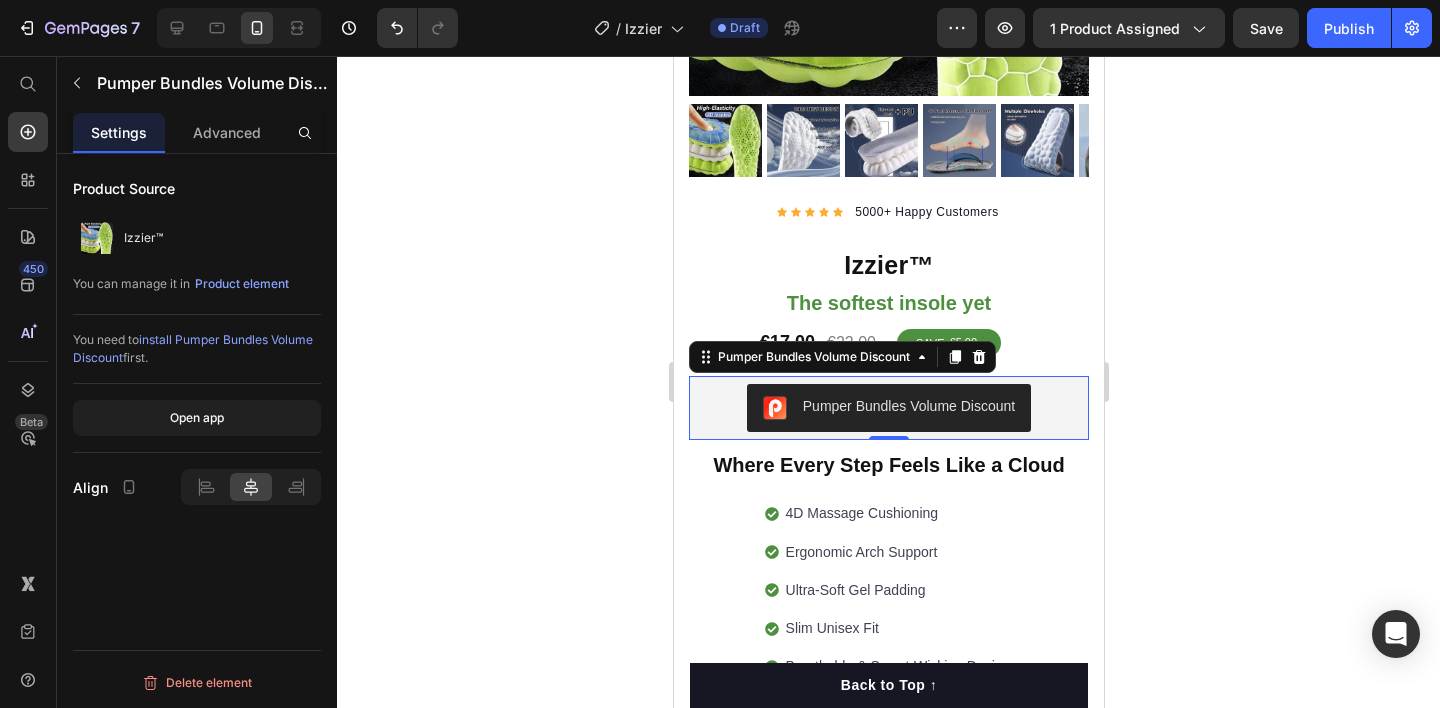 click 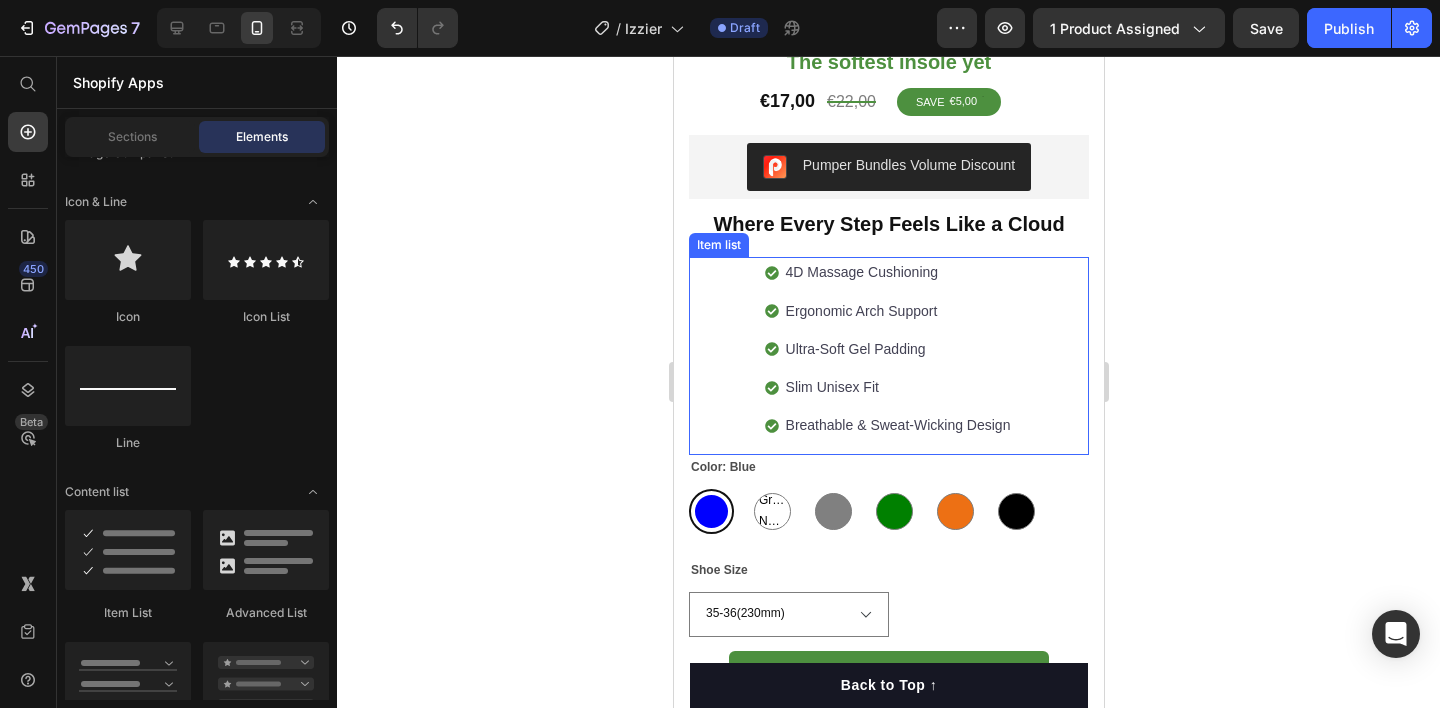 scroll, scrollTop: 959, scrollLeft: 0, axis: vertical 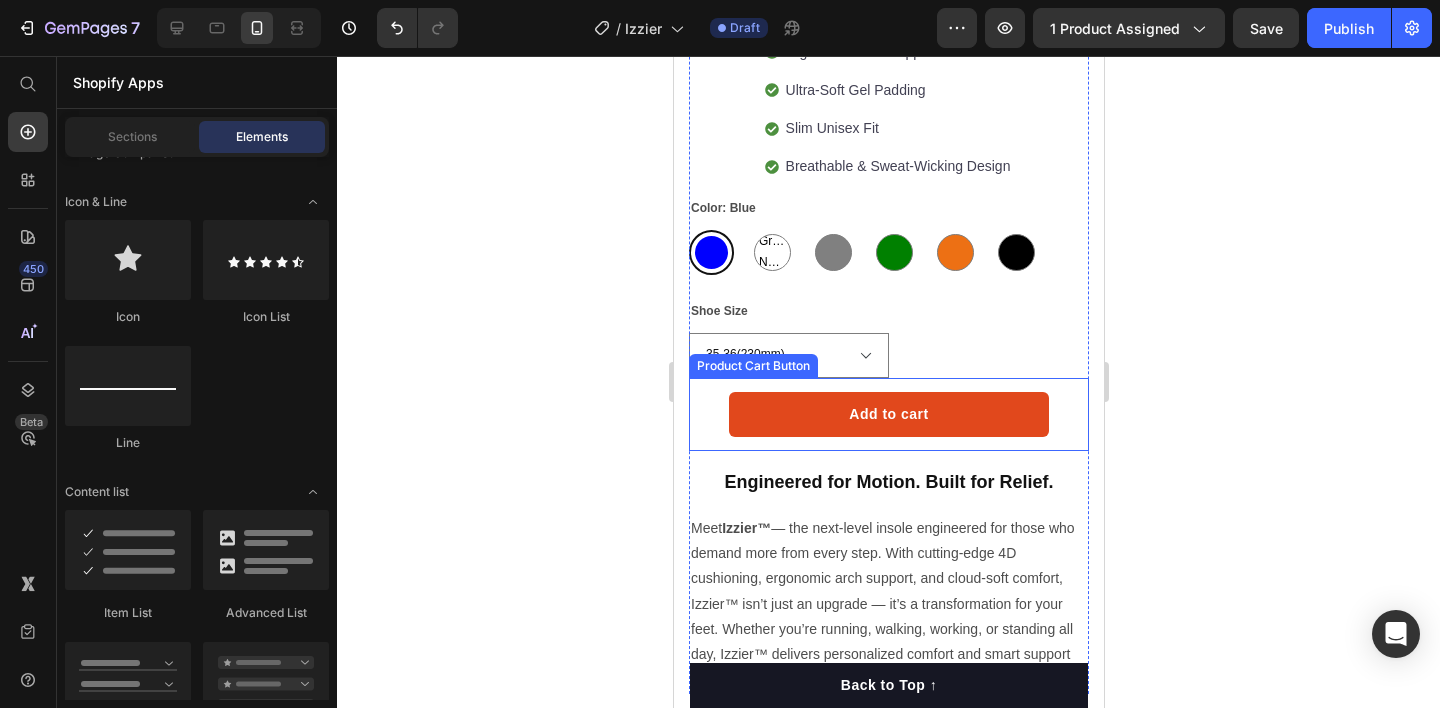 click on "Add to cart" at bounding box center (888, 414) 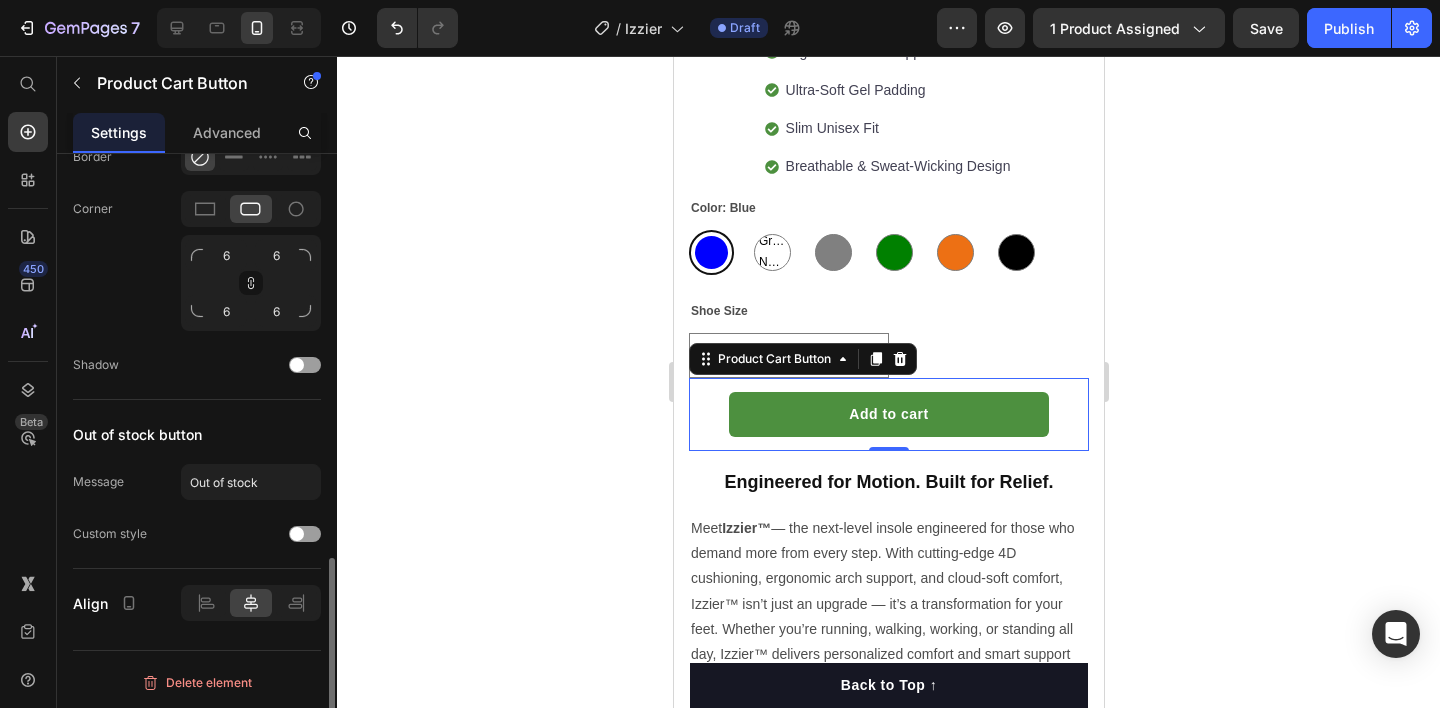 scroll, scrollTop: 1211, scrollLeft: 0, axis: vertical 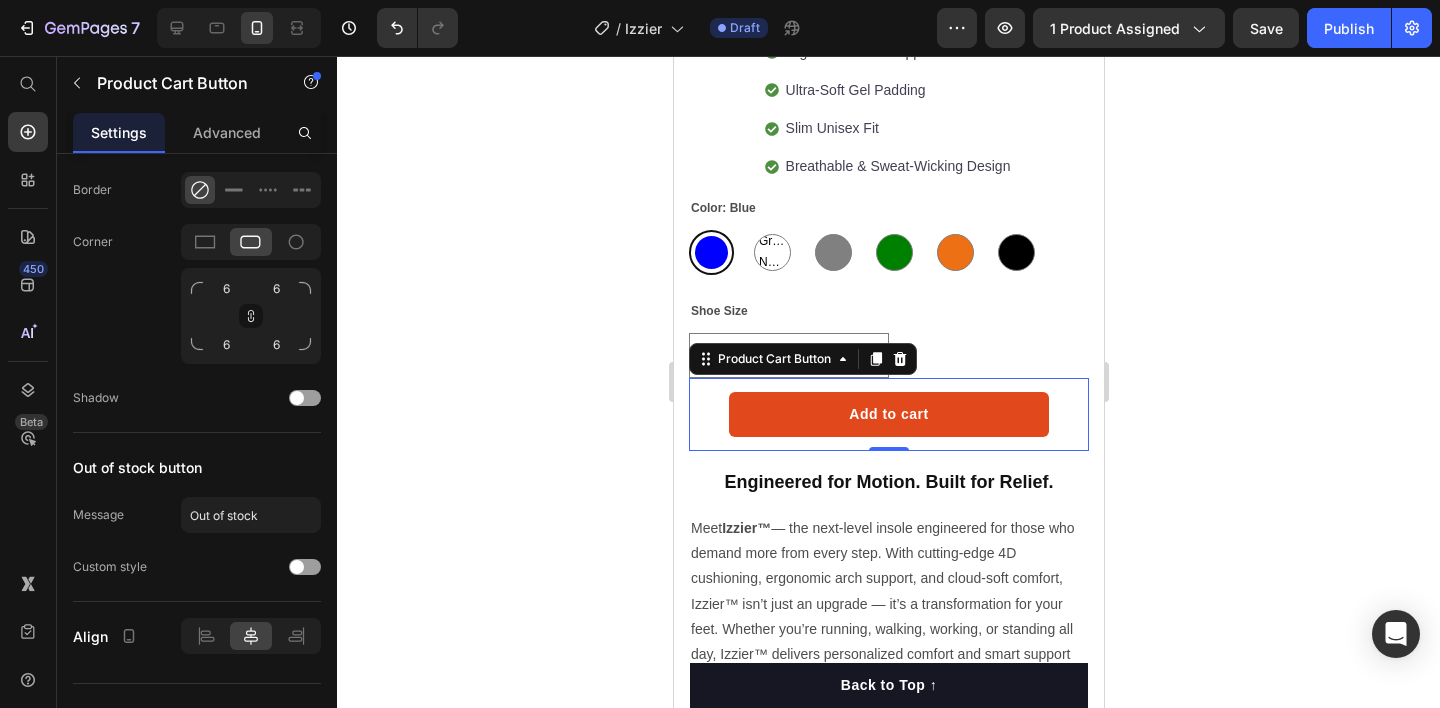 click on "Add to cart" at bounding box center [888, 414] 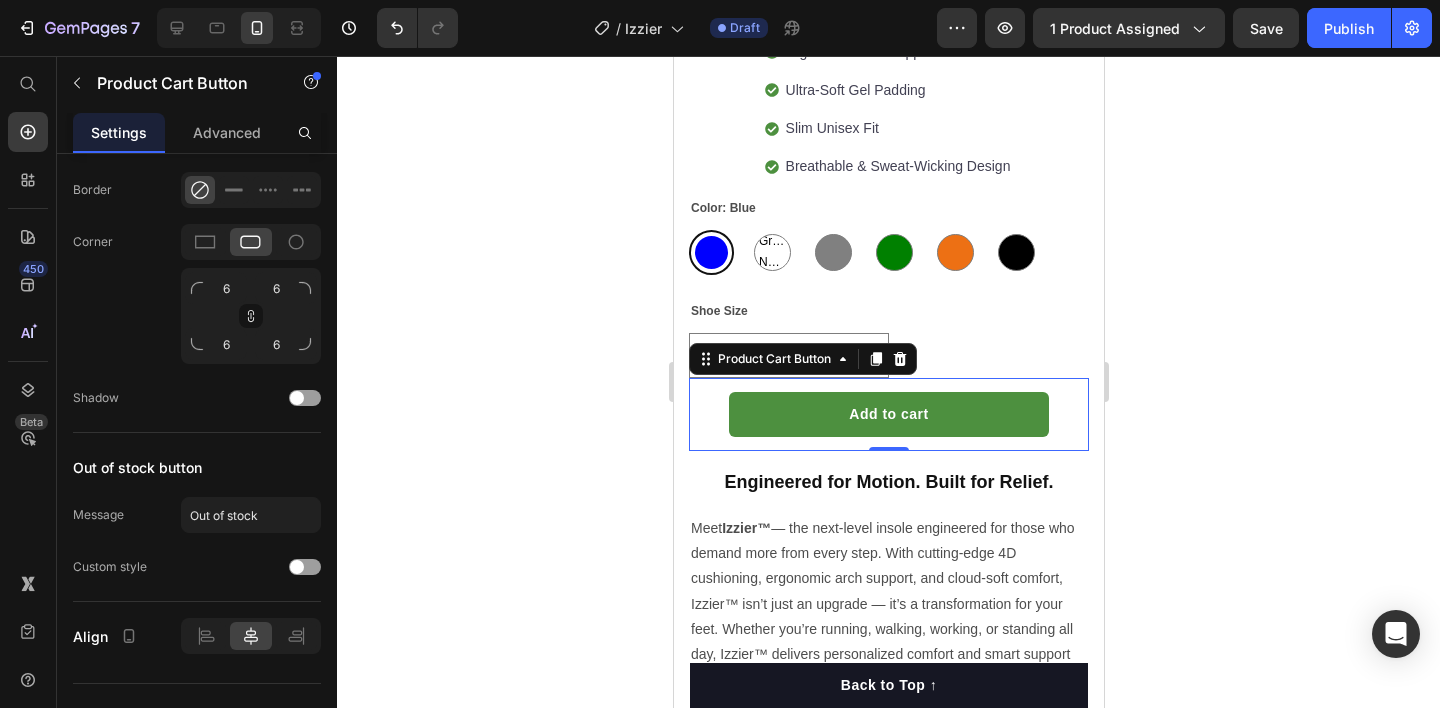click on "Add to cart Product Cart Button   0" at bounding box center [888, 414] 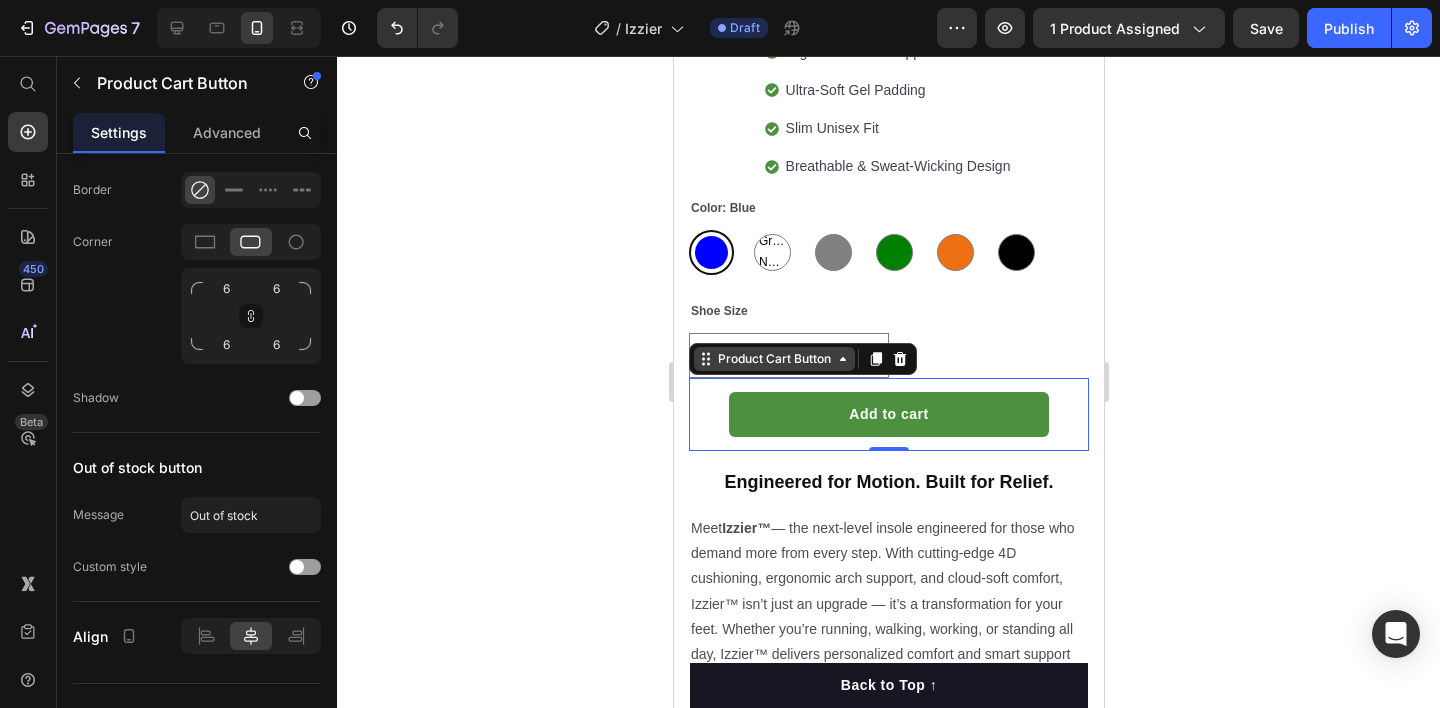 click 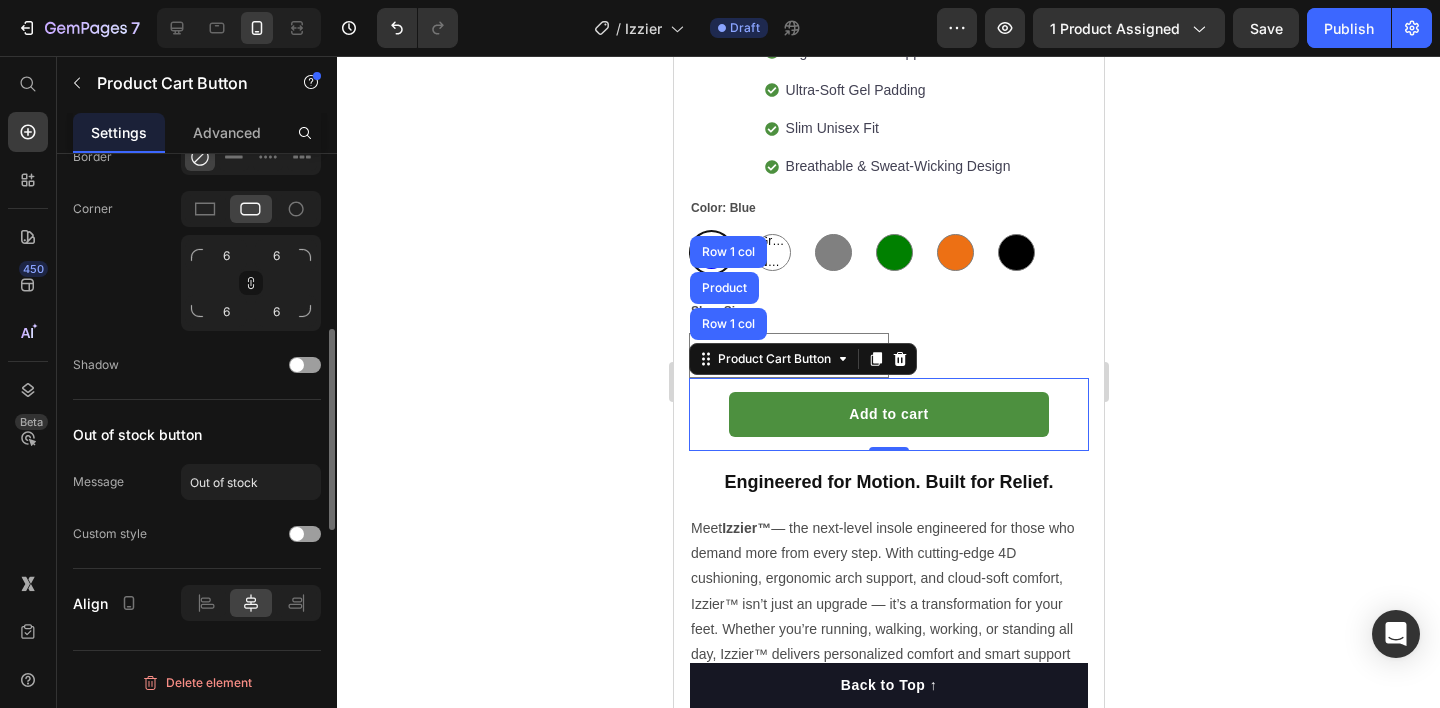 scroll, scrollTop: 873, scrollLeft: 0, axis: vertical 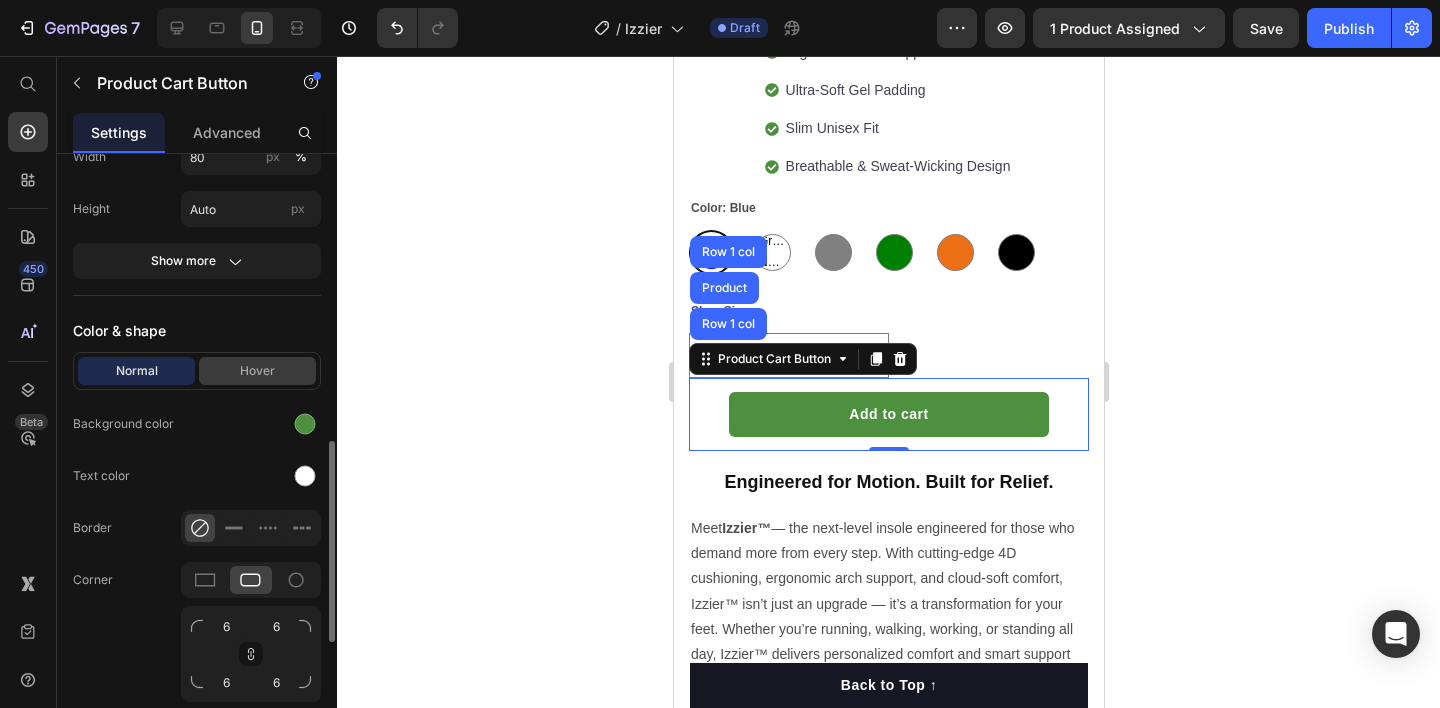 click on "Hover" at bounding box center (257, 371) 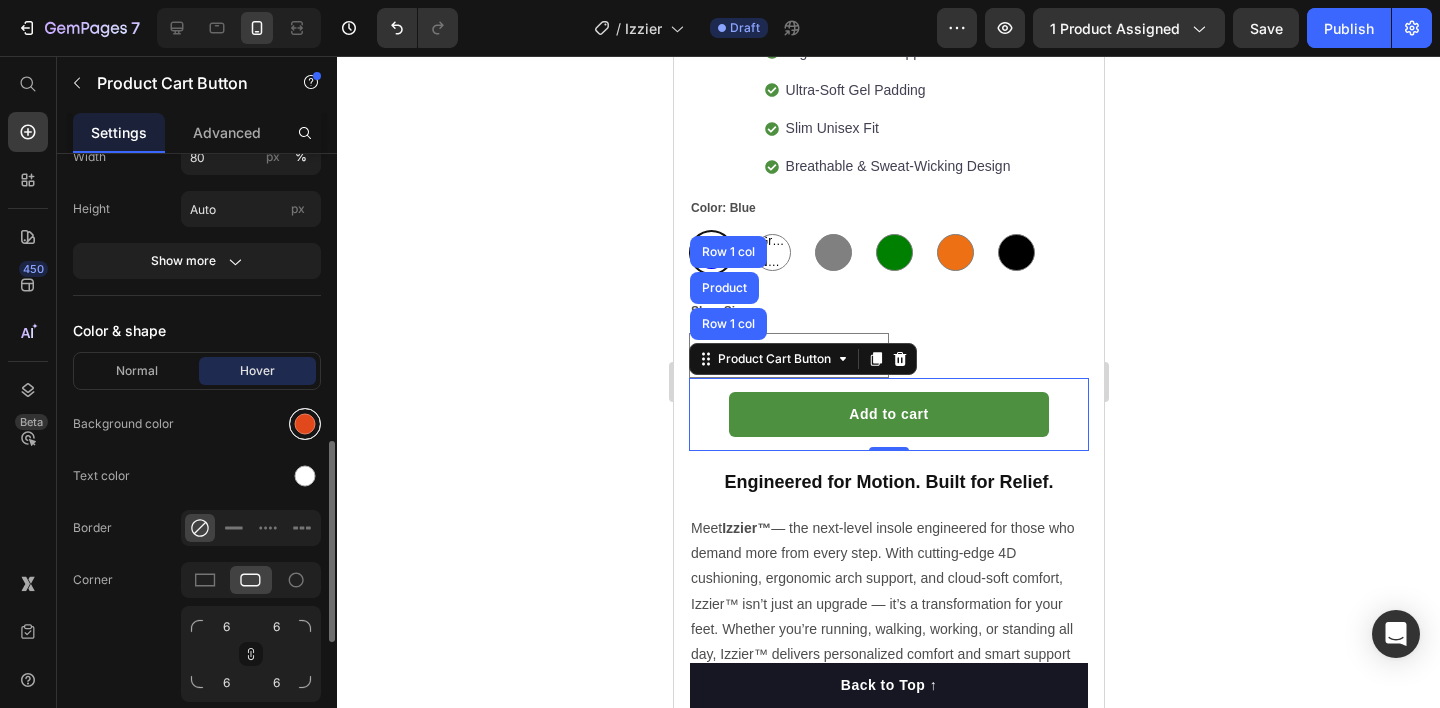 click at bounding box center [305, 424] 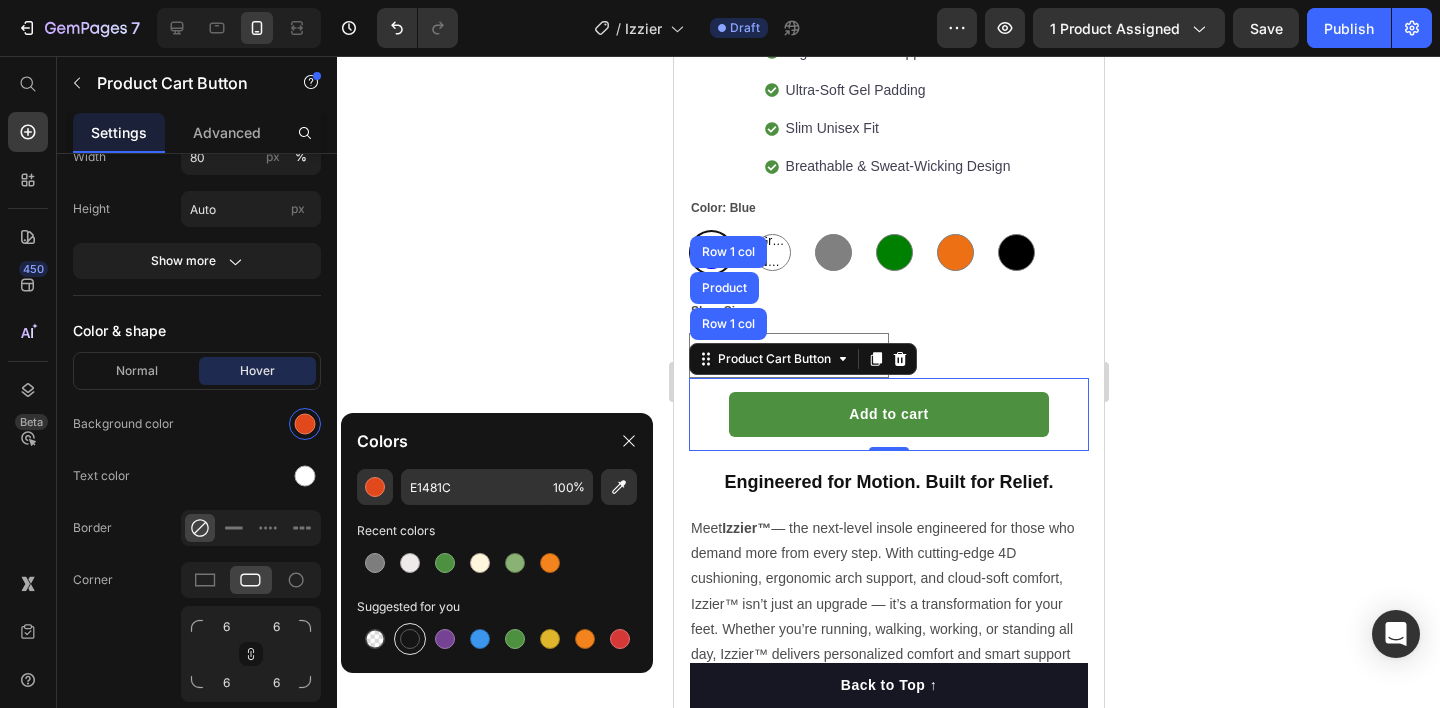 click at bounding box center [410, 639] 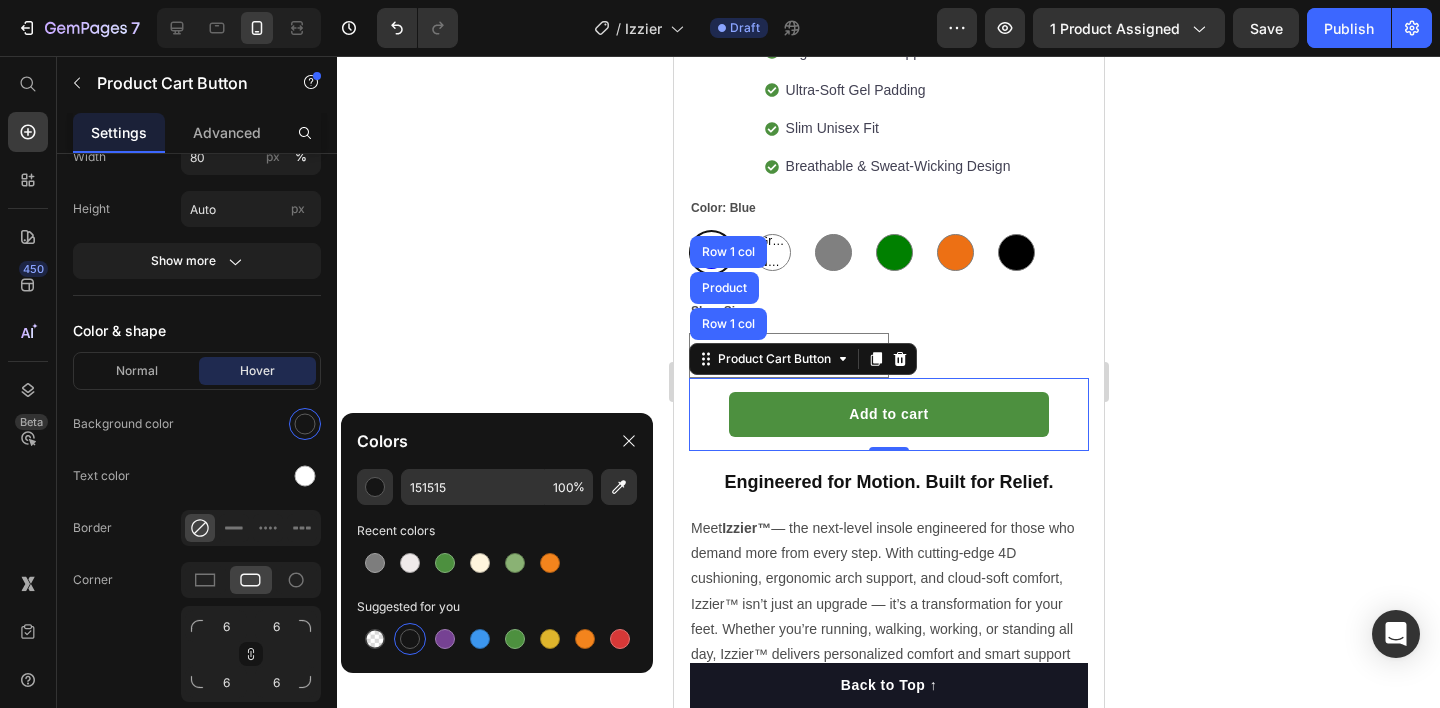 drag, startPoint x: 606, startPoint y: 358, endPoint x: 635, endPoint y: 363, distance: 29.427877 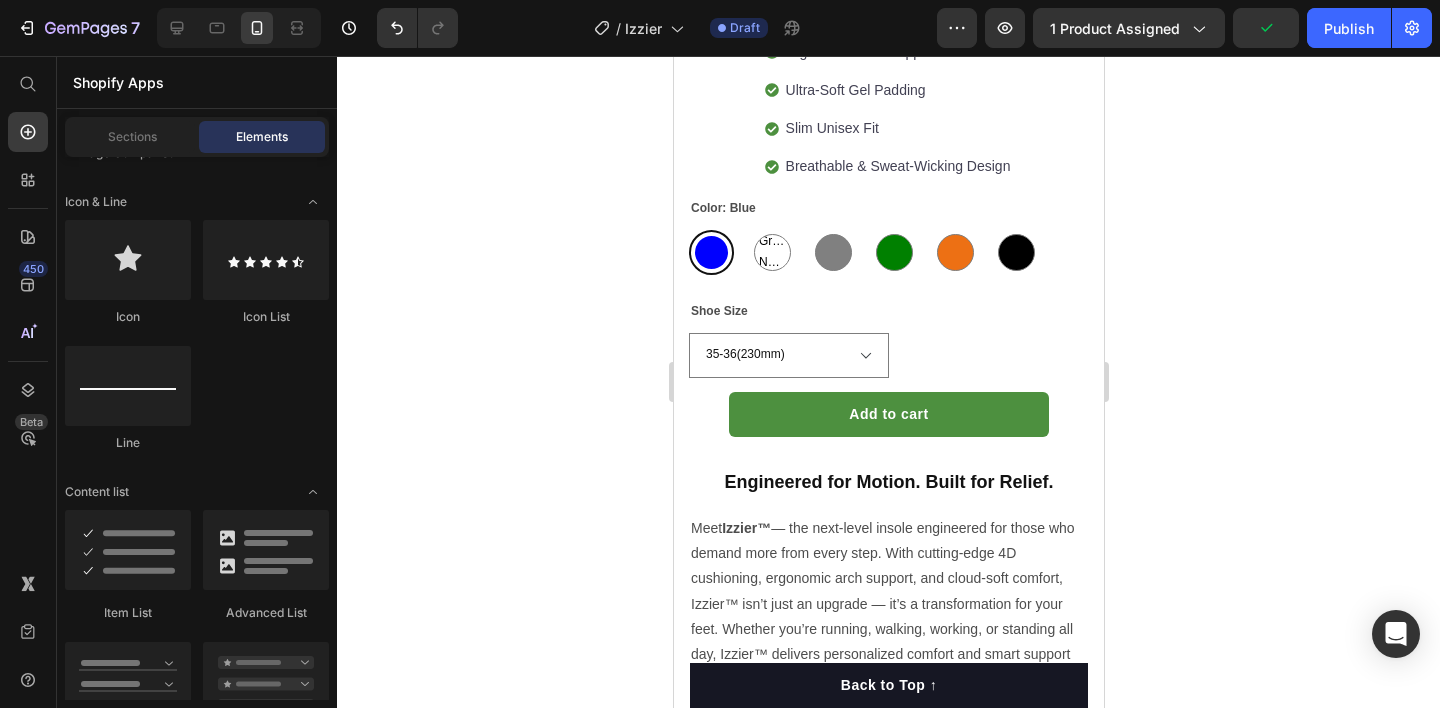 click 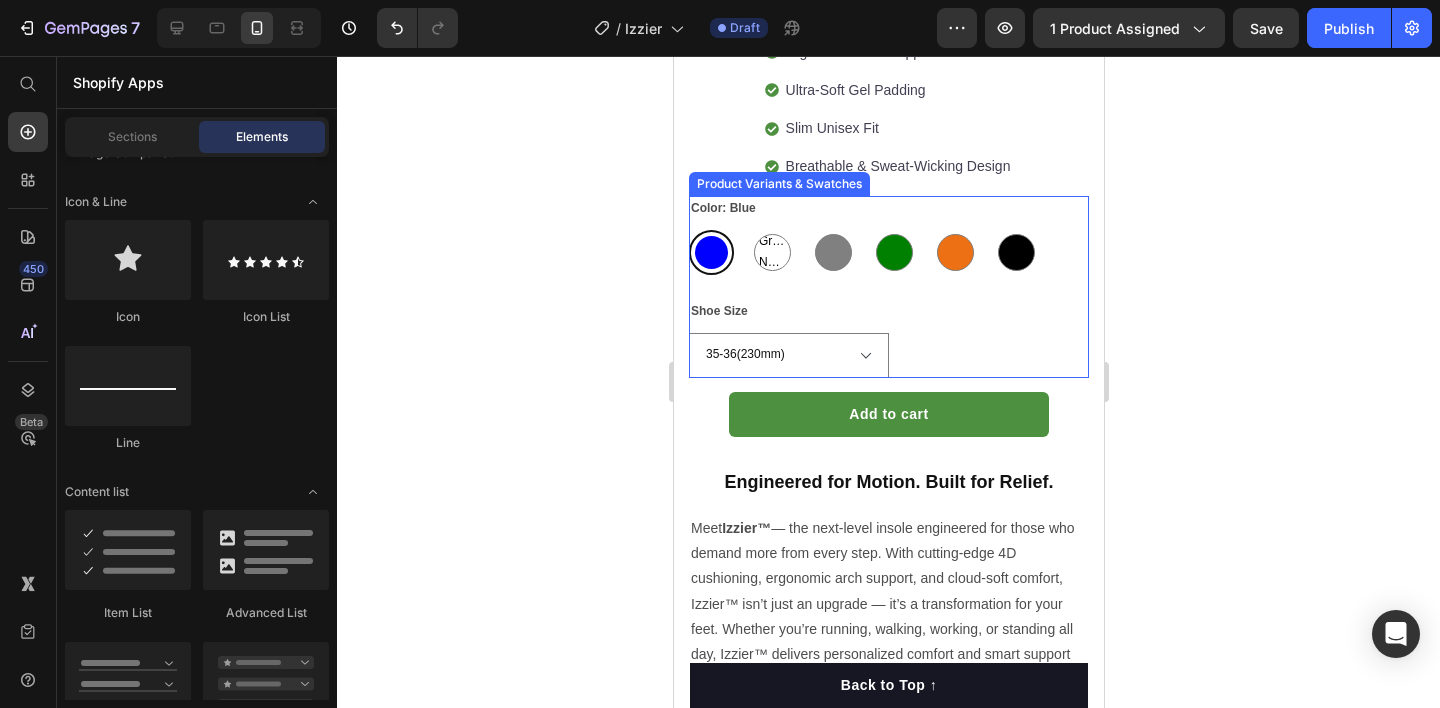 click on "35-36(230mm) 37-38(240mm) 39-40(250mm) 41-42(260mm) 43-44(270mm) 45-46(280mm)" at bounding box center (888, 355) 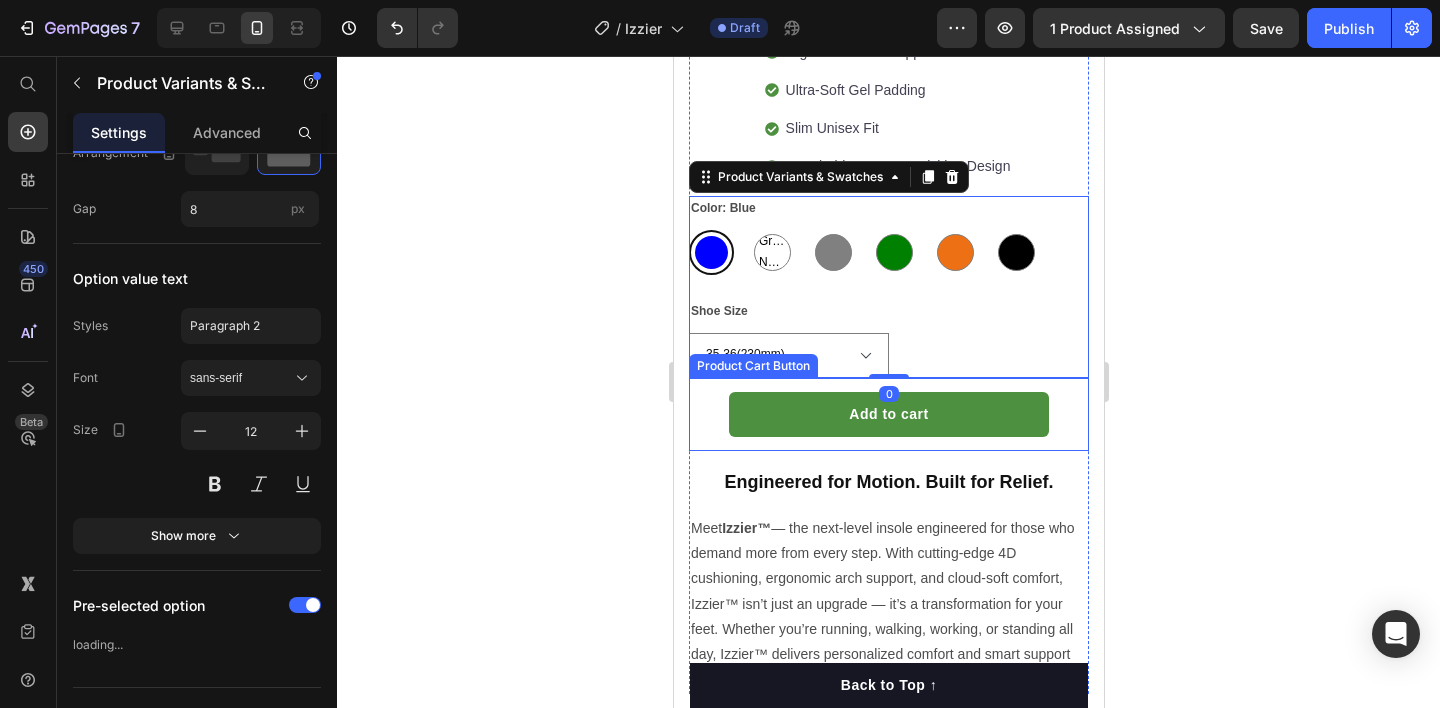 scroll, scrollTop: 0, scrollLeft: 0, axis: both 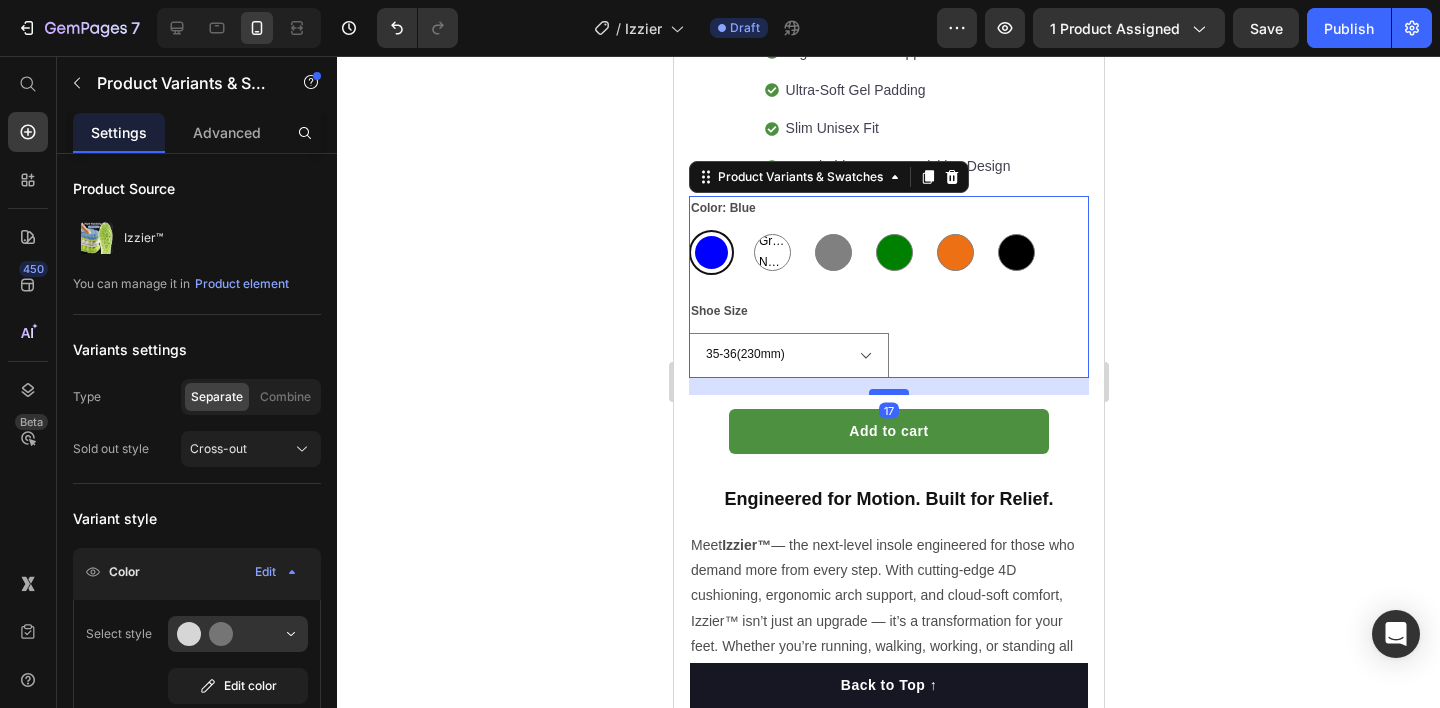 drag, startPoint x: 890, startPoint y: 357, endPoint x: 1821, endPoint y: 461, distance: 936.7908 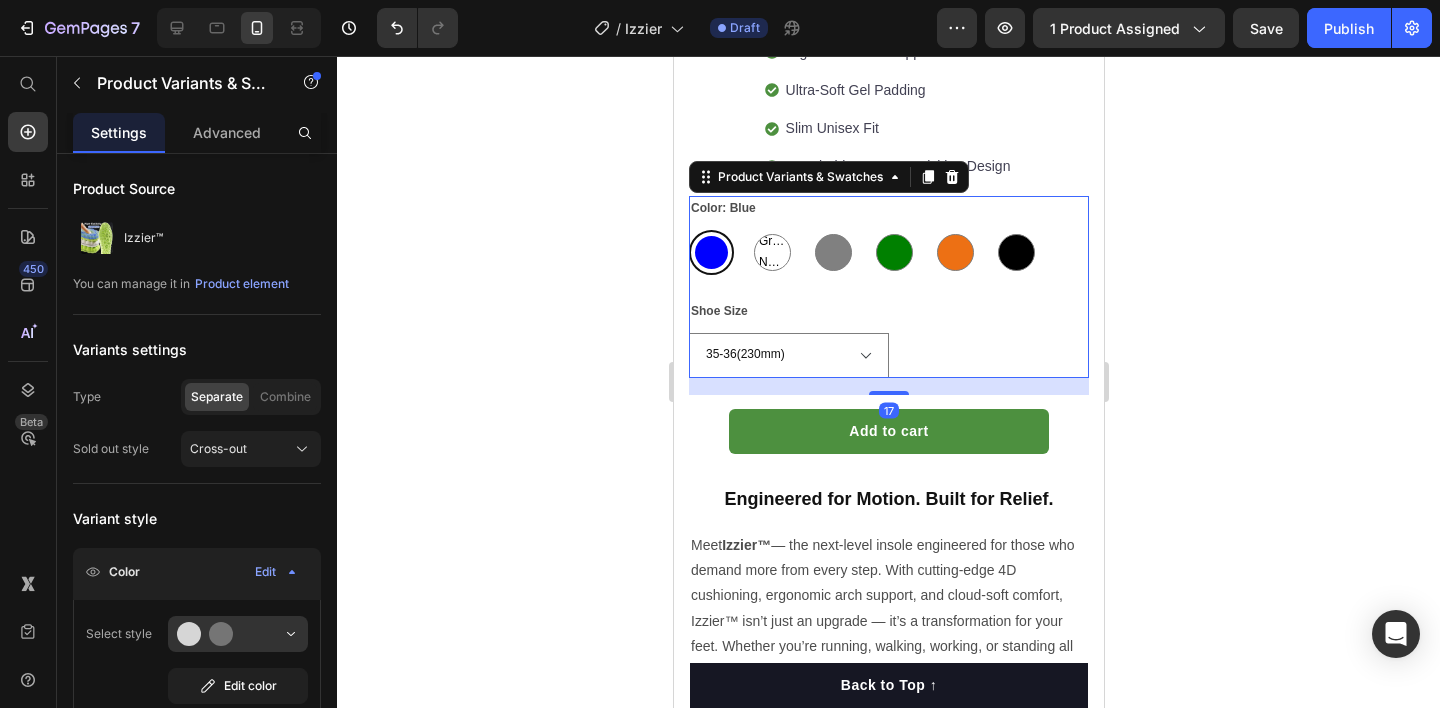click 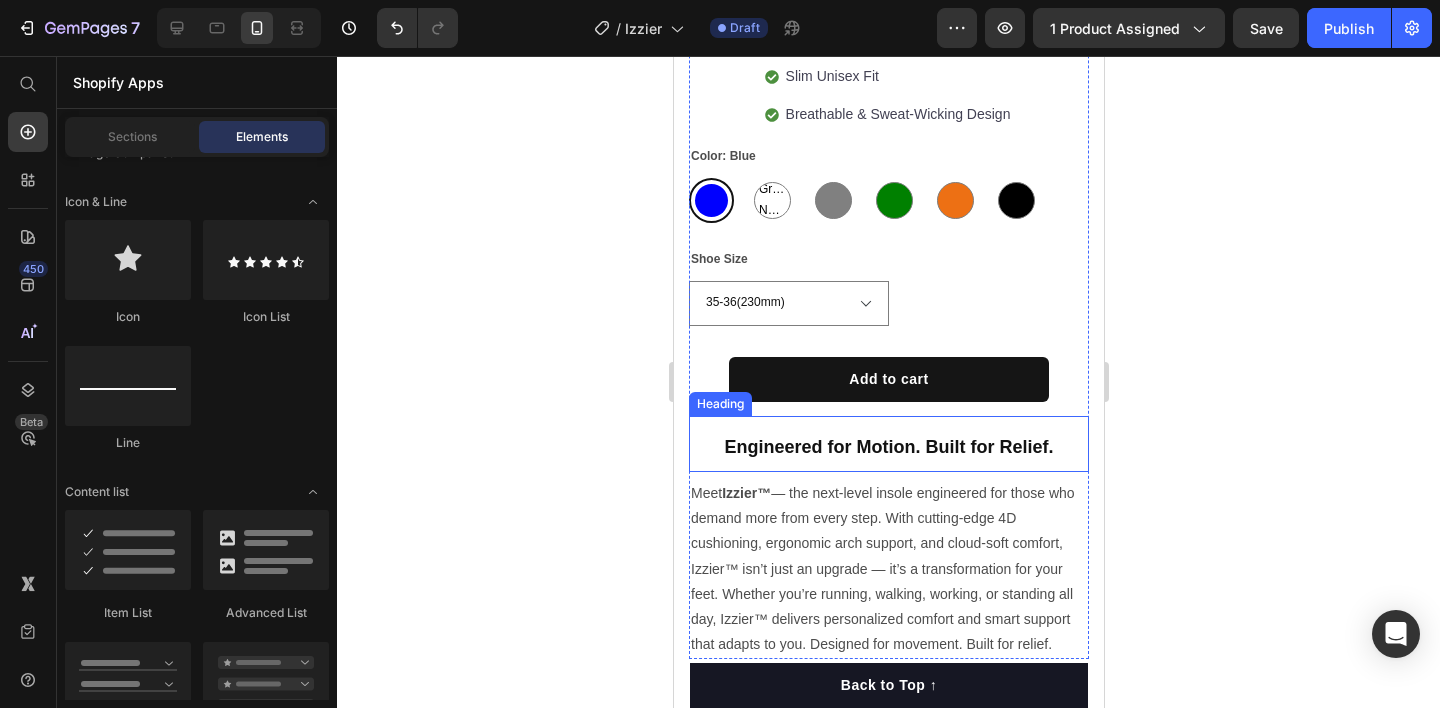 scroll, scrollTop: 1015, scrollLeft: 0, axis: vertical 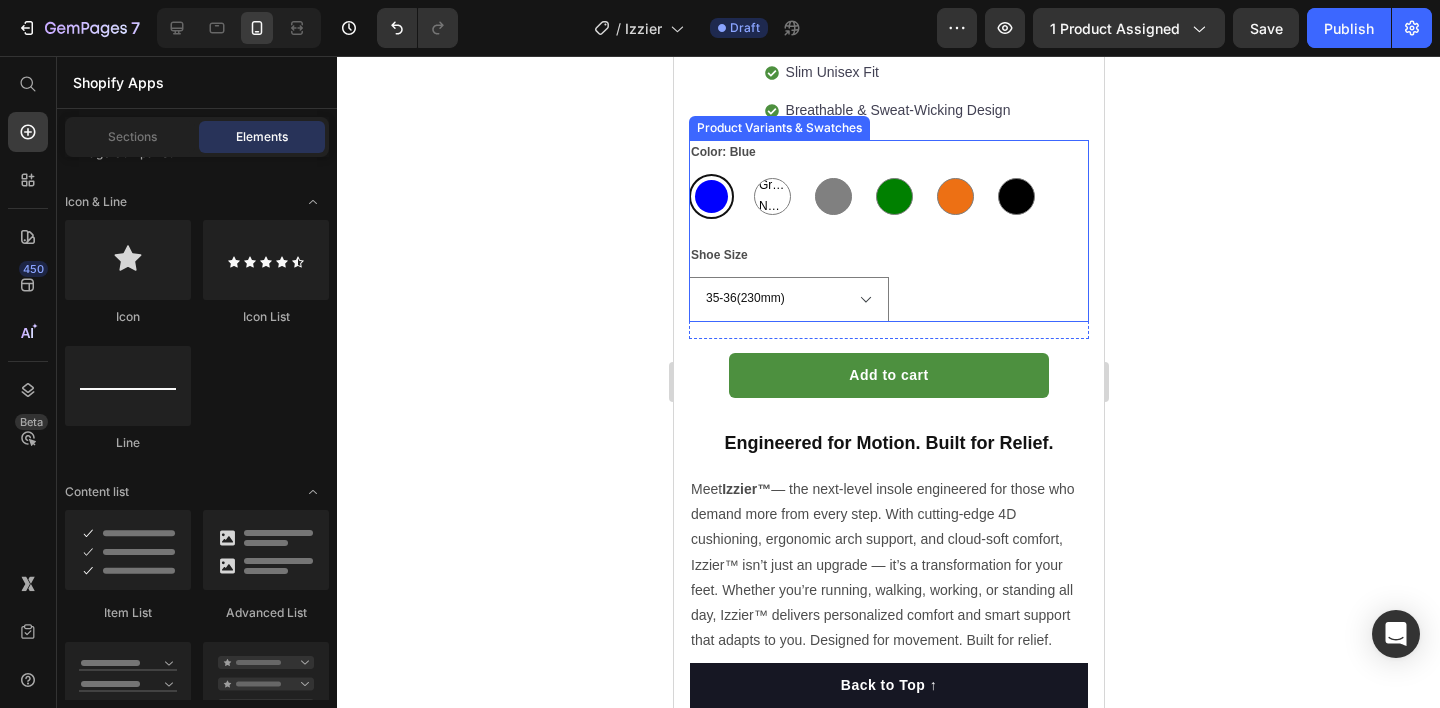 click on "Color: Blue Blue Blue Green Neon Green Neon Green Neon Gray Gray Green Green Orange Orange Black Black Shoe Size 35-36(230mm) 37-38(240mm) 39-40(250mm) 41-42(260mm) 43-44(270mm) 45-46(280mm)" at bounding box center (888, 230) 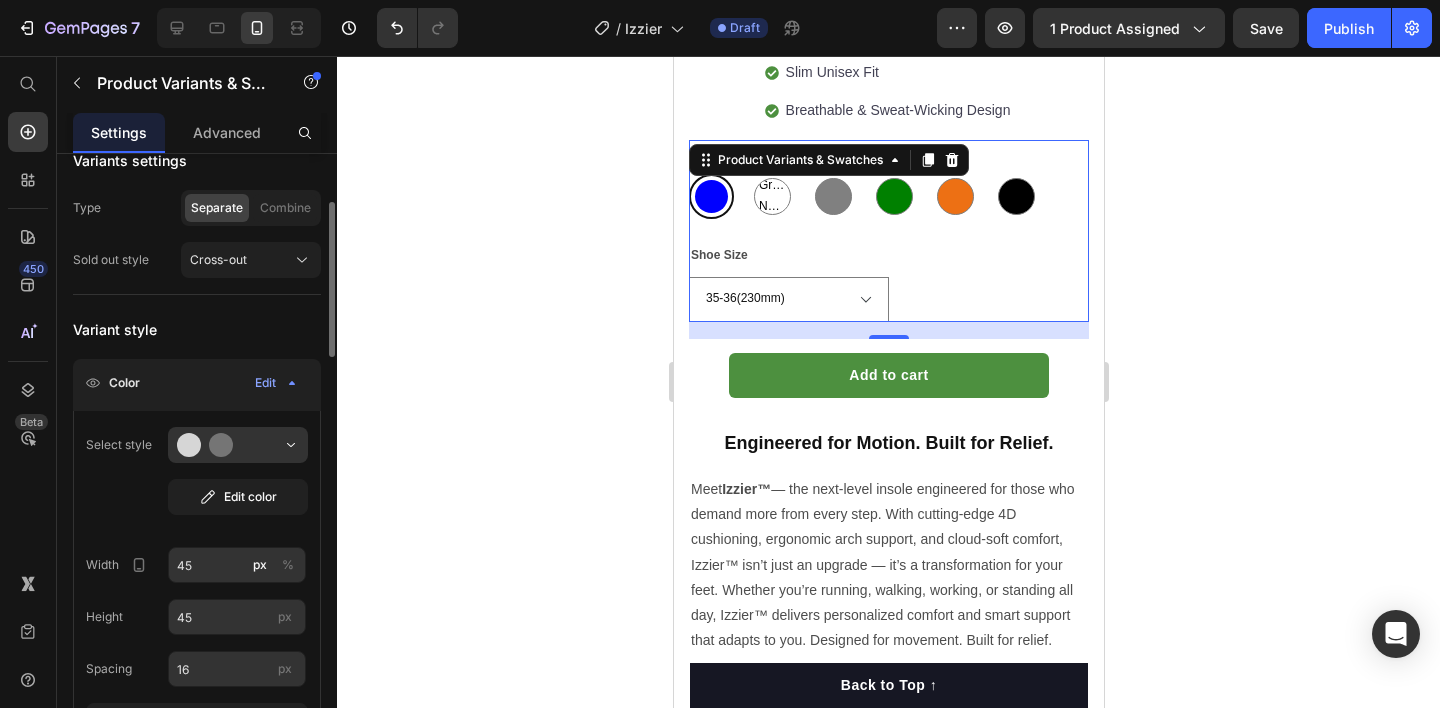 scroll, scrollTop: 193, scrollLeft: 0, axis: vertical 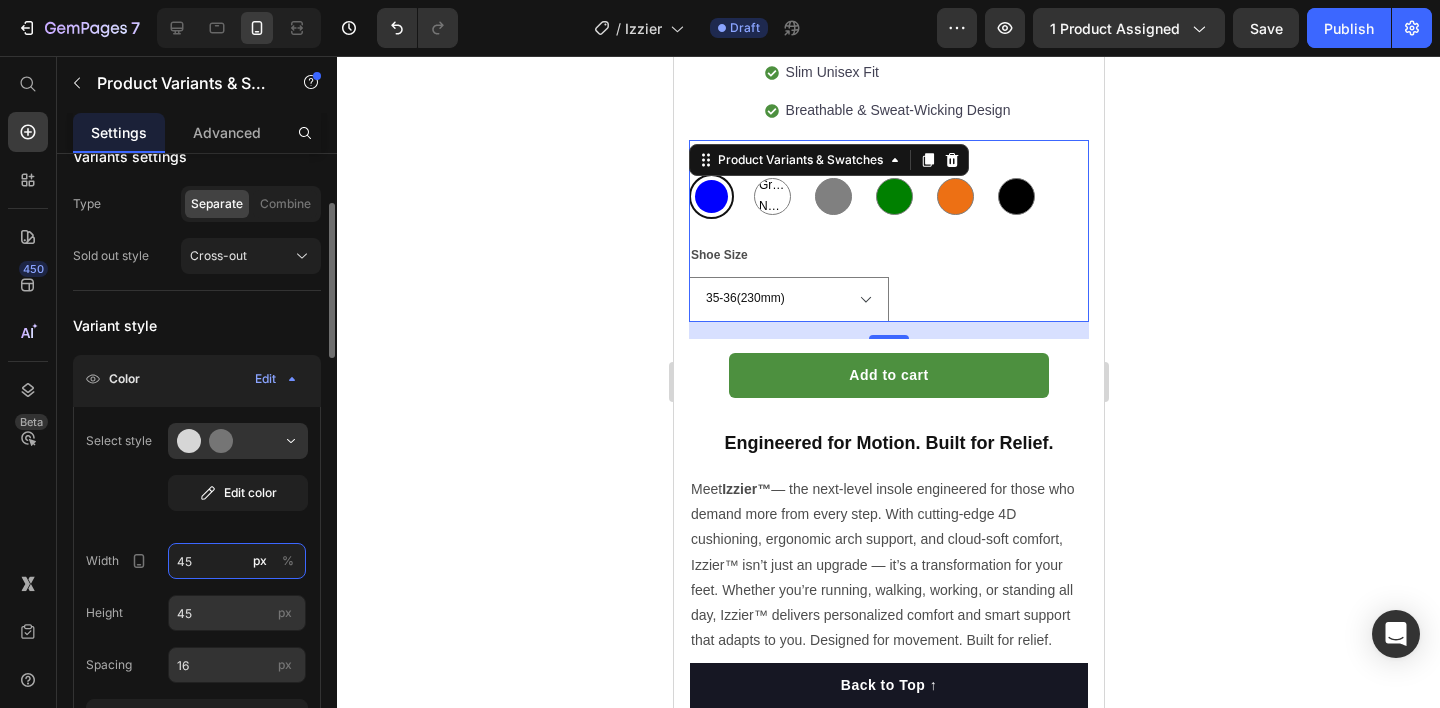 click on "45" at bounding box center [237, 561] 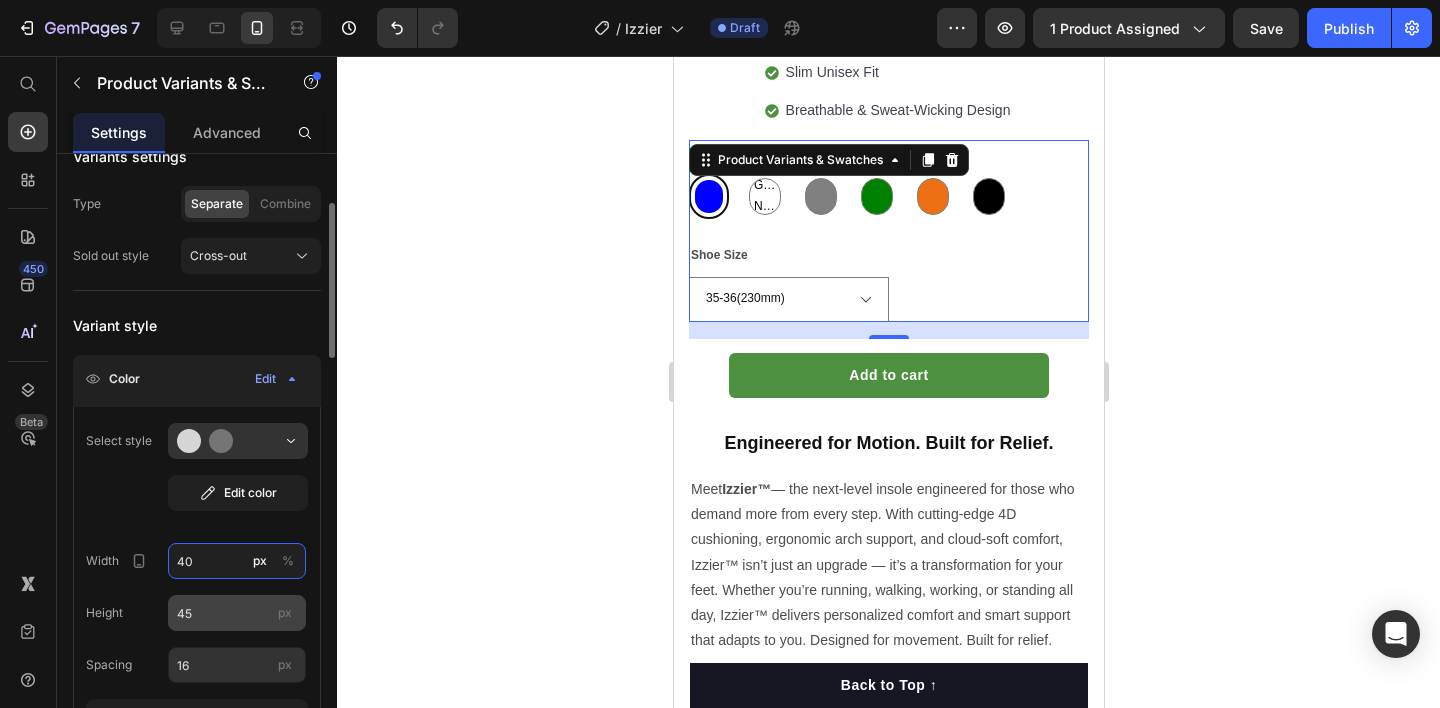 type on "40" 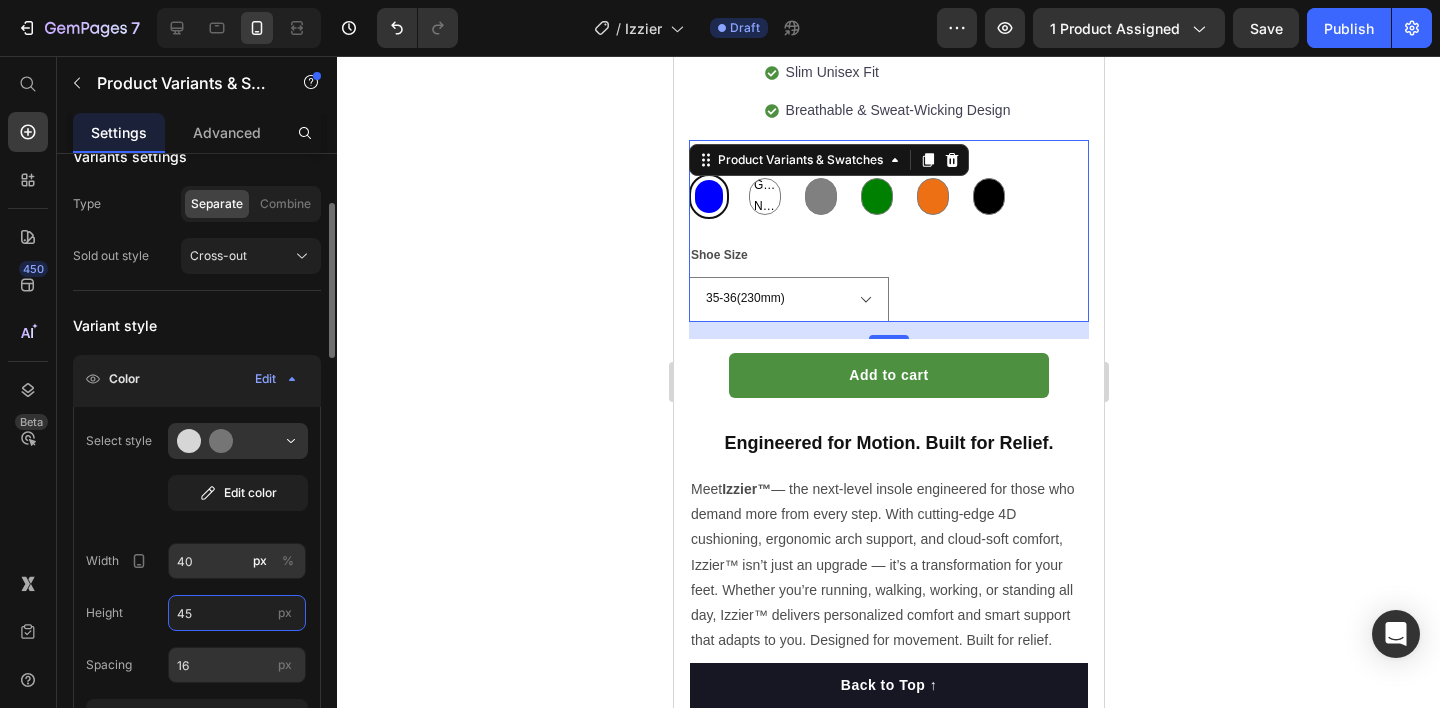click on "45" at bounding box center (237, 613) 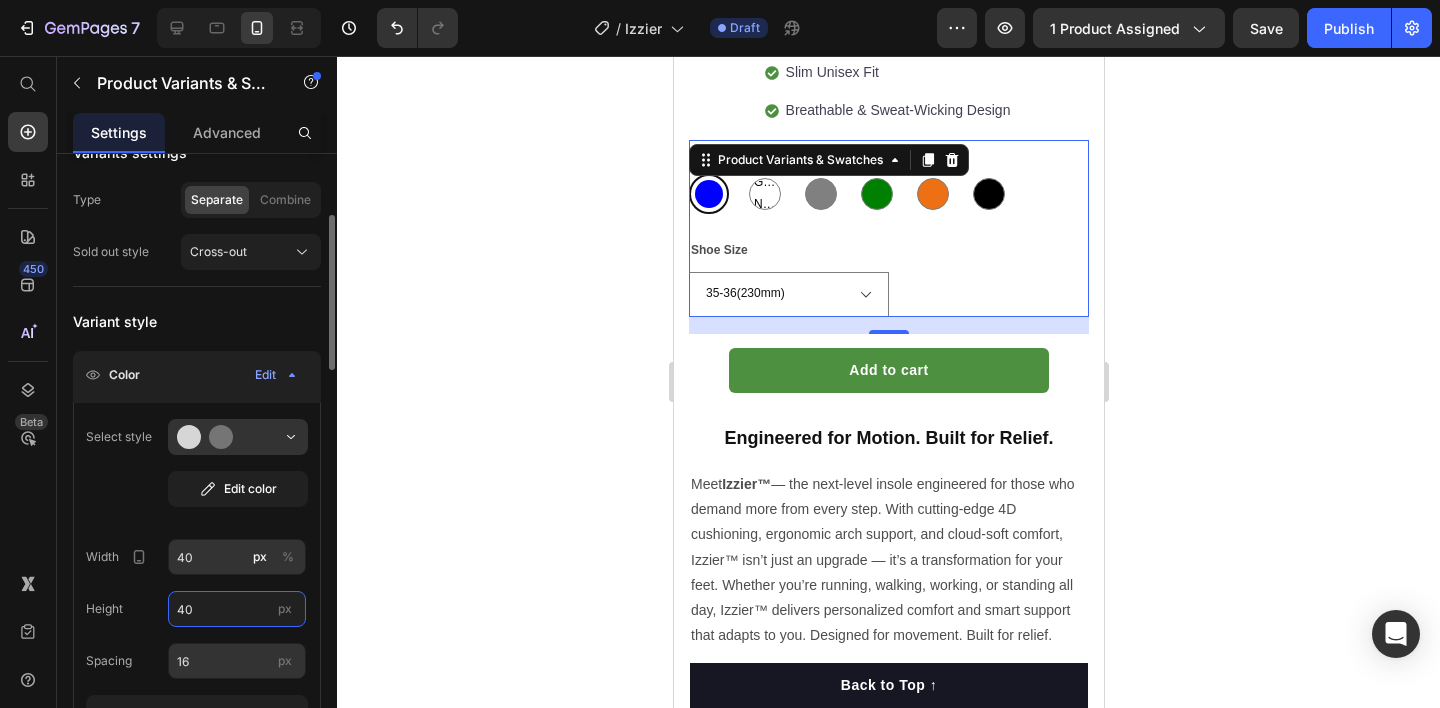 scroll, scrollTop: 206, scrollLeft: 0, axis: vertical 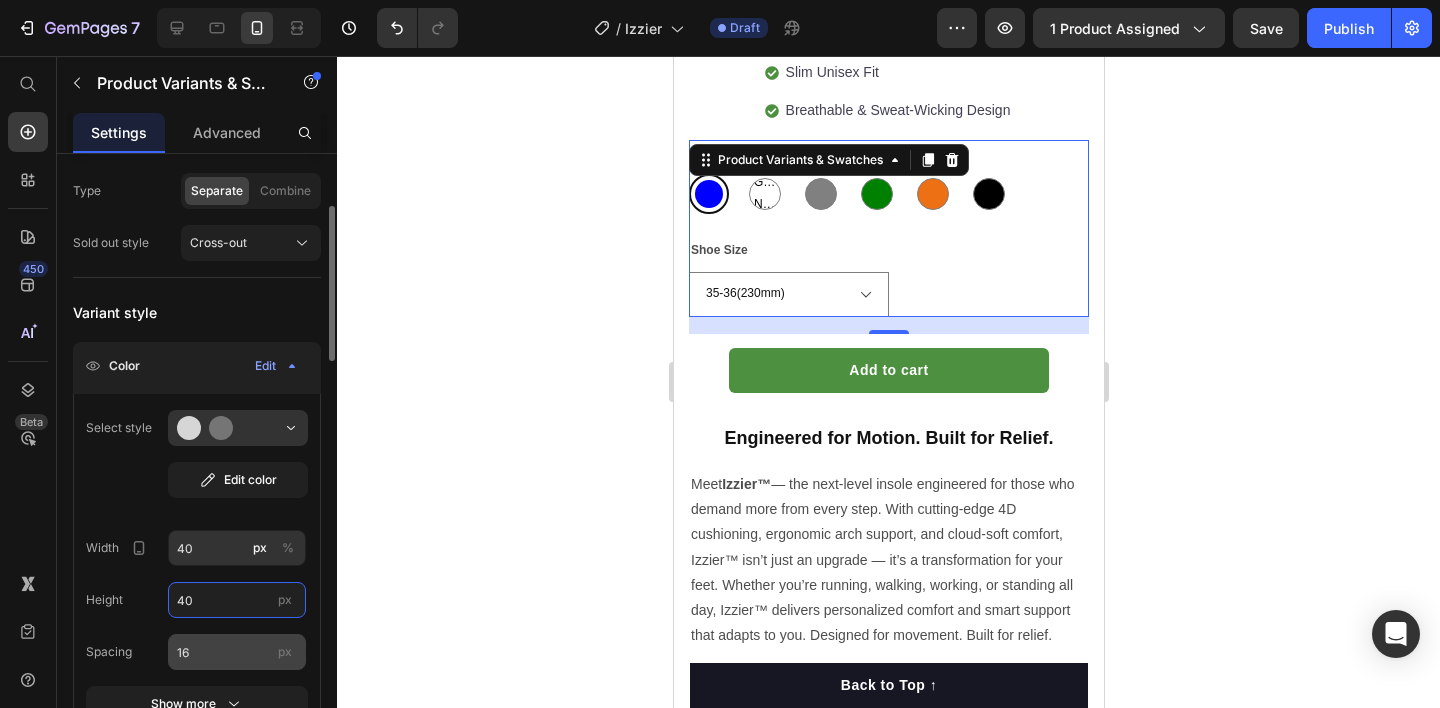 type on "40" 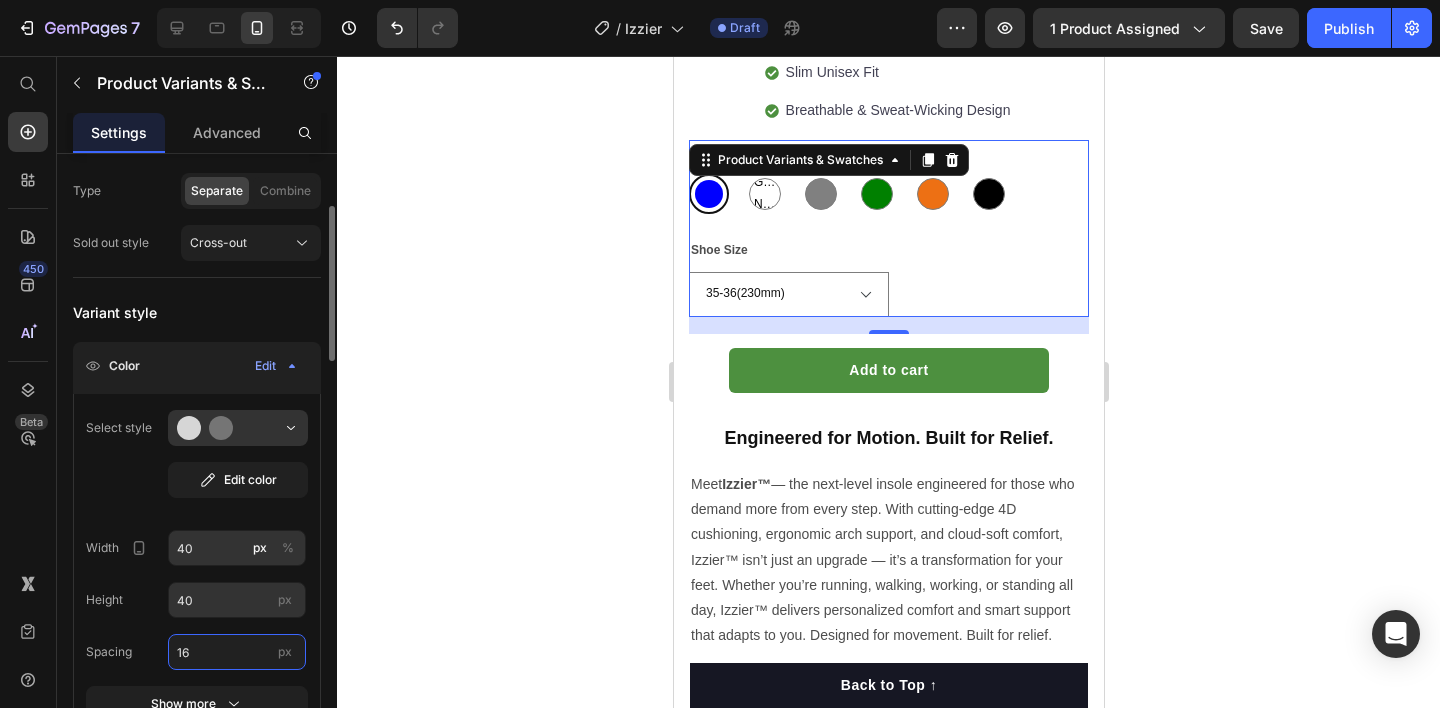 click on "16" at bounding box center [237, 652] 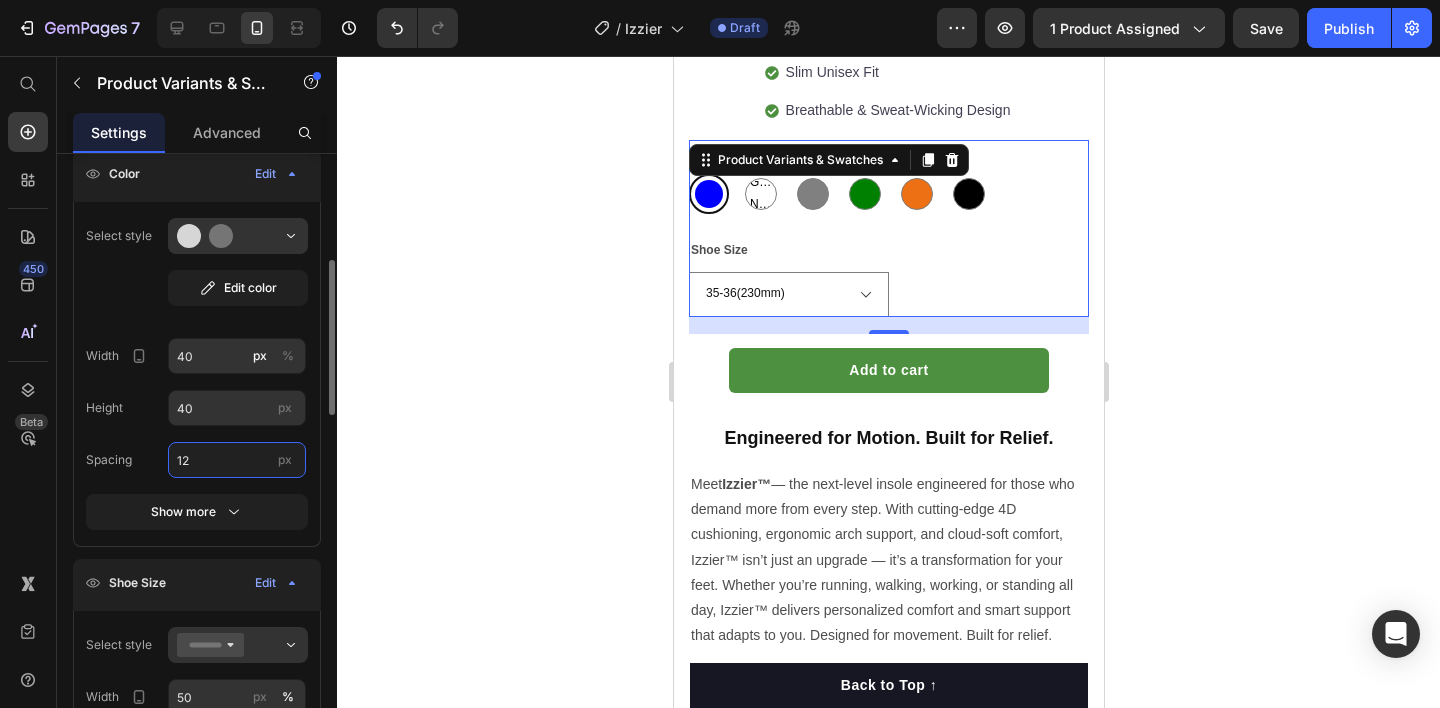 scroll, scrollTop: 406, scrollLeft: 0, axis: vertical 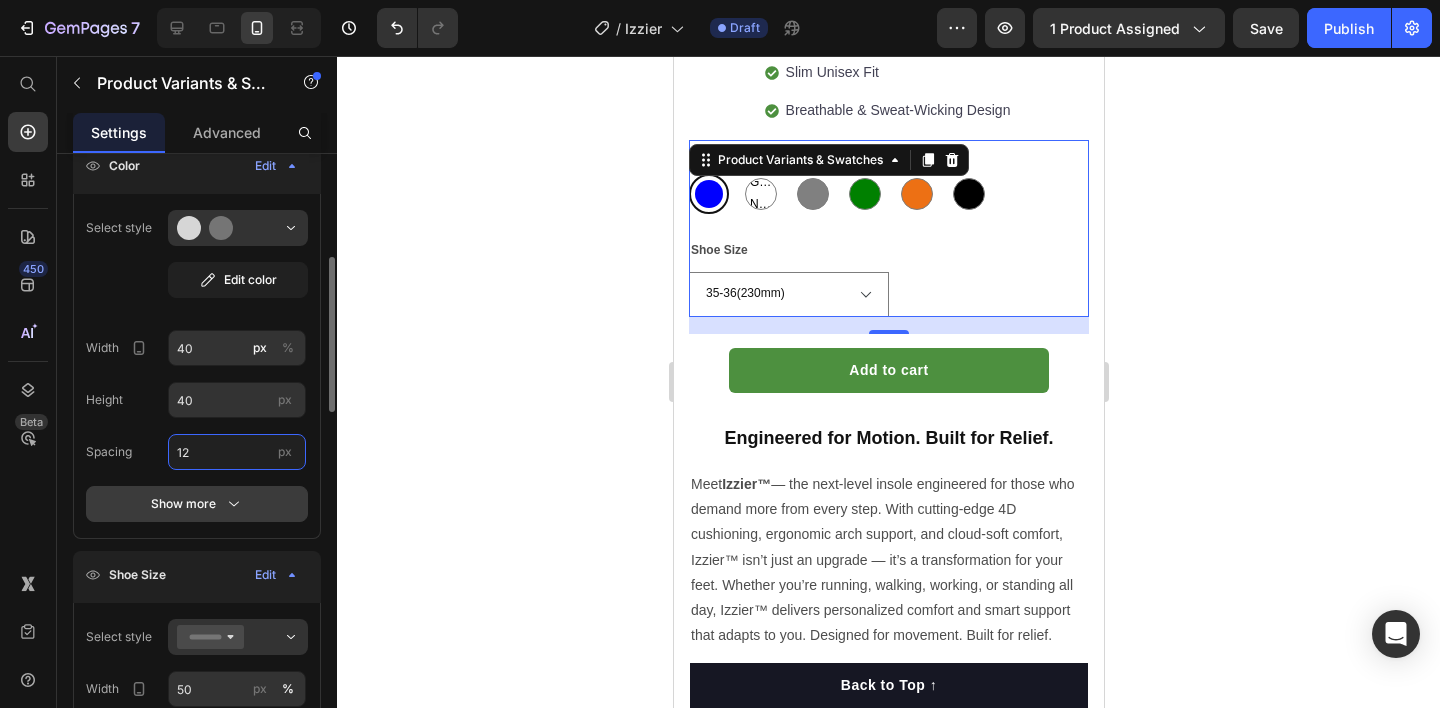 type on "12" 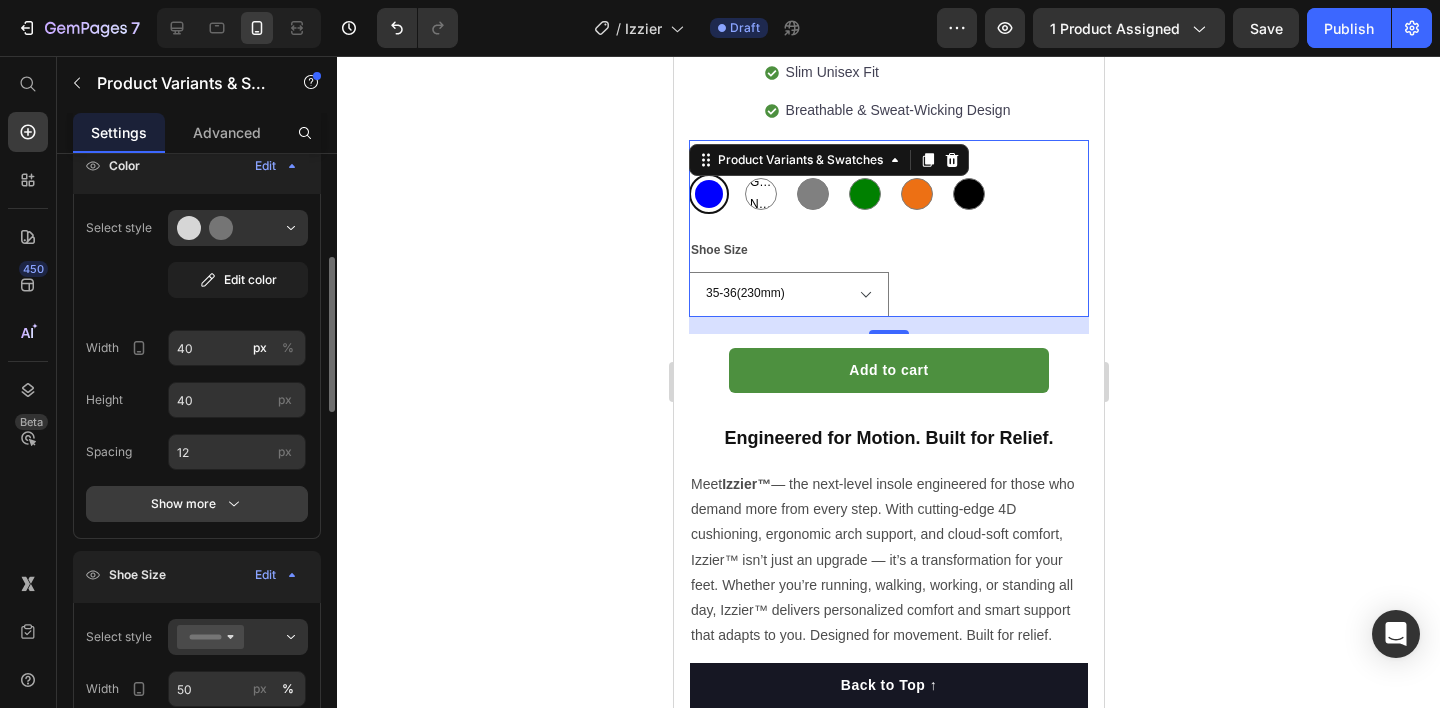 click 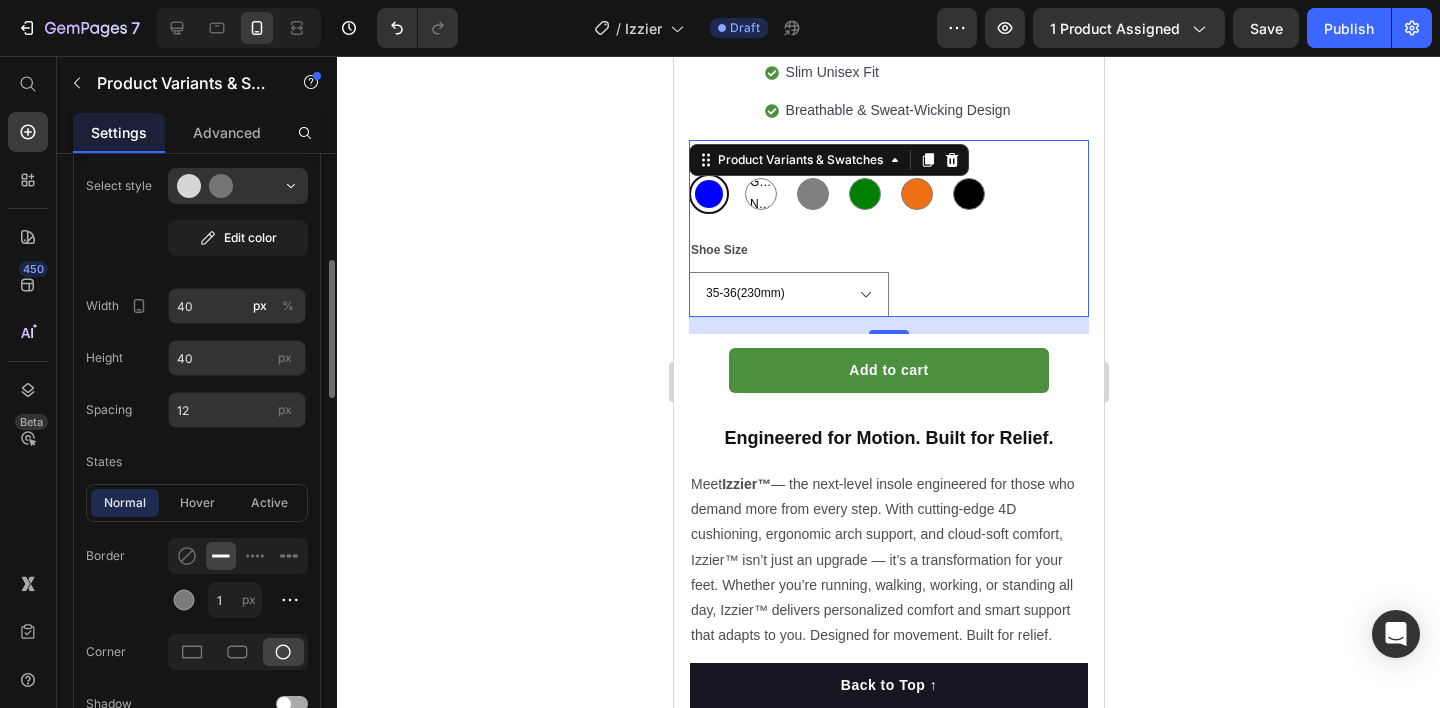 scroll, scrollTop: 452, scrollLeft: 0, axis: vertical 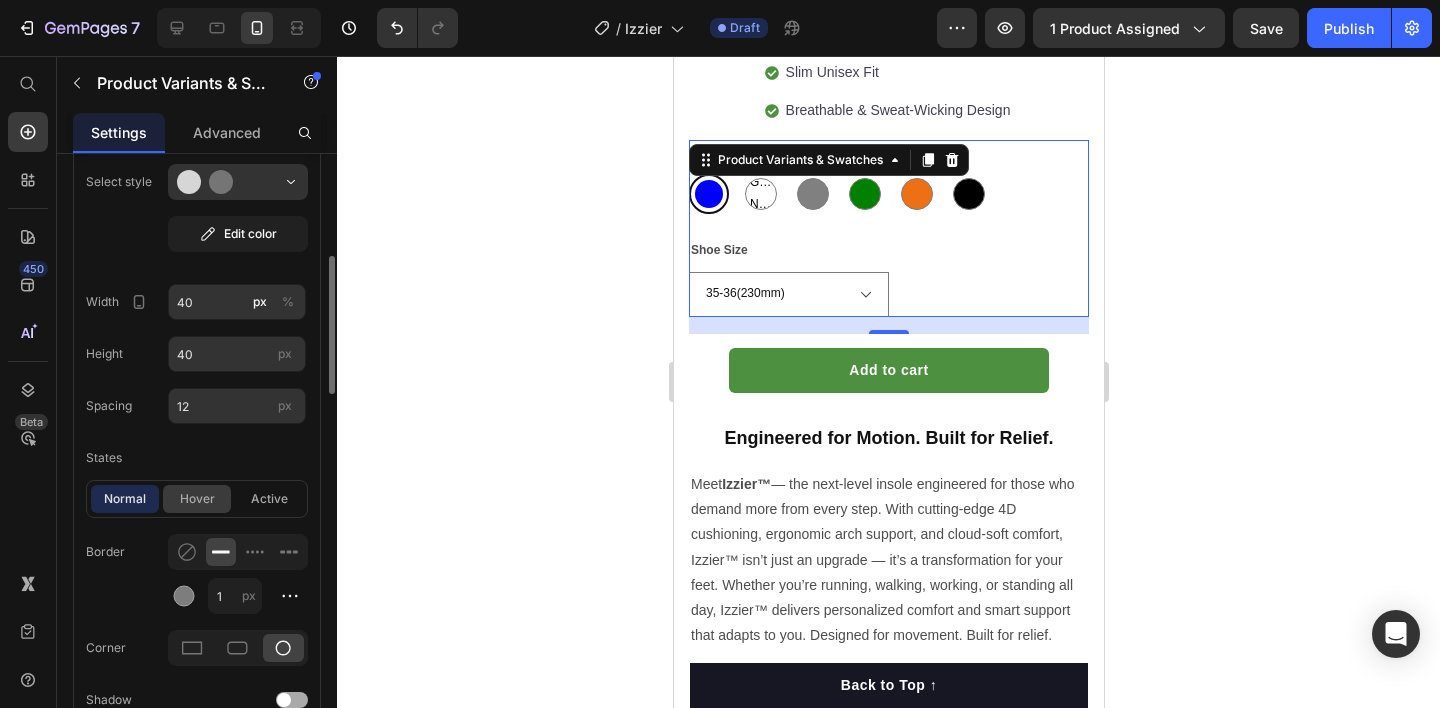 click on "hover" at bounding box center [197, 499] 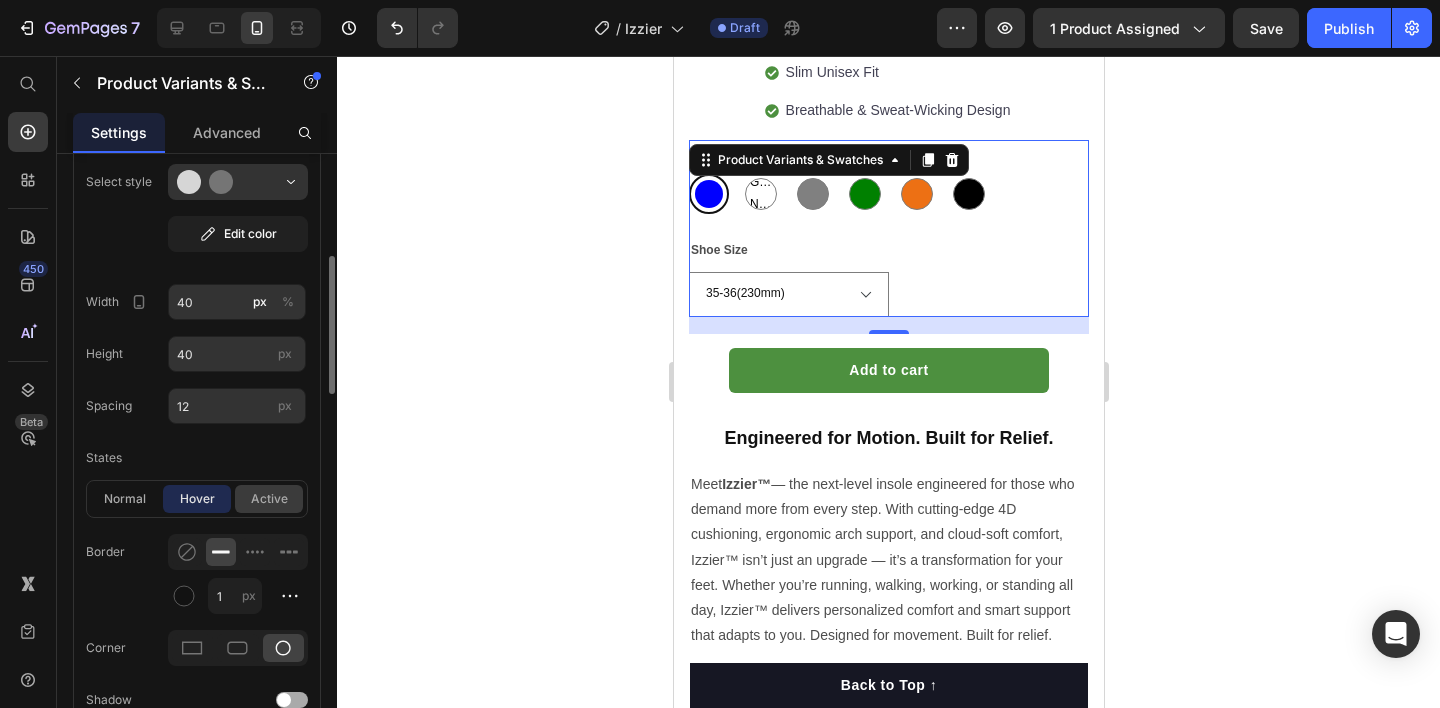 click on "active" at bounding box center (269, 499) 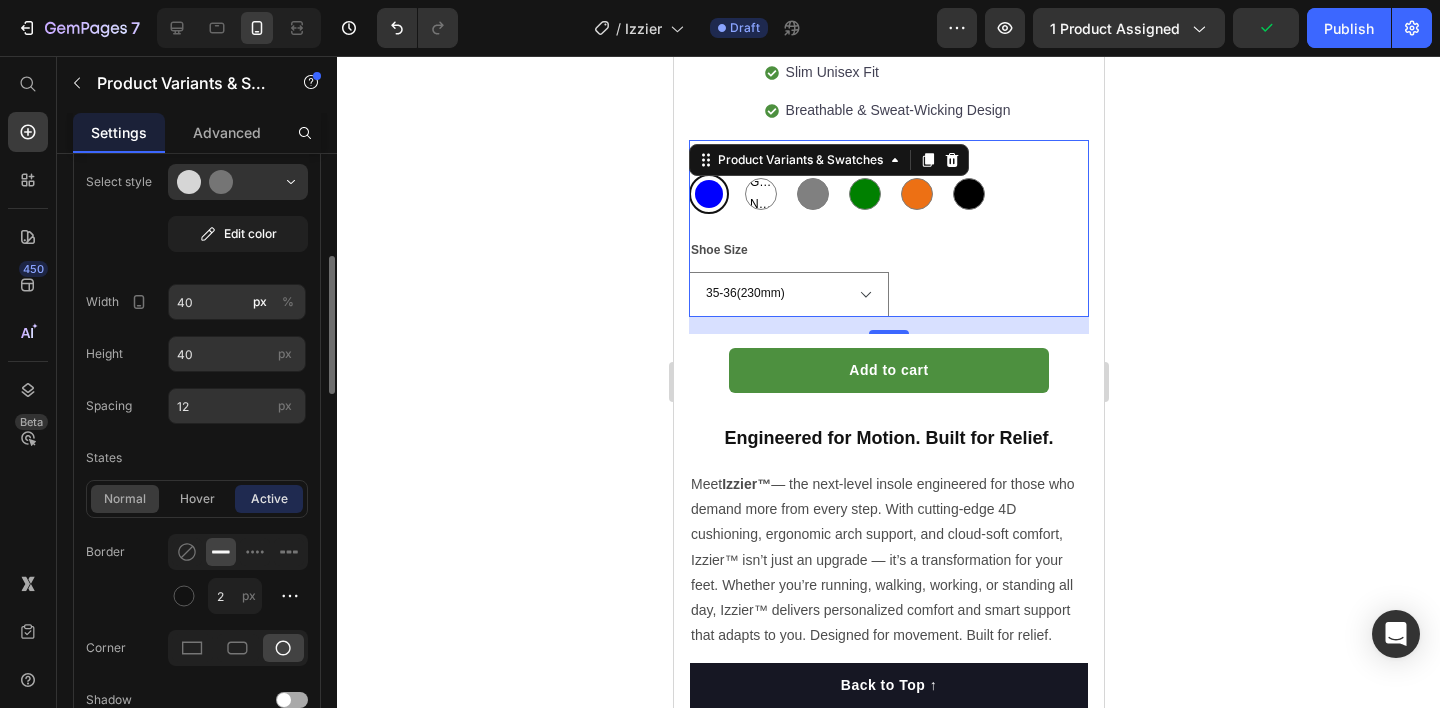 click on "normal" at bounding box center [125, 499] 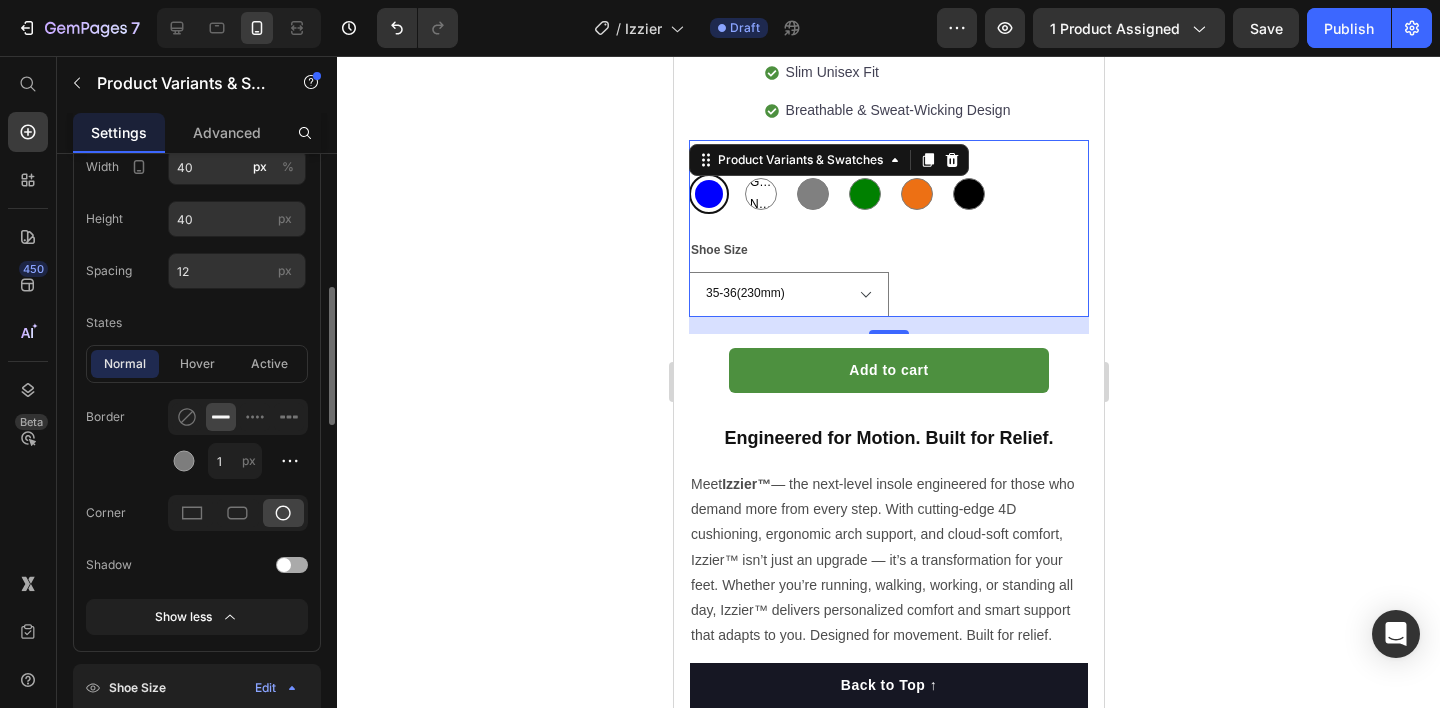 scroll, scrollTop: 643, scrollLeft: 0, axis: vertical 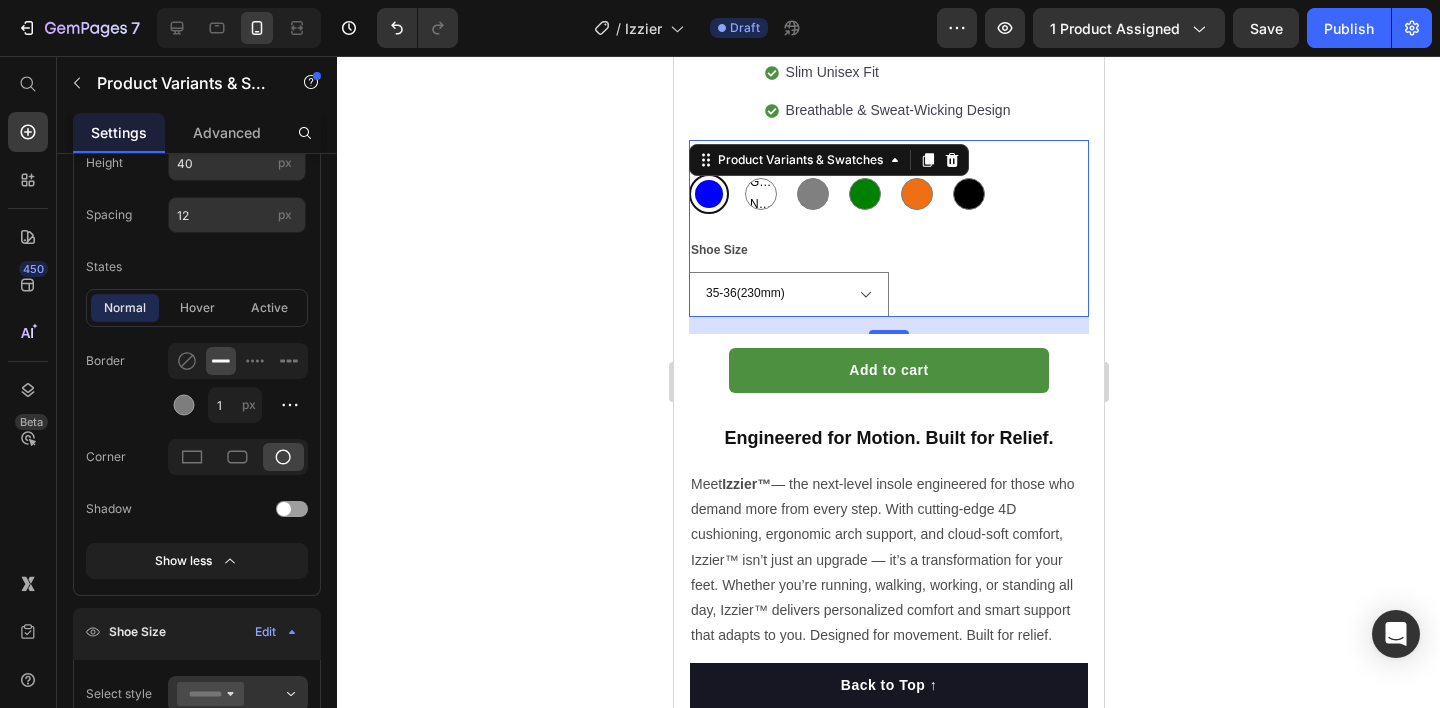 click 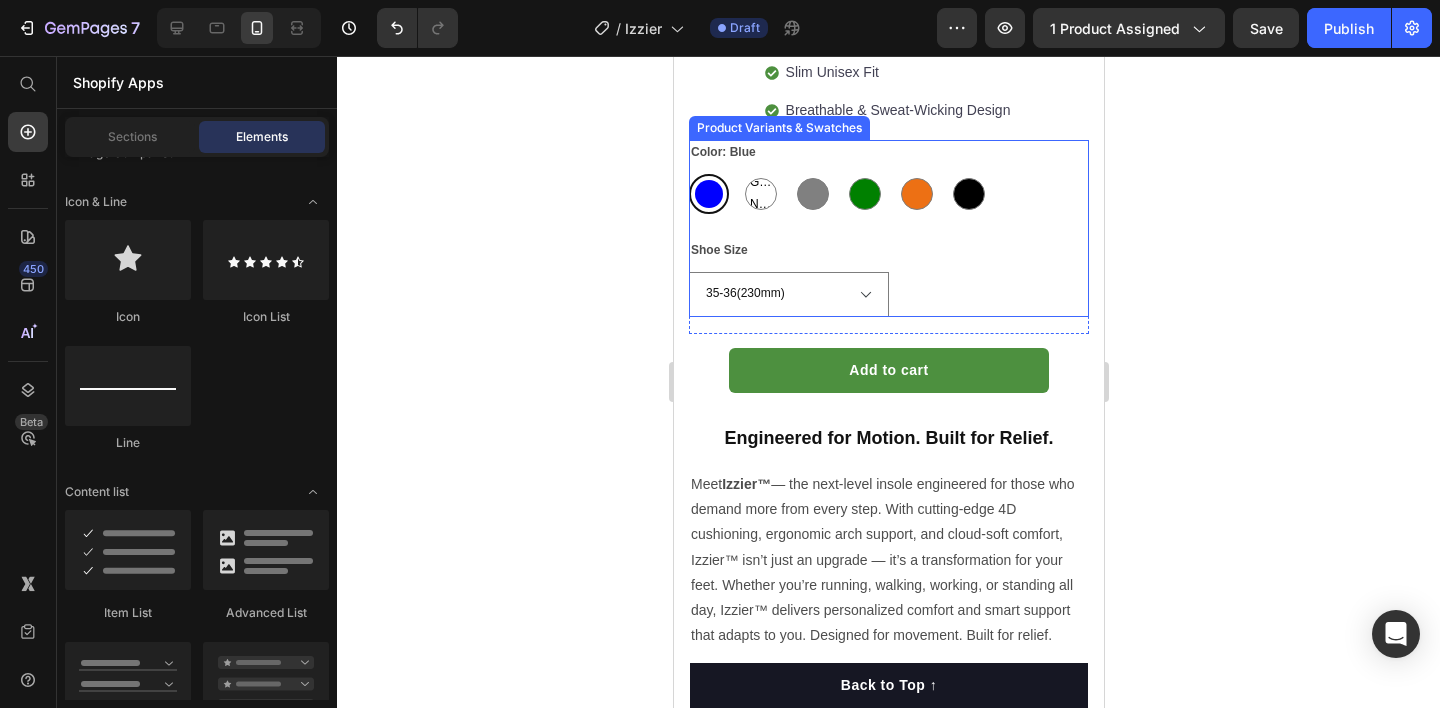 click on "Blue Blue Green Neon Green Neon Green Neon Gray Gray Green Green Orange Orange Black Black" at bounding box center [888, 194] 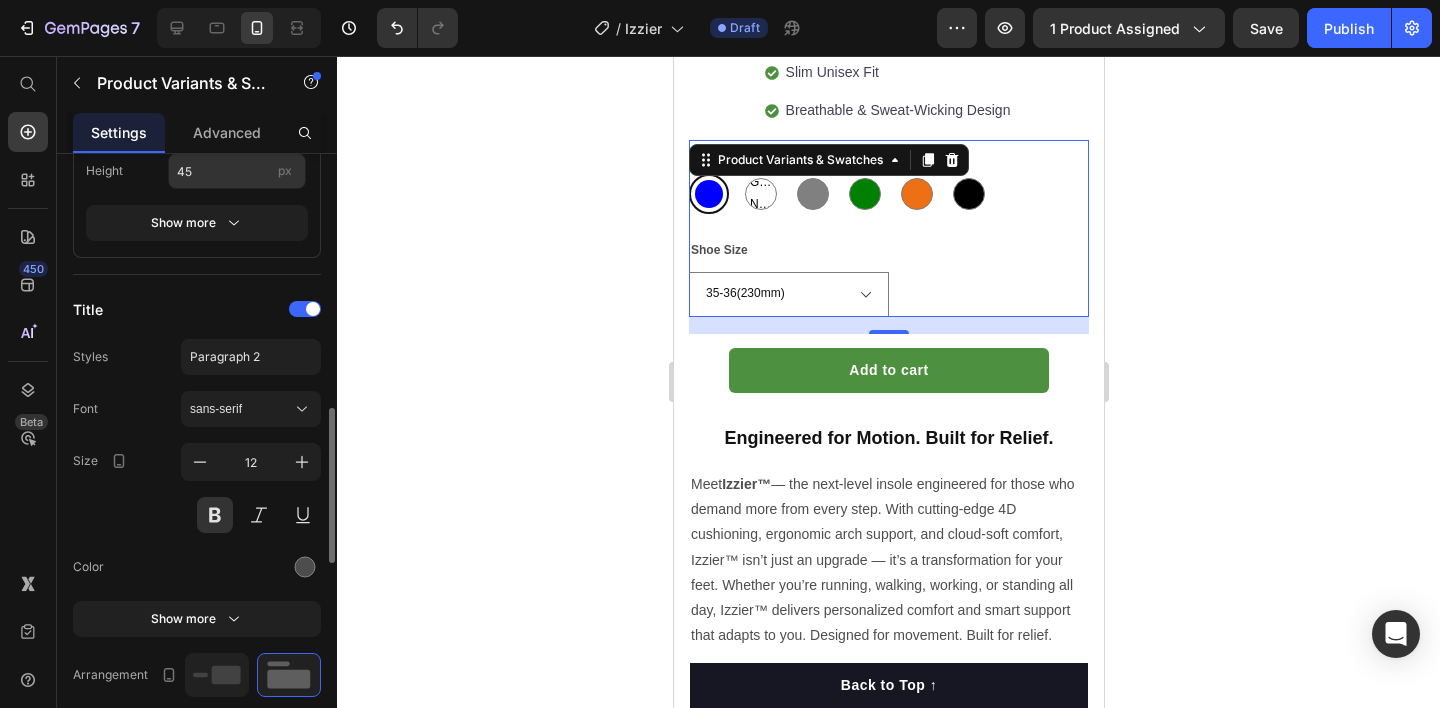 scroll, scrollTop: 1197, scrollLeft: 0, axis: vertical 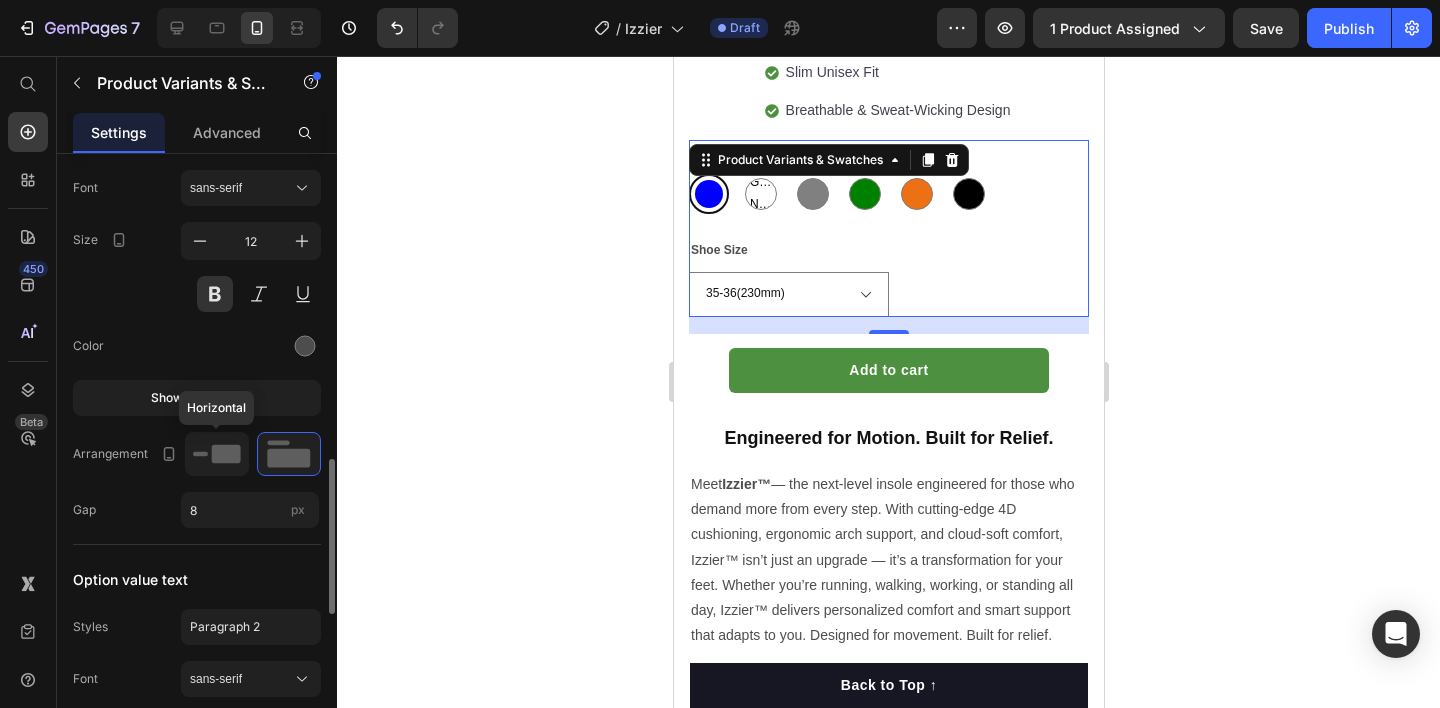 click 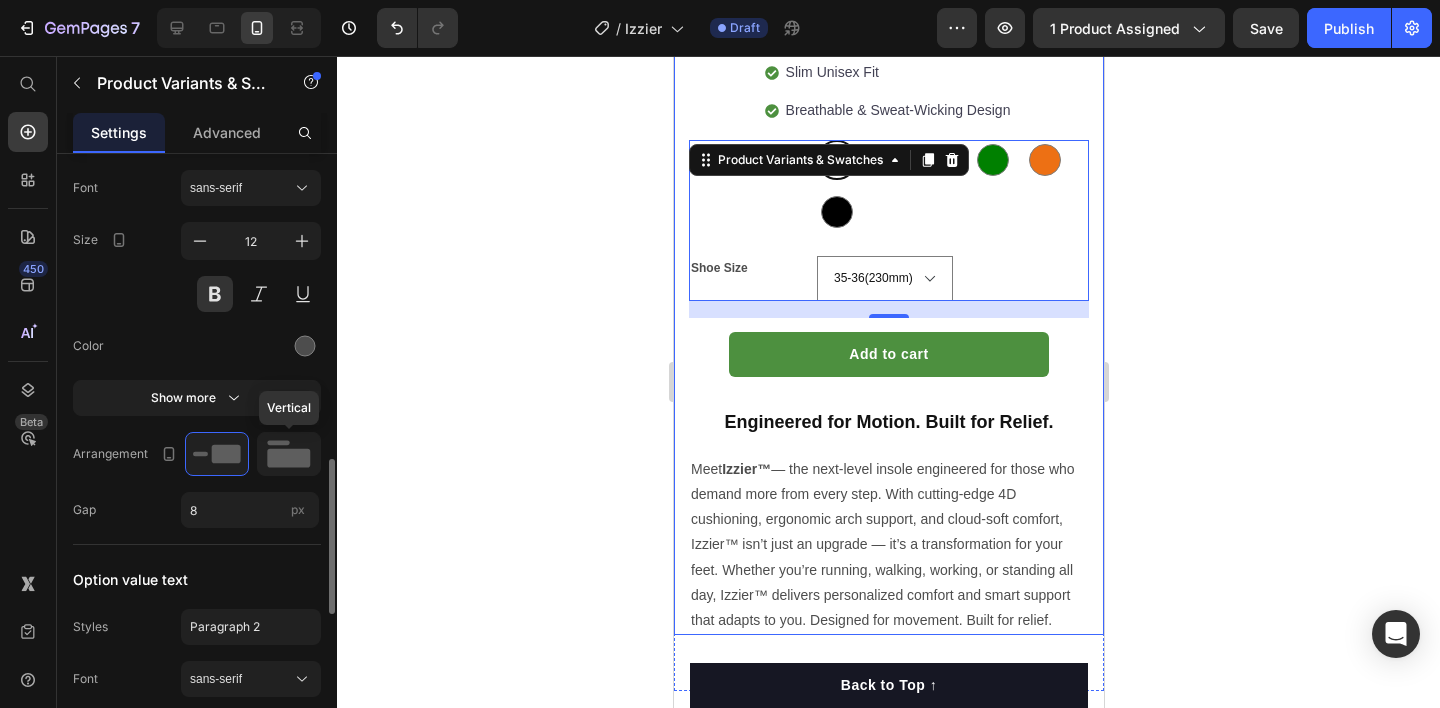 click 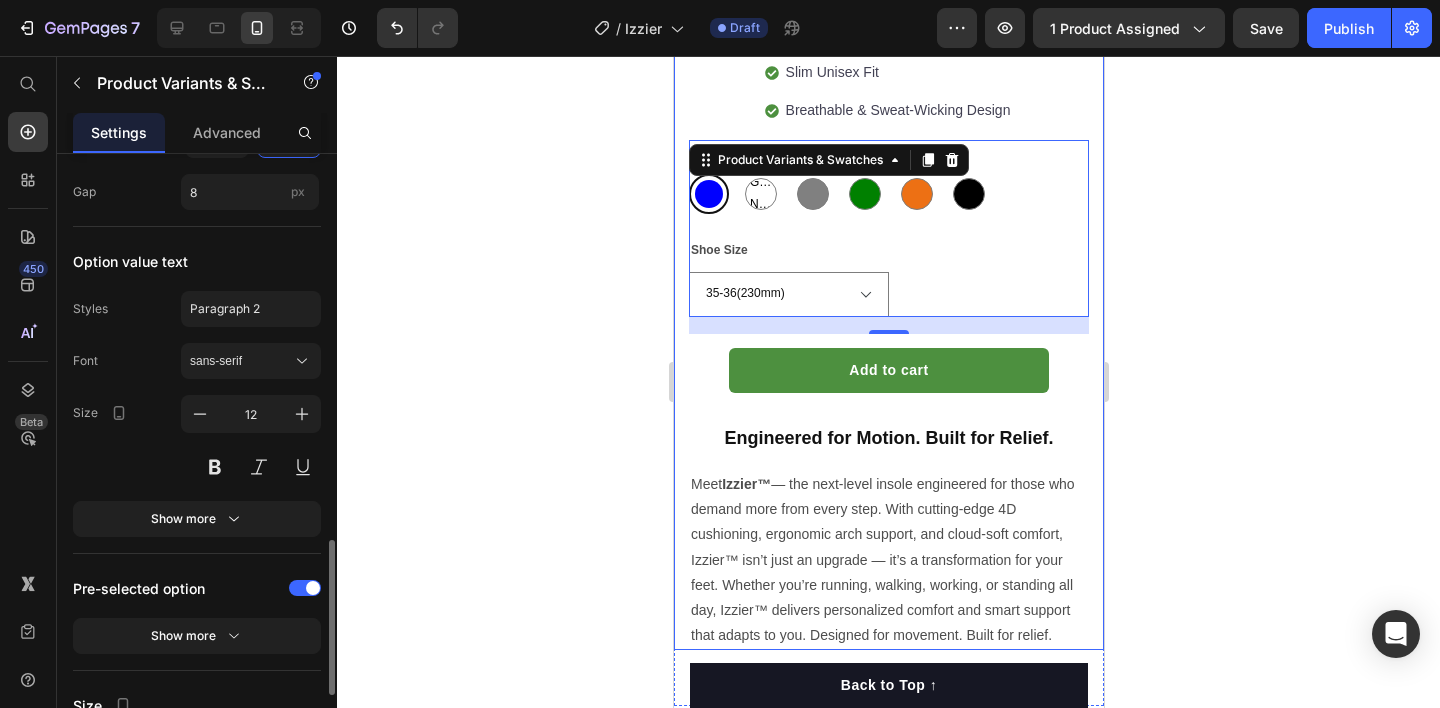 scroll, scrollTop: 1519, scrollLeft: 0, axis: vertical 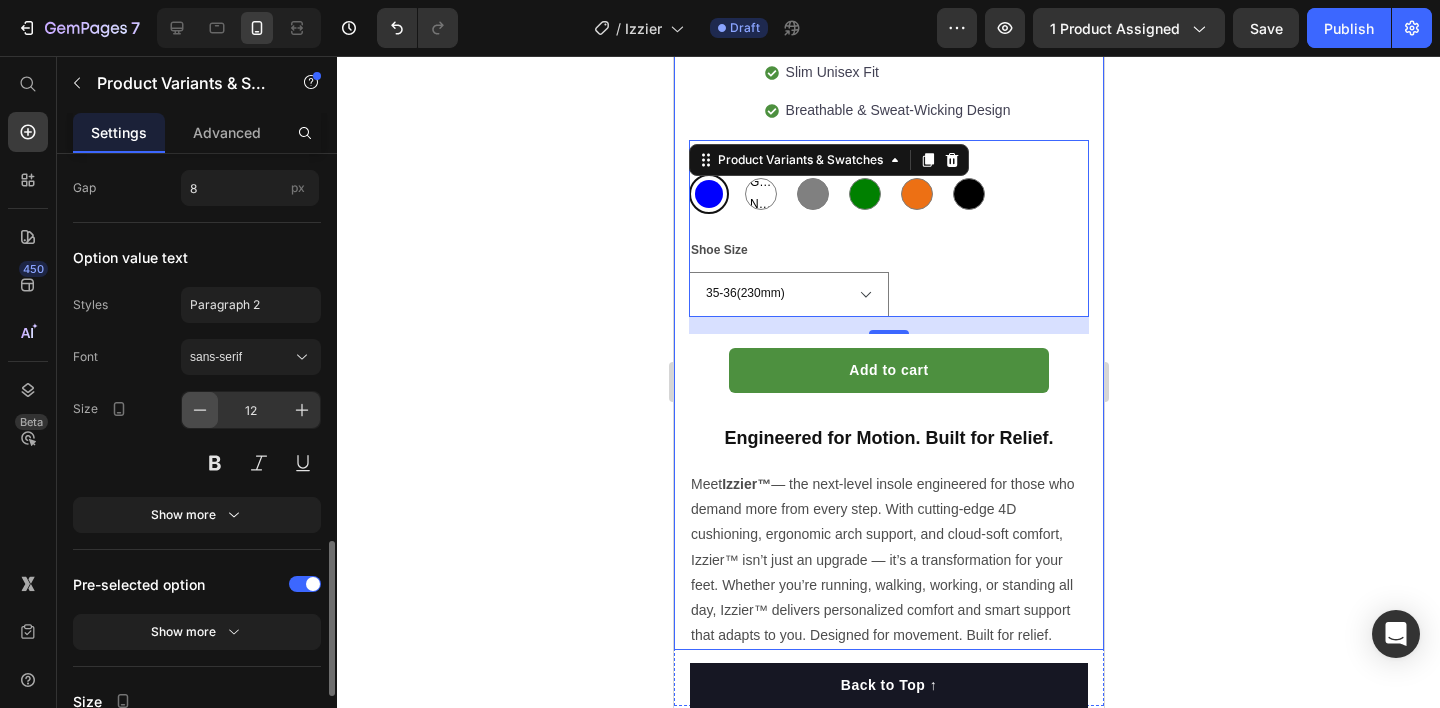 click 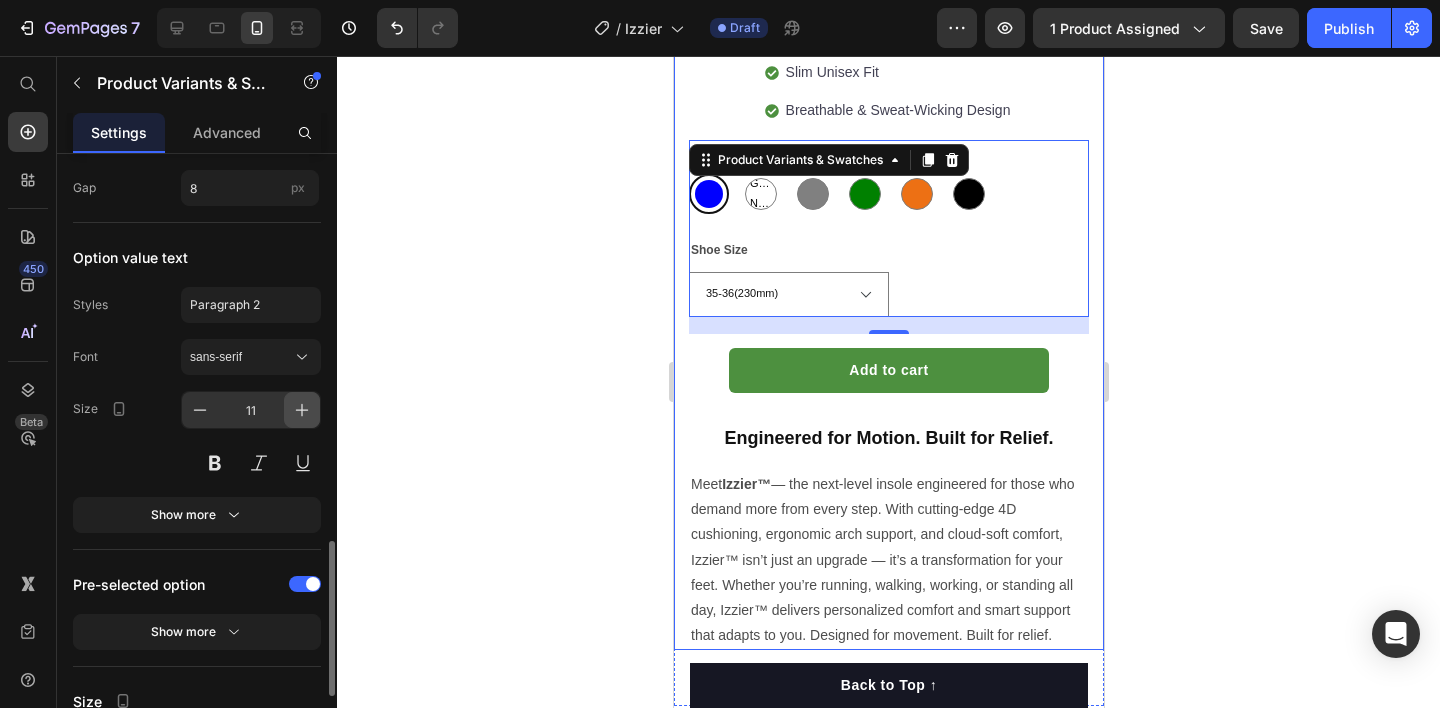click at bounding box center (302, 410) 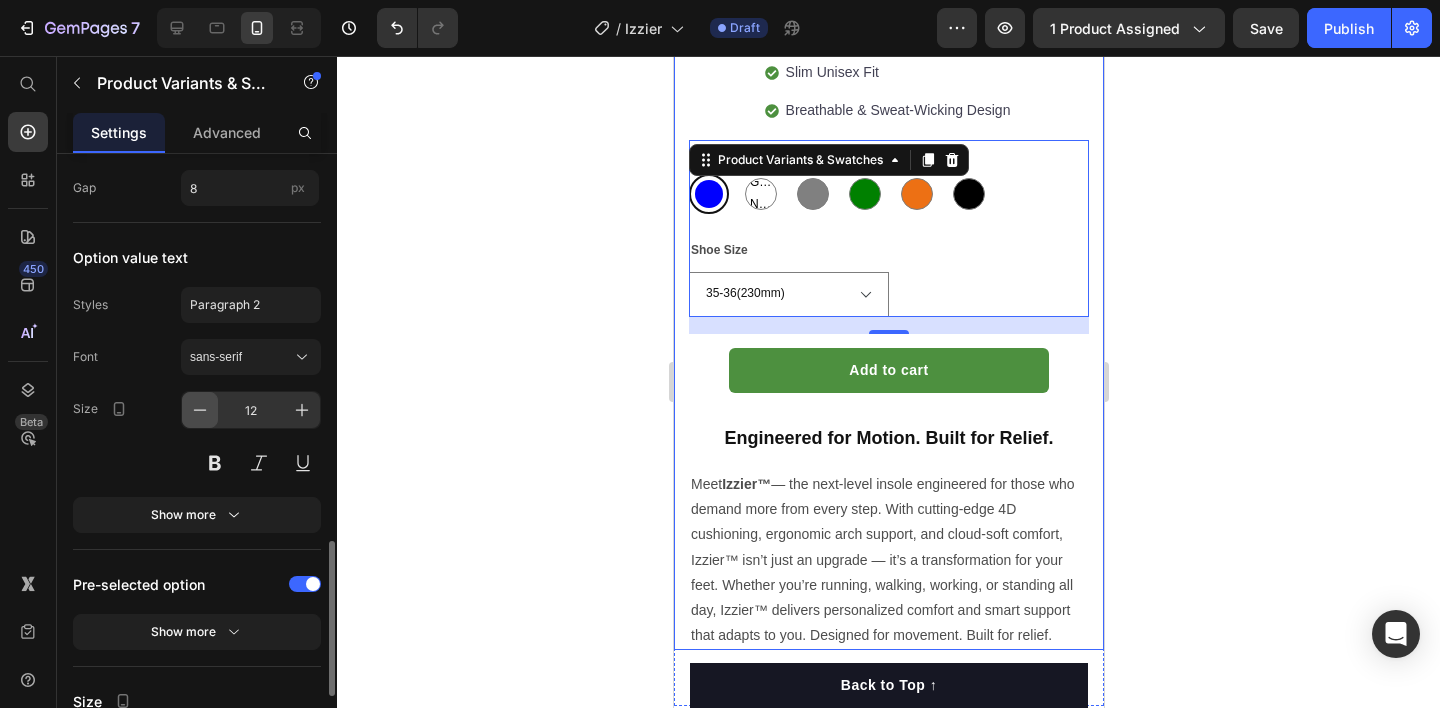 click 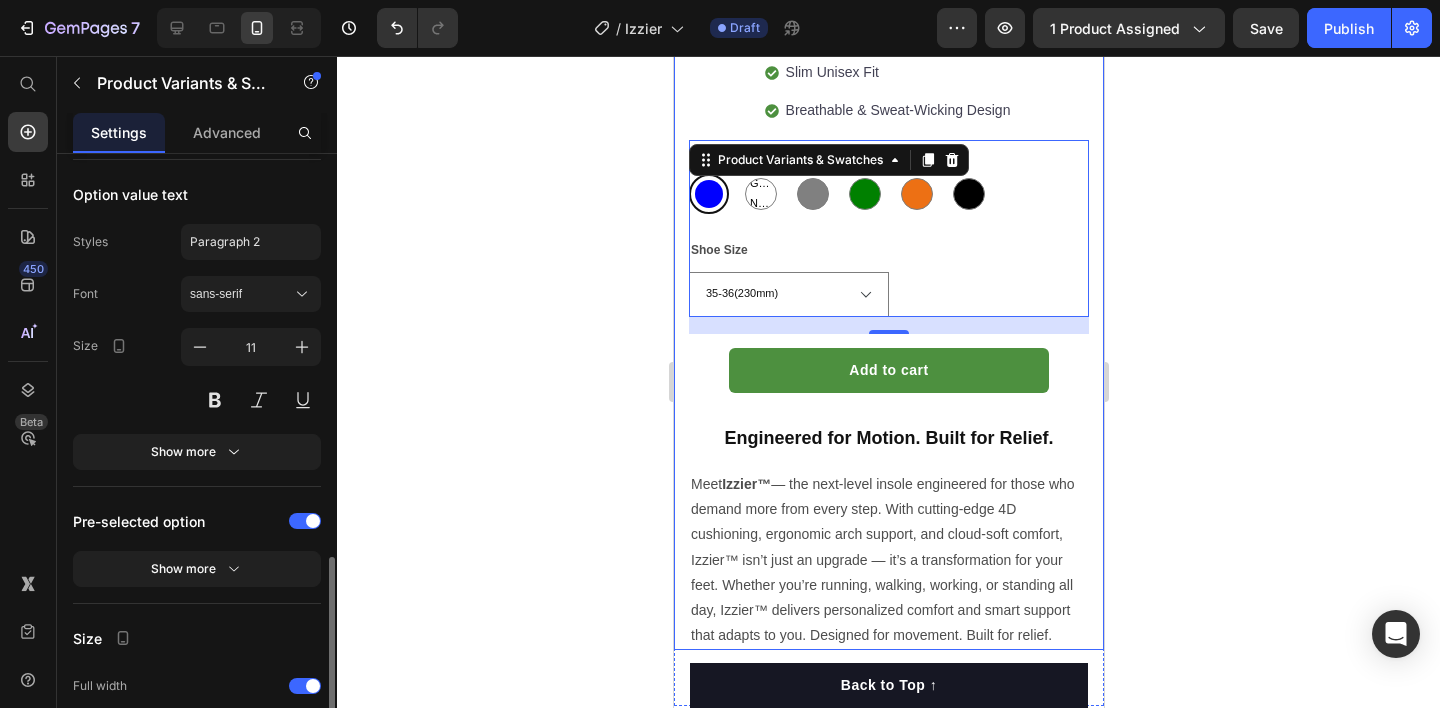 scroll, scrollTop: 1610, scrollLeft: 0, axis: vertical 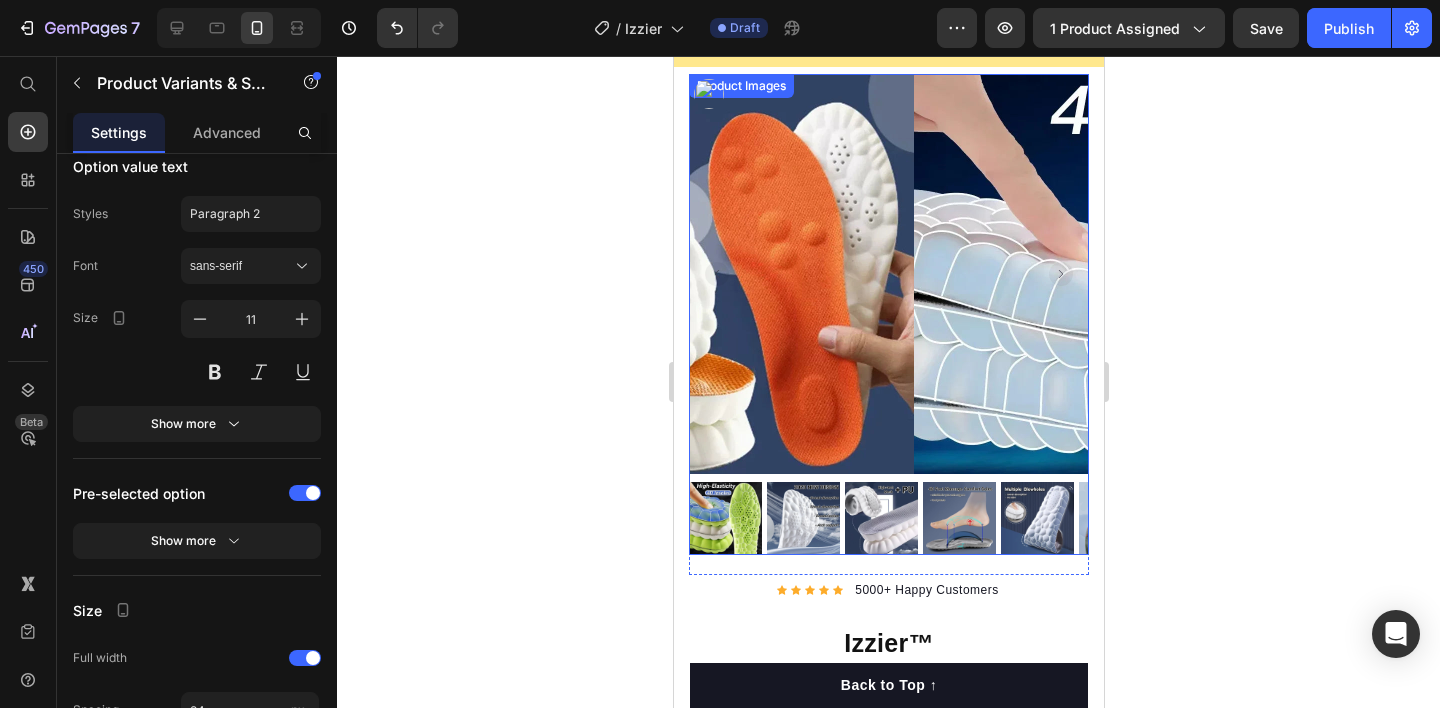 click at bounding box center (1113, 274) 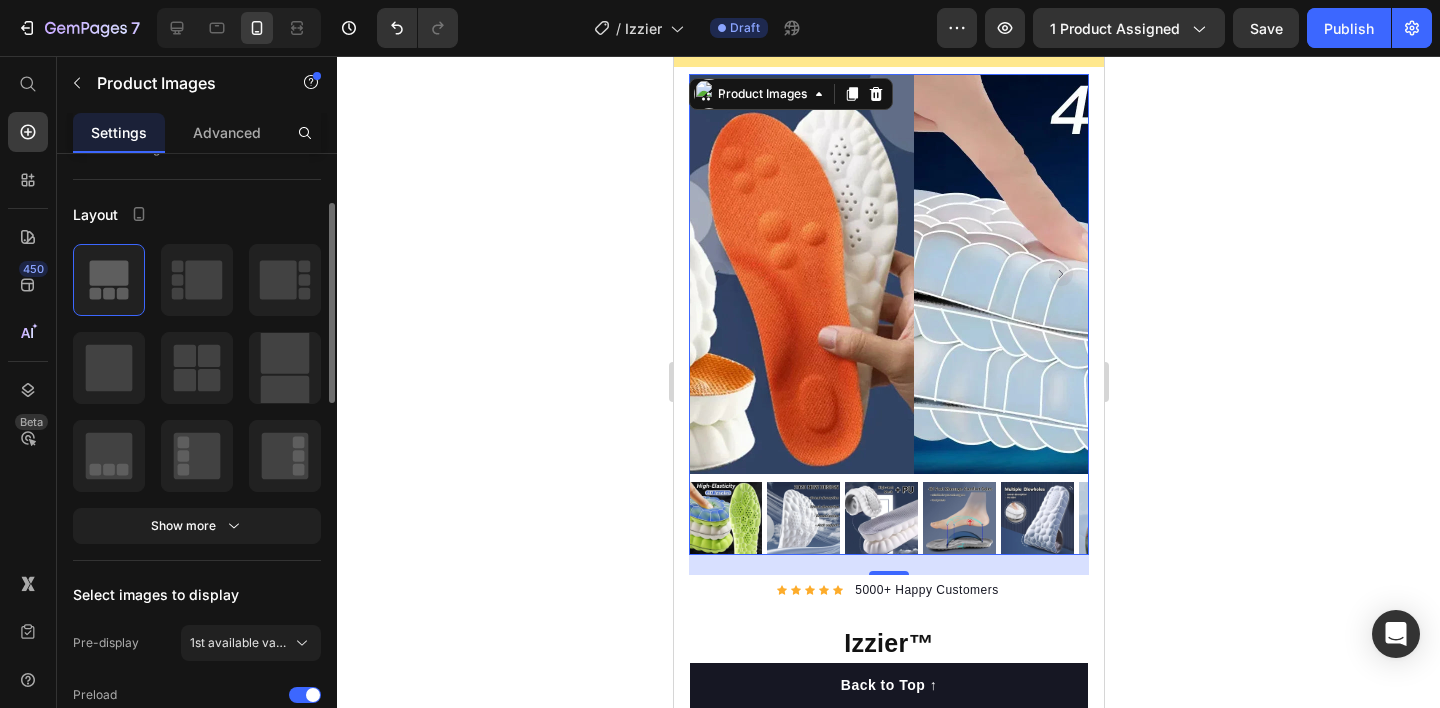 scroll, scrollTop: 352, scrollLeft: 0, axis: vertical 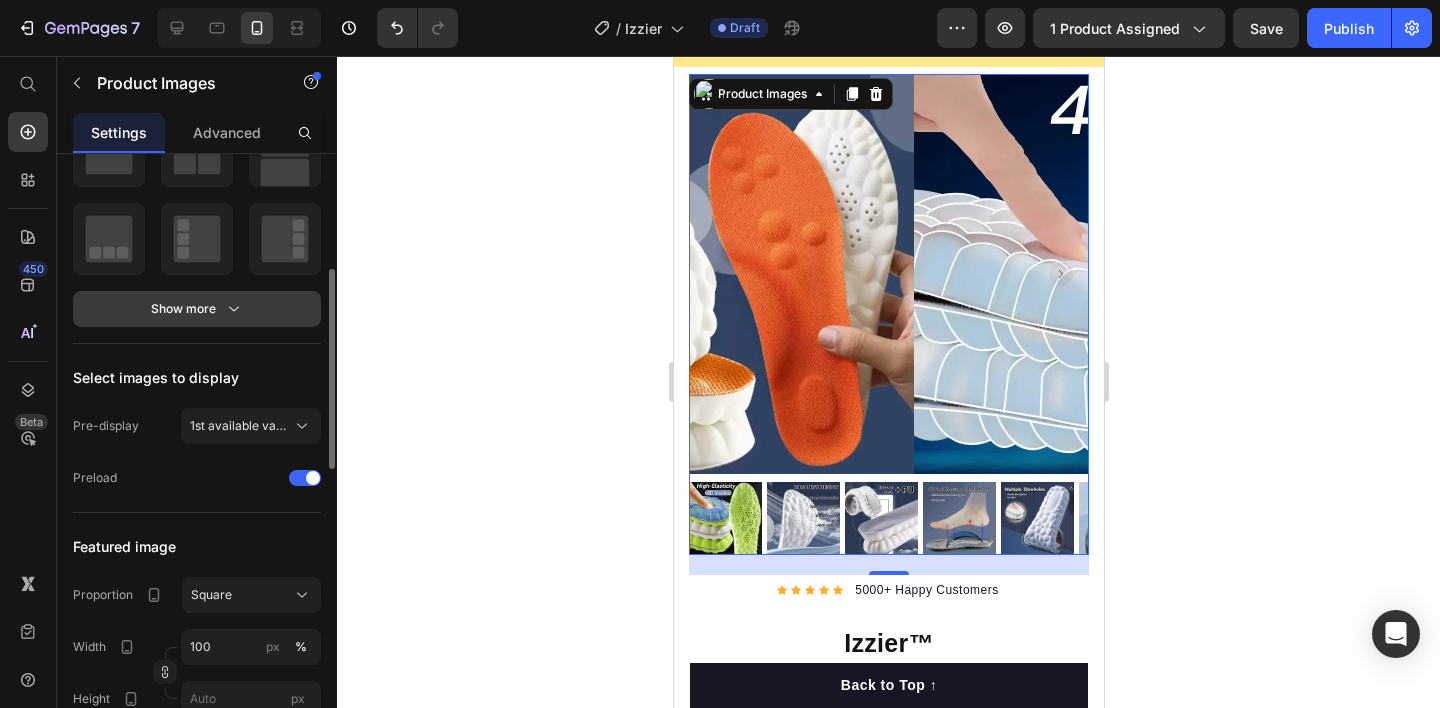 click 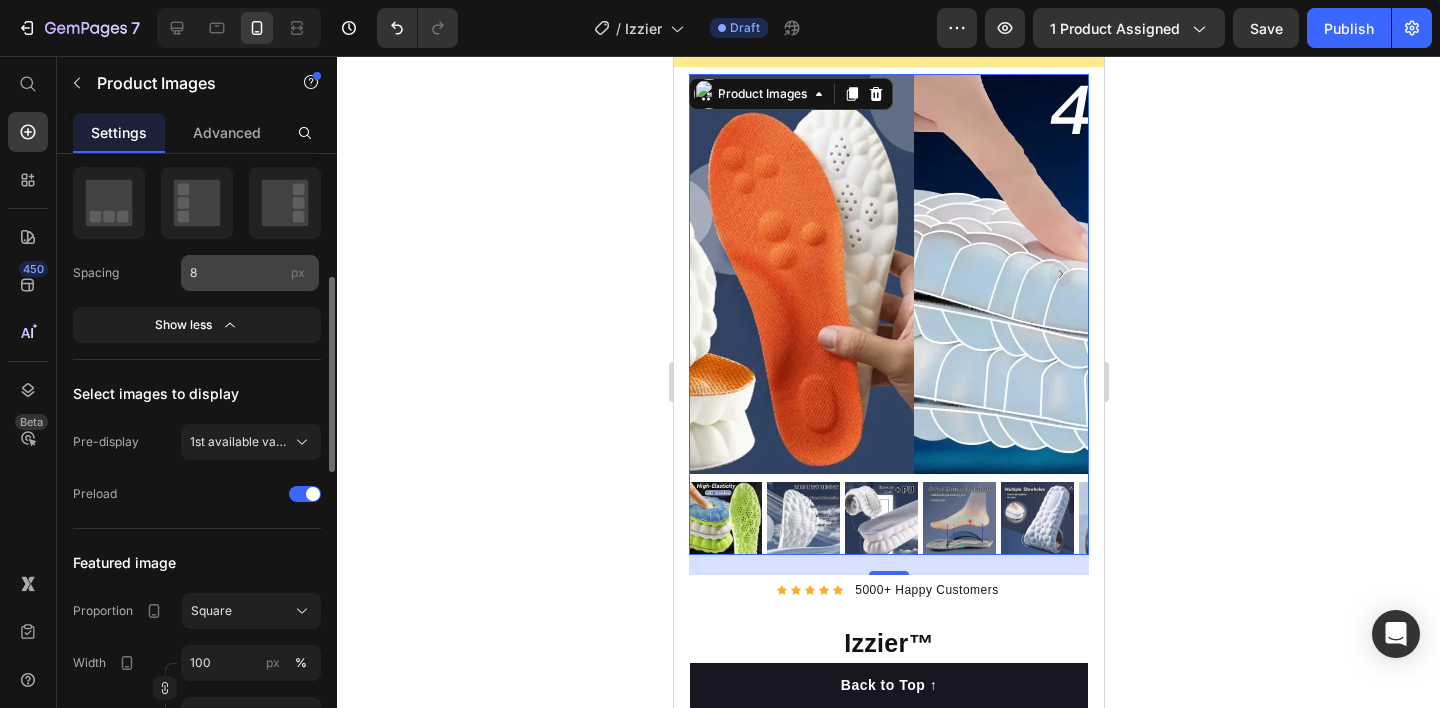 scroll, scrollTop: 429, scrollLeft: 0, axis: vertical 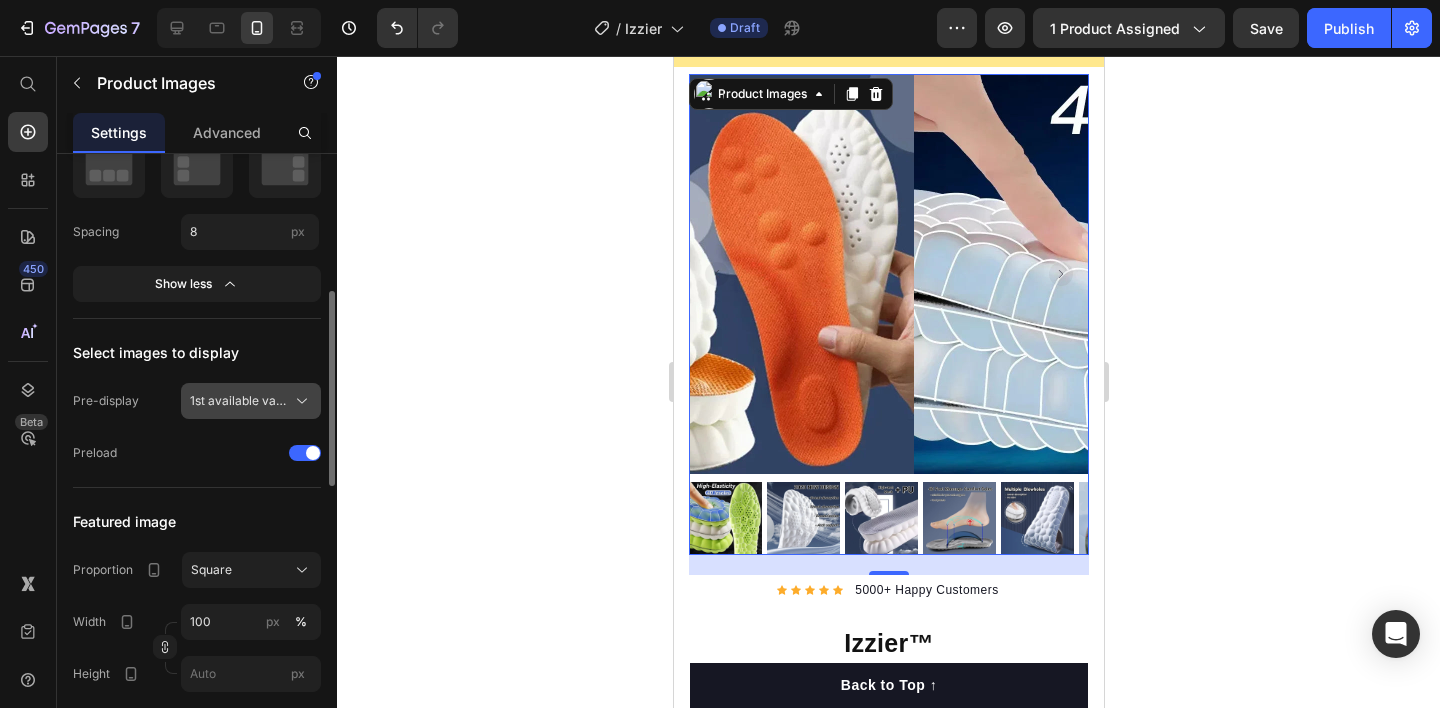 click 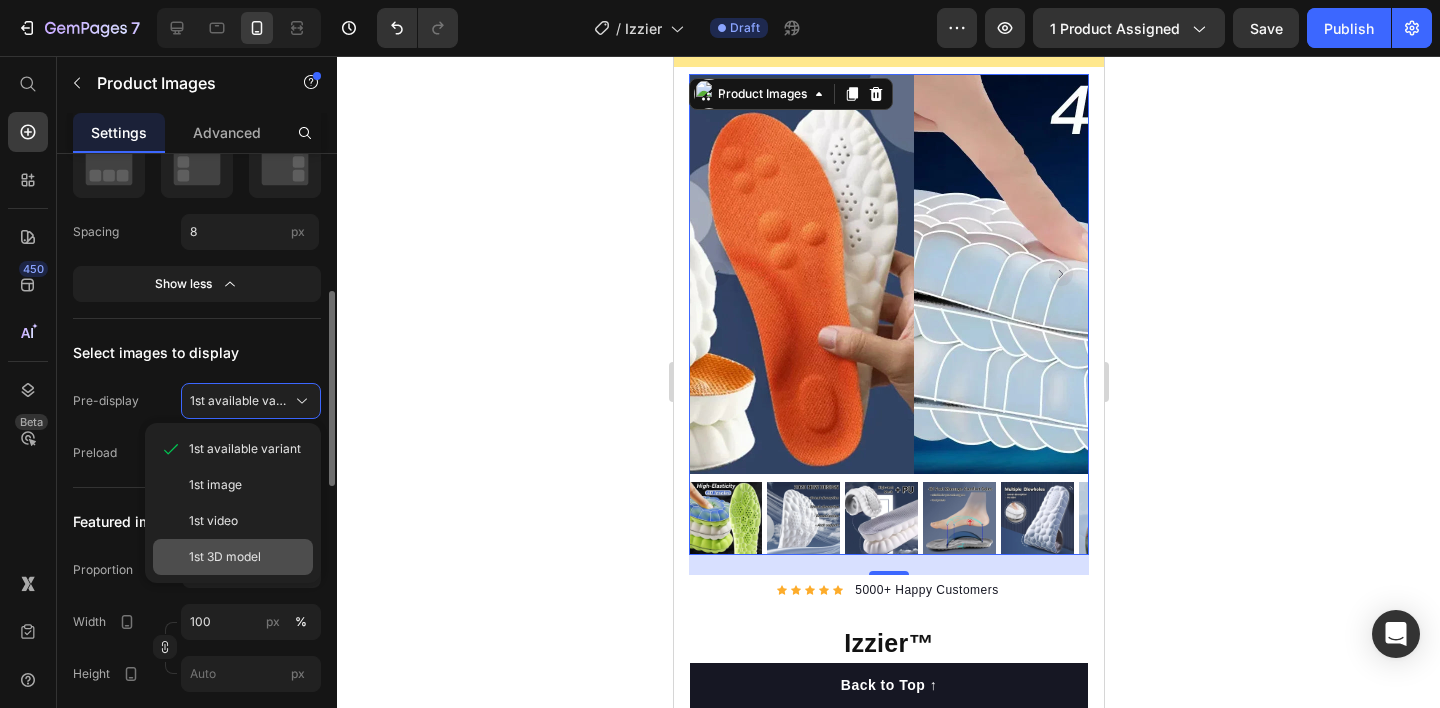 click on "1st 3D model" 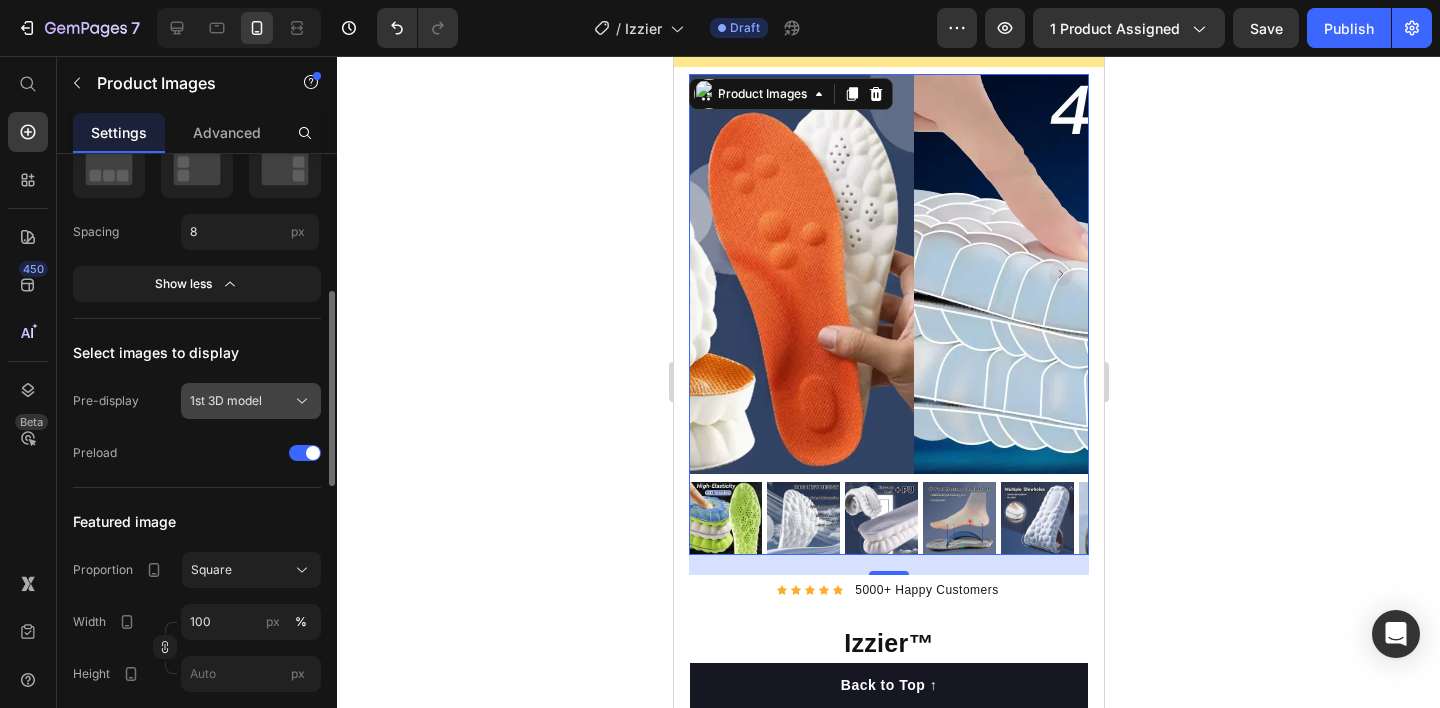 click 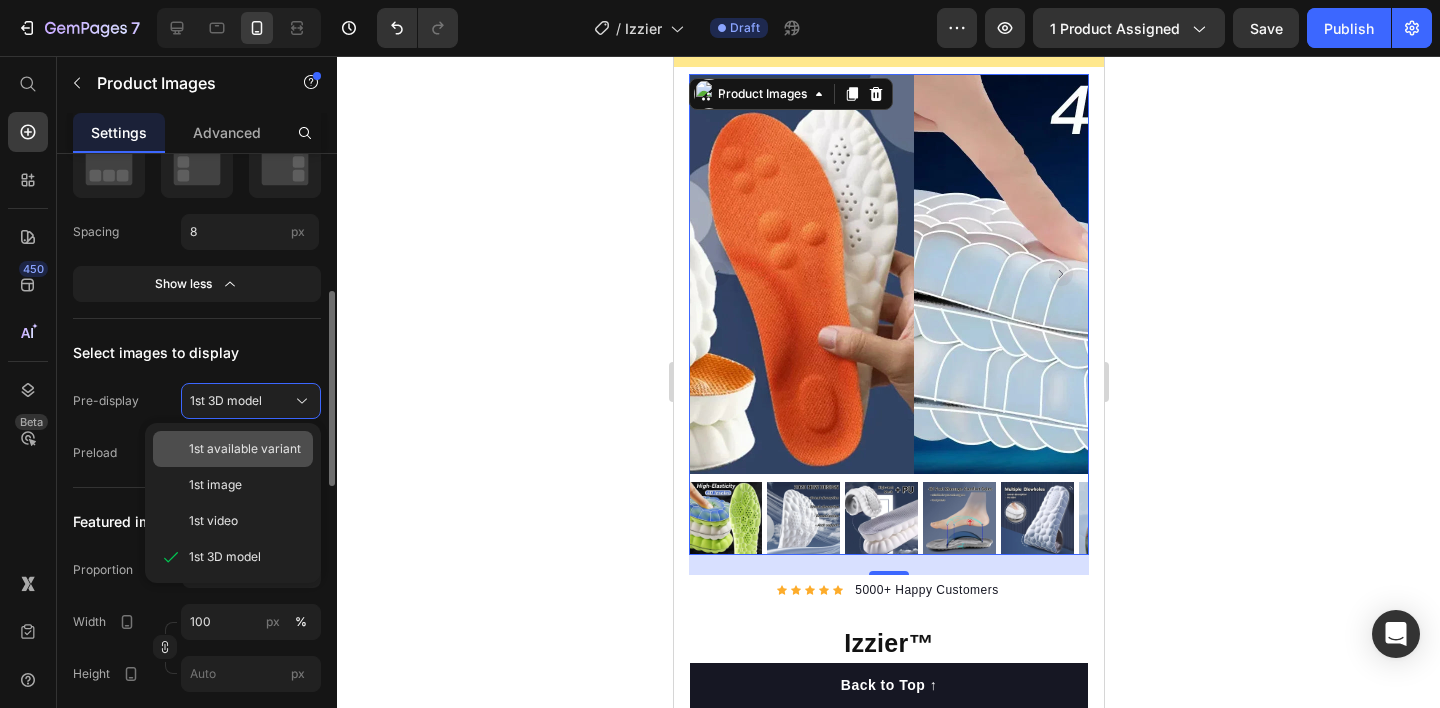 click on "1st available variant" 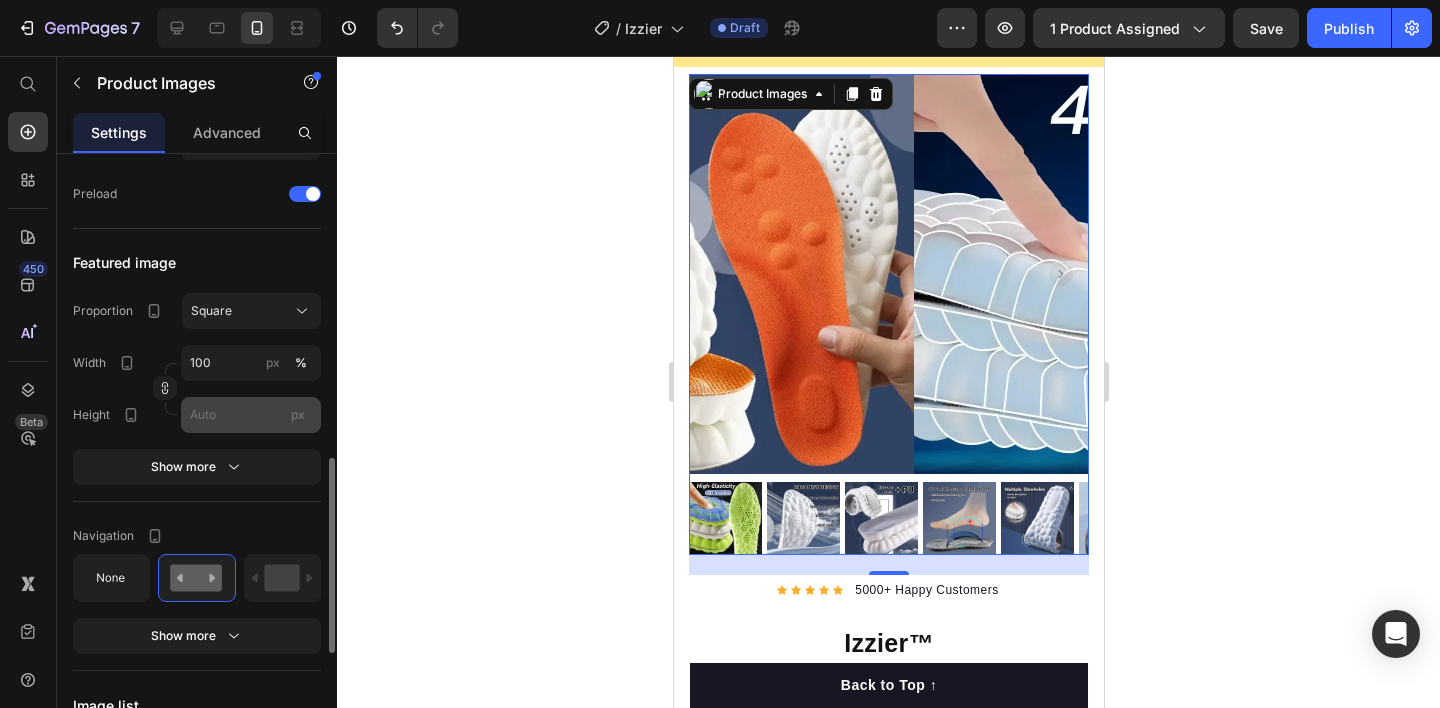 scroll, scrollTop: 752, scrollLeft: 0, axis: vertical 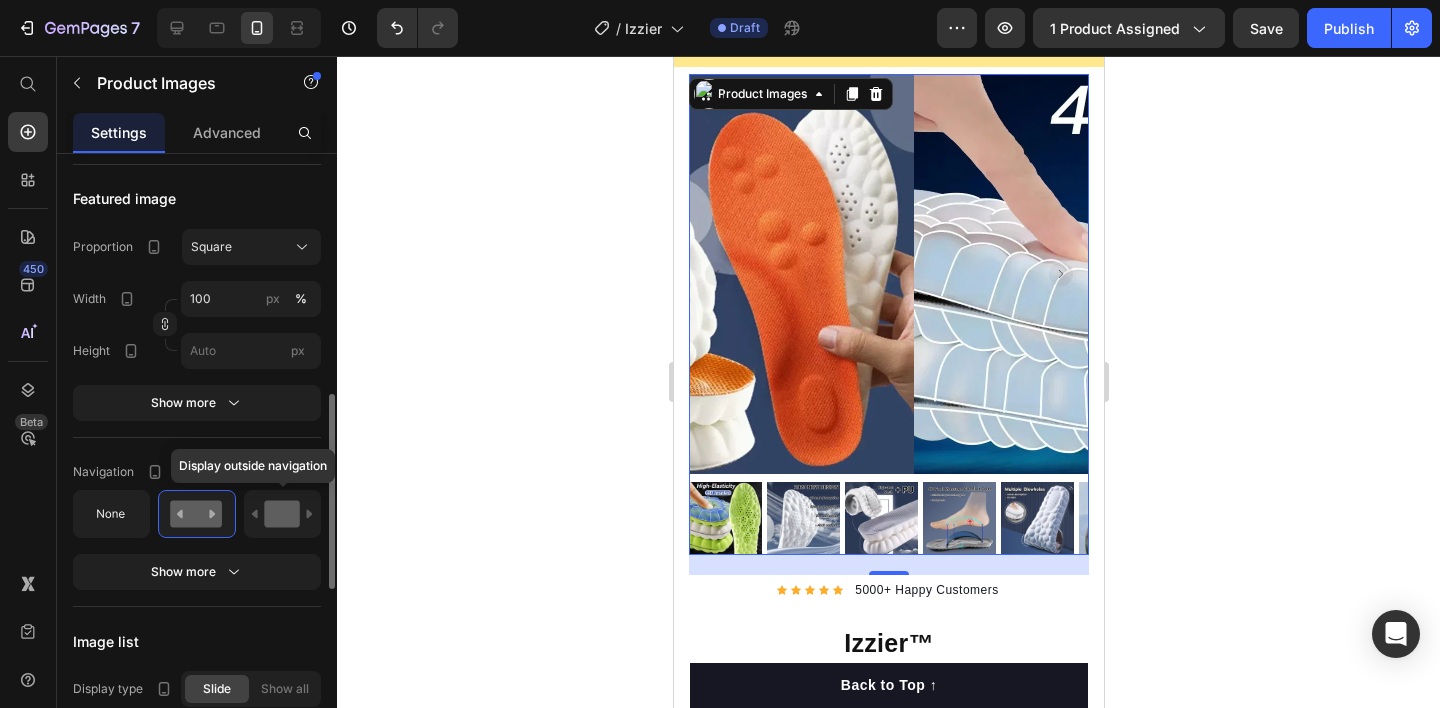 click 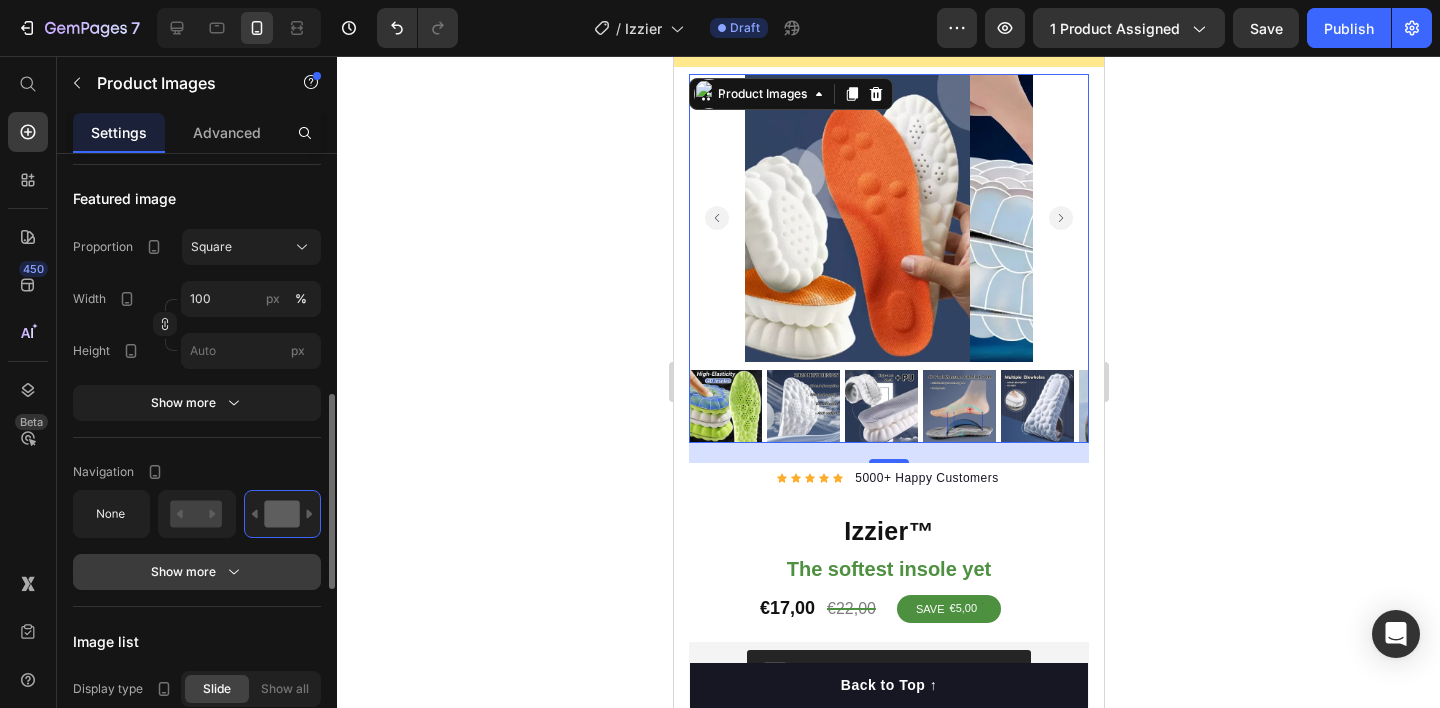 click 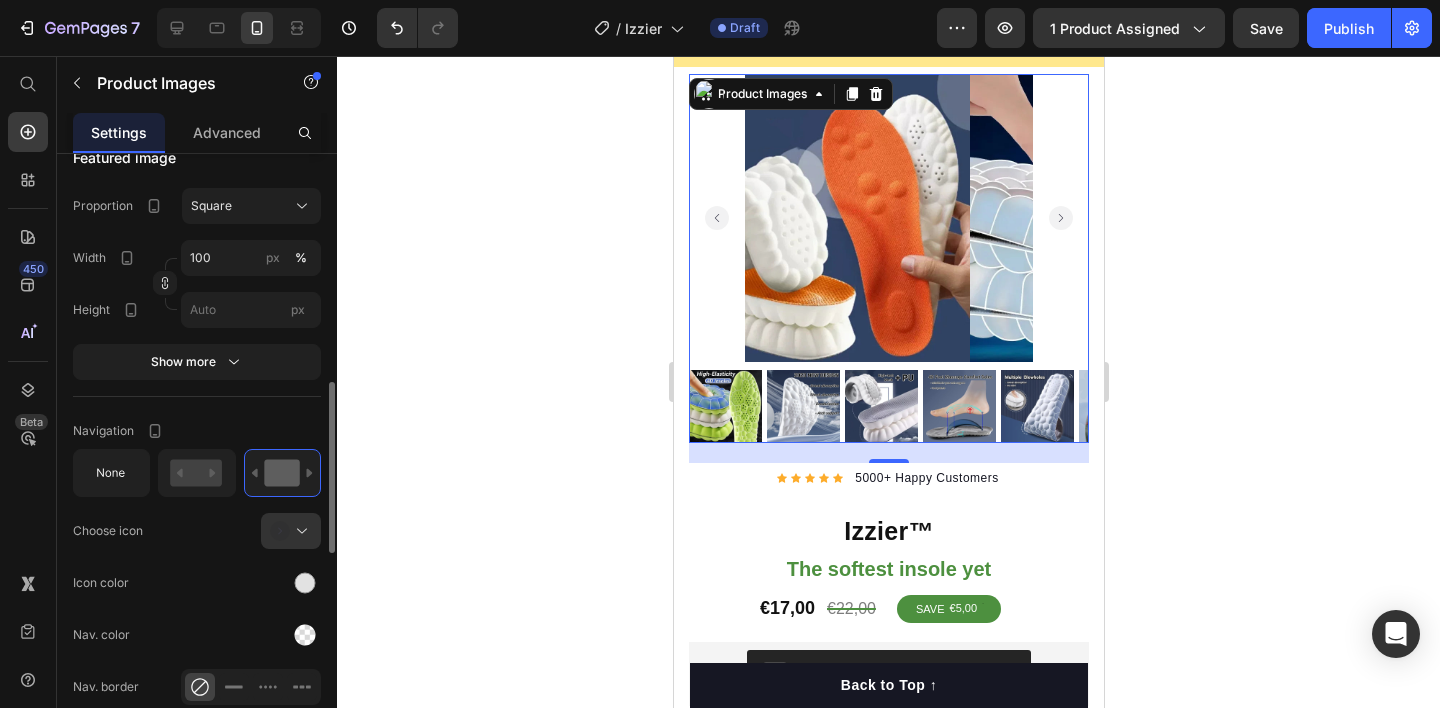 scroll, scrollTop: 797, scrollLeft: 0, axis: vertical 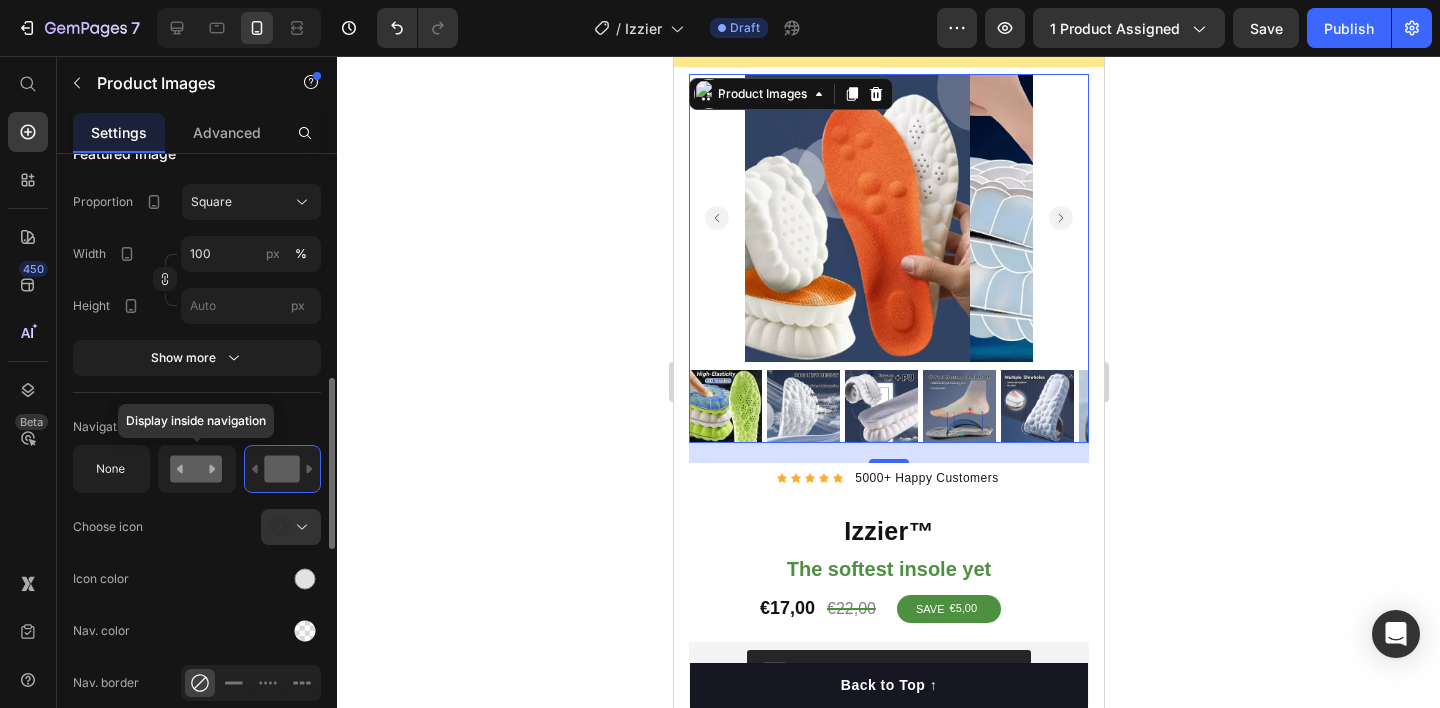 click 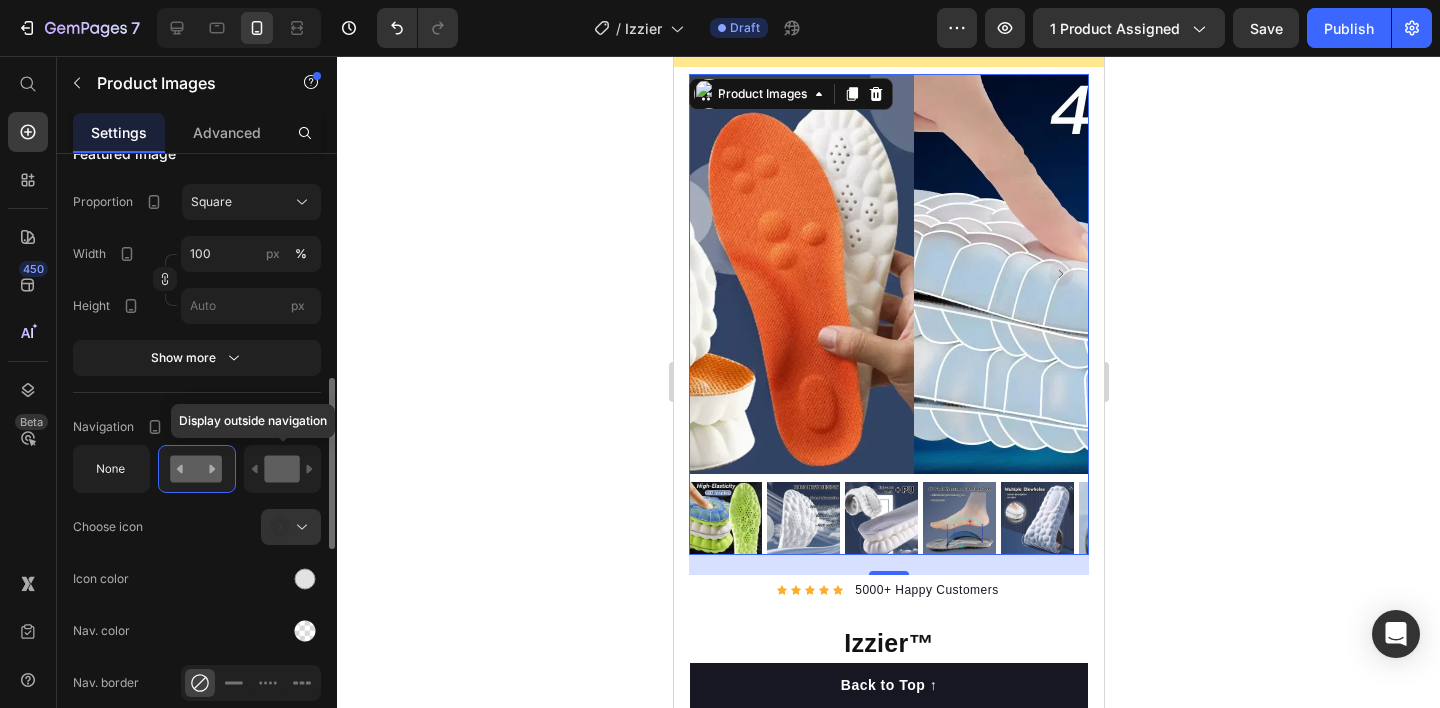 click 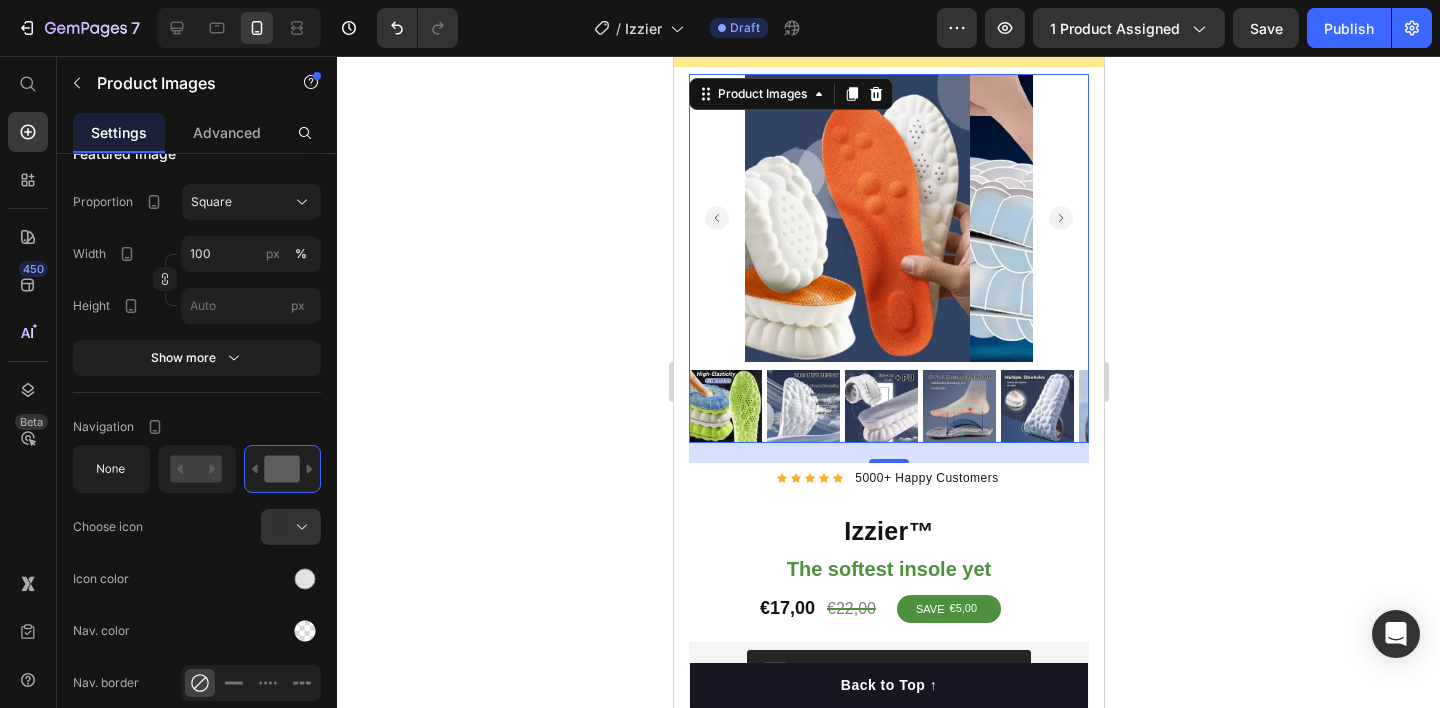 click 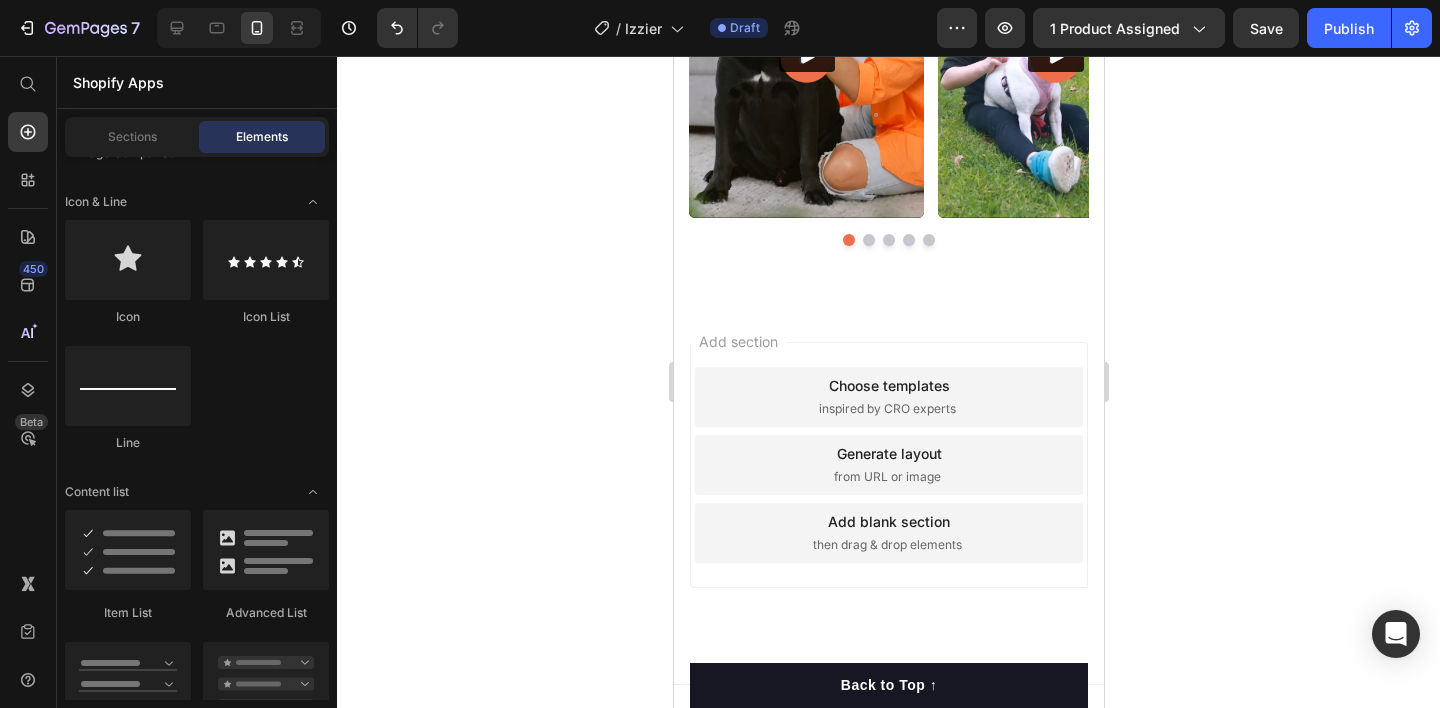 scroll, scrollTop: 6715, scrollLeft: 0, axis: vertical 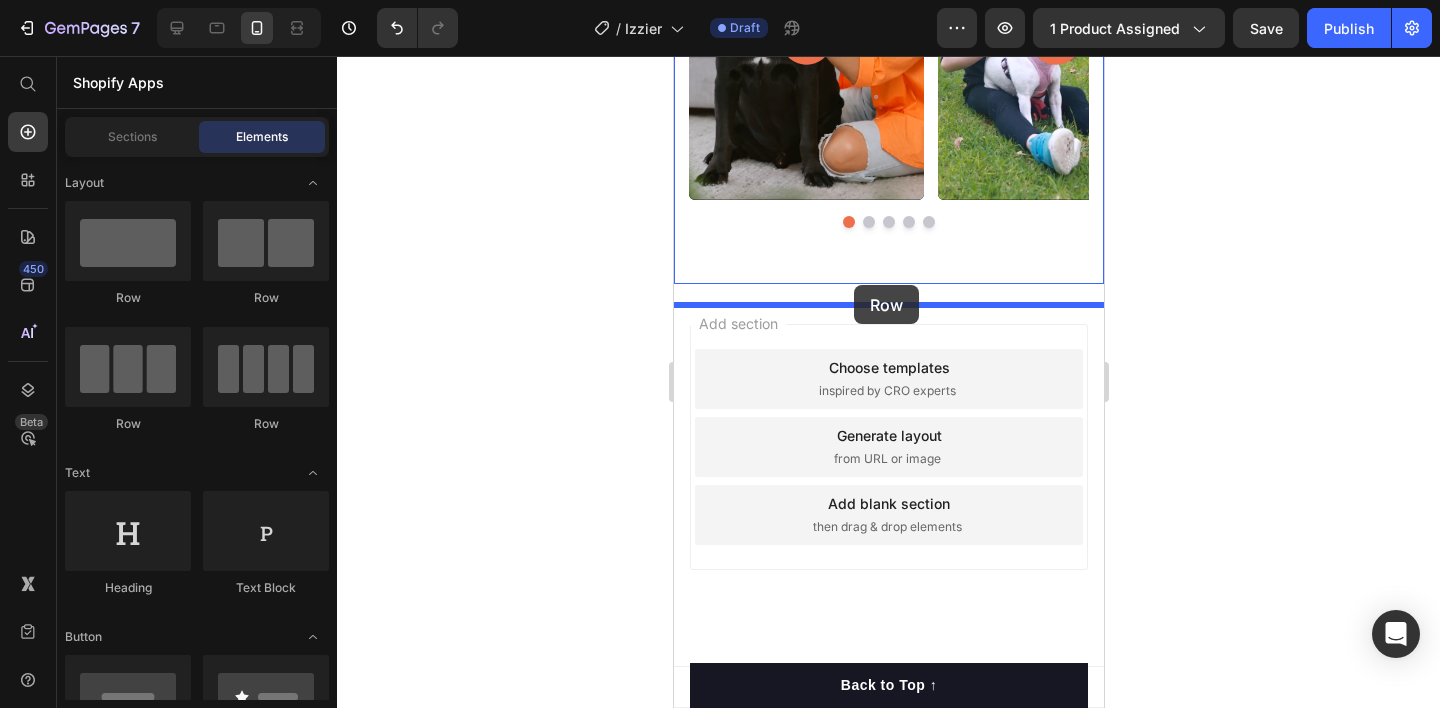 drag, startPoint x: 809, startPoint y: 277, endPoint x: 853, endPoint y: 285, distance: 44.72136 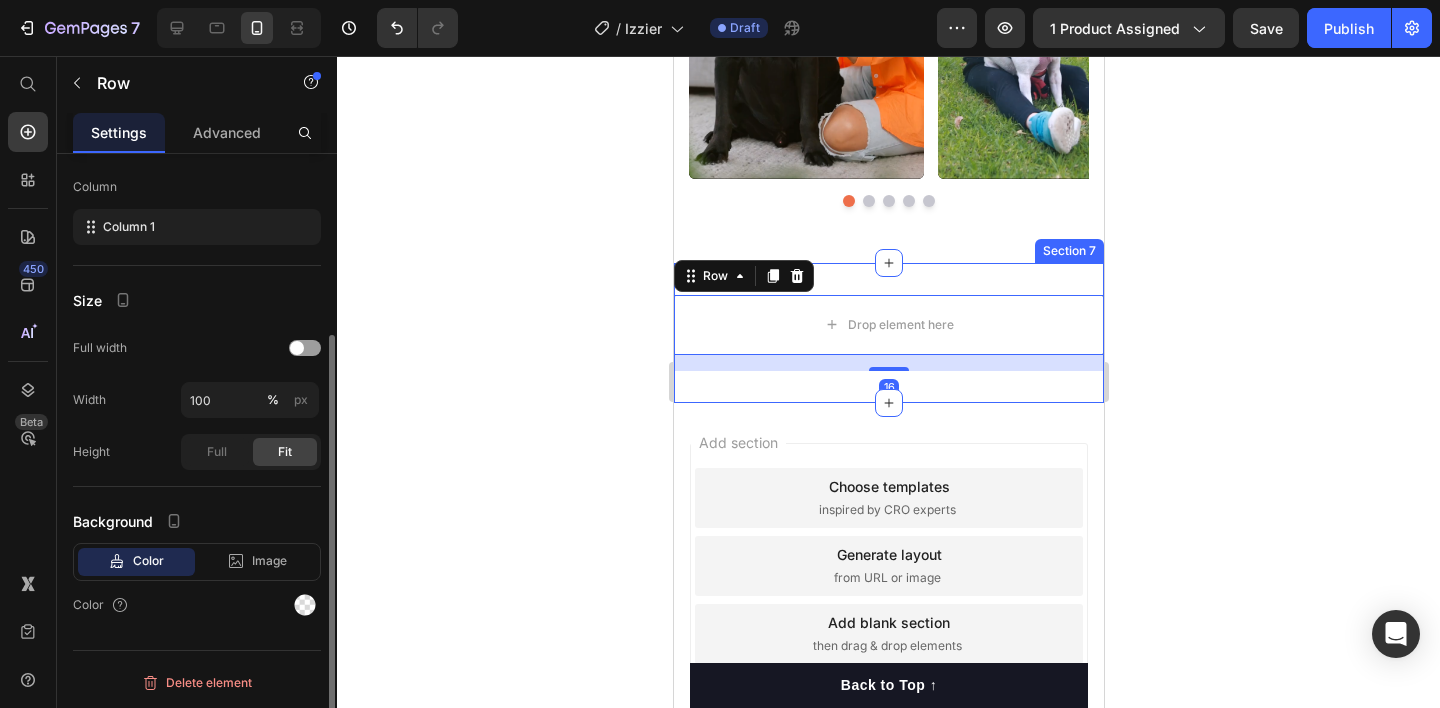 scroll, scrollTop: 0, scrollLeft: 0, axis: both 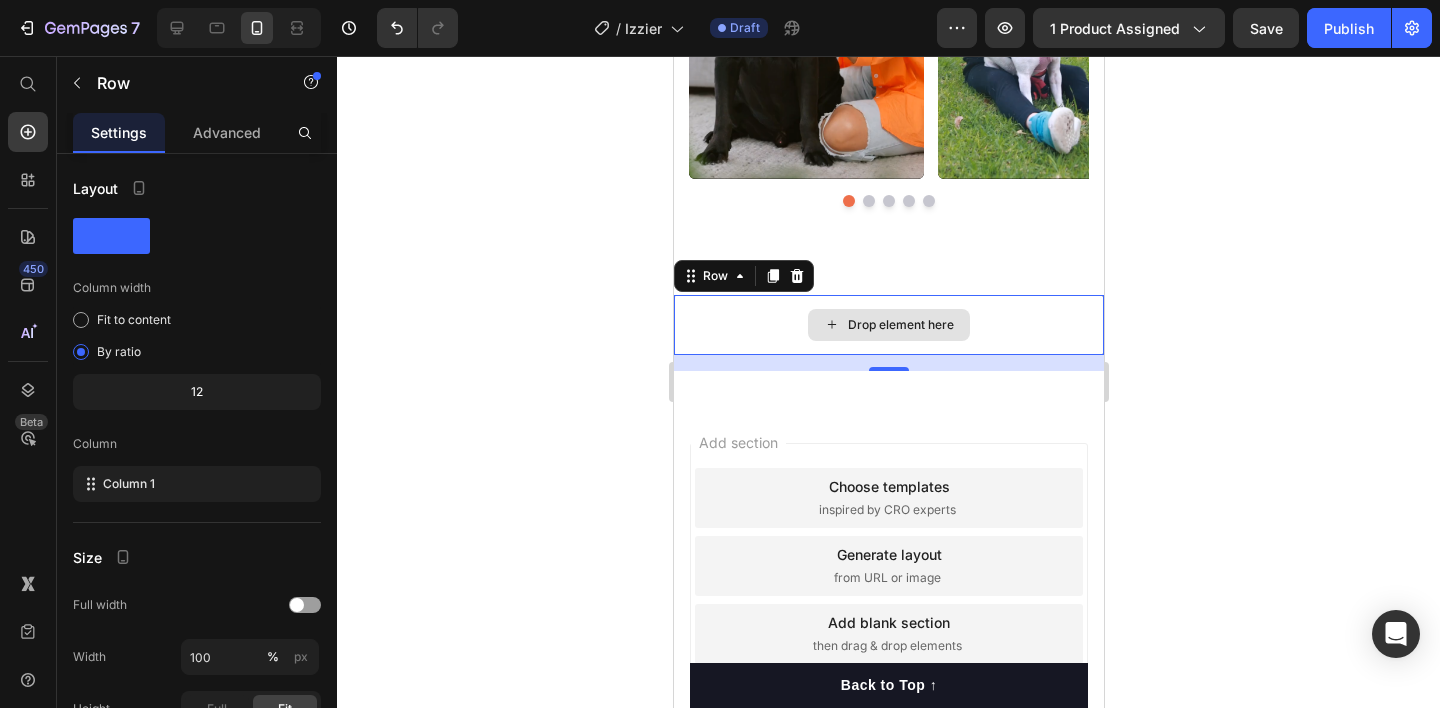 click on "Drop element here" at bounding box center (888, 325) 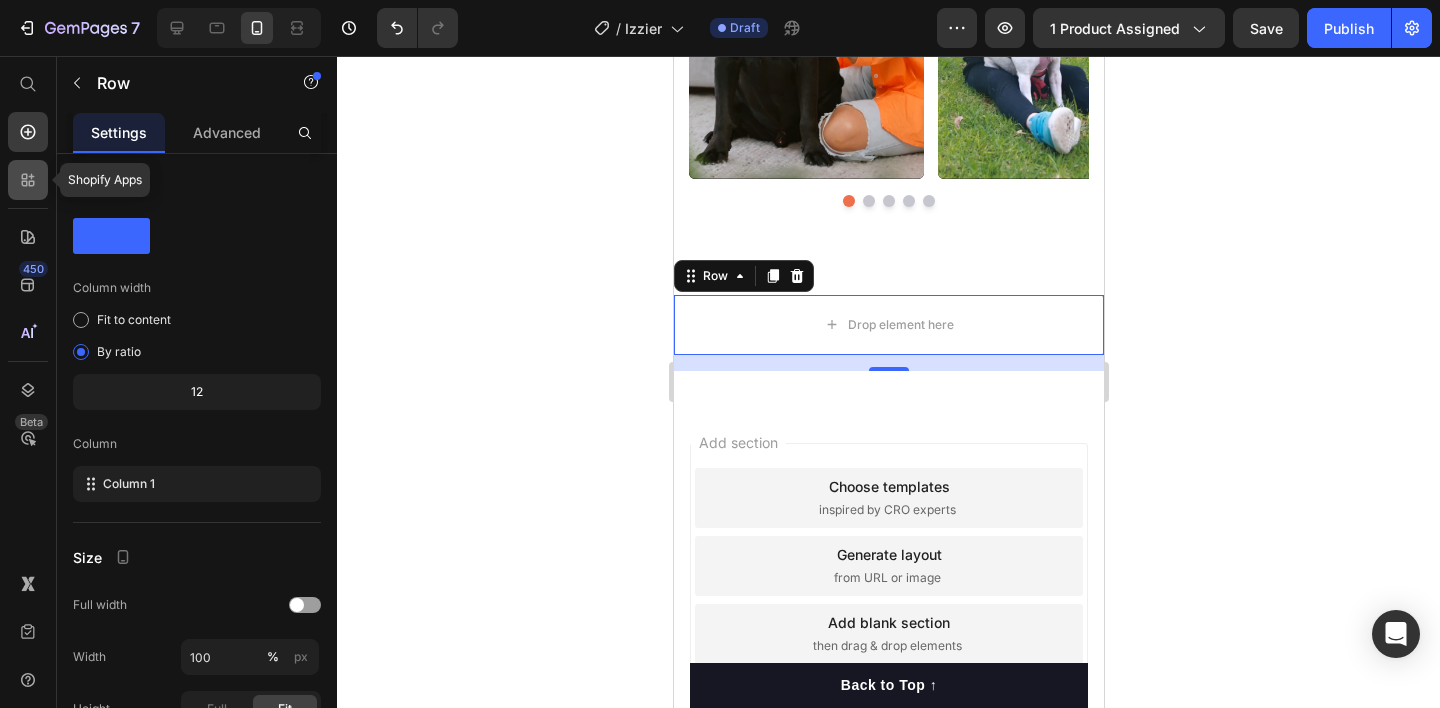 click 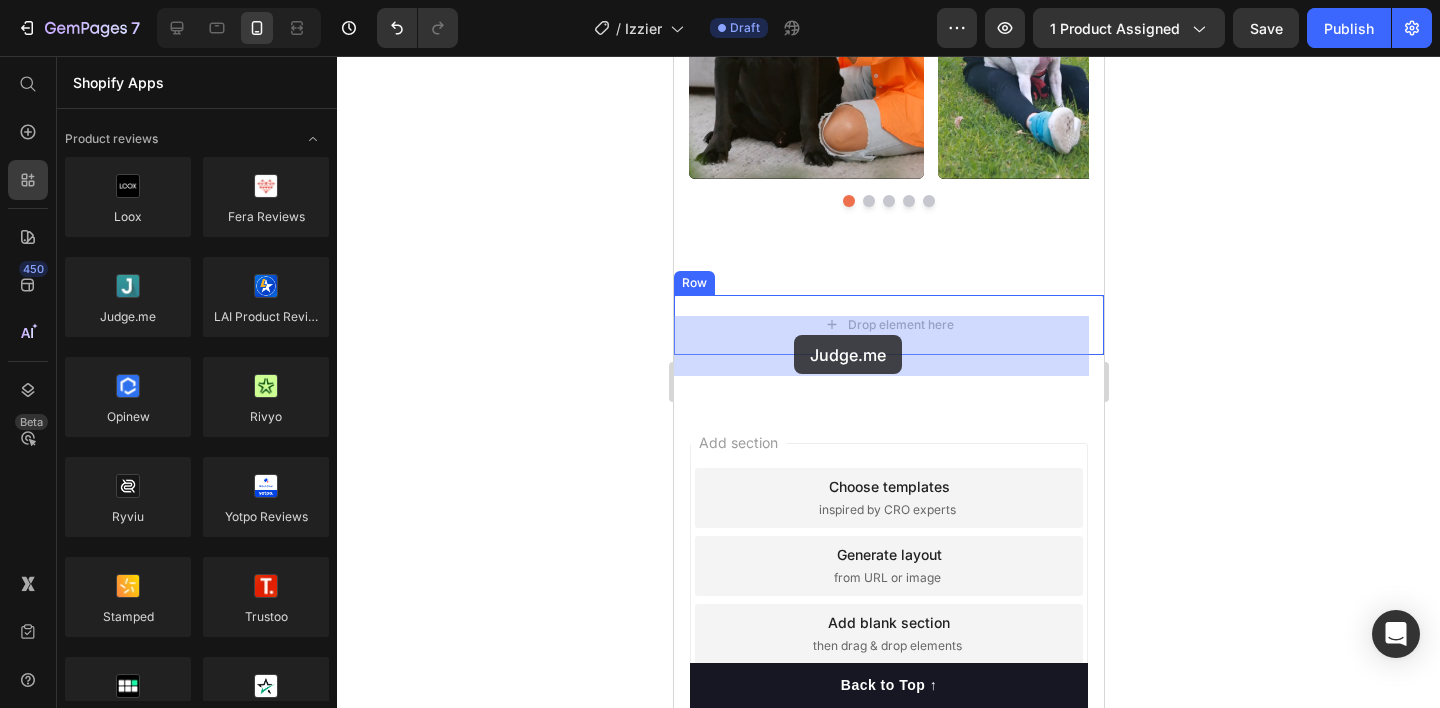 drag, startPoint x: 793, startPoint y: 356, endPoint x: 796, endPoint y: 333, distance: 23.194826 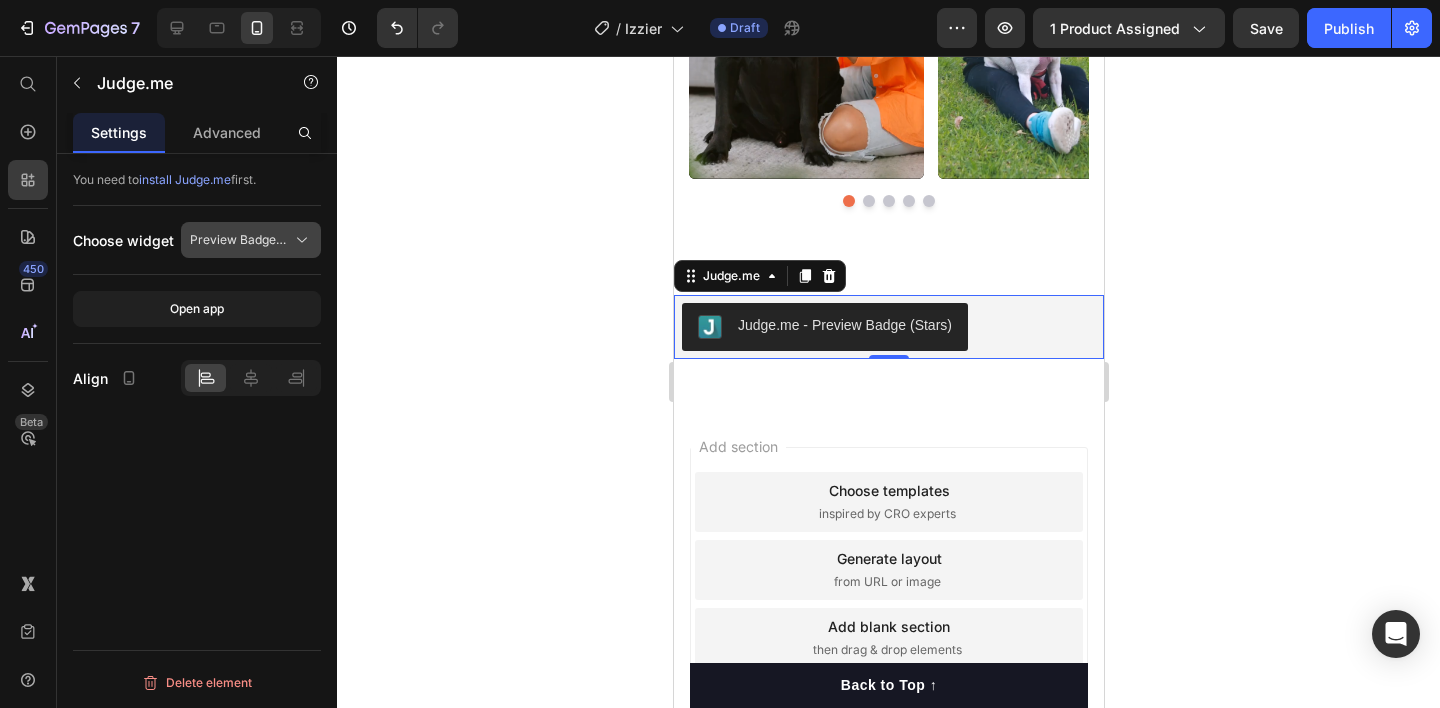 click 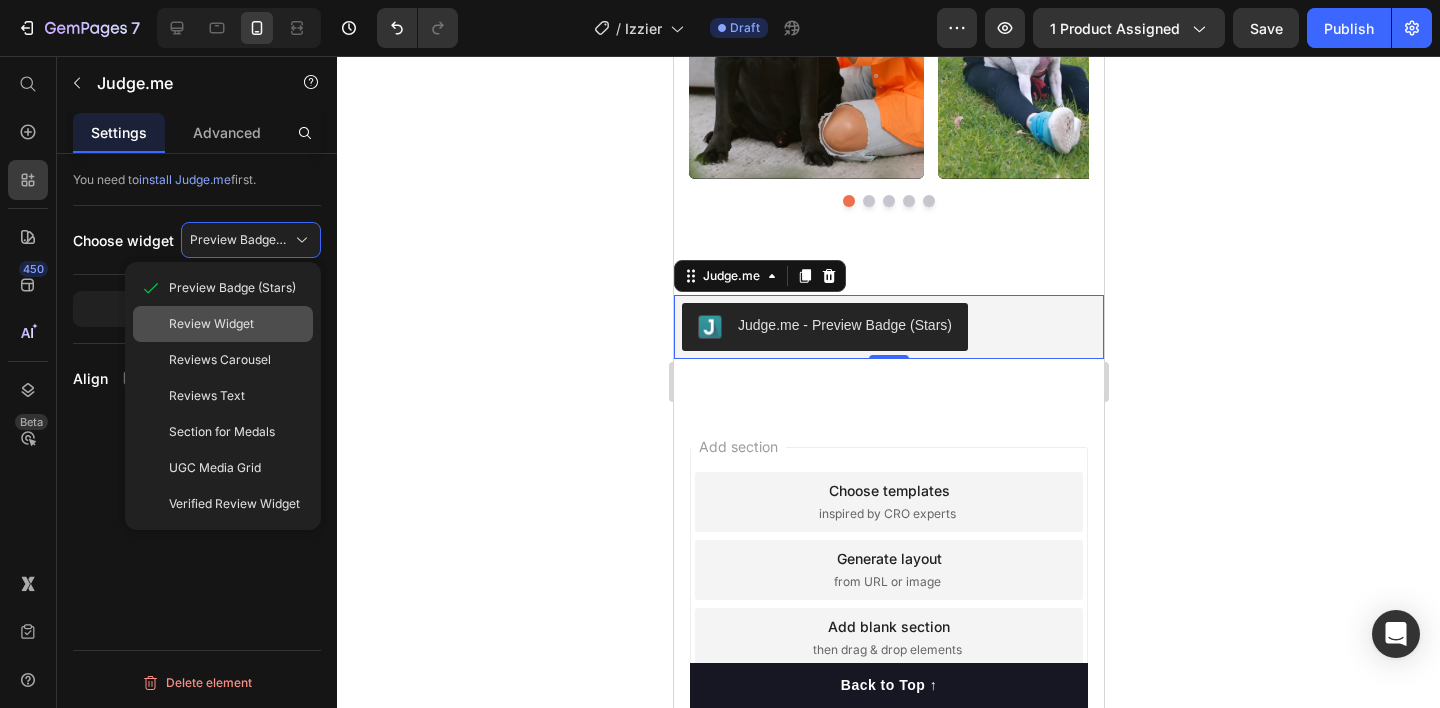 click on "Review Widget" at bounding box center (211, 324) 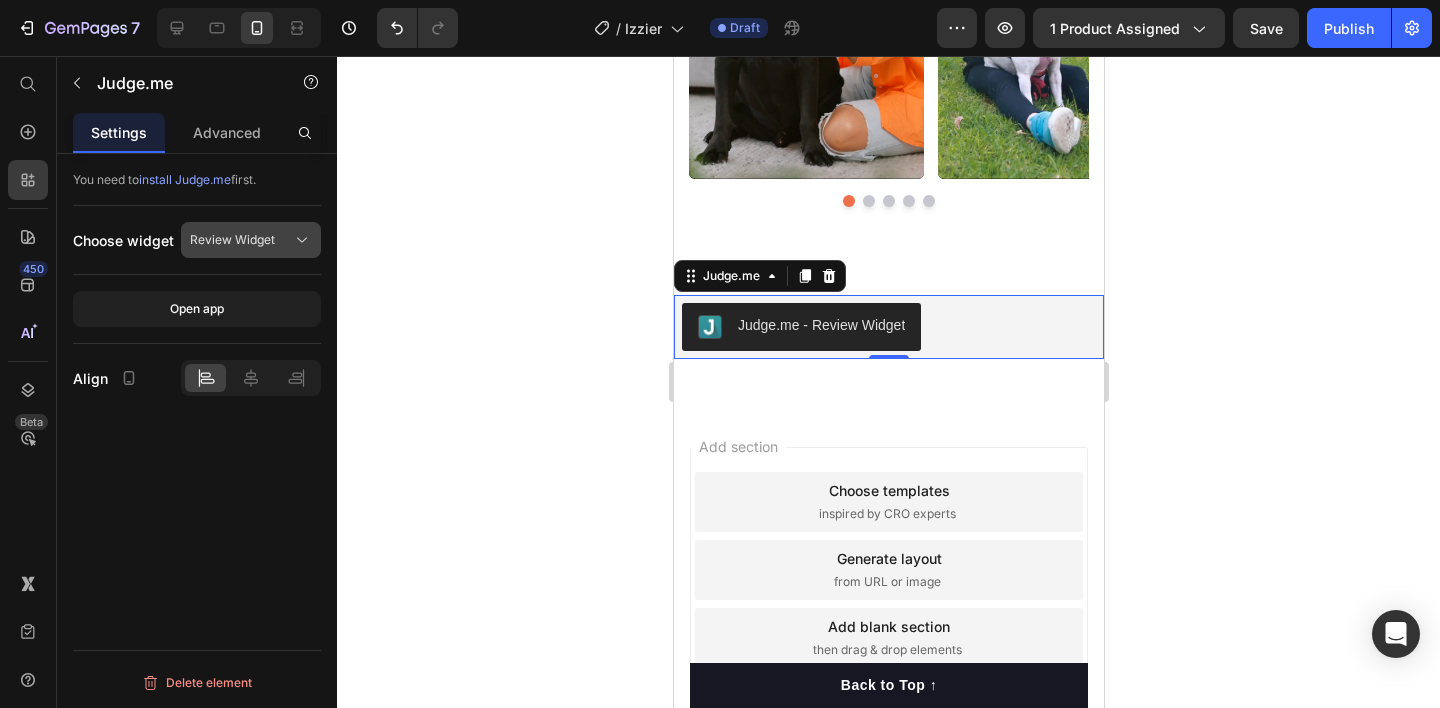 click 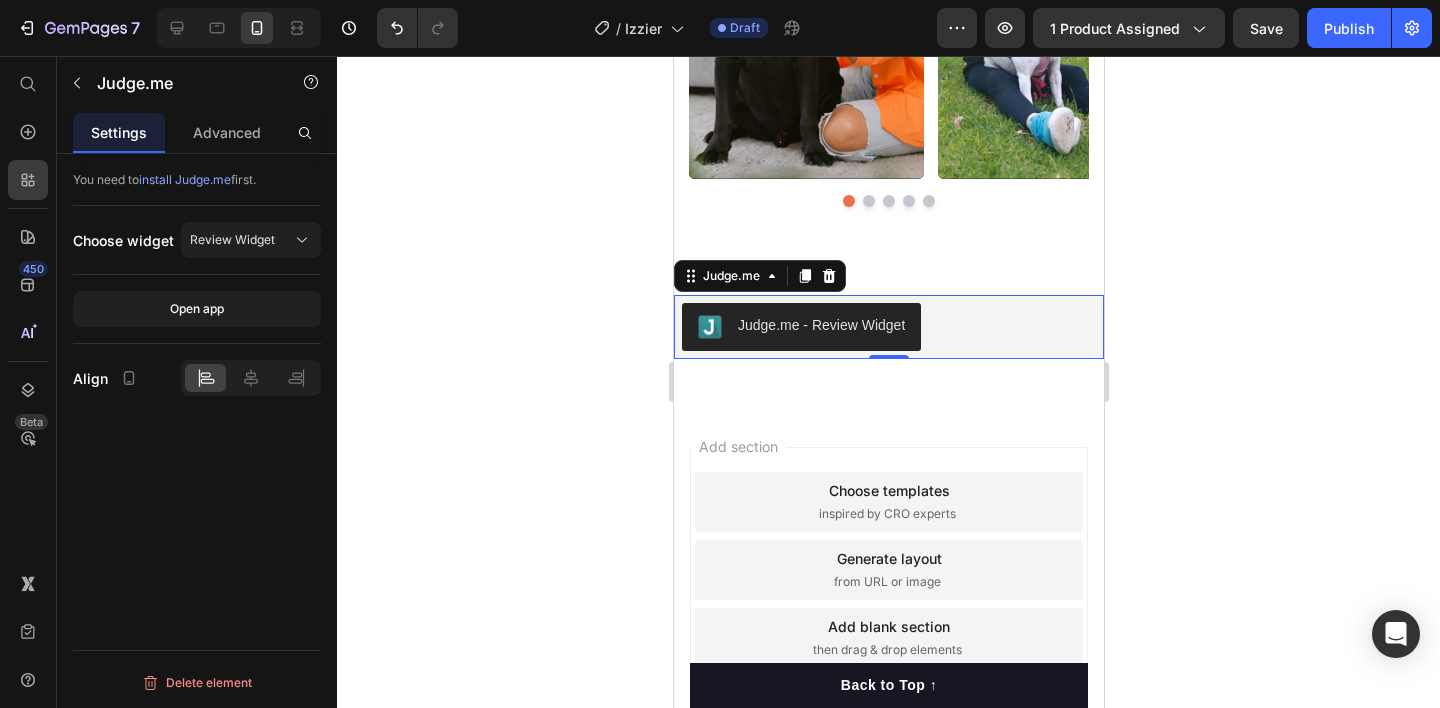 click 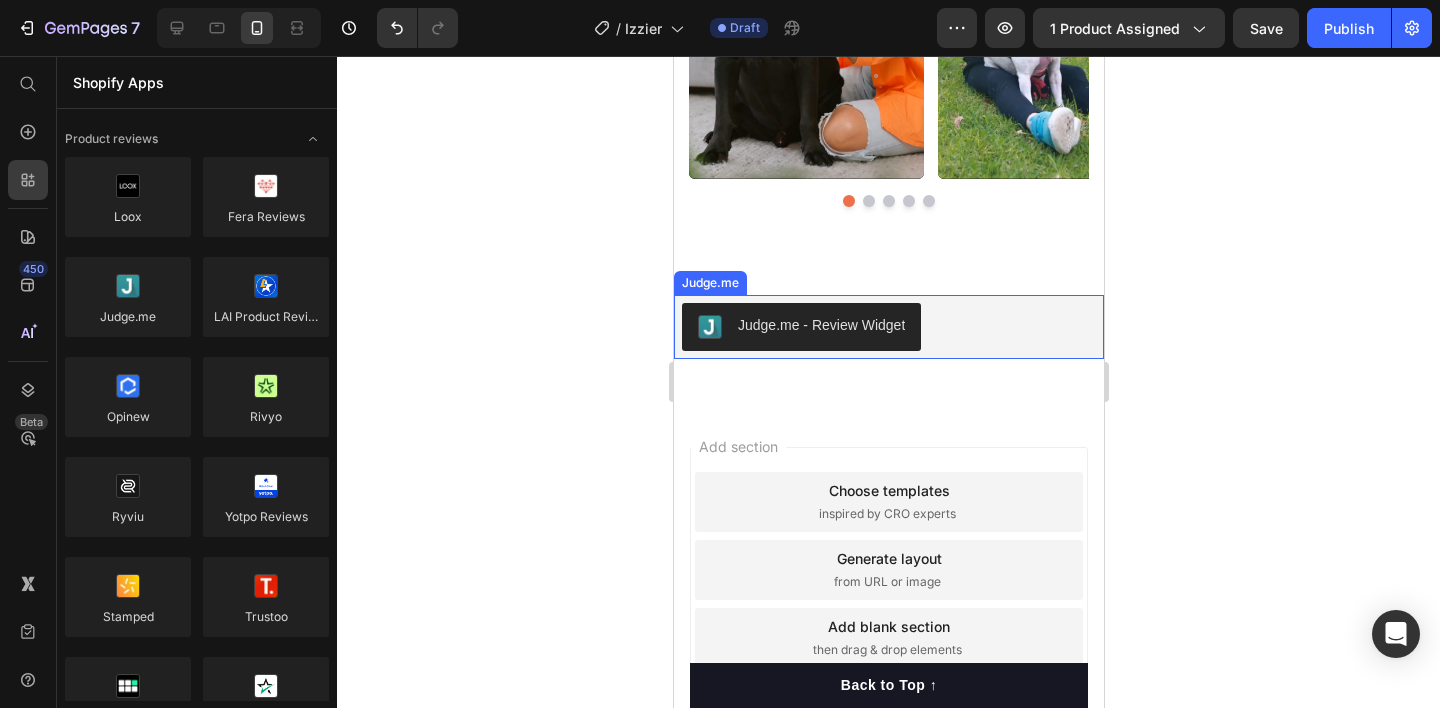 click on "Judge.me - Review Widget" at bounding box center [888, 327] 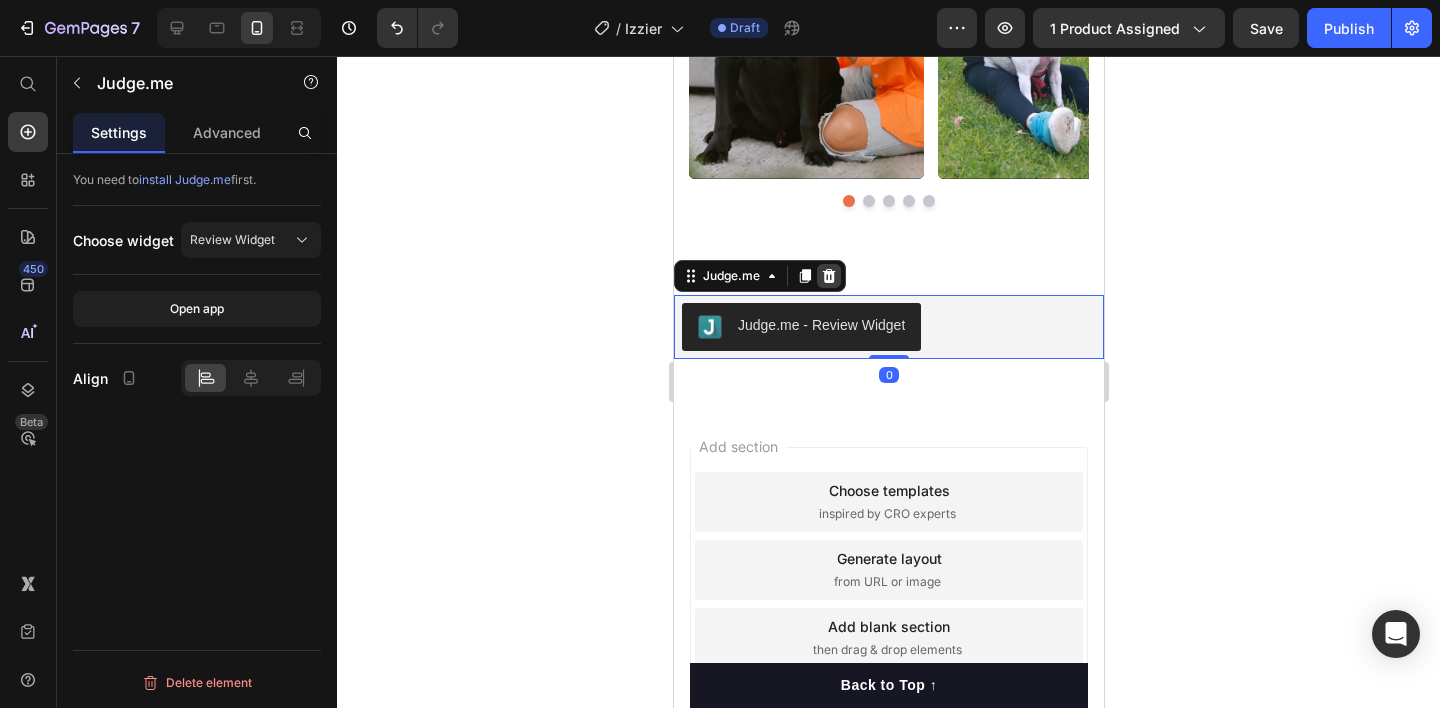 click at bounding box center [828, 276] 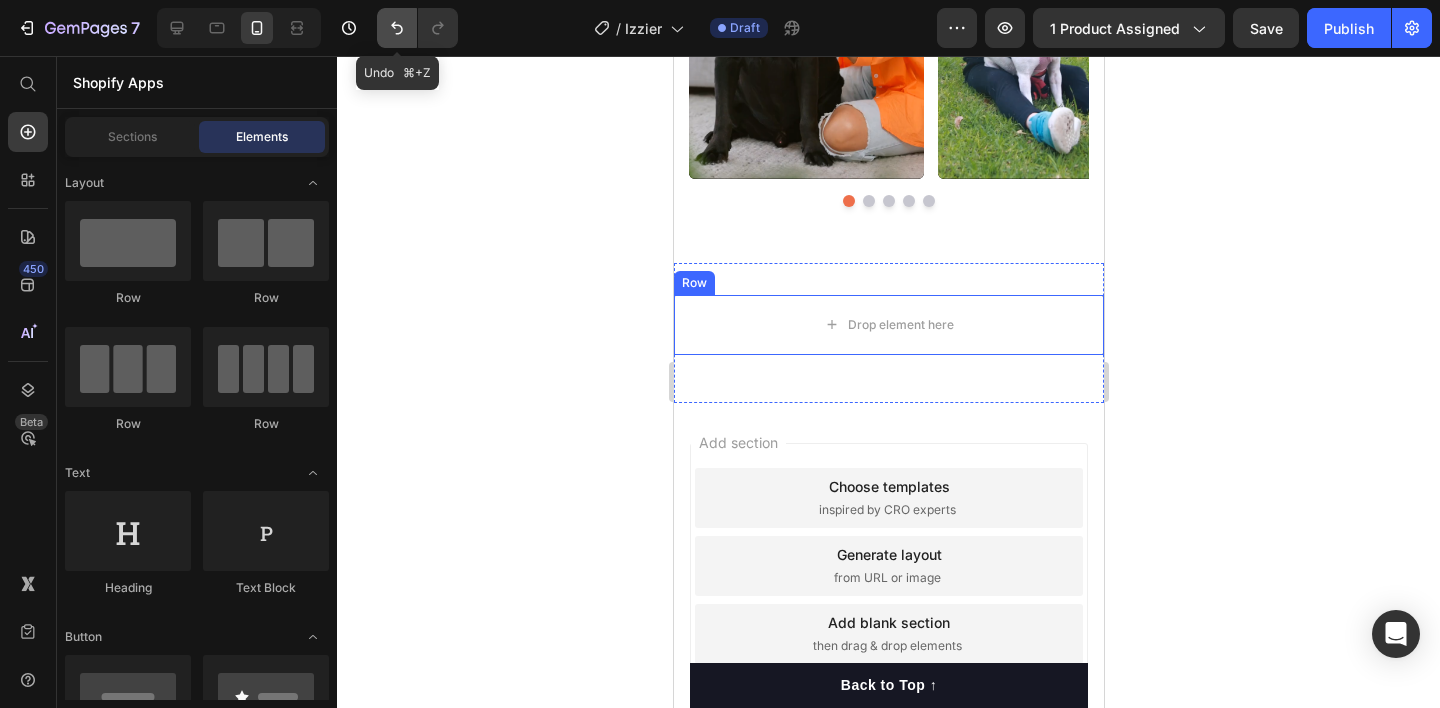 click 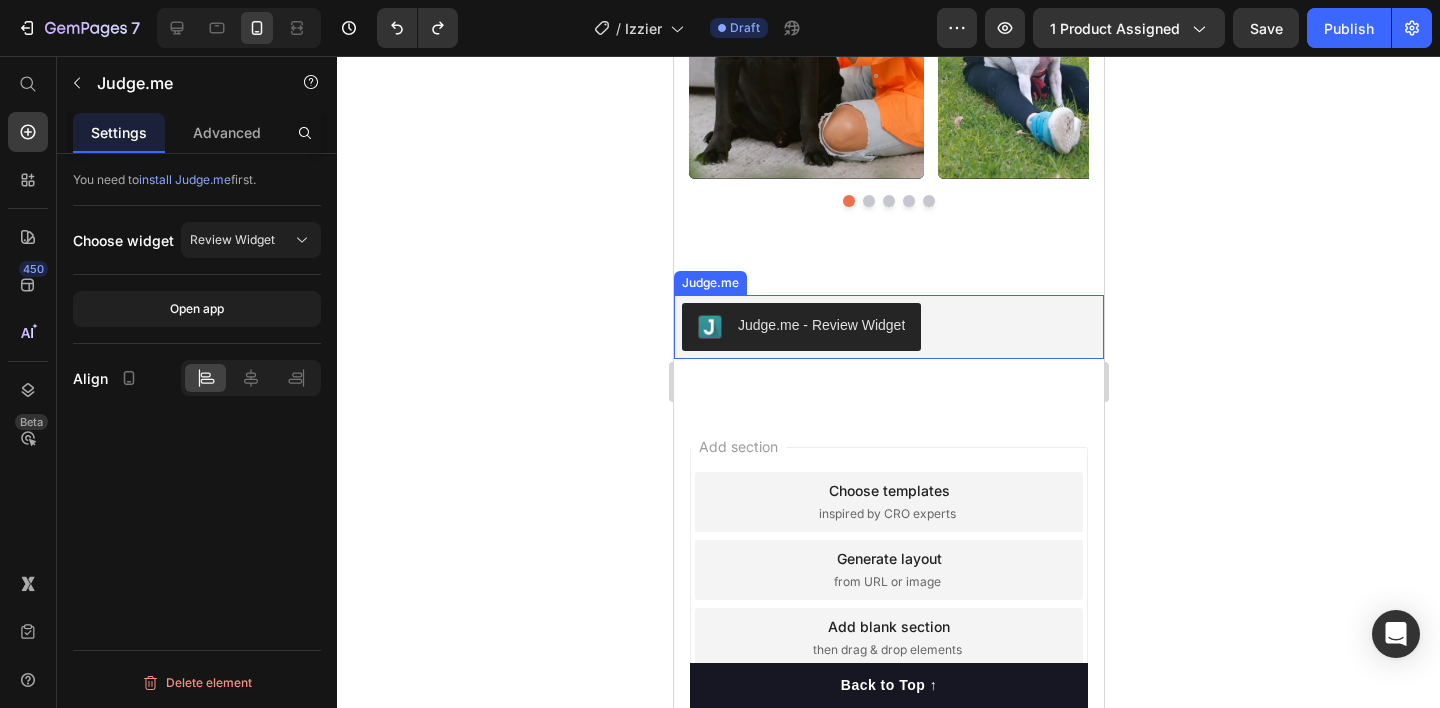 click on "Judge.me - Review Widget" at bounding box center [888, 327] 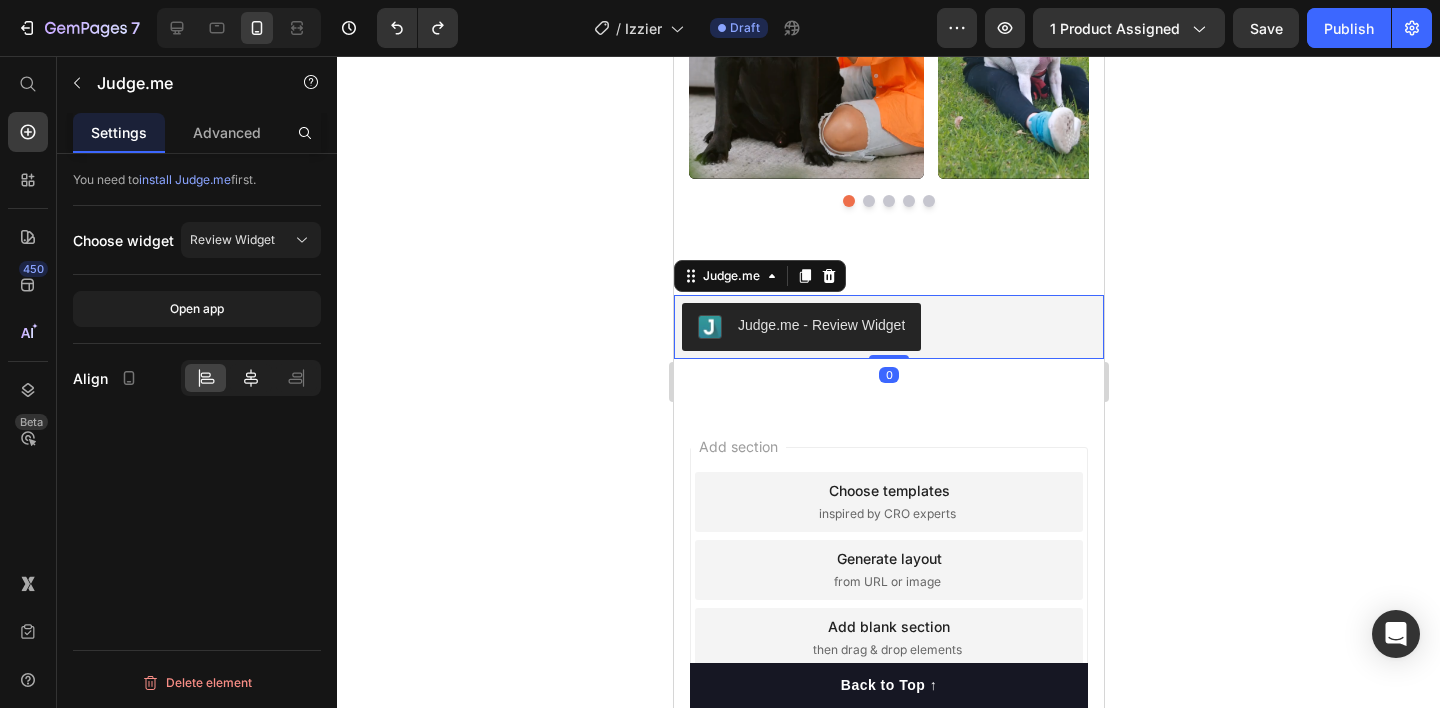 click 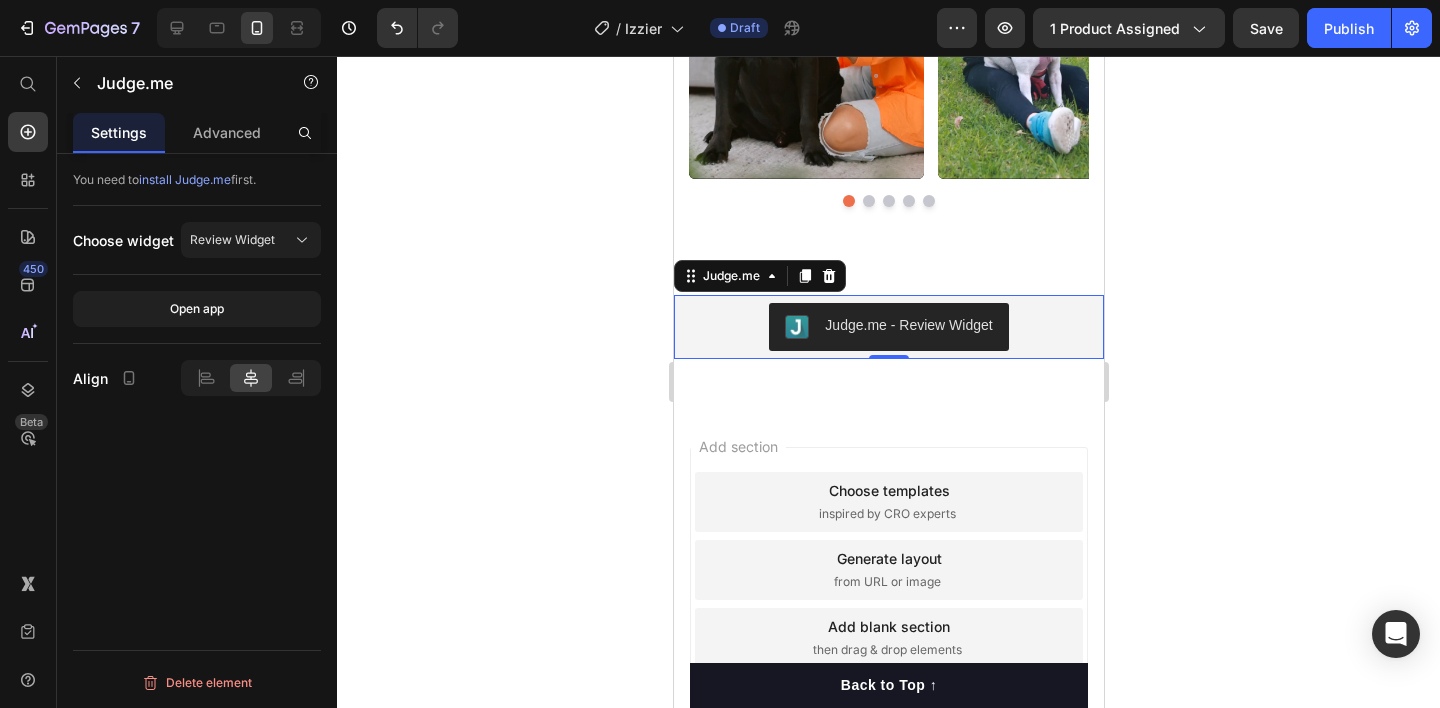 click 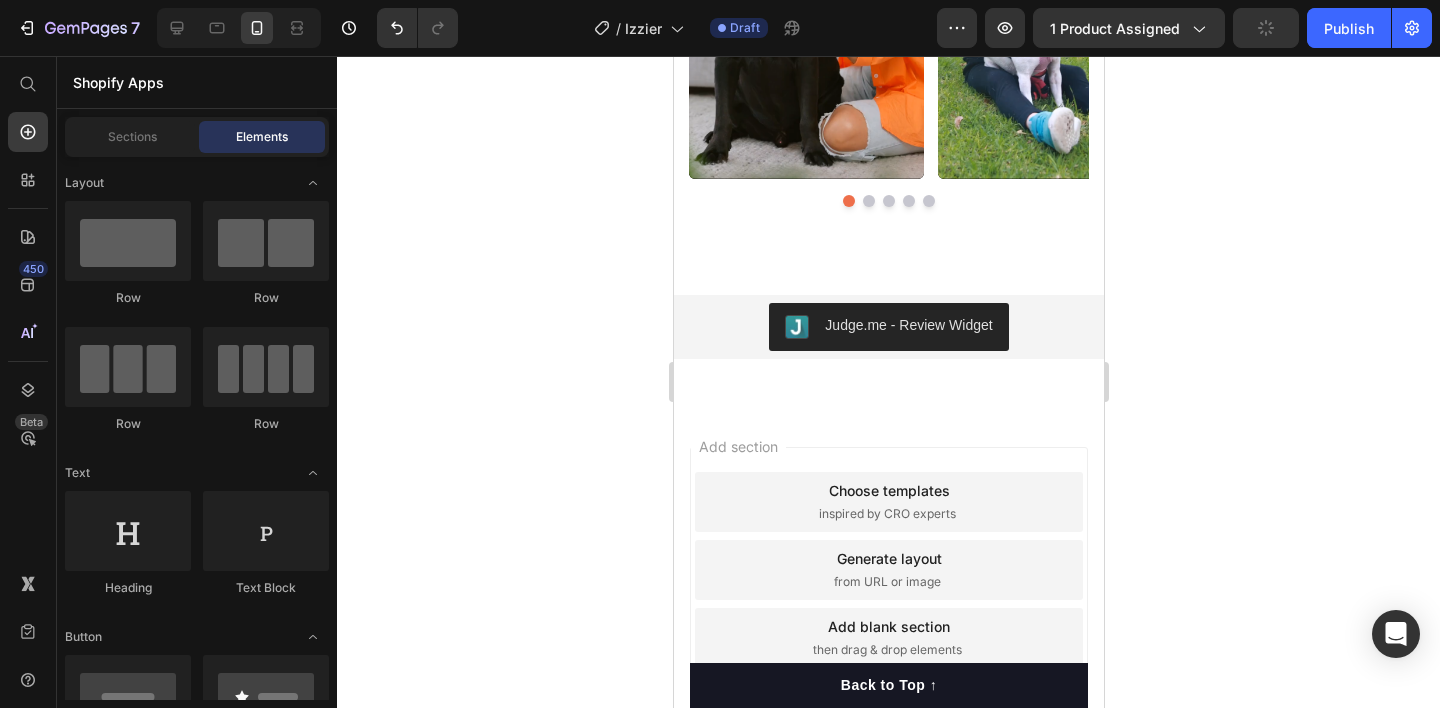 click 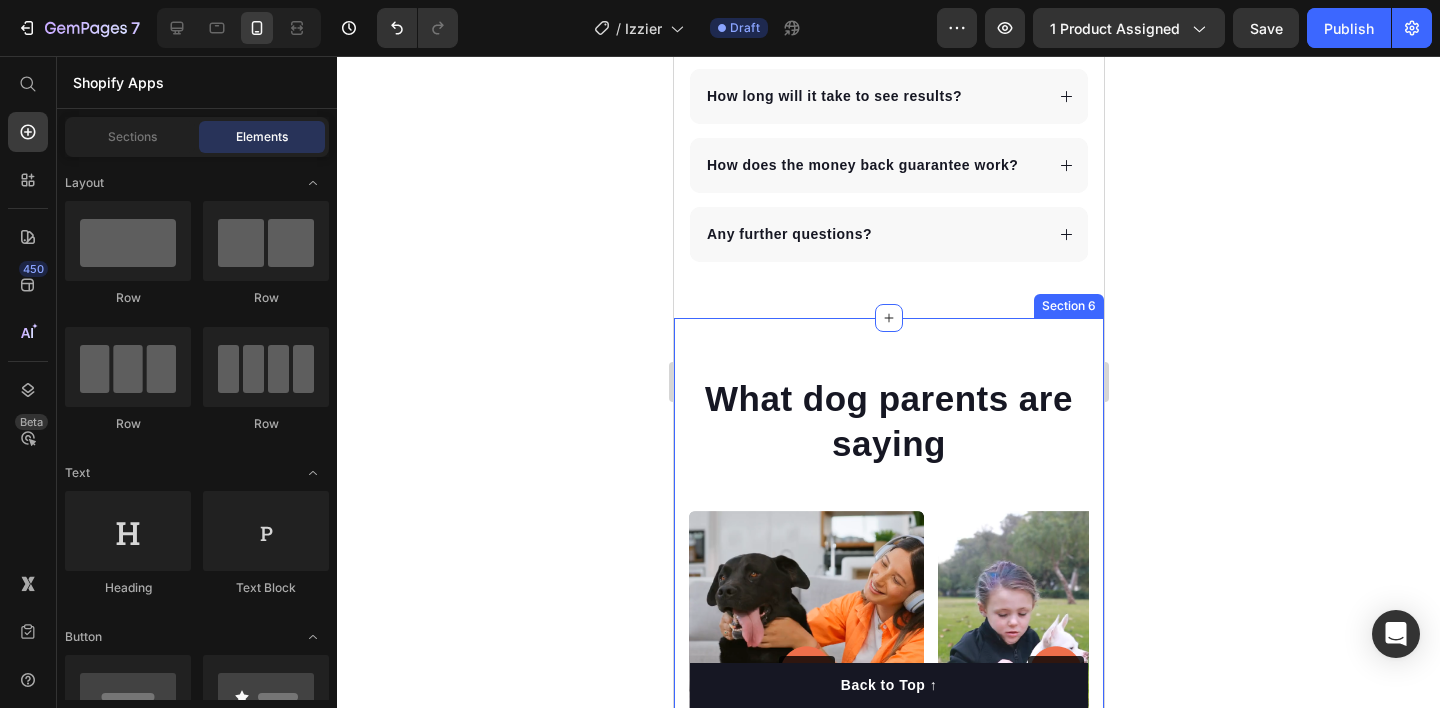 scroll, scrollTop: 6064, scrollLeft: 0, axis: vertical 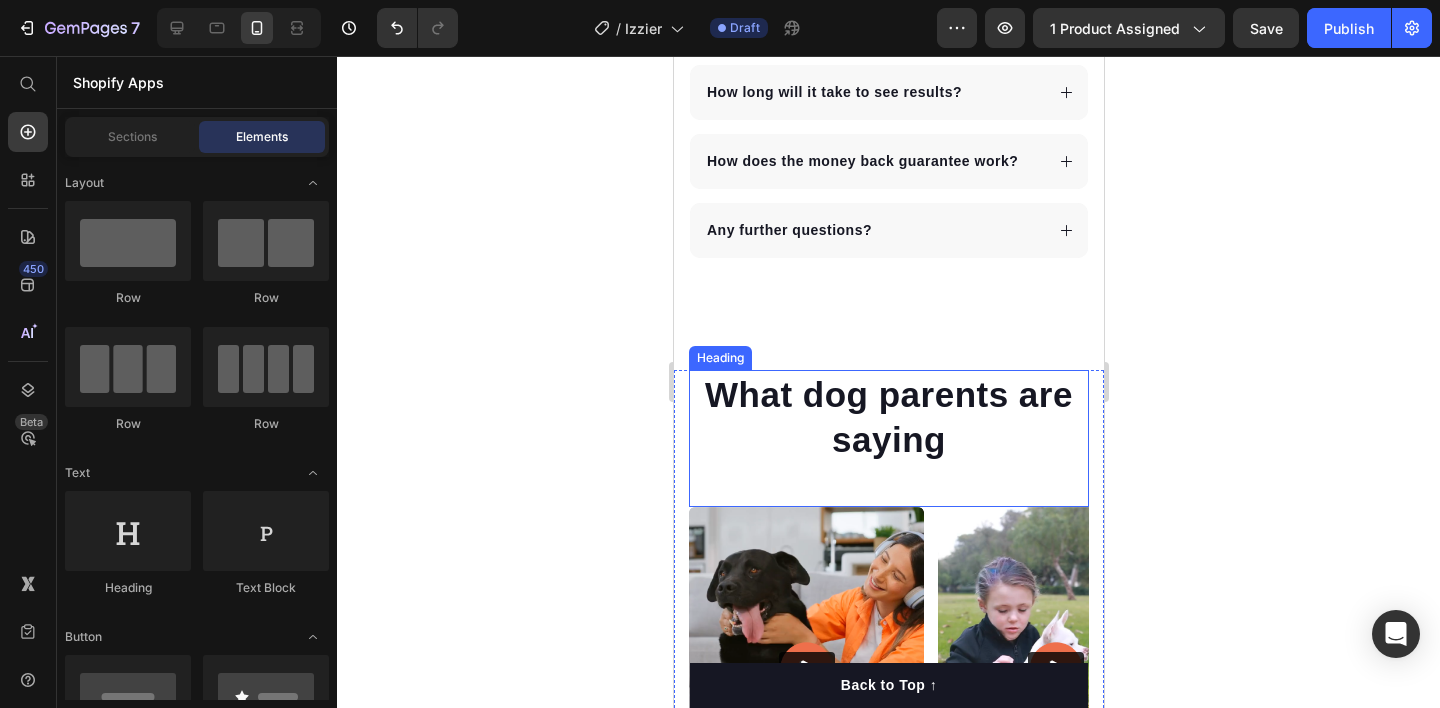 click on "What dog parents are saying" at bounding box center [888, 417] 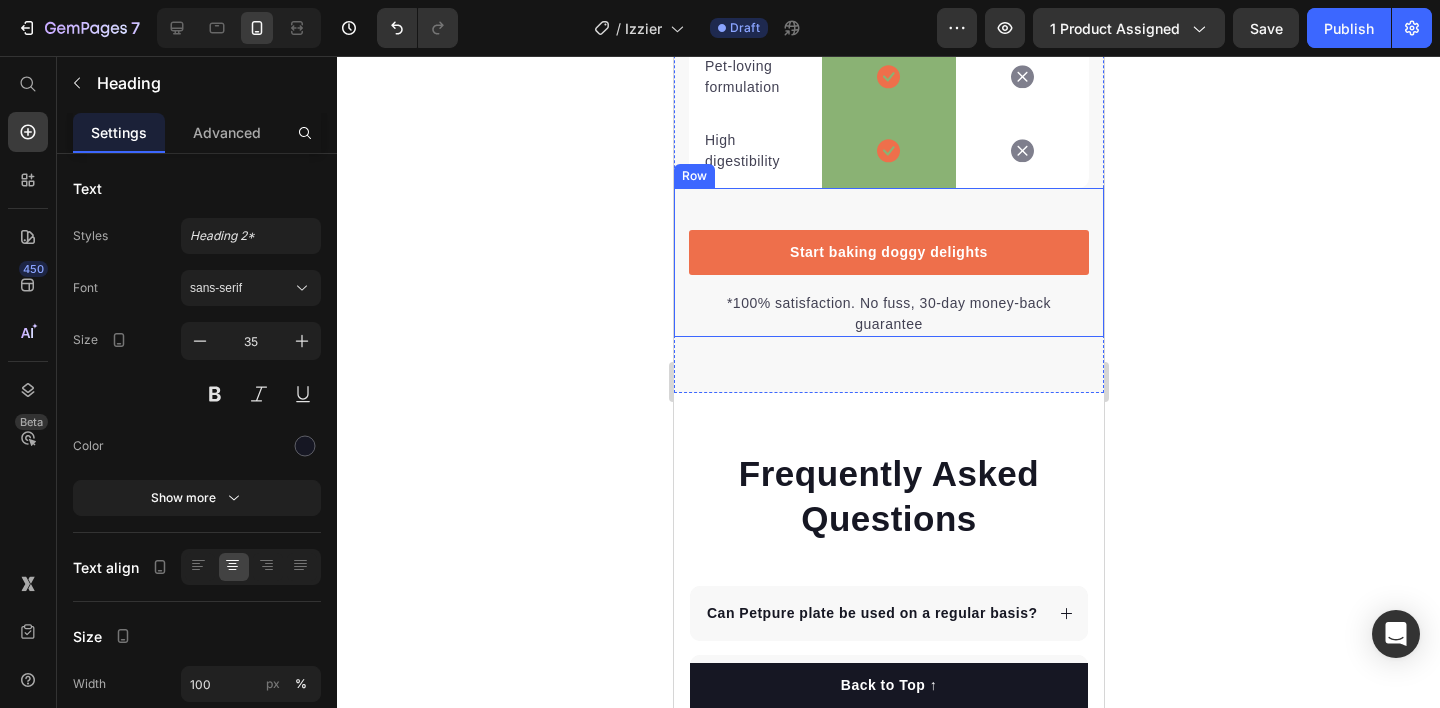 scroll, scrollTop: 5107, scrollLeft: 0, axis: vertical 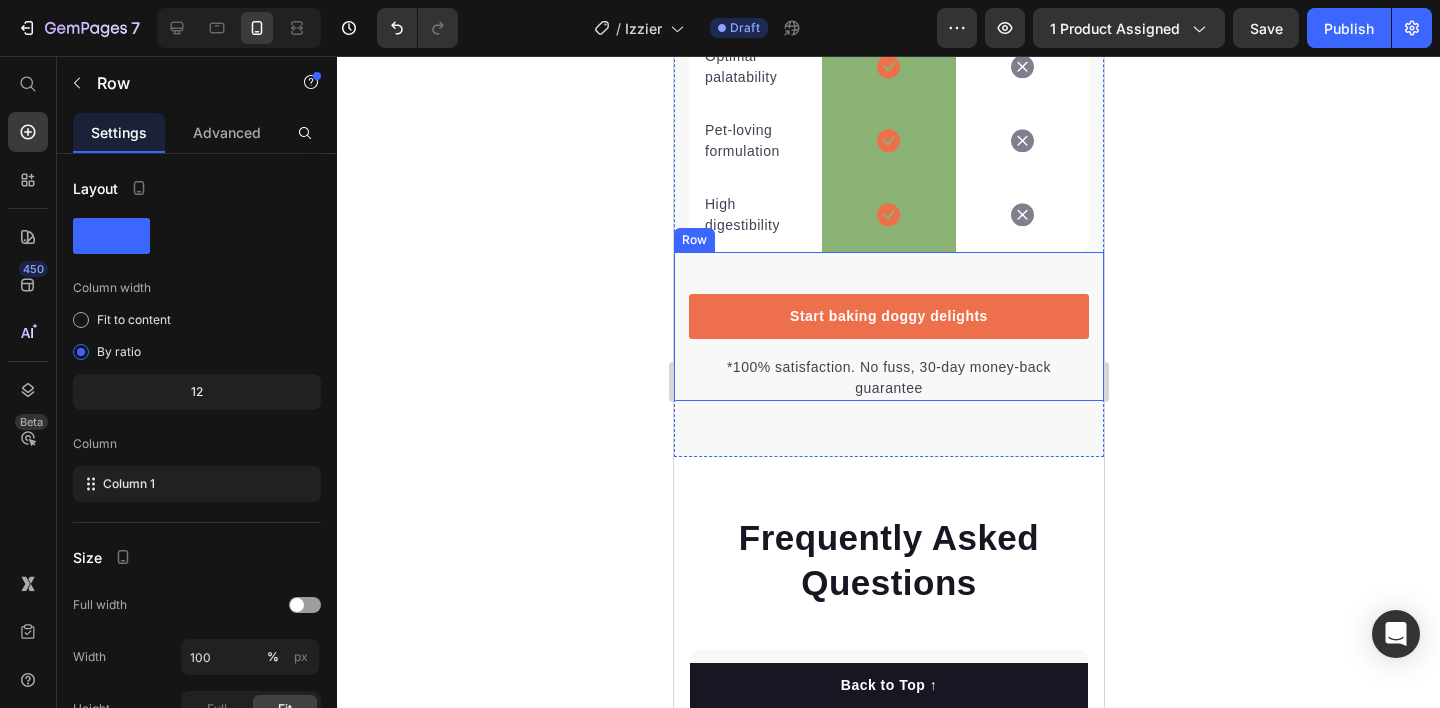 click on "Start baking doggy delights Button *100% satisfaction. No fuss, 30-day money-back guarantee Text block Row" at bounding box center [888, 326] 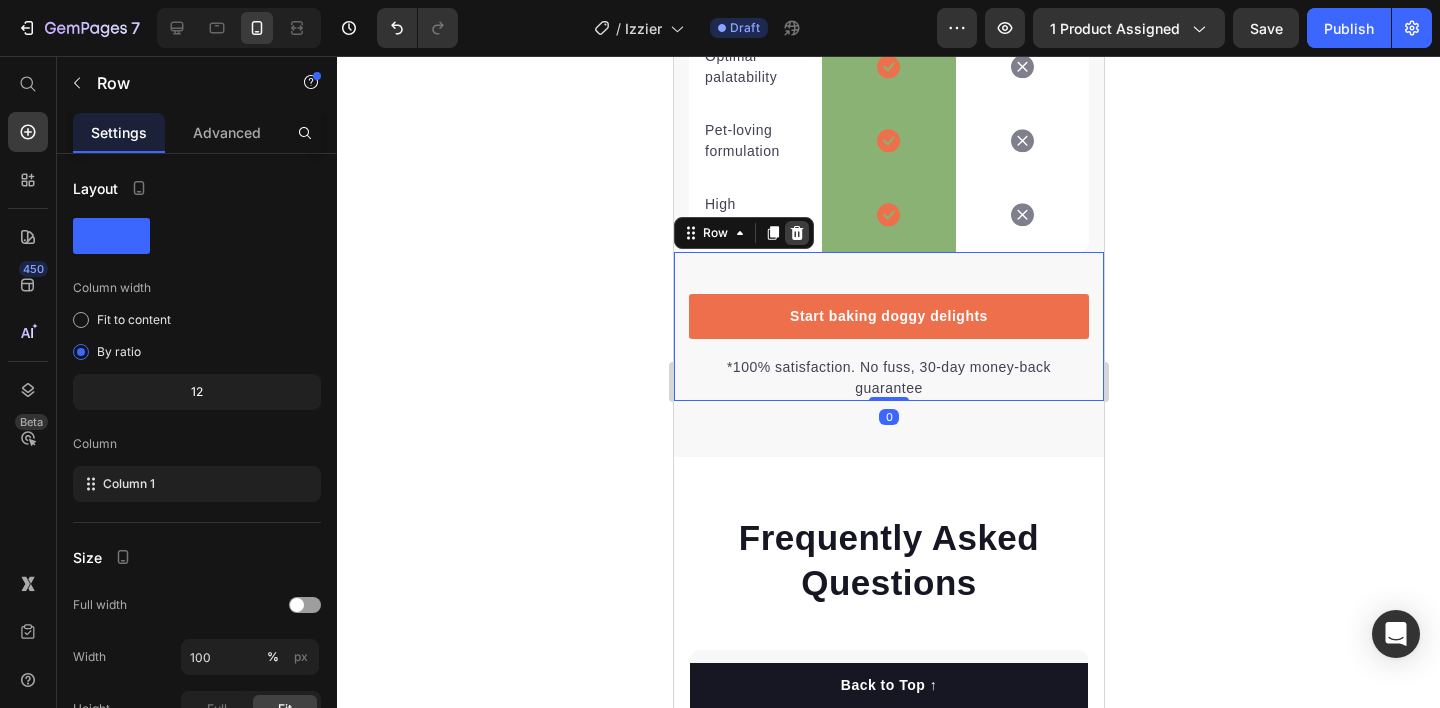 click 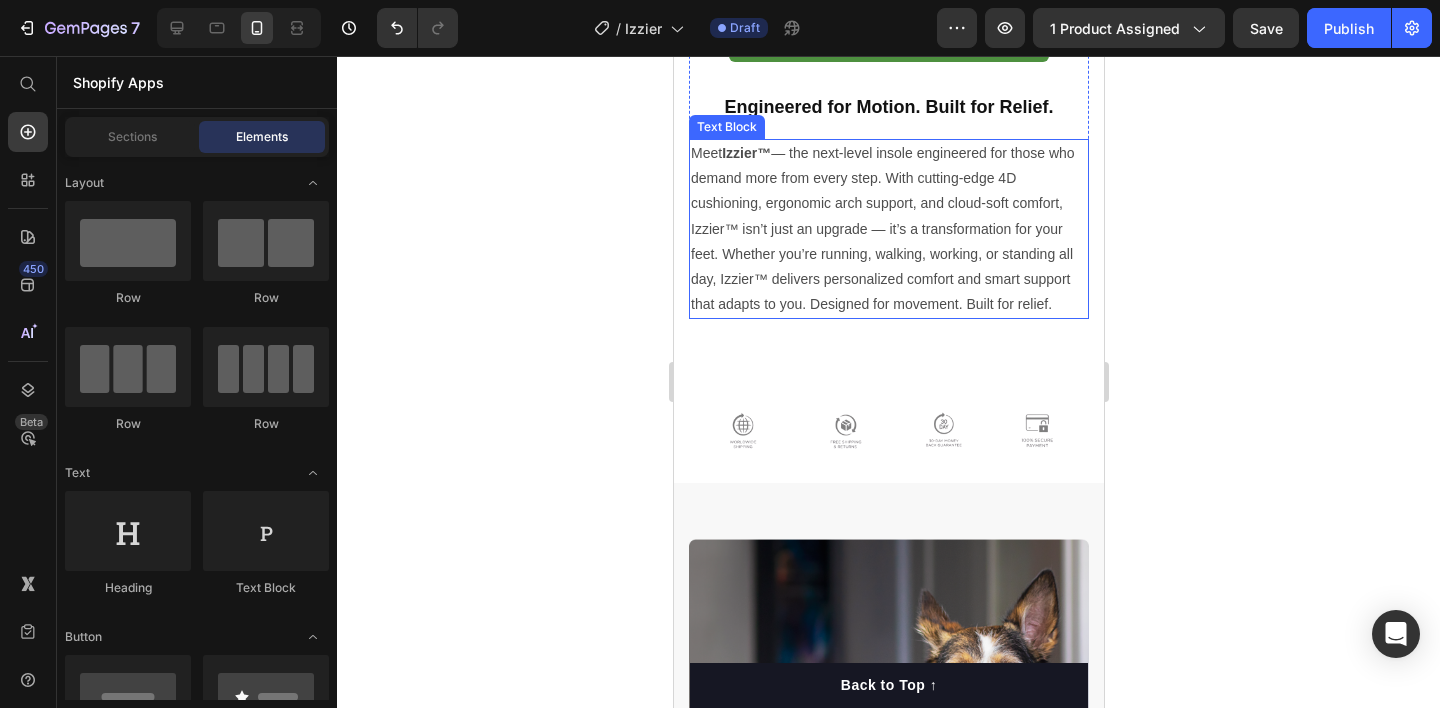 scroll, scrollTop: 1374, scrollLeft: 0, axis: vertical 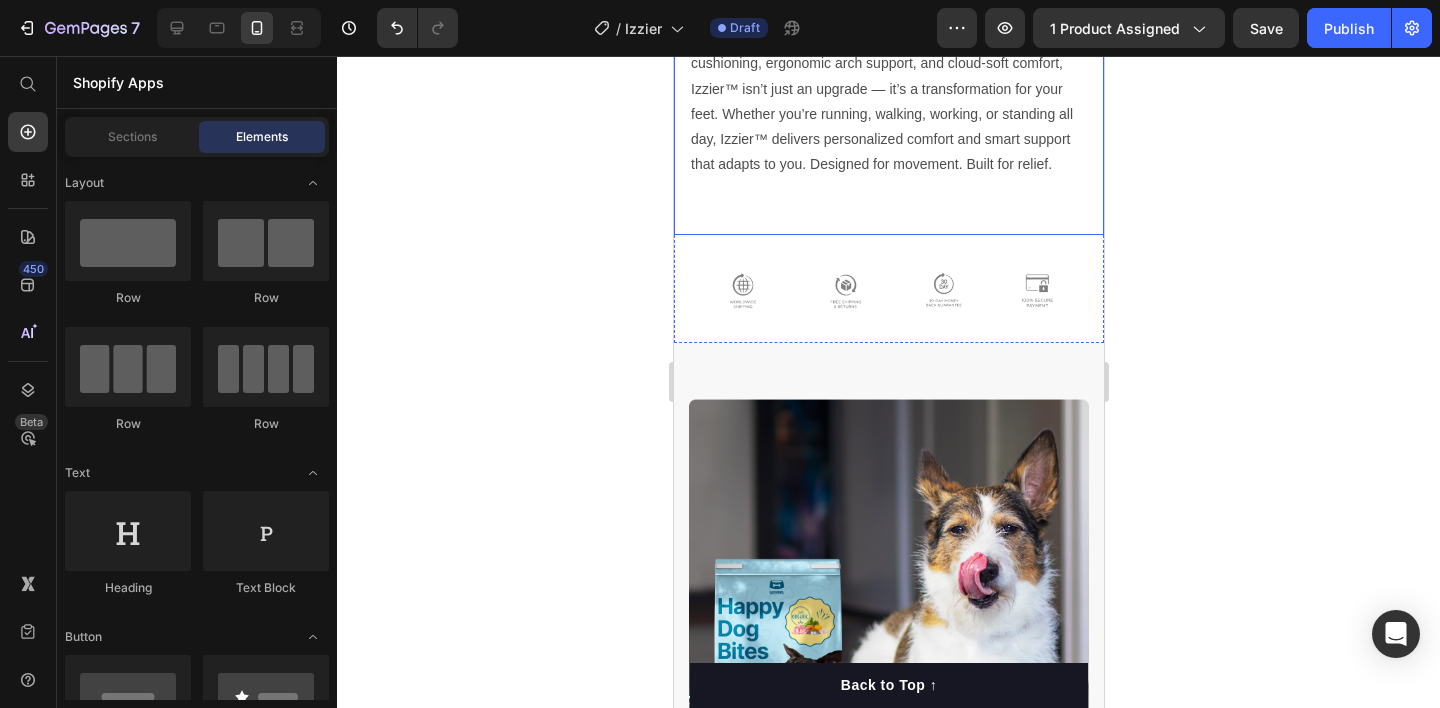 click on "Product Images "The transformation in my dog's overall health since switching to this food has been remarkable. Their coat is shinier, their energy levels have increased, and they seem happier than ever before." Text block -[FIRST] [LAST] Text block
Verified buyer Item list Row Row Row Icon Icon Icon Icon Icon Icon List Hoz 5000+ Happy Customers Text block Row Izzier™ Product Title The softest insole yet Heading €17,00 Product Price €22,00 Product Price SAVE €5,00 Discount Tag Row Pumper Bundles Volume Discount Pumper Bundles Volume Discount Row Where Every Step Feels Like a Cloud Heading 4D Massage Cushioning Ergonomic Arch Support Ultra-Soft Gel Padding Slim Unisex Fit Breathable & Sweat-Wicking Design Item list 4D Massage Cushioning Ergonomic Arch Support Ultra-Soft Gel Padding Slim Unisex Fit Breathable & Sweat-Wicking Design Item list Row Color: Blue Blue Blue Green Neon Green Neon Green Neon Gray Gray Green Green Orange Orange Black Black Shoe Size 35-36(230mm) 37-38(240mm)" at bounding box center [888, -496] 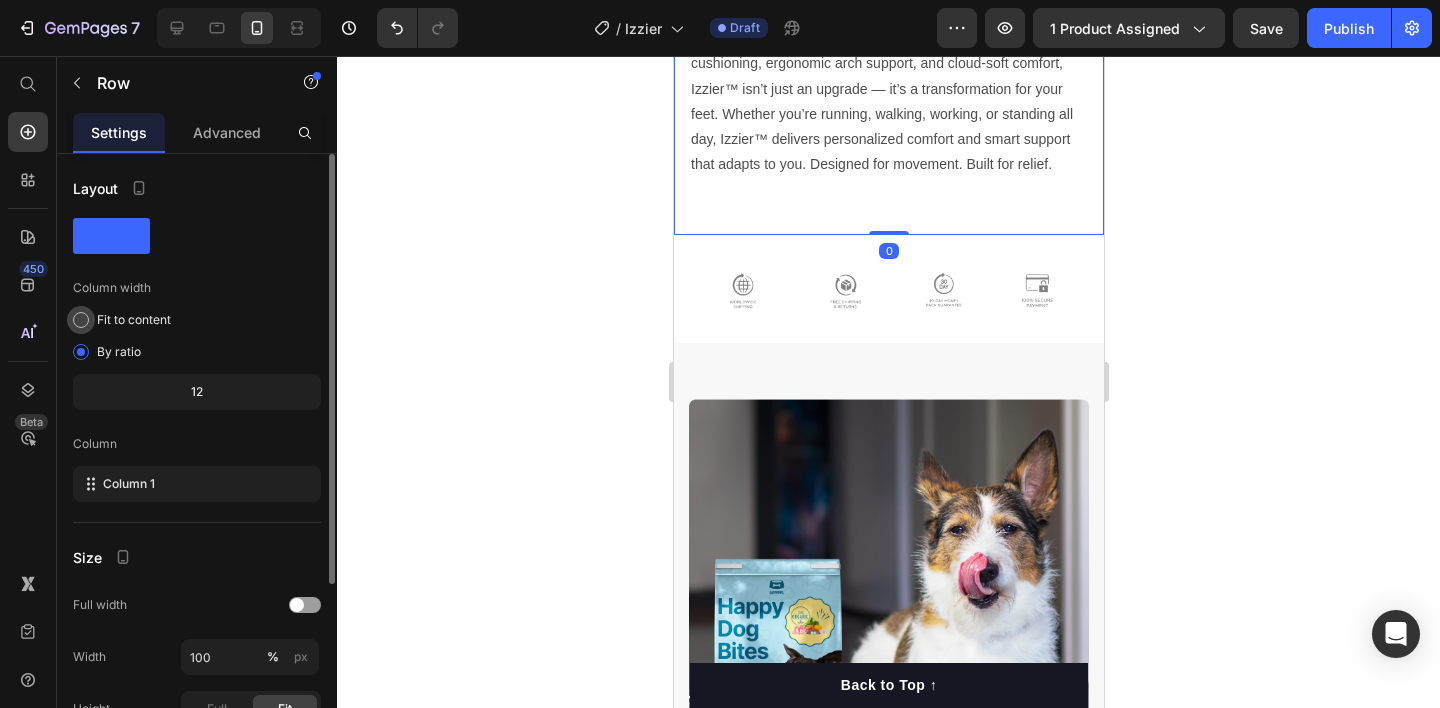 scroll, scrollTop: 31, scrollLeft: 0, axis: vertical 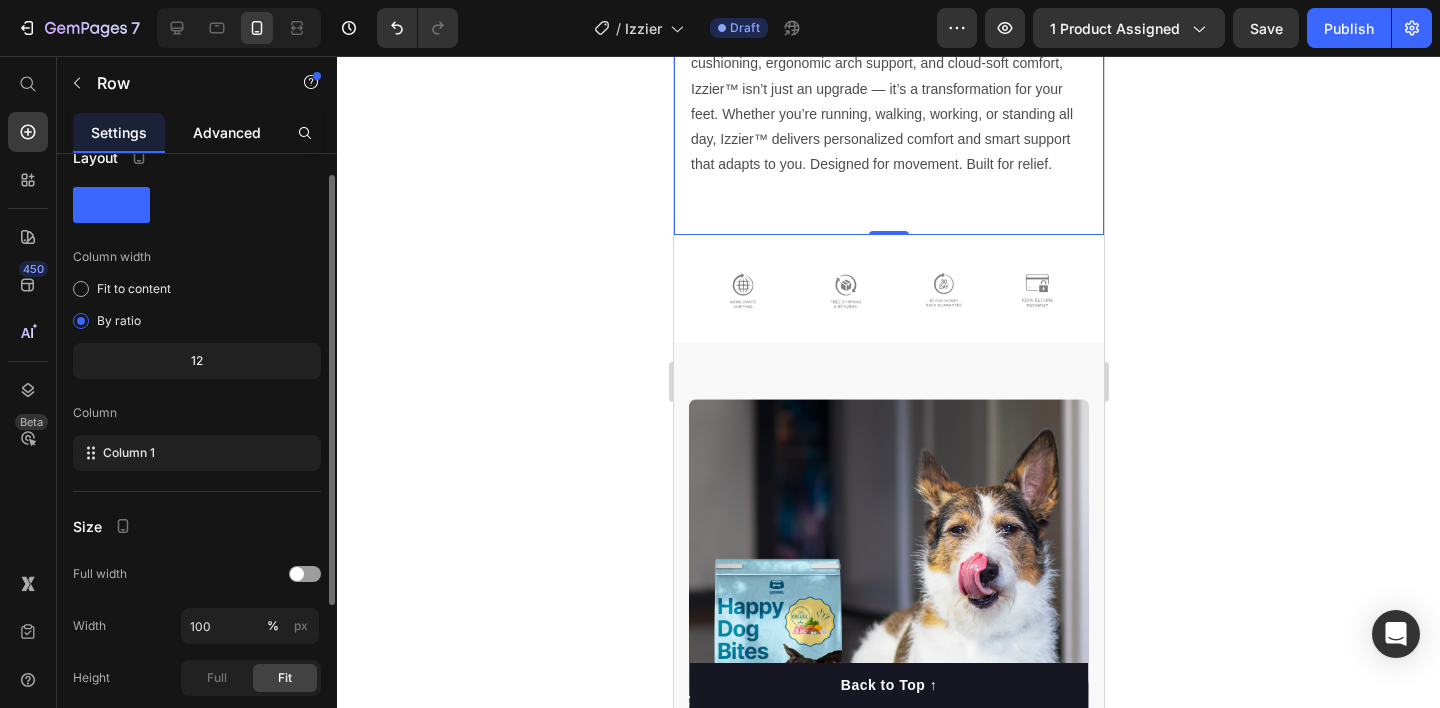 click on "Advanced" at bounding box center (227, 132) 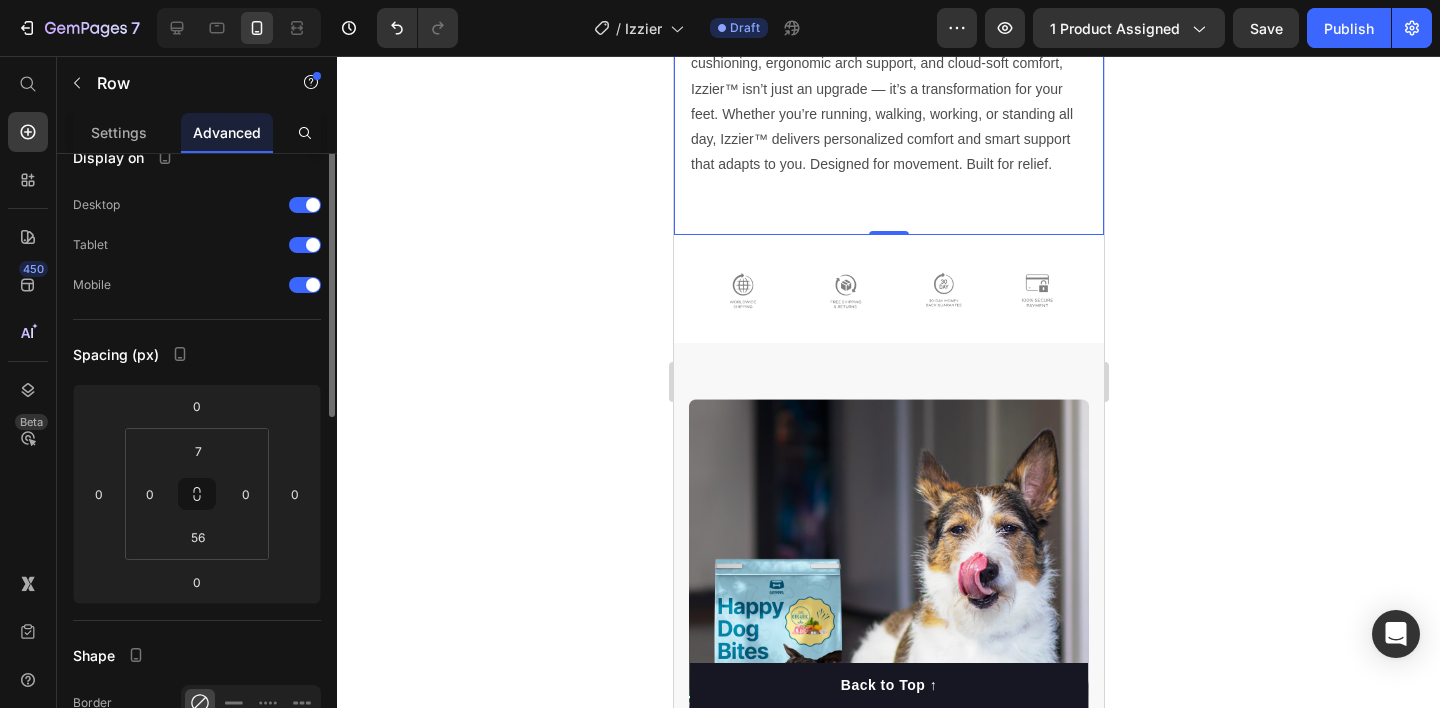 scroll, scrollTop: 0, scrollLeft: 0, axis: both 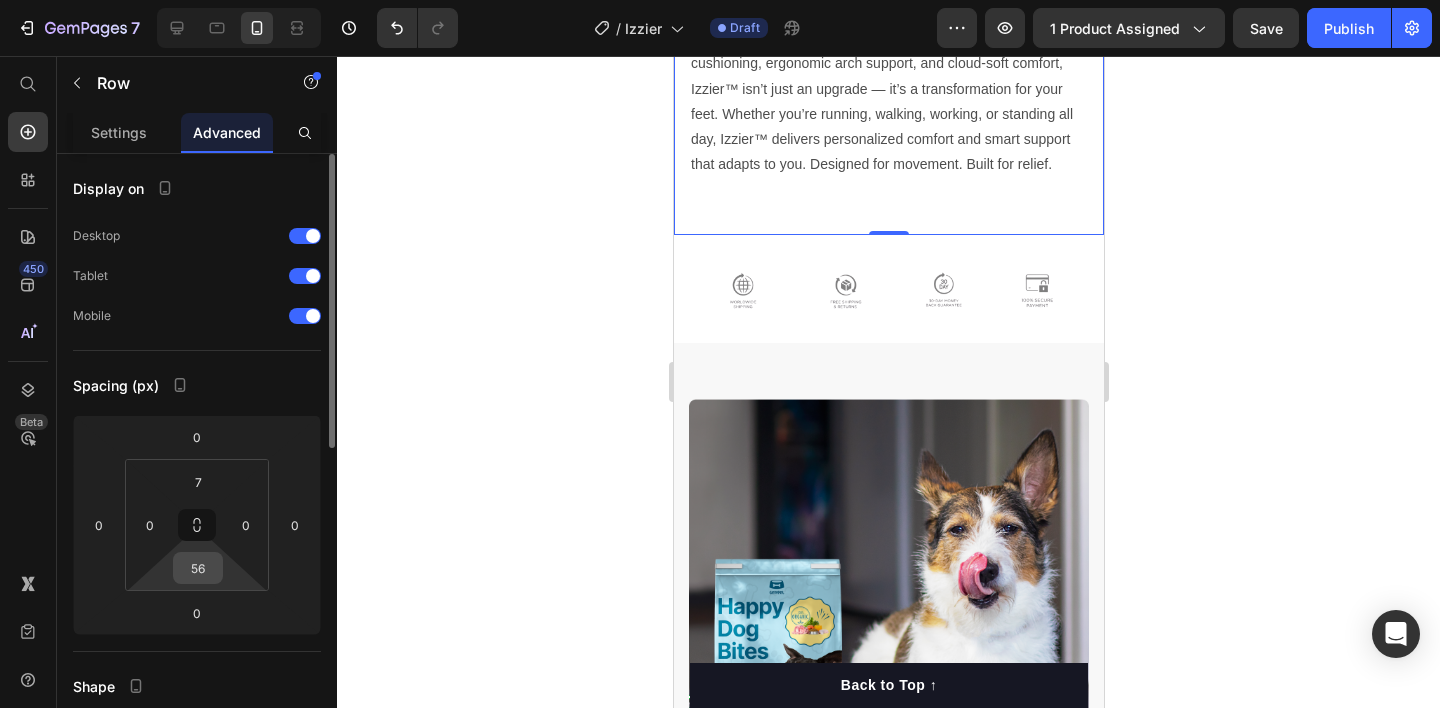 click on "56" at bounding box center [198, 568] 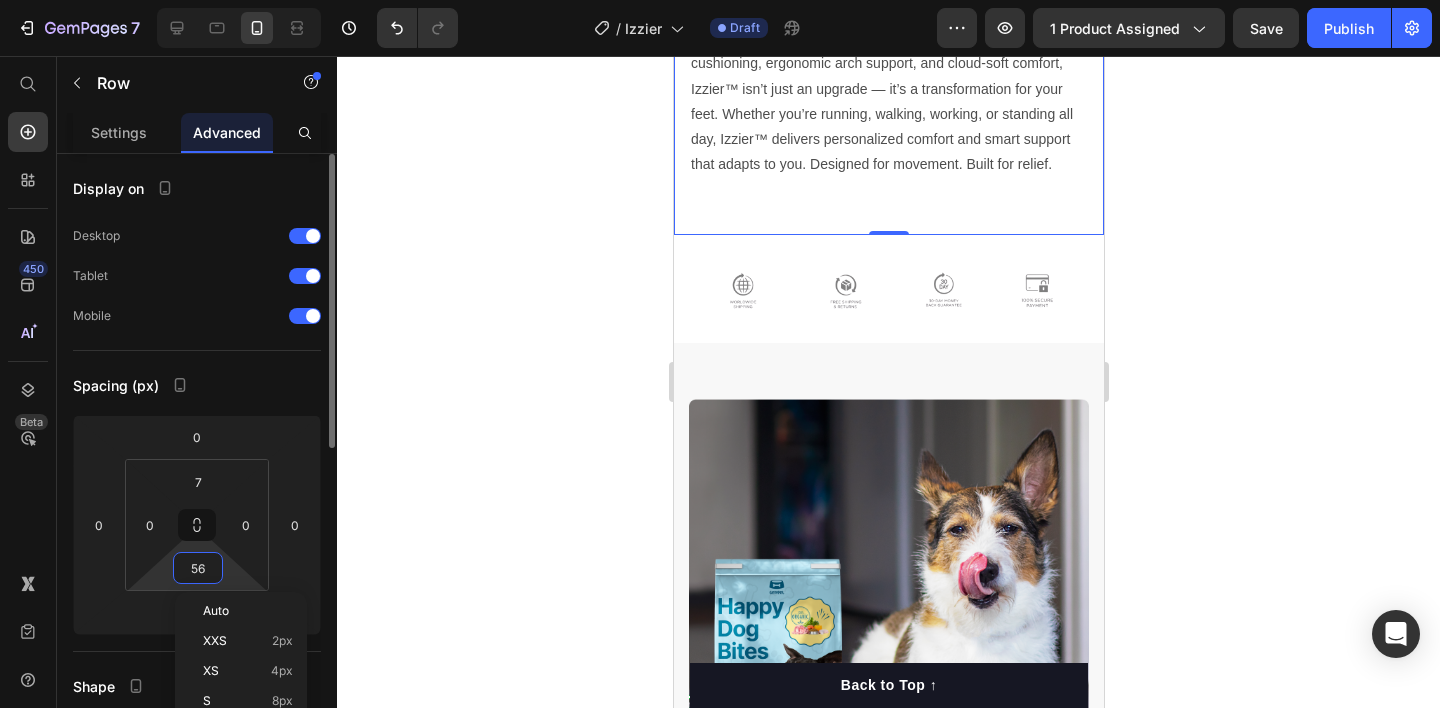 type on "0" 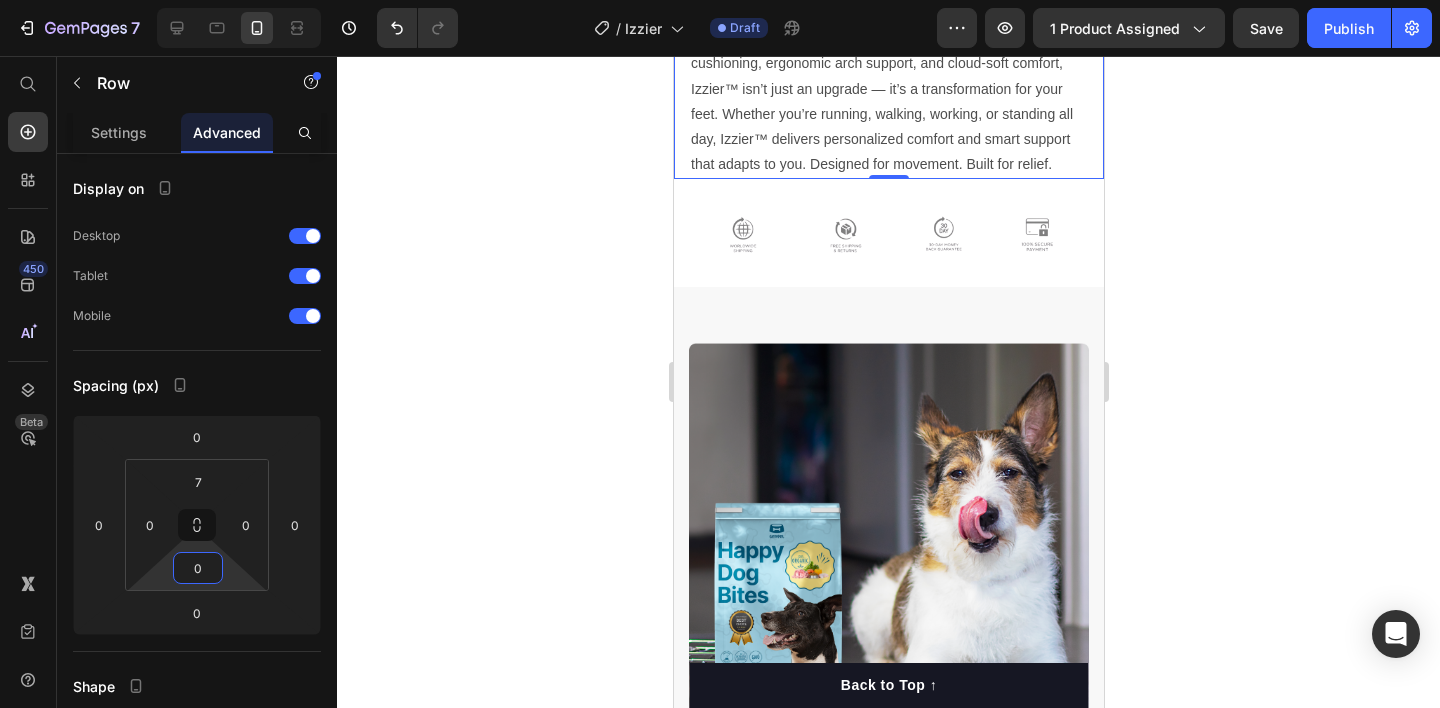 click 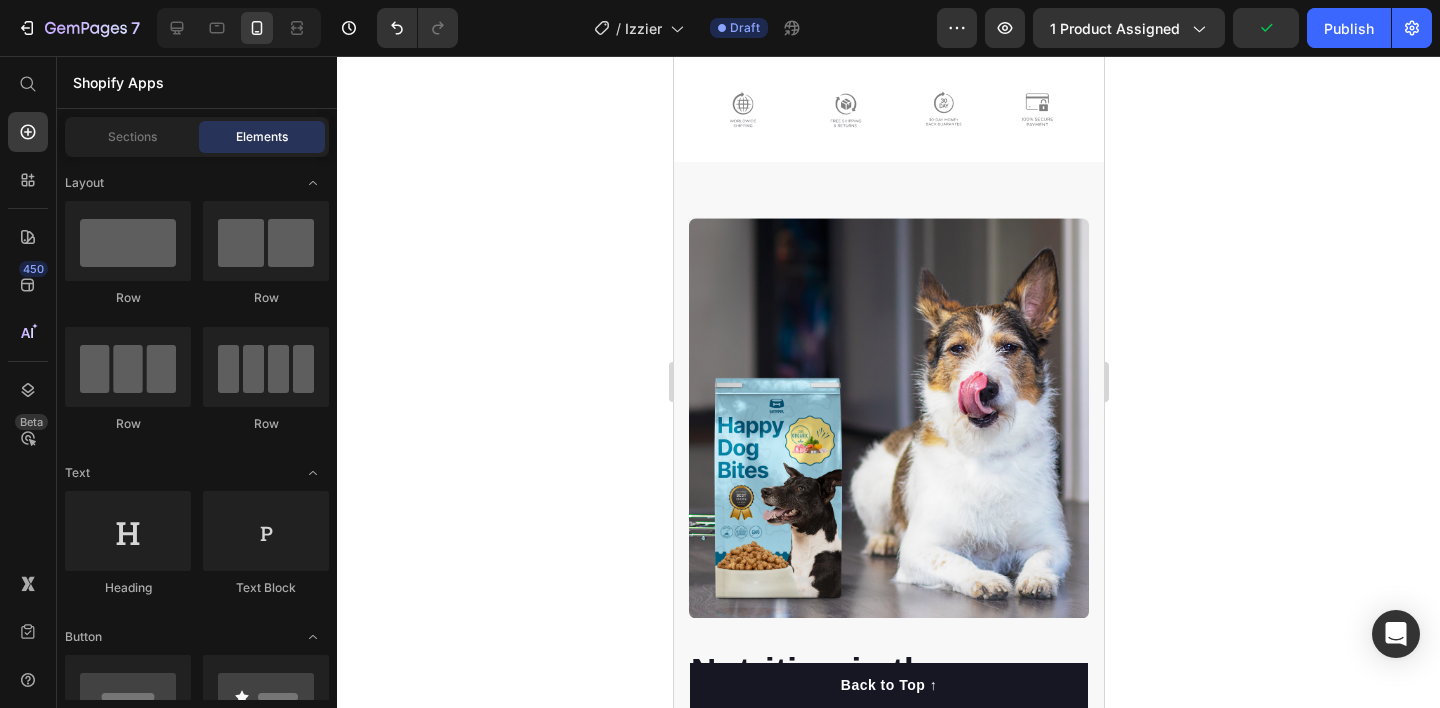 scroll, scrollTop: 1498, scrollLeft: 0, axis: vertical 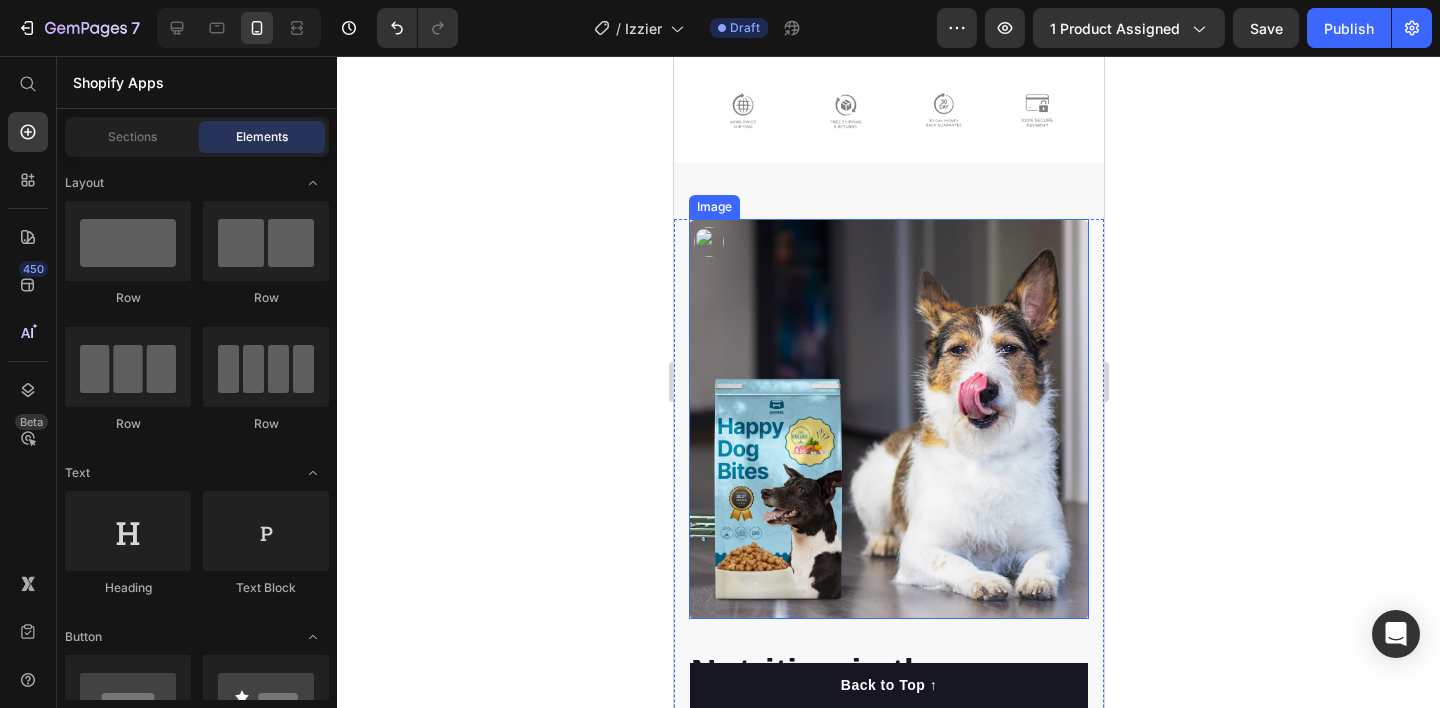 click at bounding box center [888, 419] 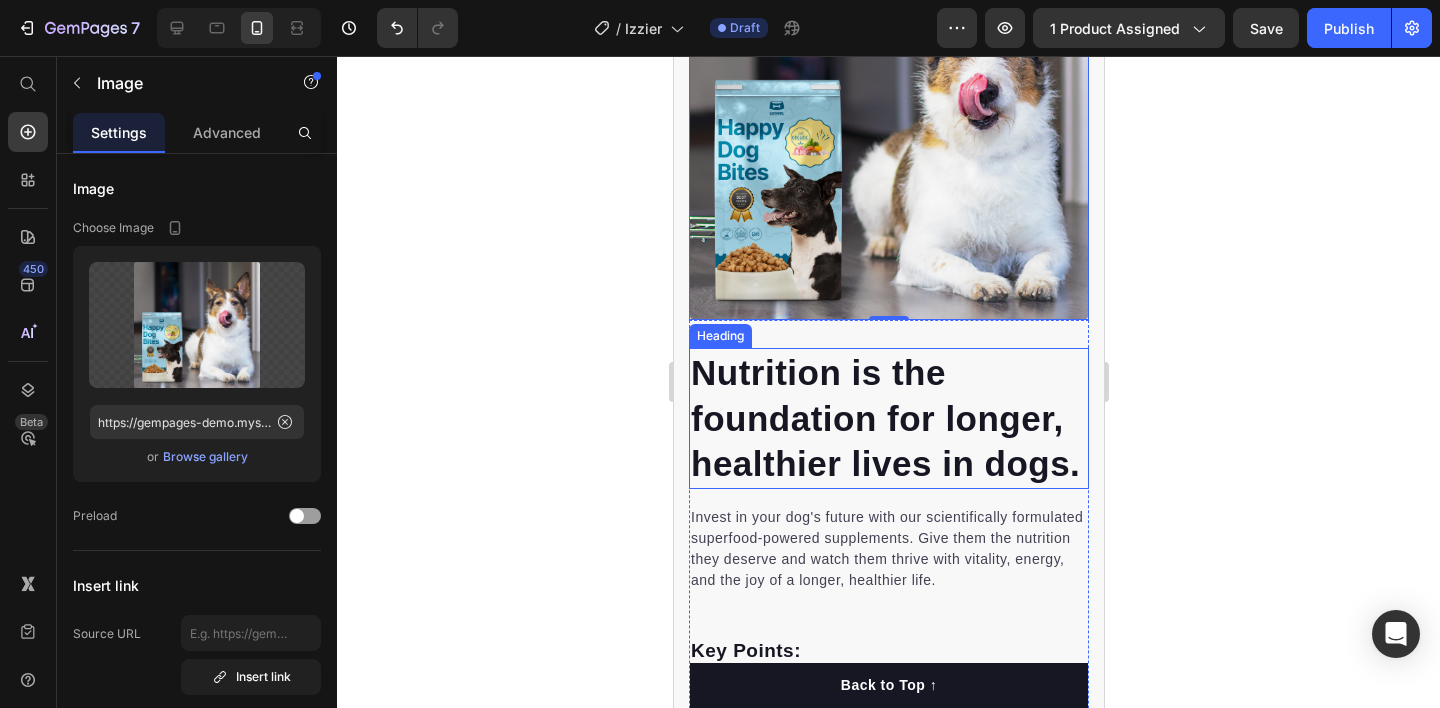 scroll, scrollTop: 1818, scrollLeft: 0, axis: vertical 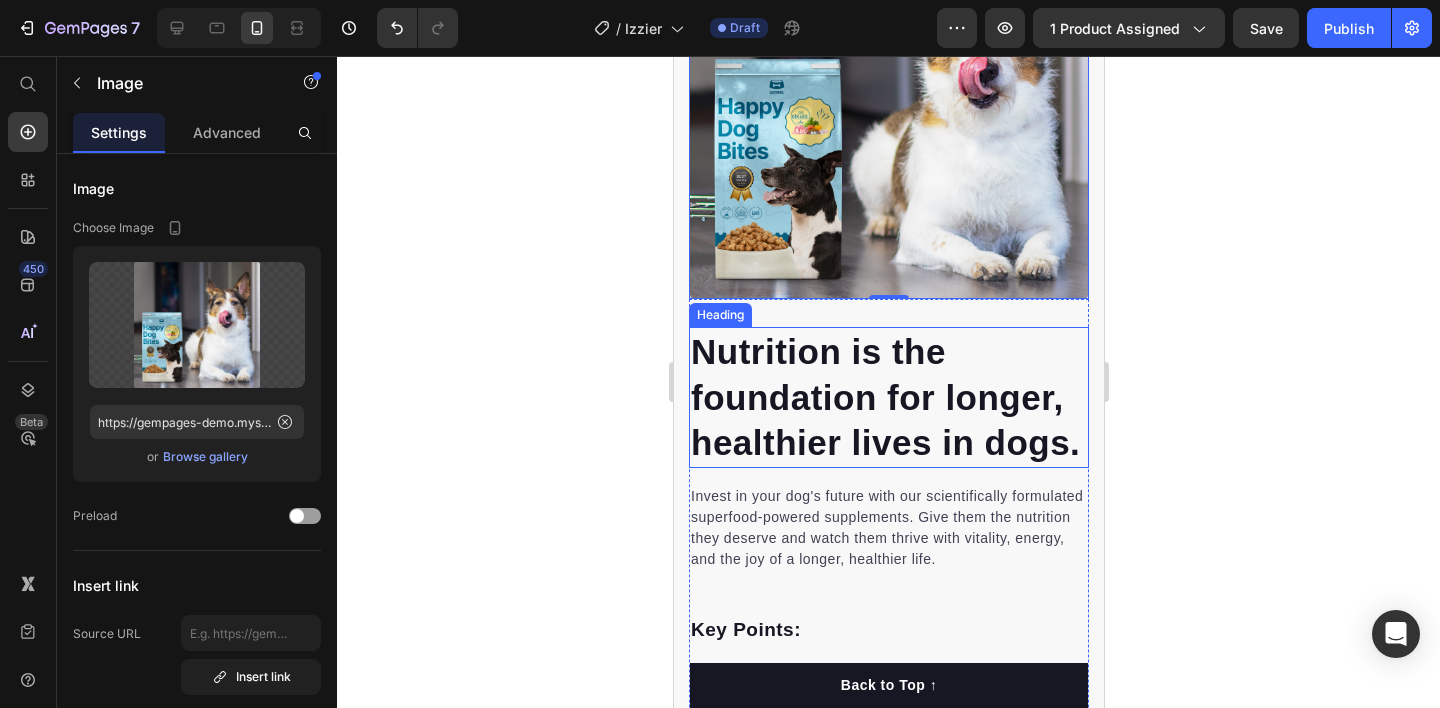 click on "Nutrition is the foundation for longer, healthier lives in dogs." at bounding box center (888, 397) 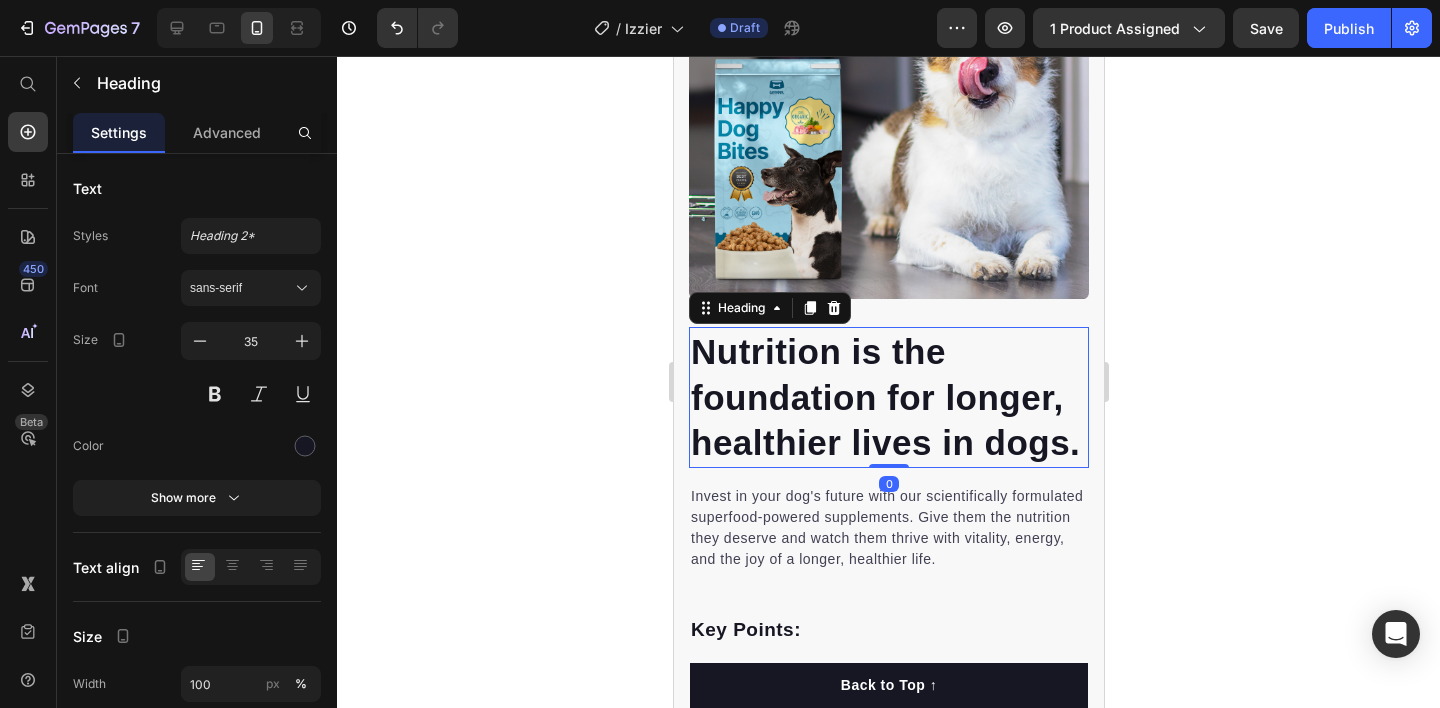 click on "Nutrition is the foundation for longer, healthier lives in dogs." at bounding box center [888, 397] 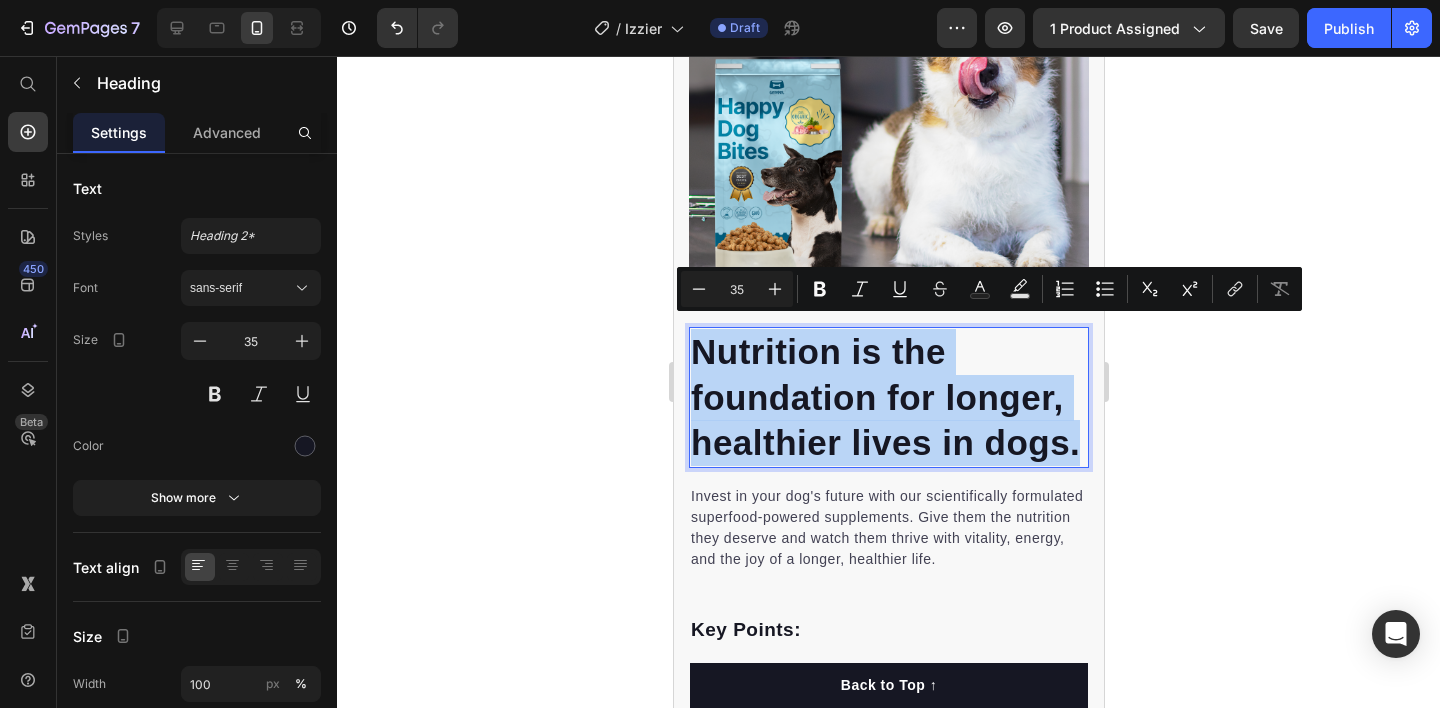 drag, startPoint x: 786, startPoint y: 471, endPoint x: 696, endPoint y: 344, distance: 155.65668 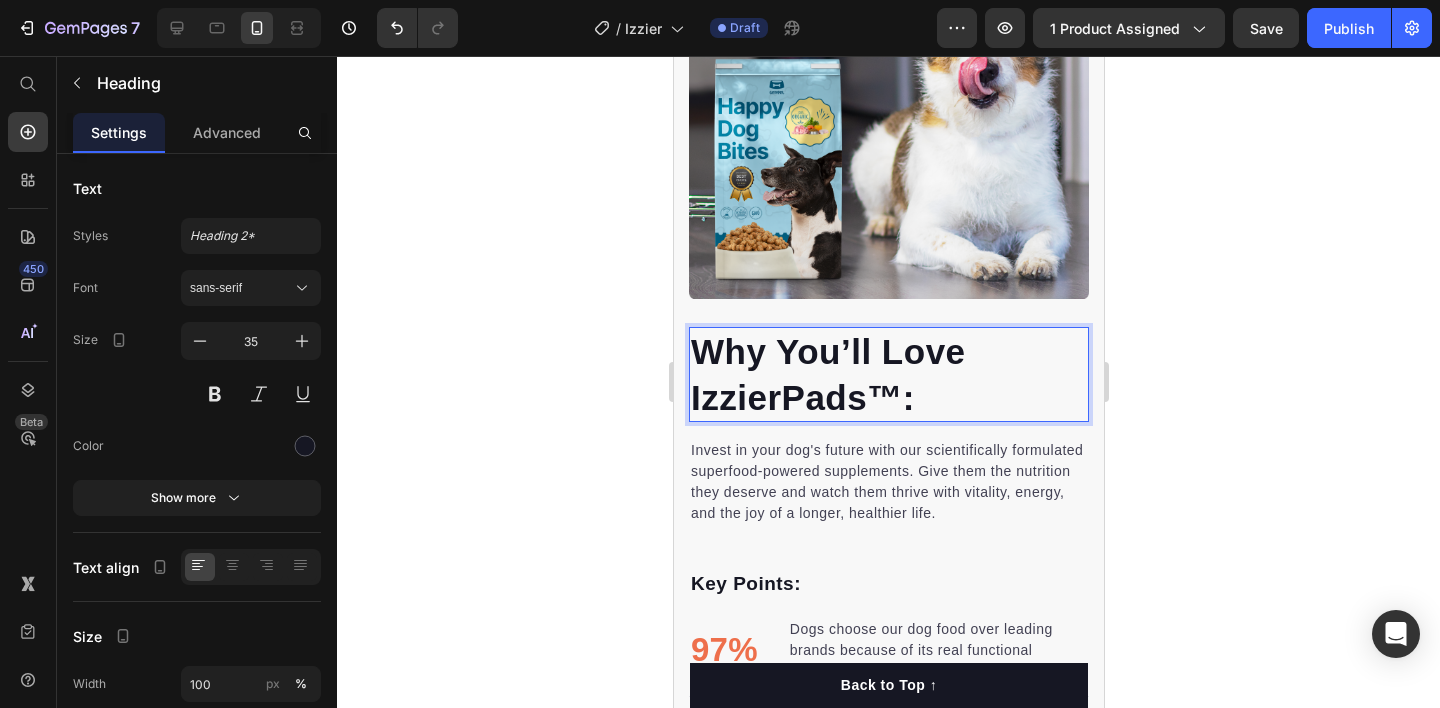 click on "Why You’ll Love IzzierPads™:" at bounding box center [888, 374] 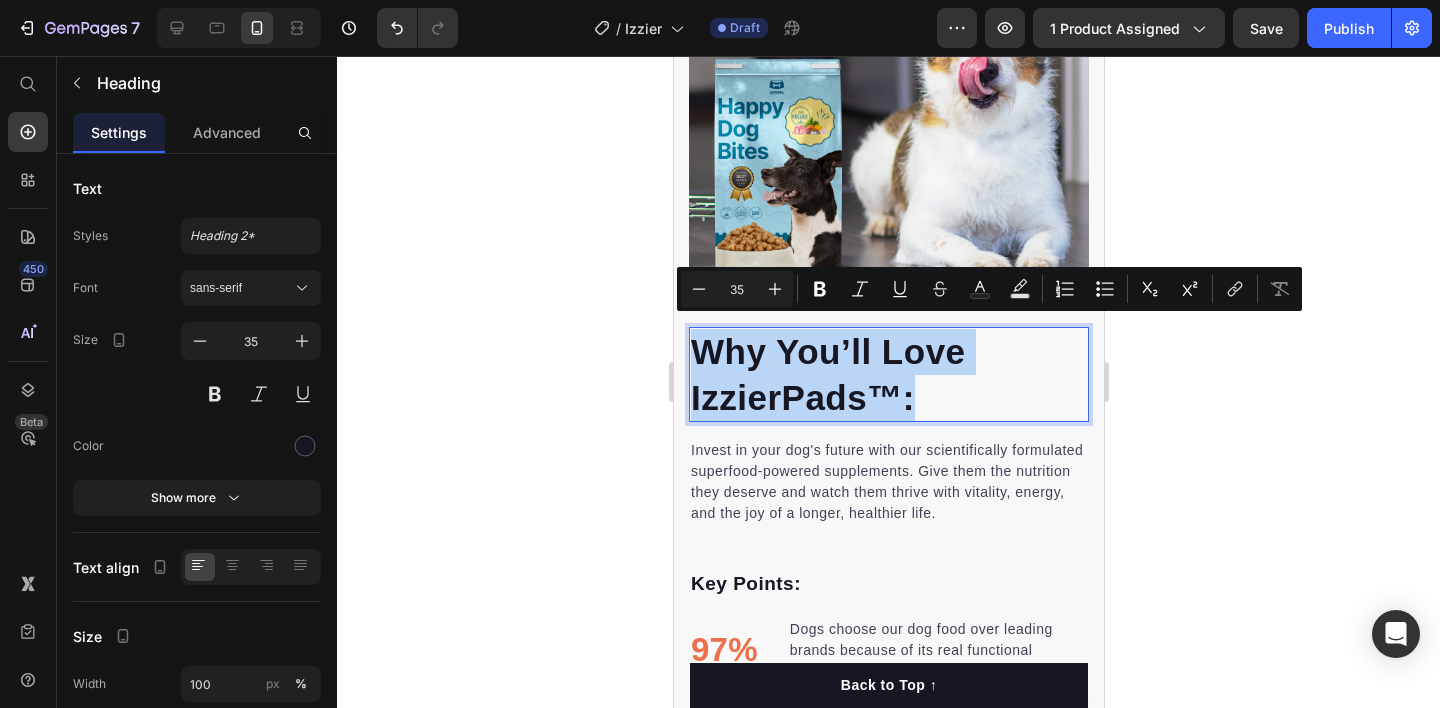 drag, startPoint x: 919, startPoint y: 377, endPoint x: 701, endPoint y: 327, distance: 223.66046 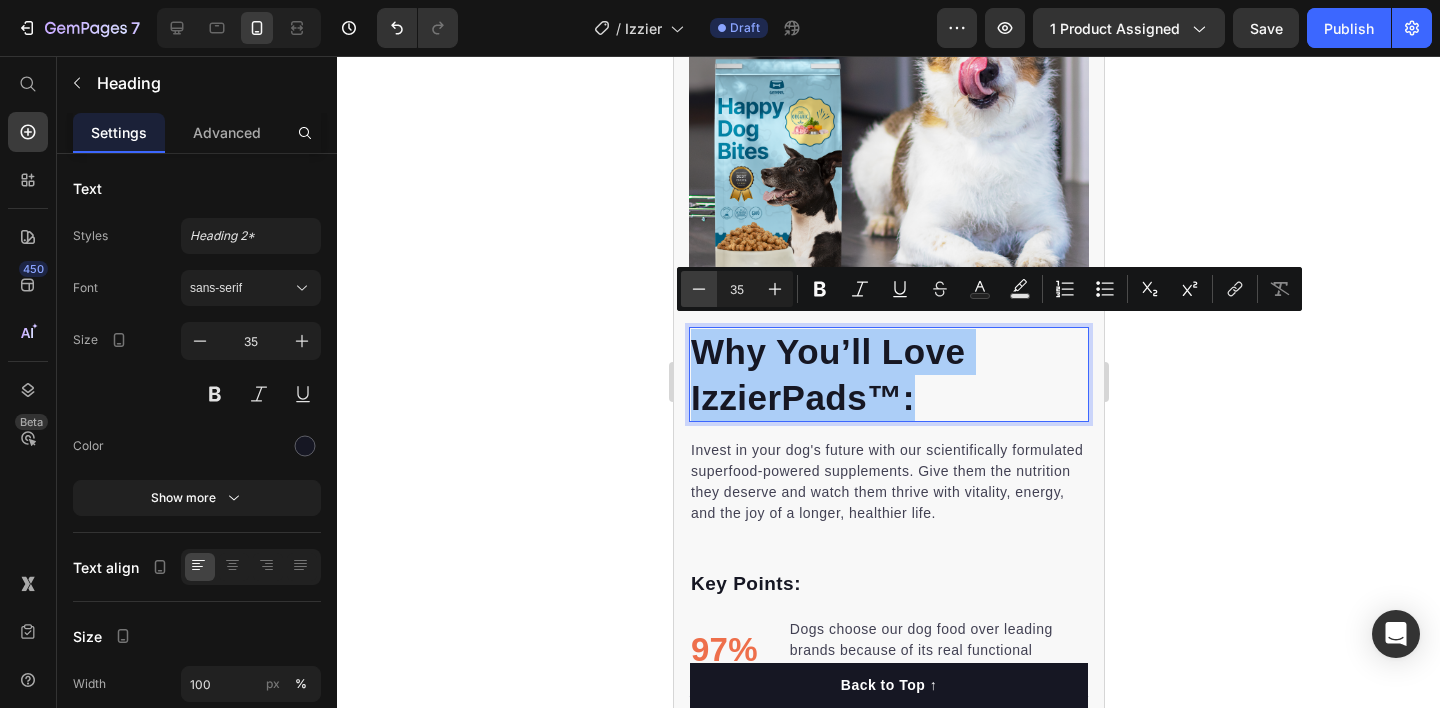 click 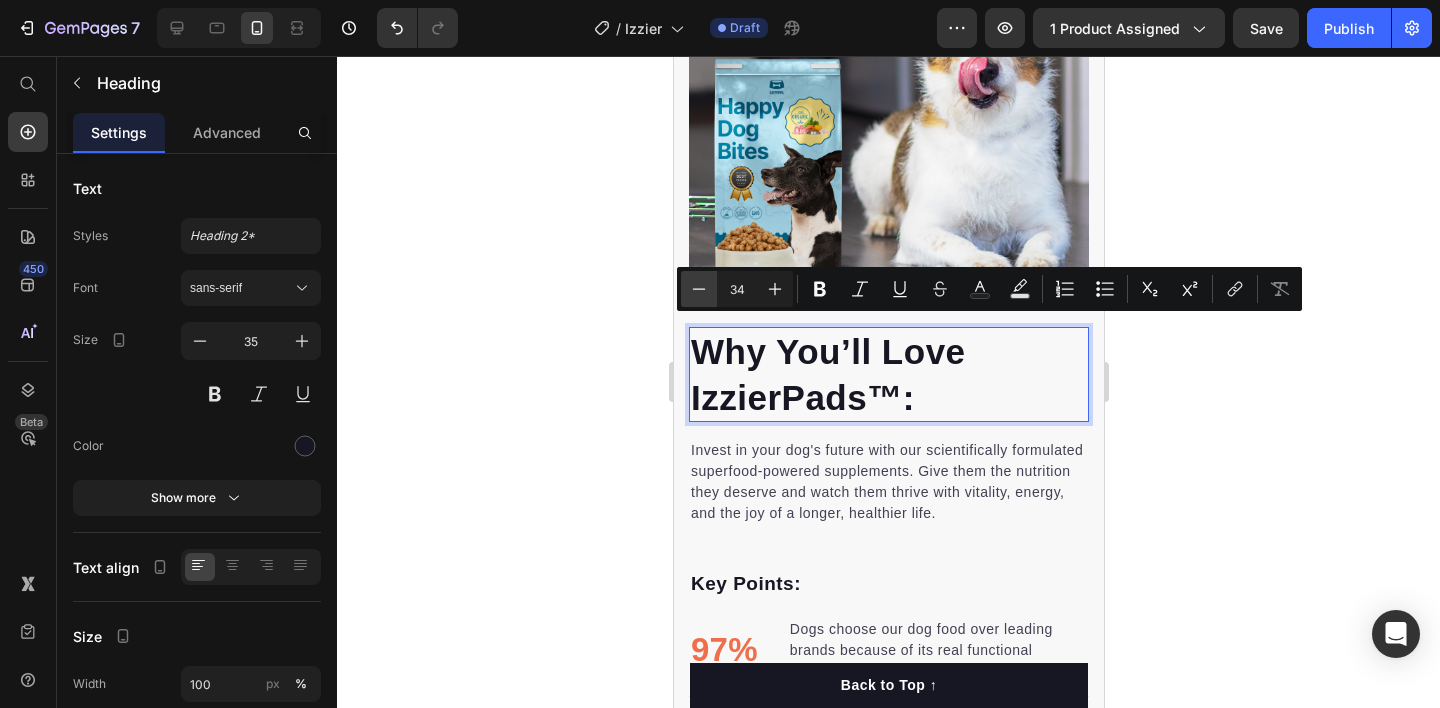 click 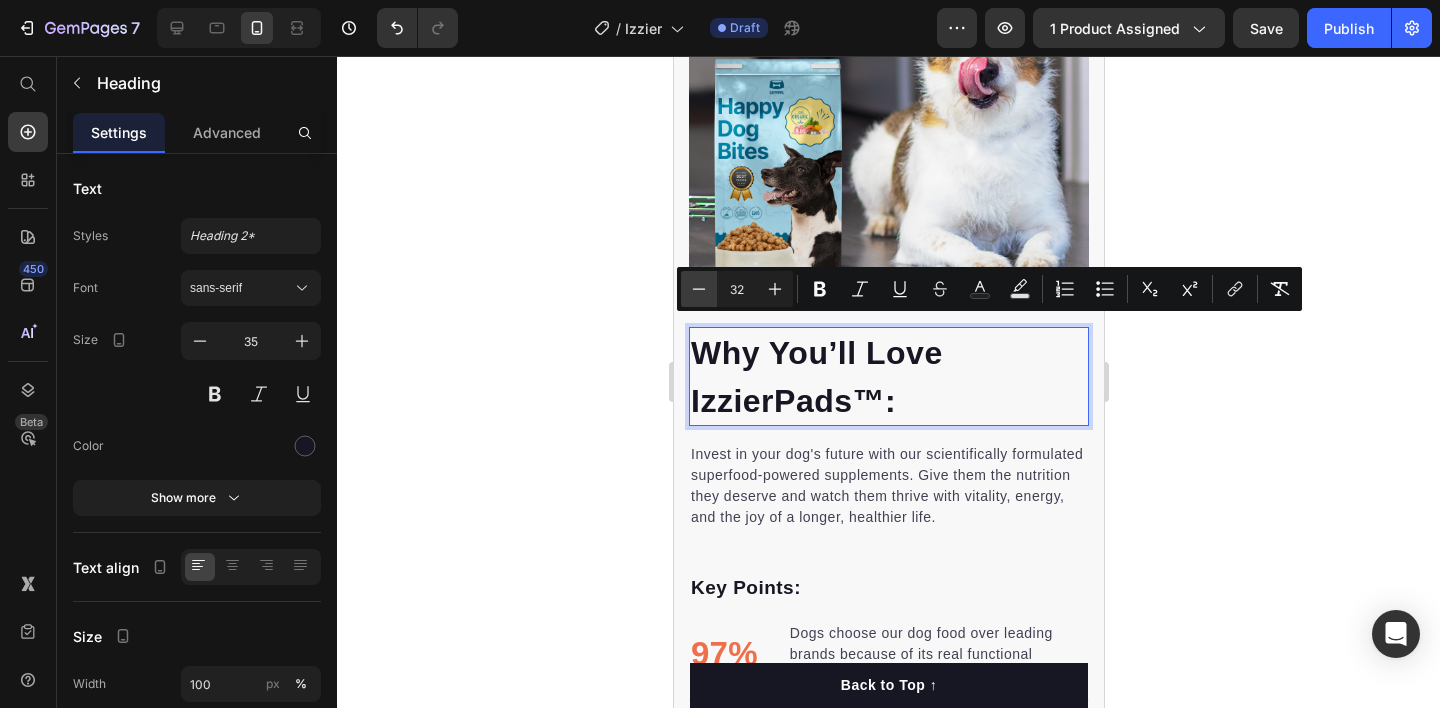 click 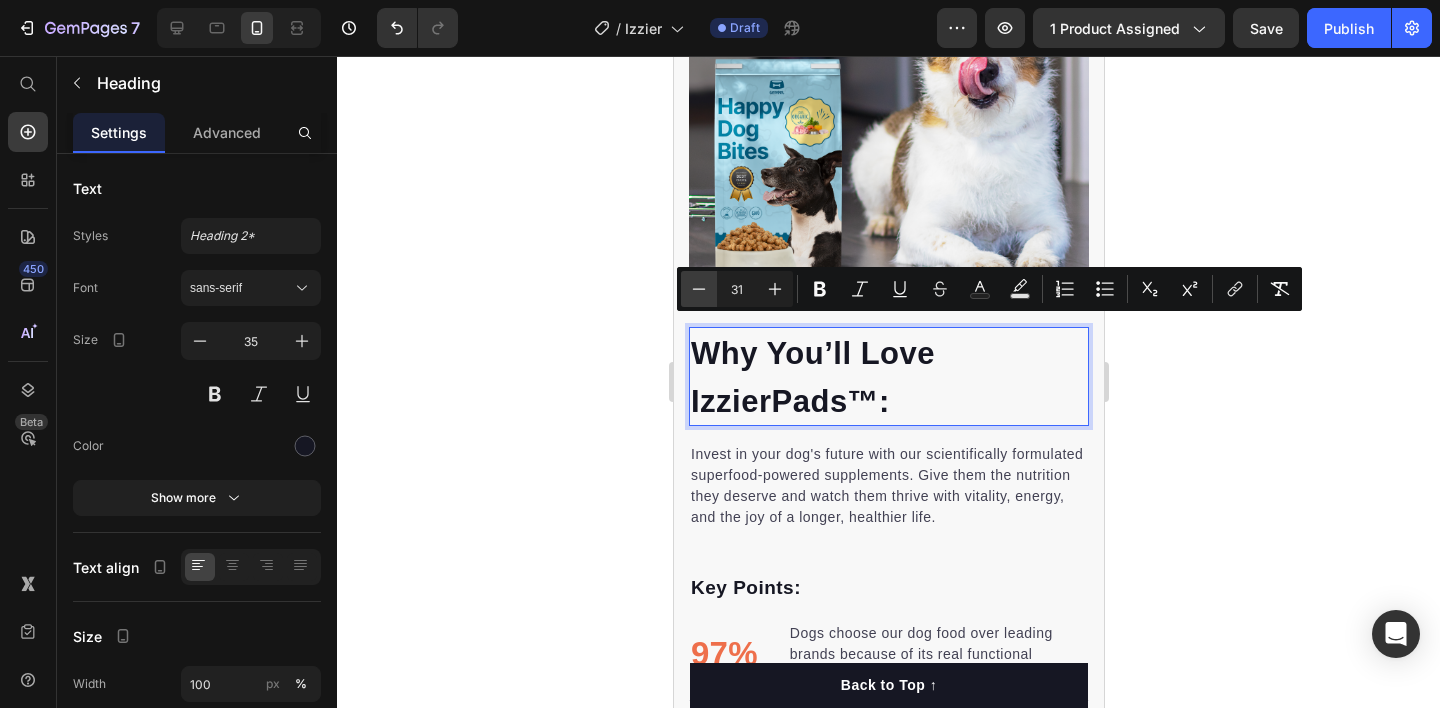 click 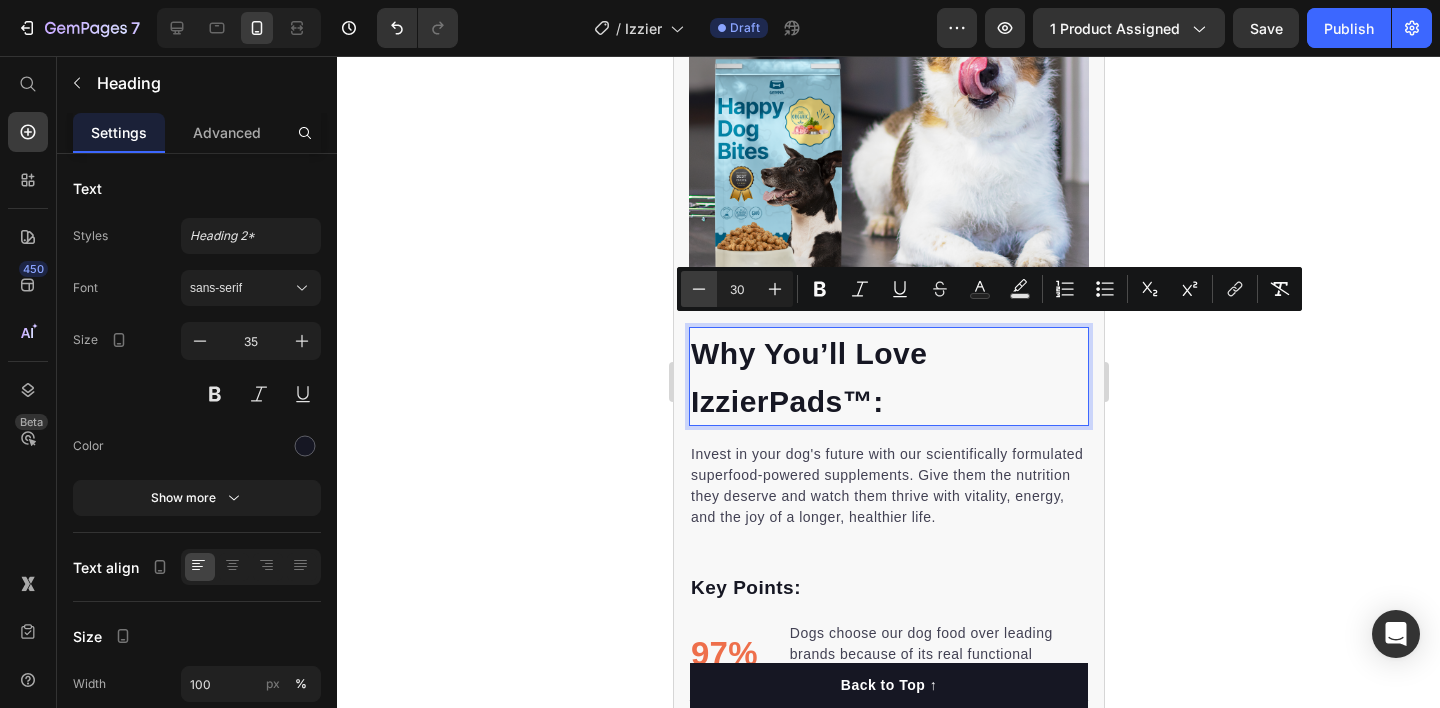 click 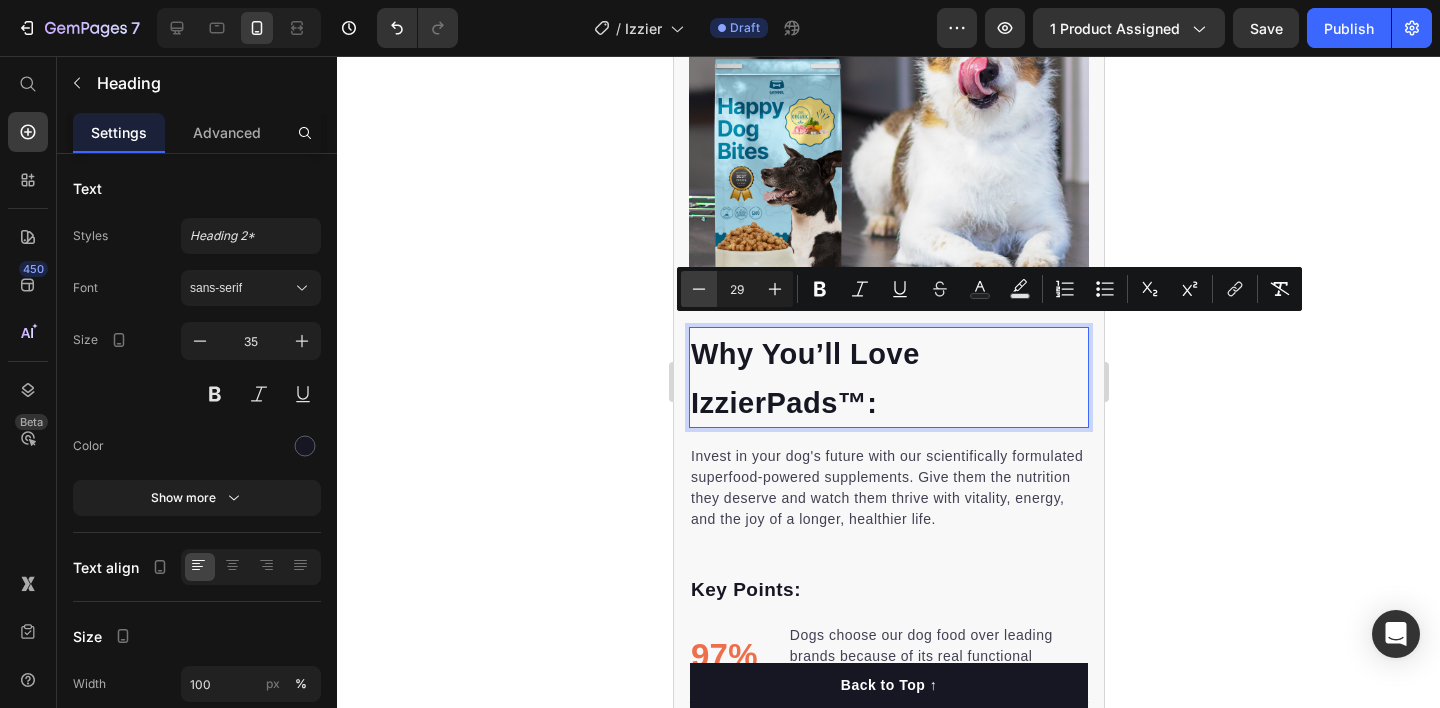 click 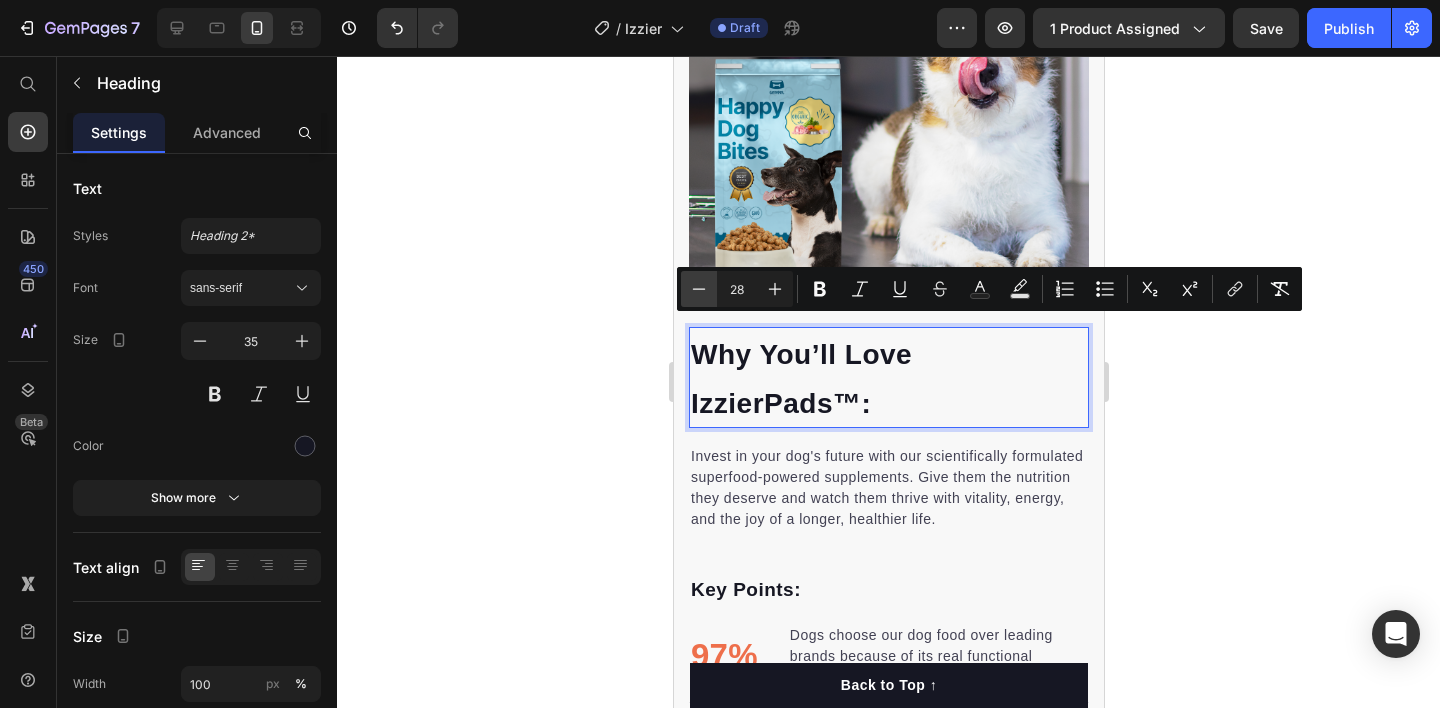 click 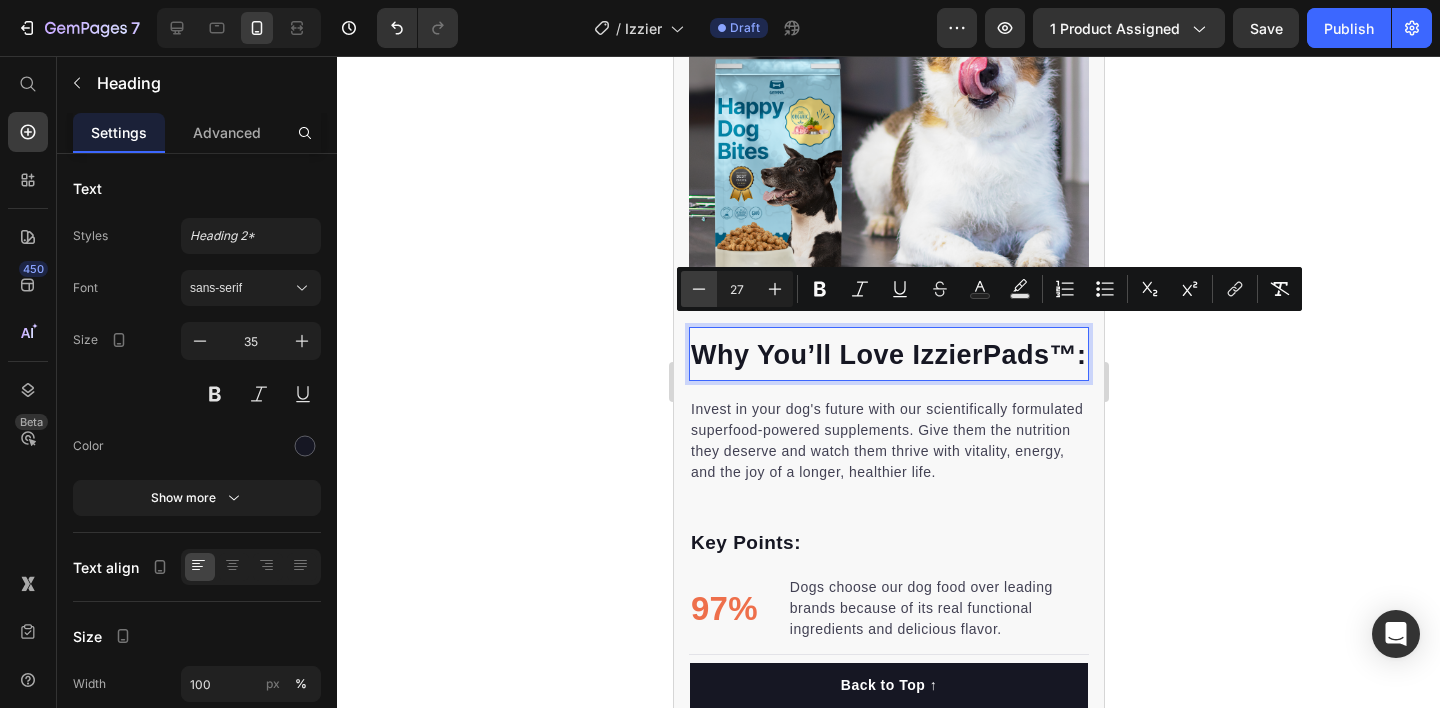 click 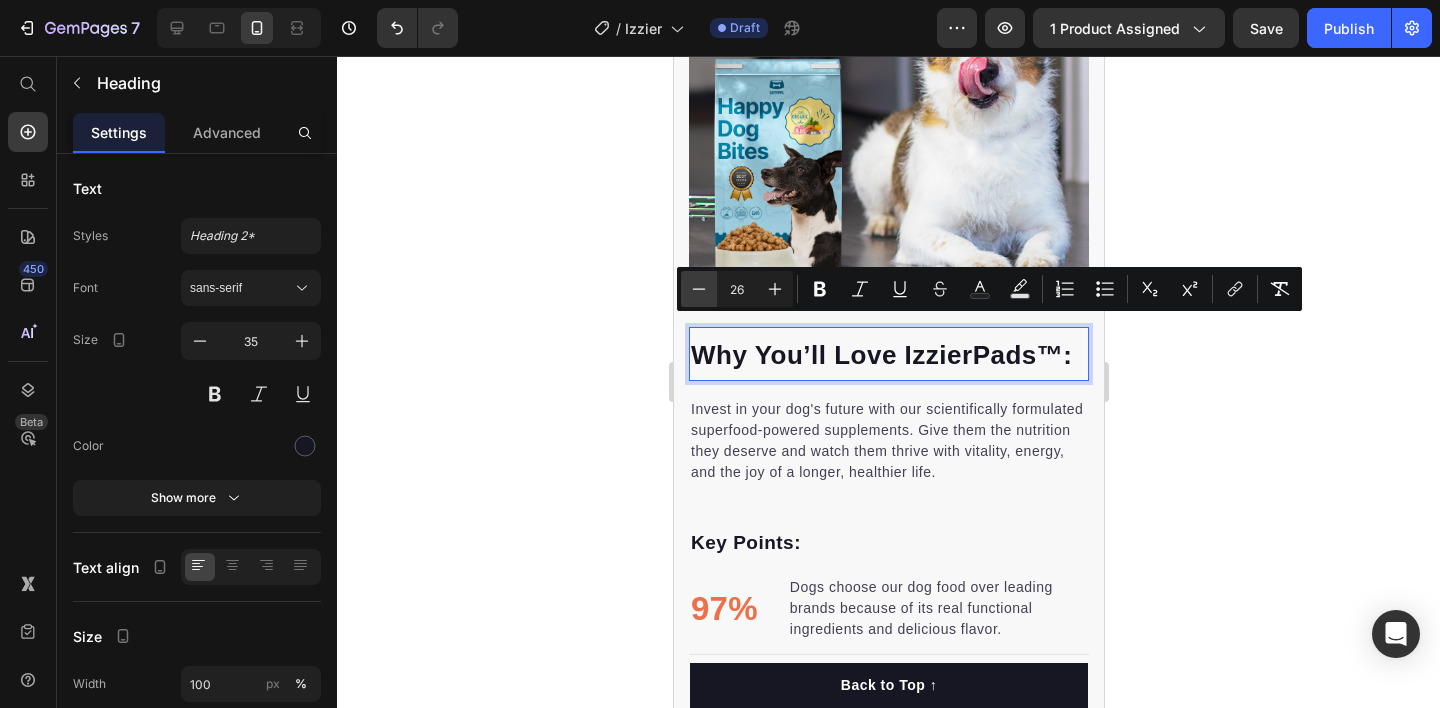 click 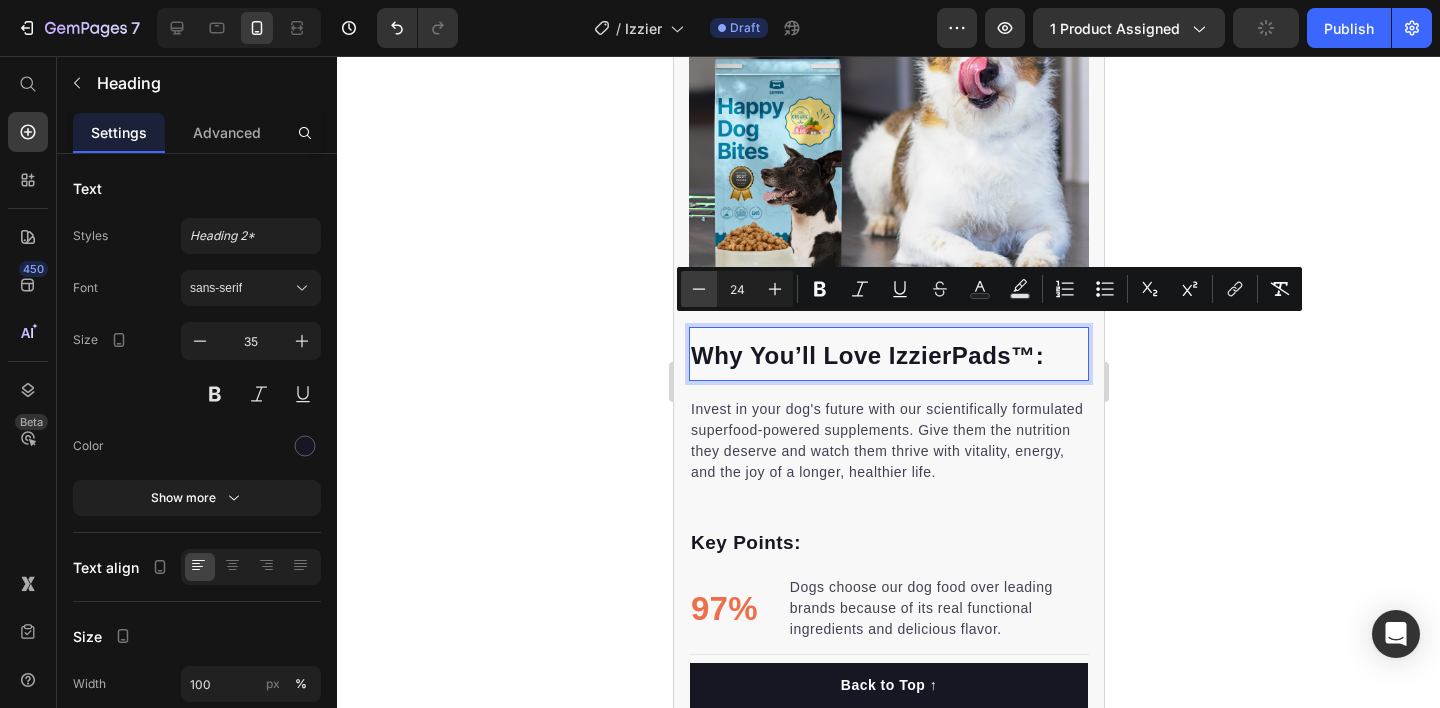 click 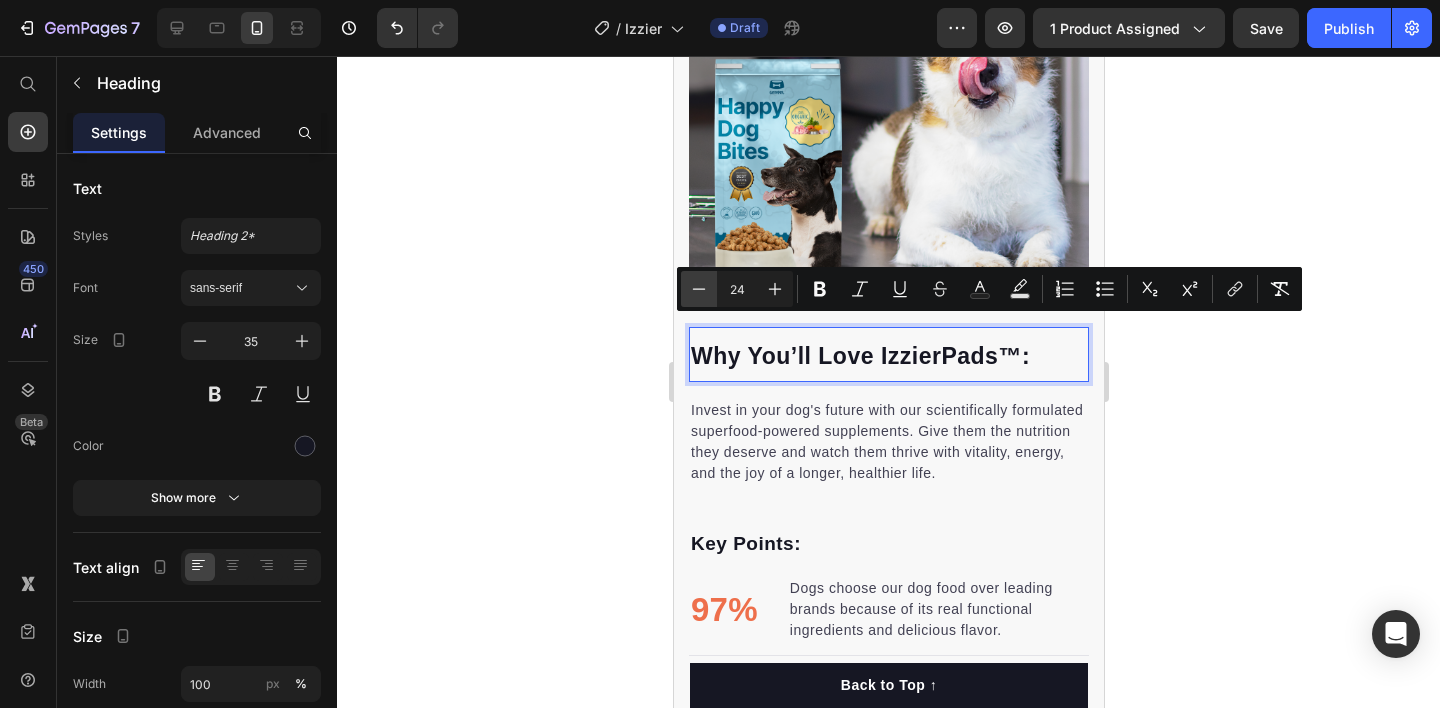 type on "23" 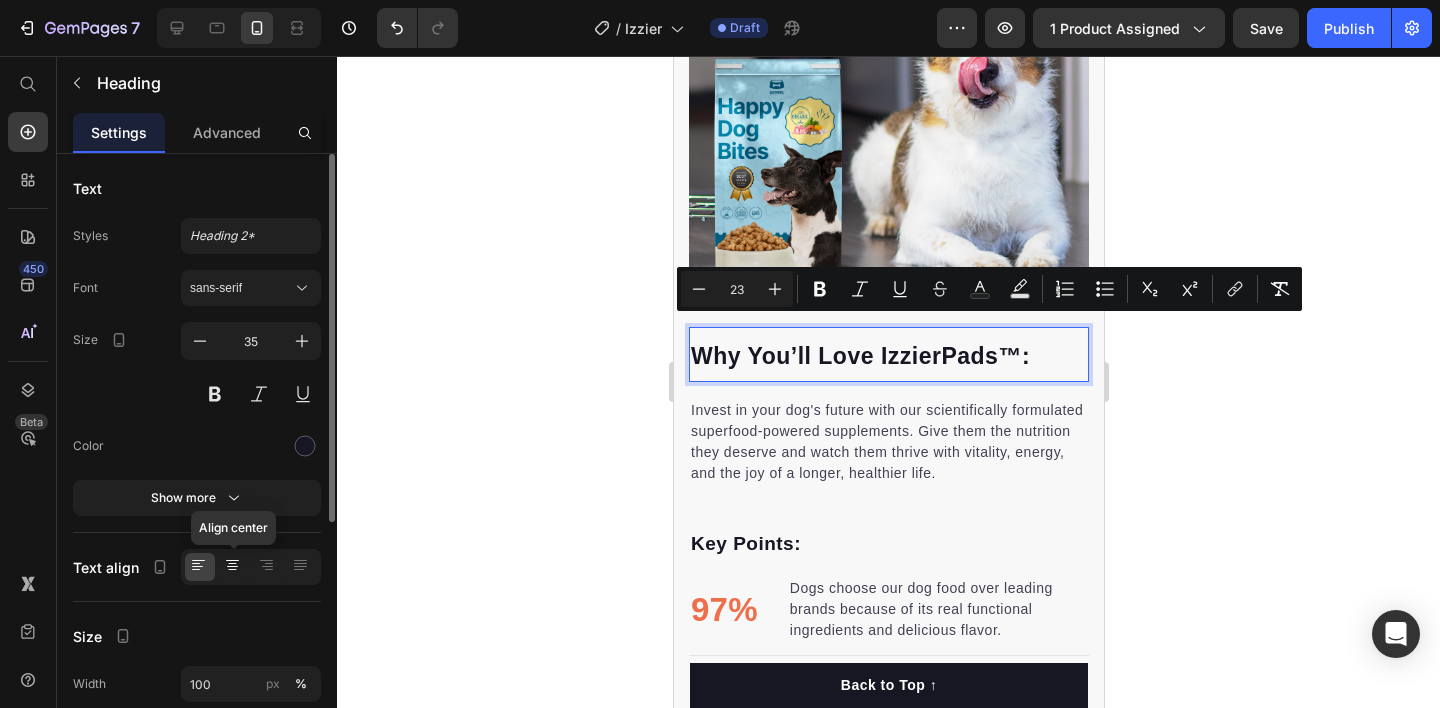 click 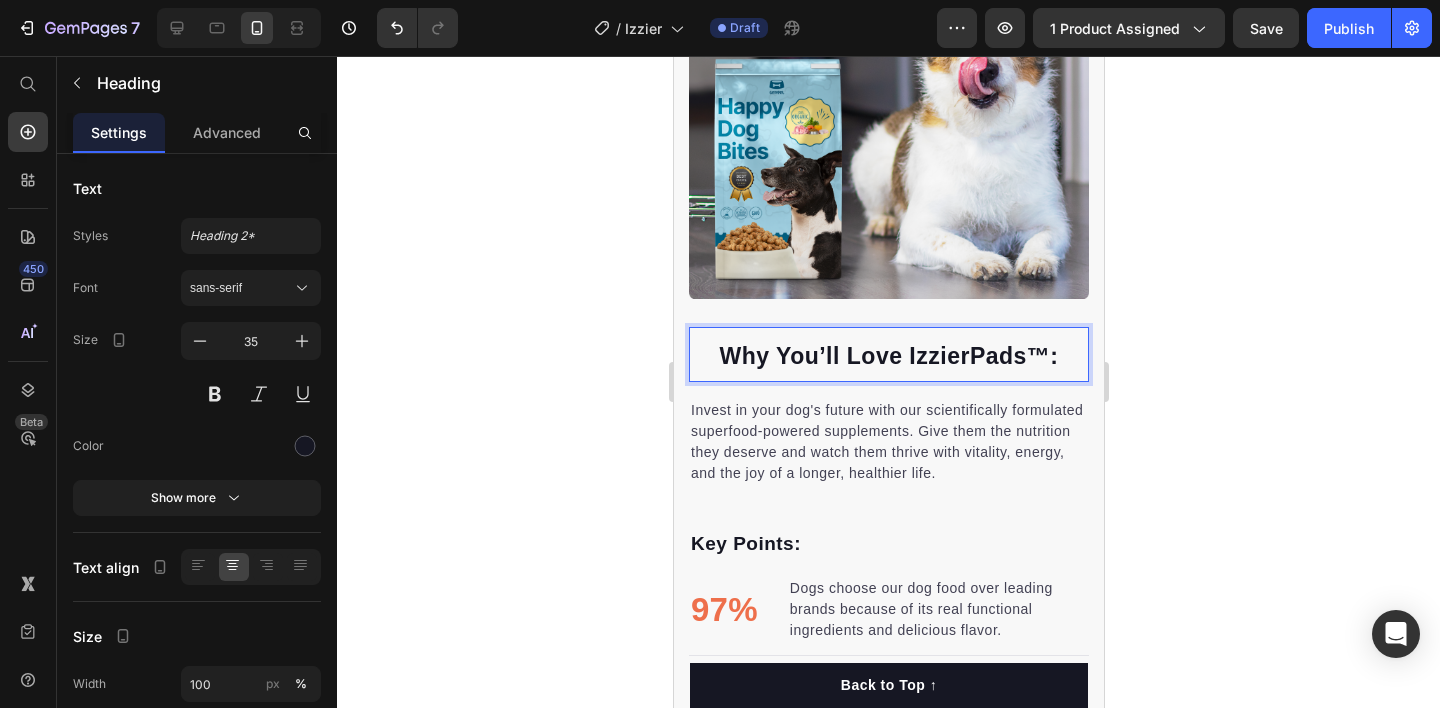 click on "Why You’ll Love IzzierPads™:" at bounding box center (887, 356) 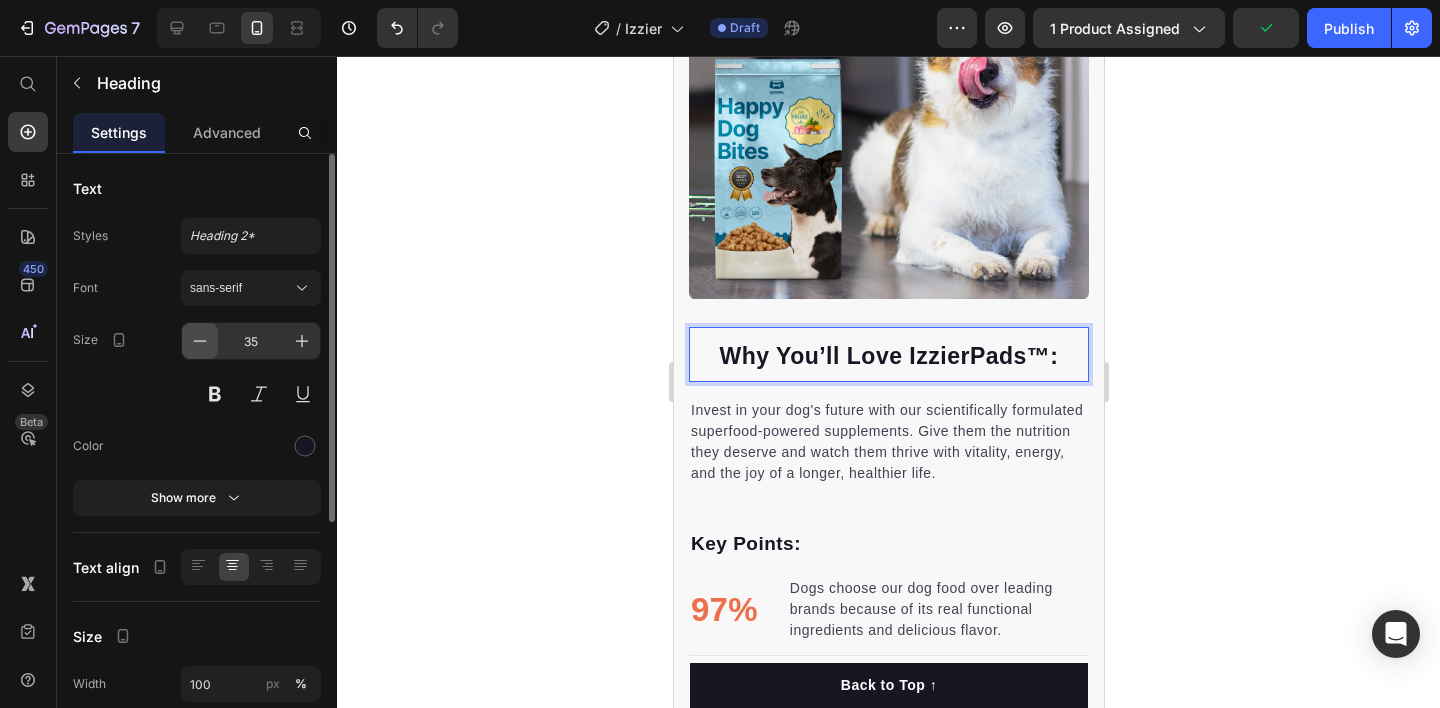 click 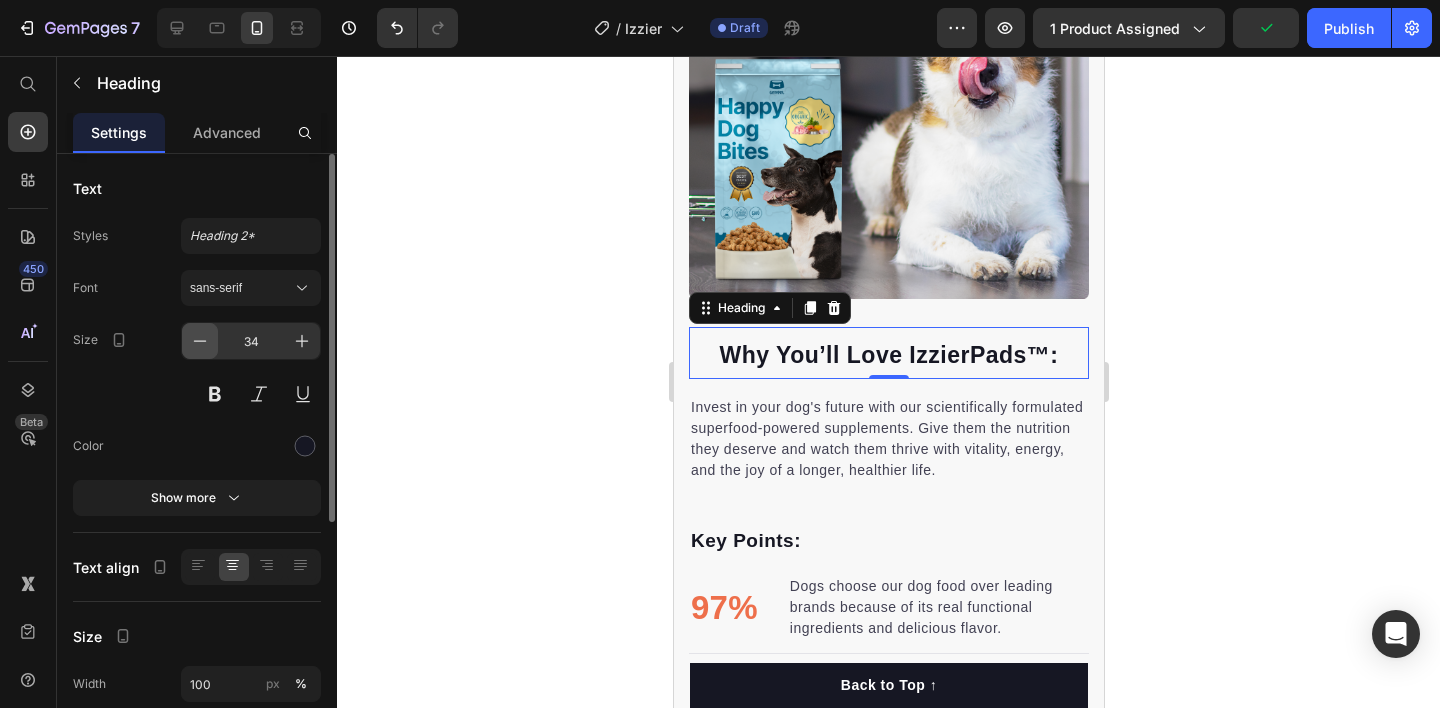 click 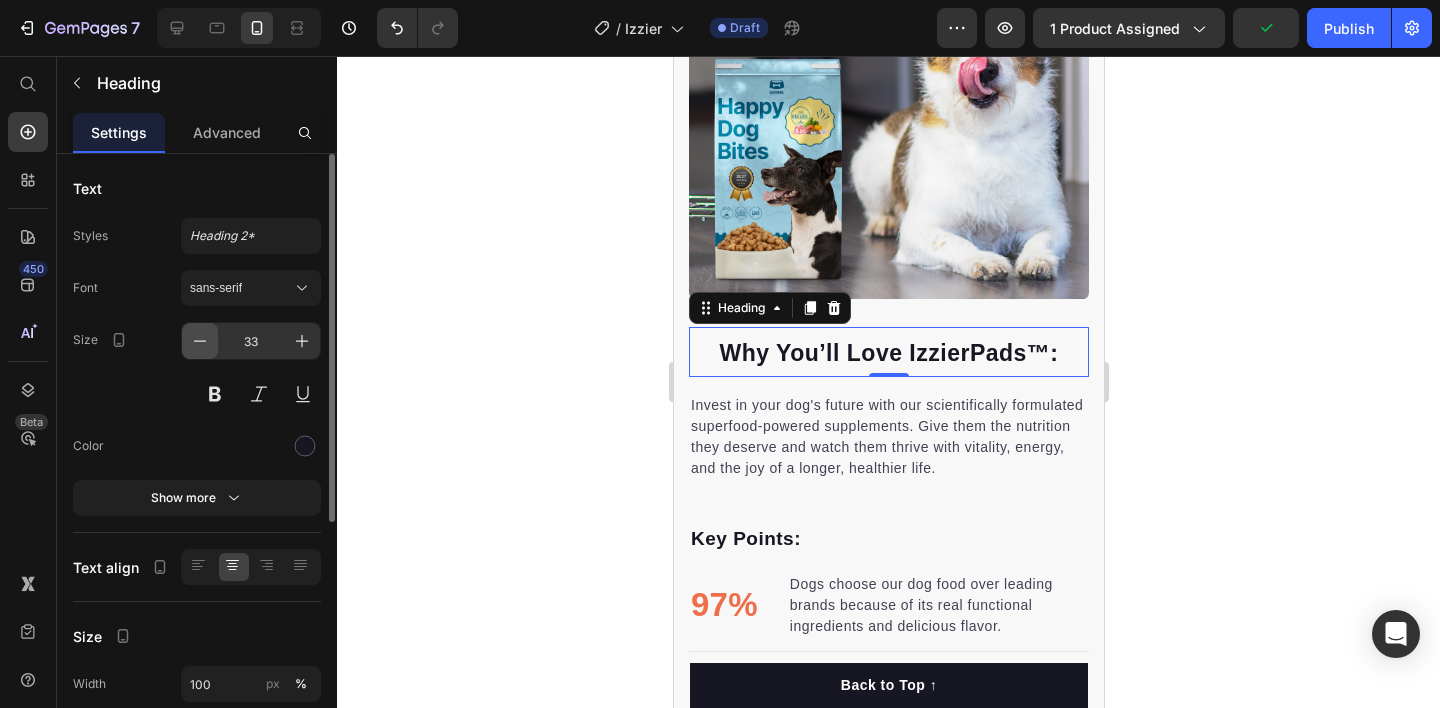 click 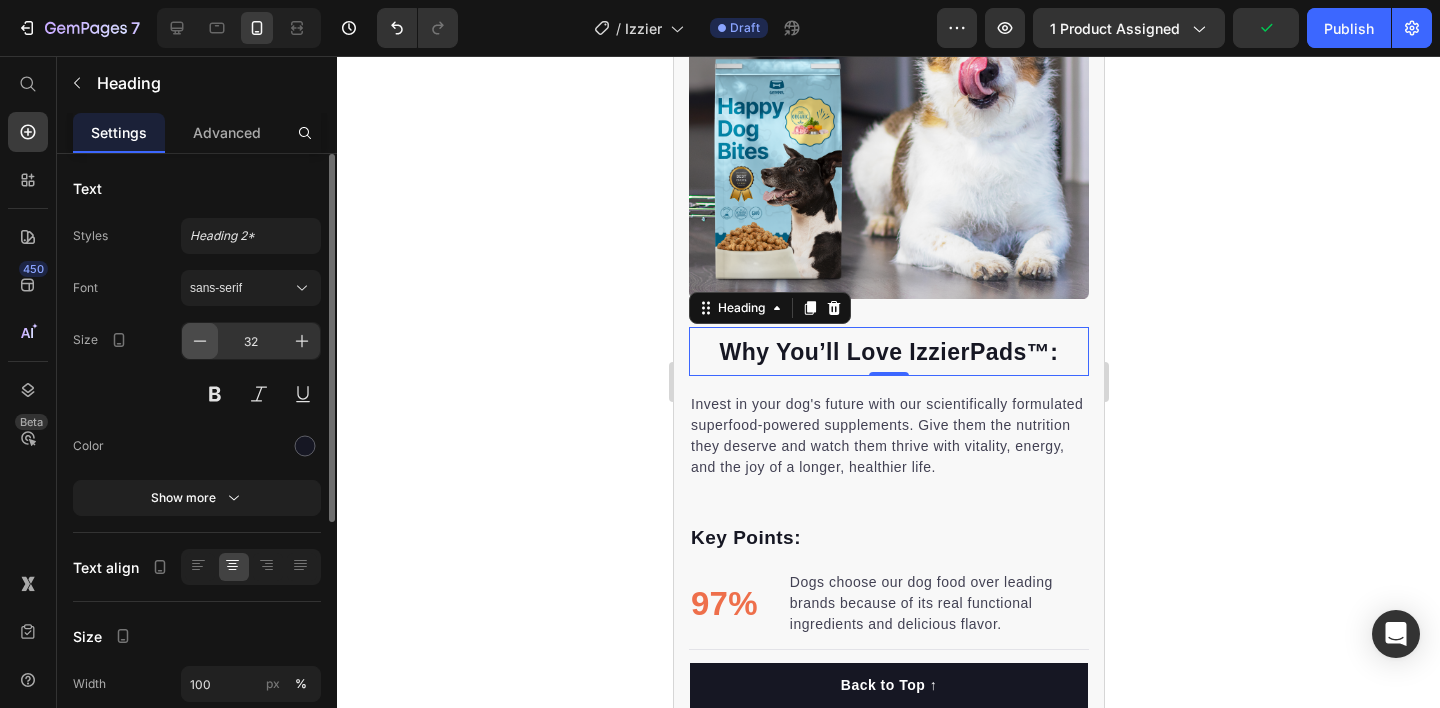 click 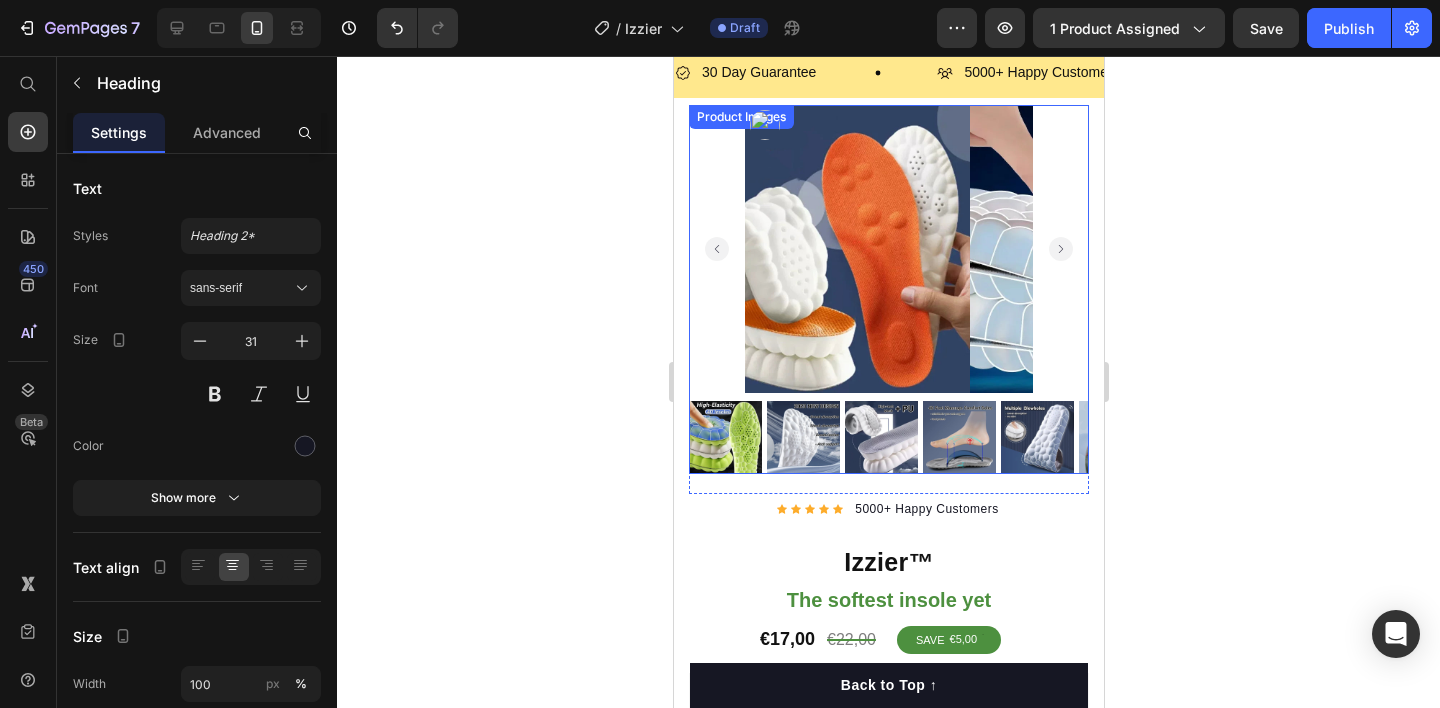 scroll, scrollTop: 0, scrollLeft: 0, axis: both 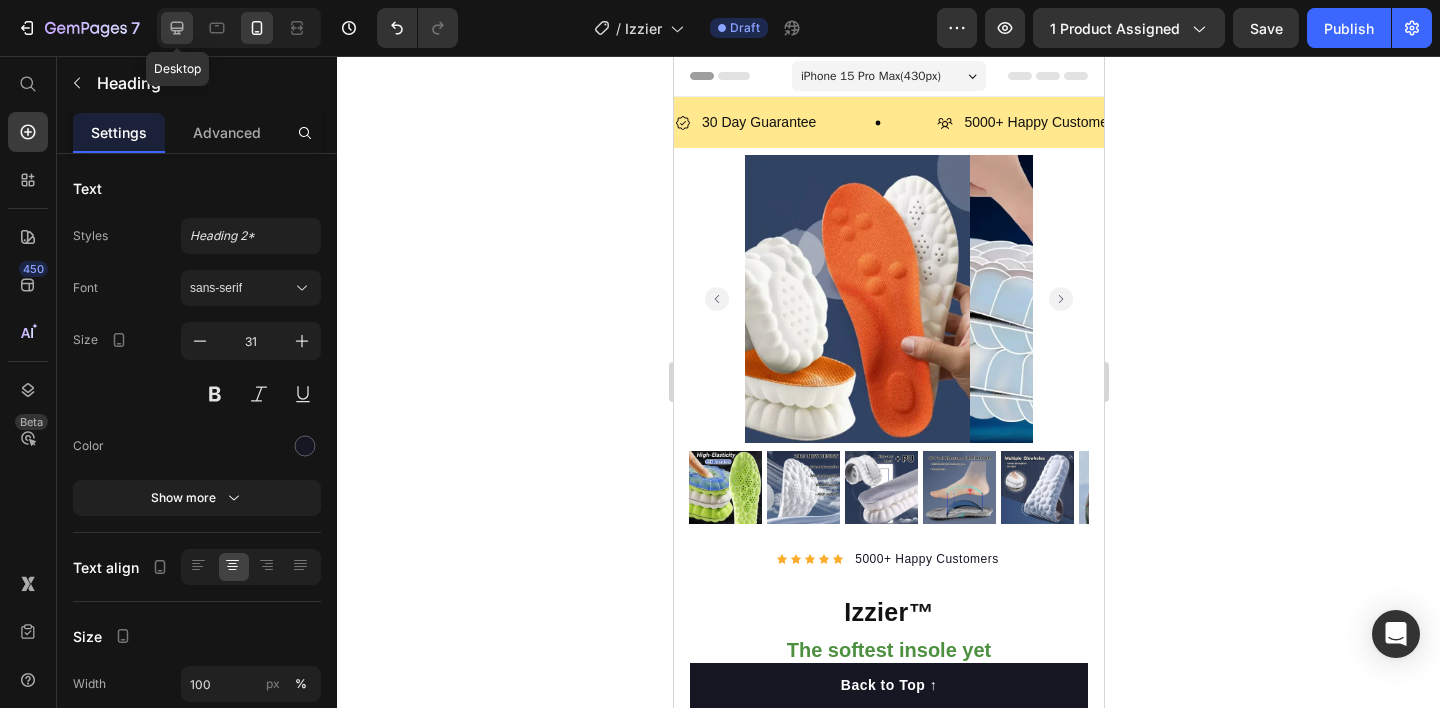 click 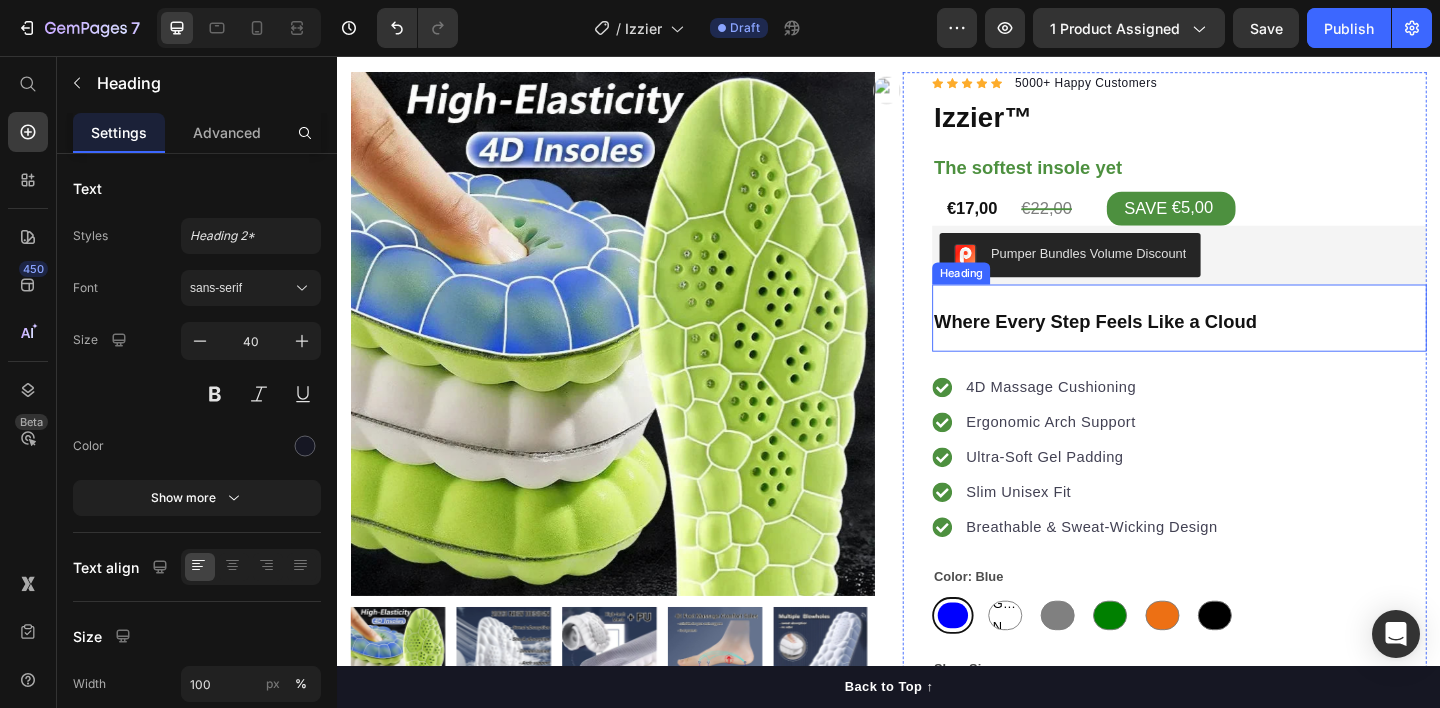 scroll, scrollTop: 134, scrollLeft: 0, axis: vertical 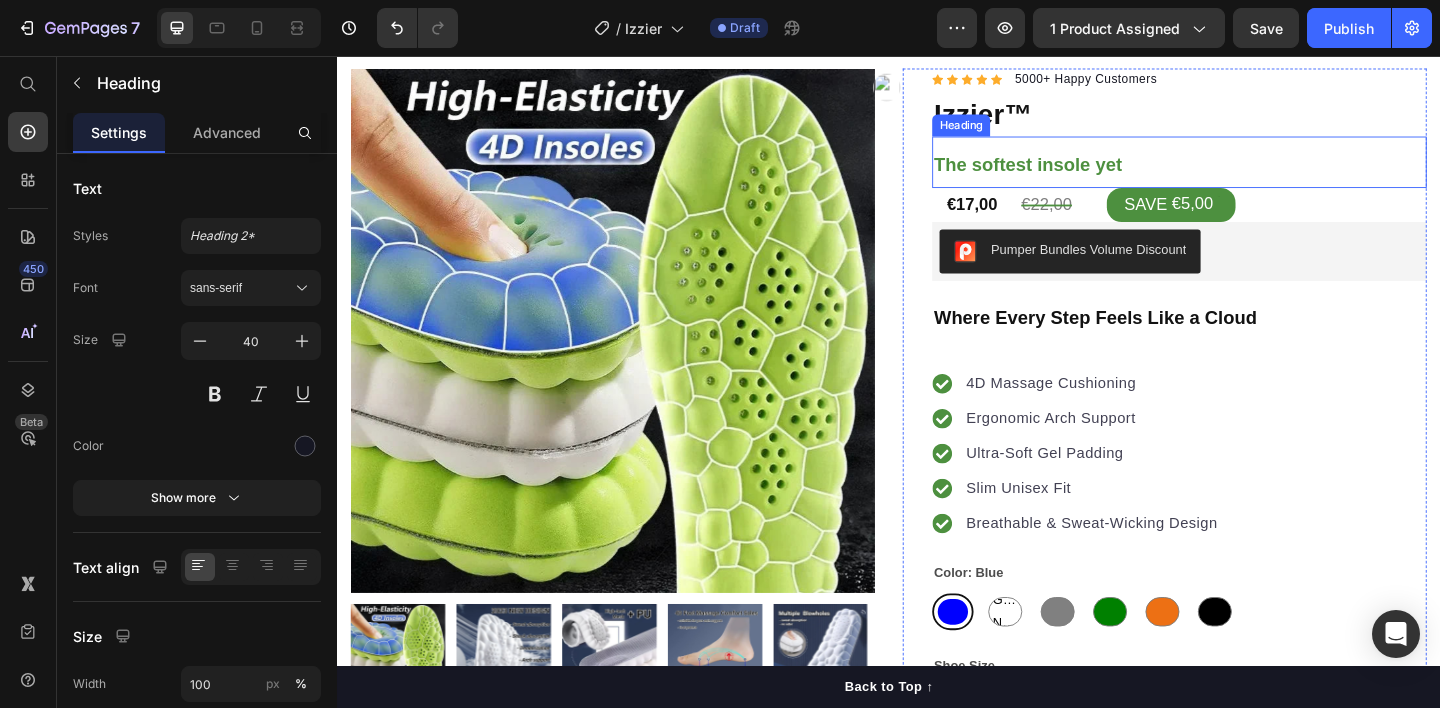 click on "The softest insole yet" at bounding box center [1253, 172] 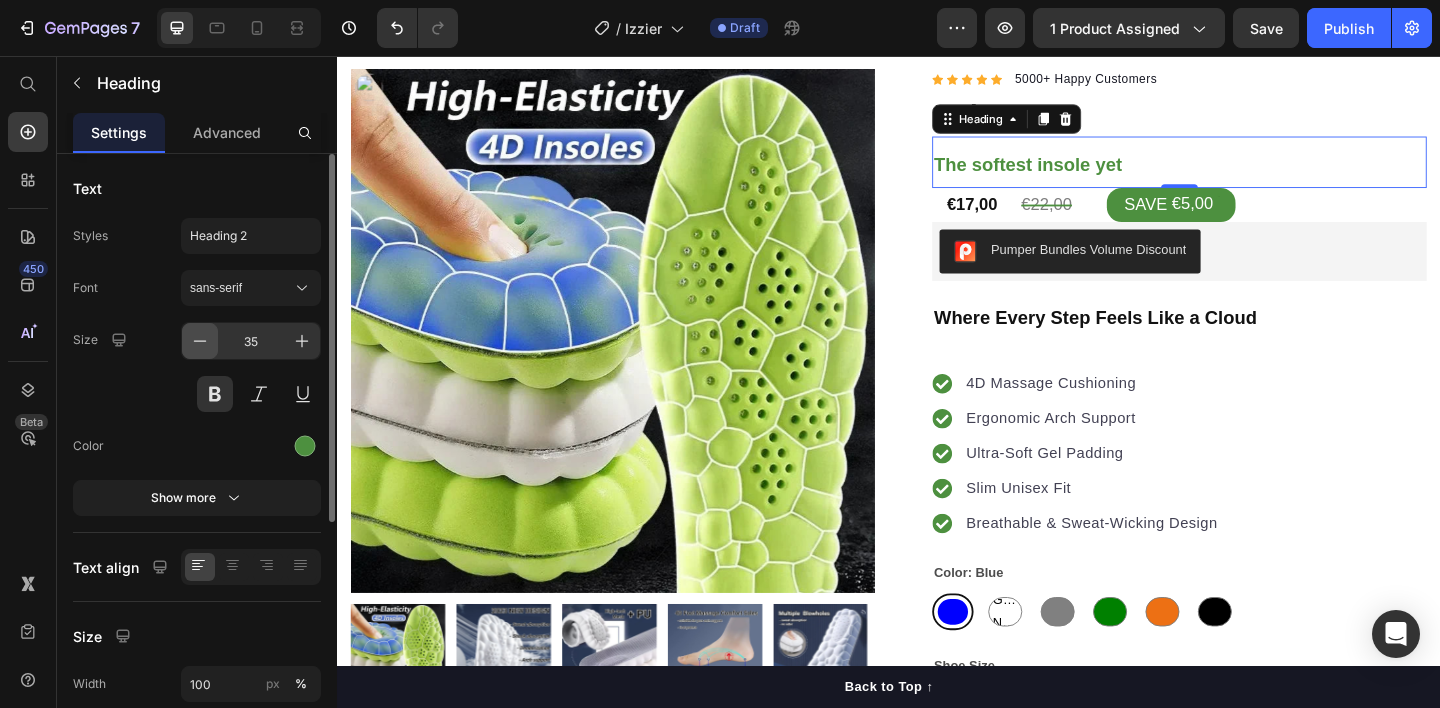click 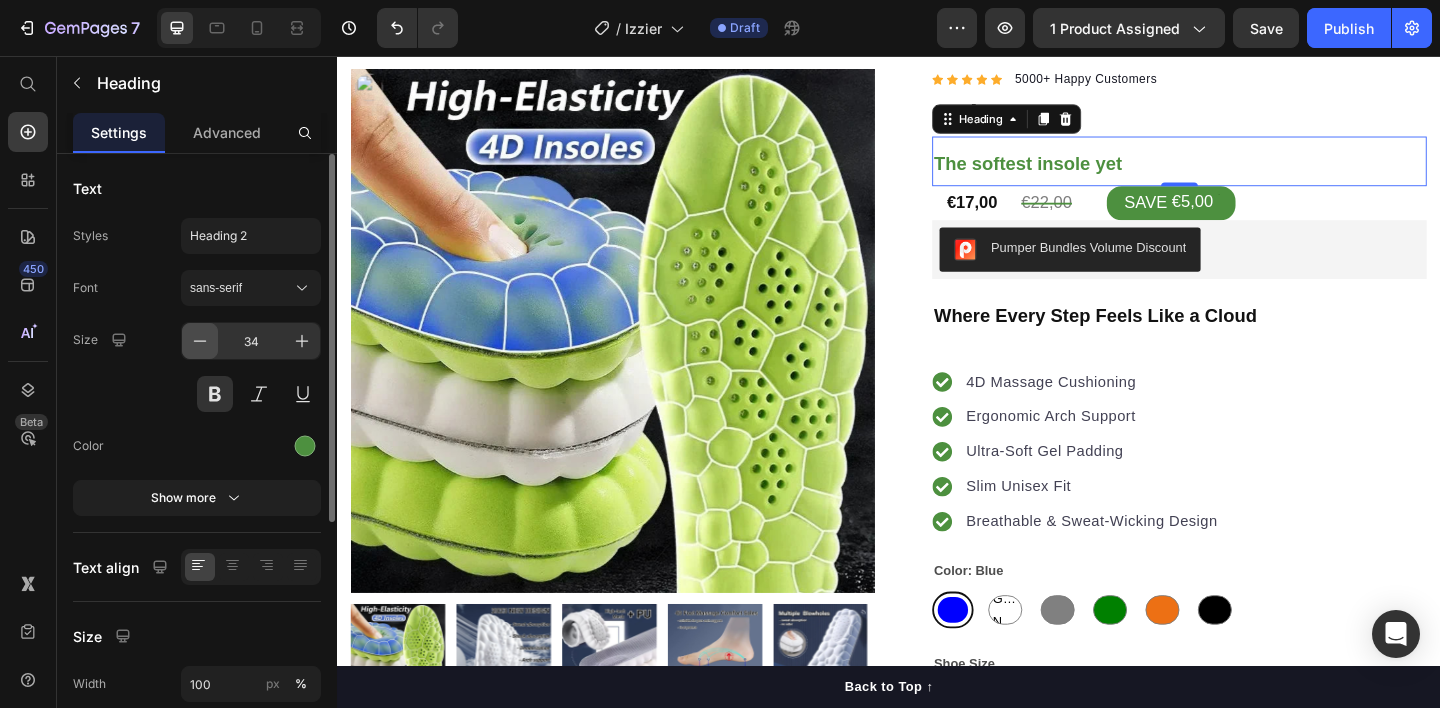 click 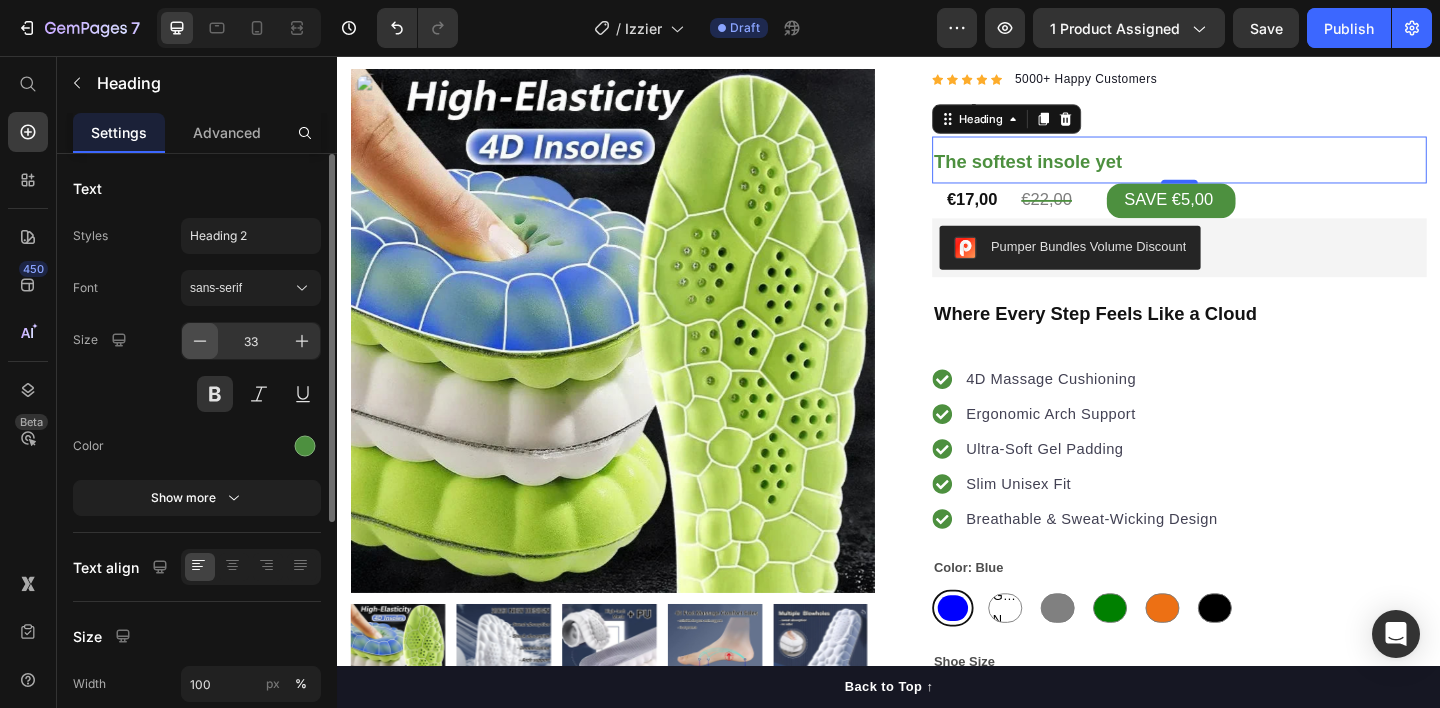 click 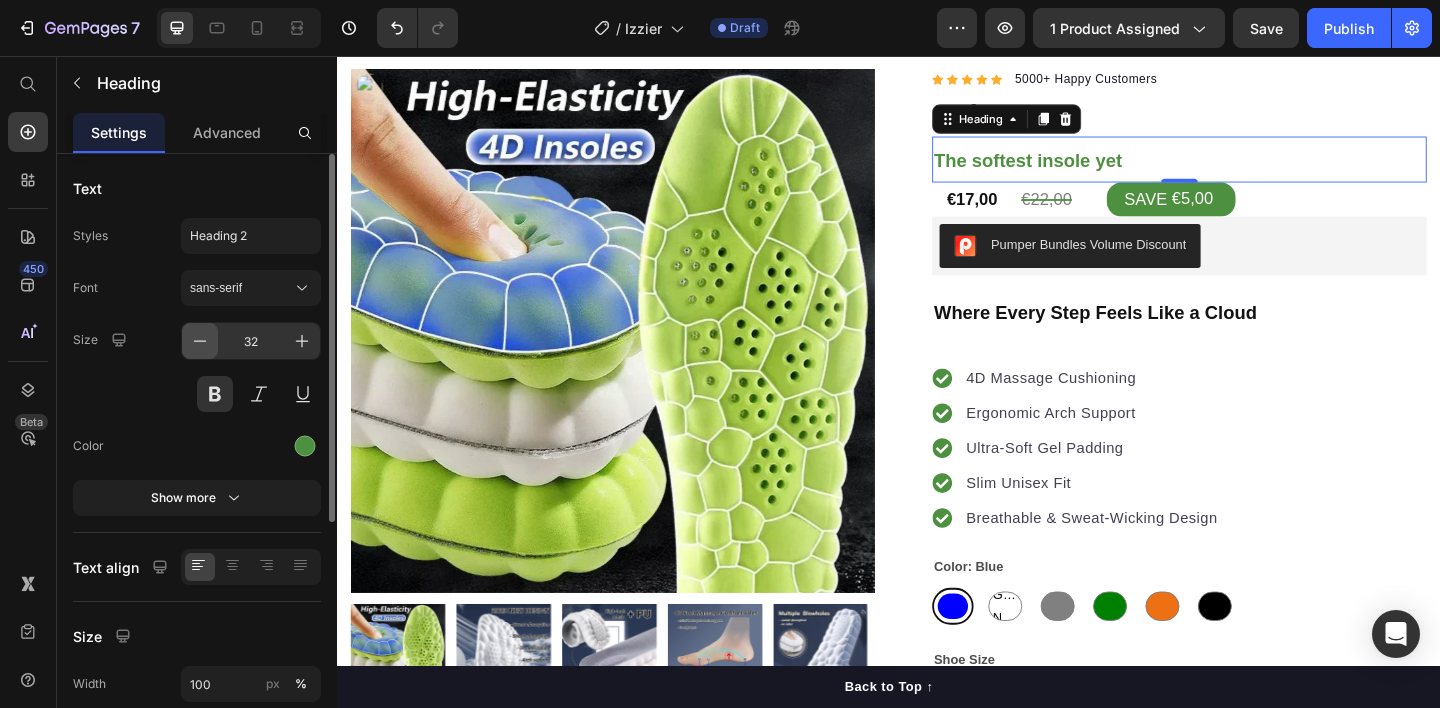 click 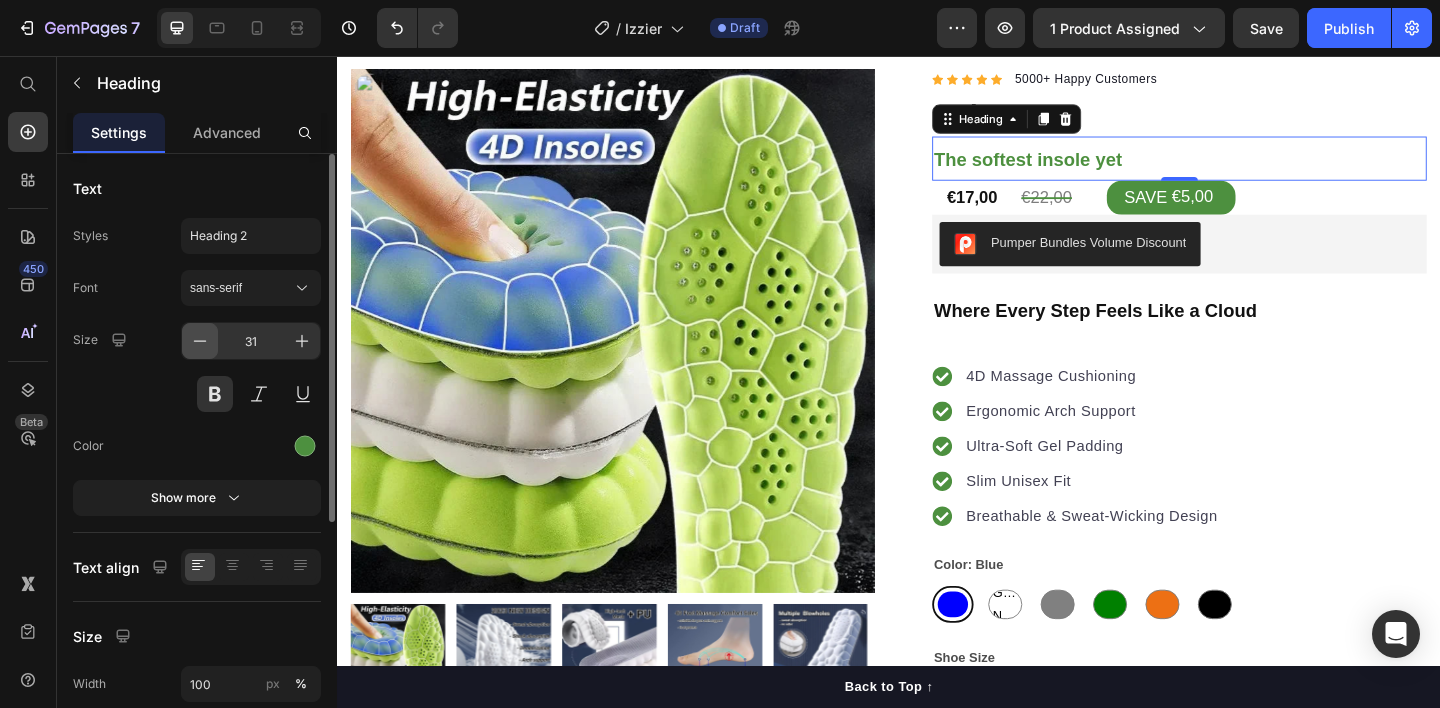 click 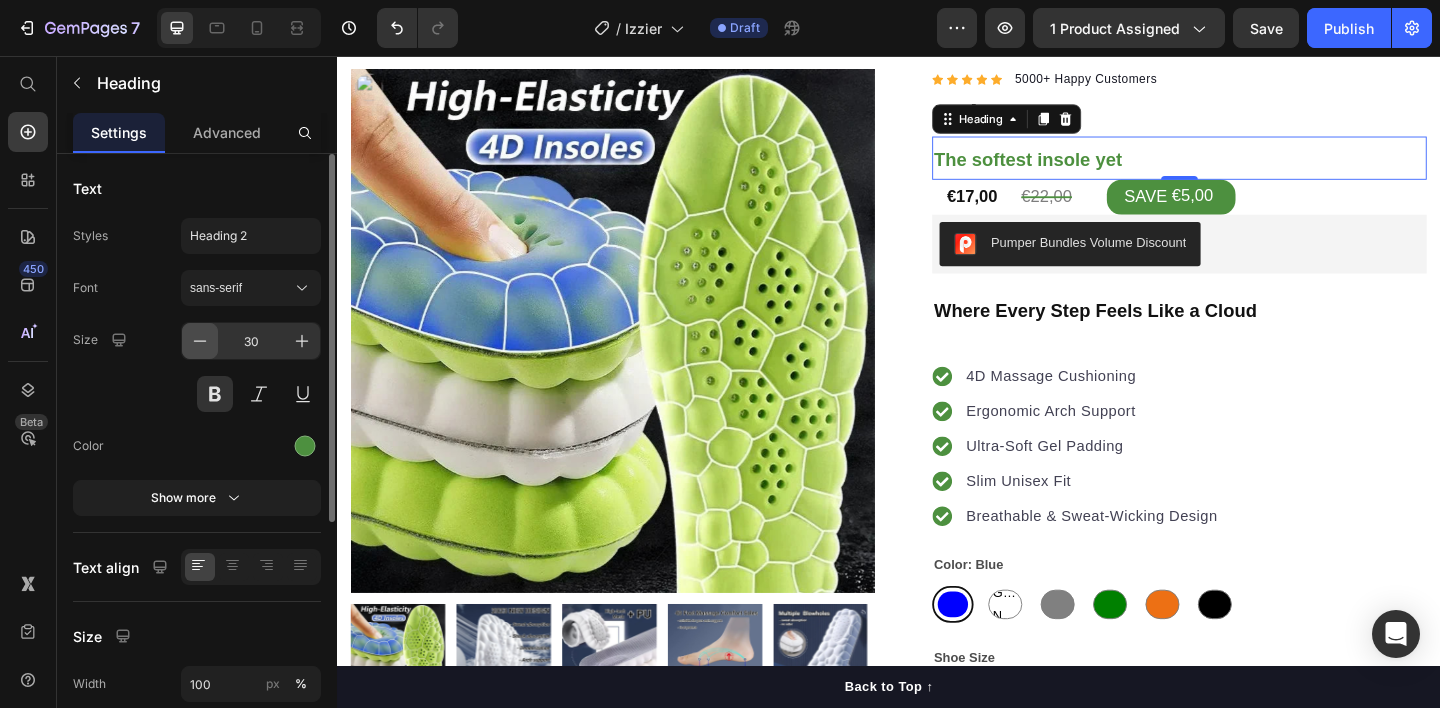 click 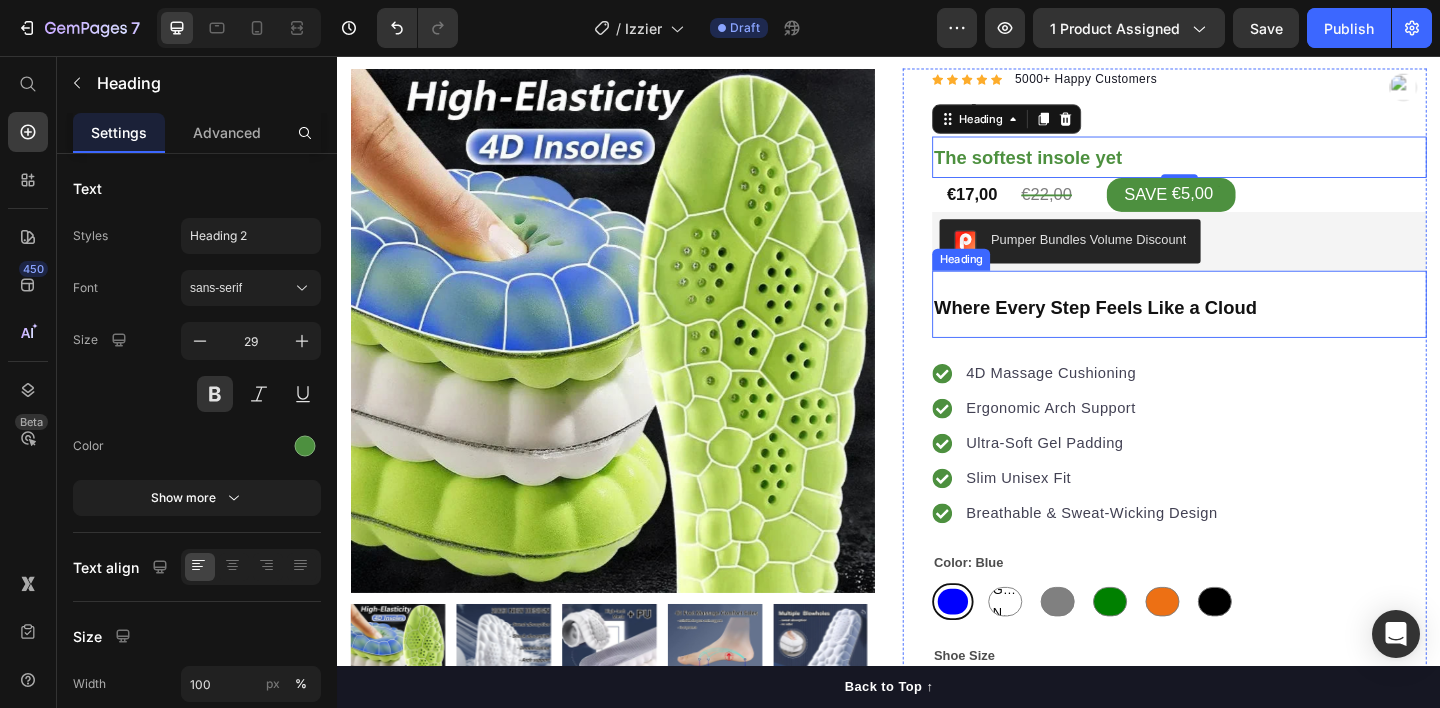 click on "Where Every Step Feels Like a Cloud" at bounding box center (1253, 326) 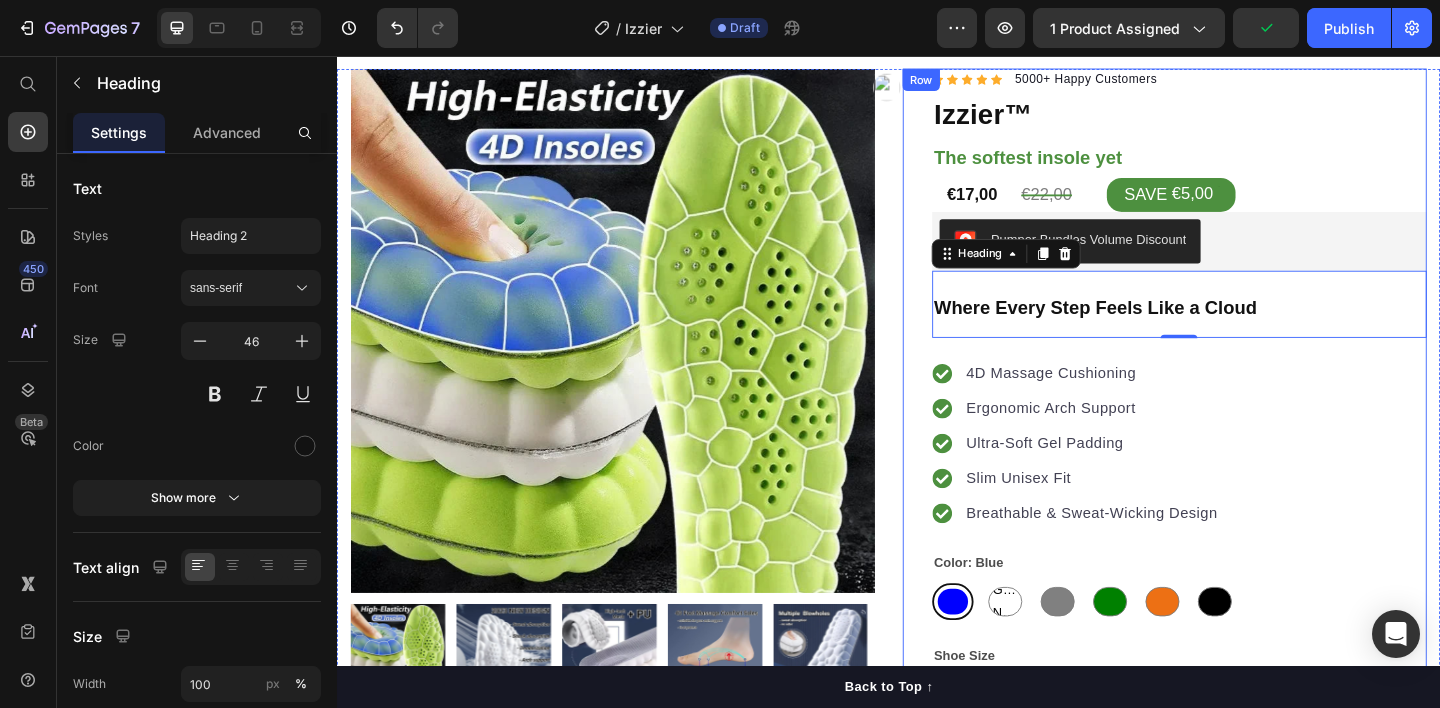 click on "Icon Icon Icon Icon Icon Icon List Hoz 5000+ Happy Customers Text block Row Izzier™ Product Title The softest insole yet Heading €17,00 Product Price €22,00 Product Price SAVE €5,00 Discount Tag Row Pumper Bundles Volume Discount Pumper Bundles Volume Discount Row Where Every Step Feels Like a Cloud Heading 0 4D Massage Cushioning Ergonomic Arch Support Ultra-Soft Gel Padding Slim Unisex Fit Breathable & Sweat-Wicking Design Item list 4D Massage Cushioning Ergonomic Arch Support Ultra-Soft Gel Padding Slim Unisex Fit Breathable & Sweat-Wicking Design Item list Row Color: Blue Blue Blue Green Neon Green Neon Green Neon Gray Gray Green Green Orange Orange Black Black Shoe Size 35-36(230mm) 37-38(240mm) 39-40(250mm) 41-42(260mm) 43-44(270mm) 45-46(280mm) Product Variants & Swatches Row Add to cart Product Cart Button Engineered for Motion. Built for Relief. Heading Meet Izzier™ Text Block Row" at bounding box center (1237, 596) 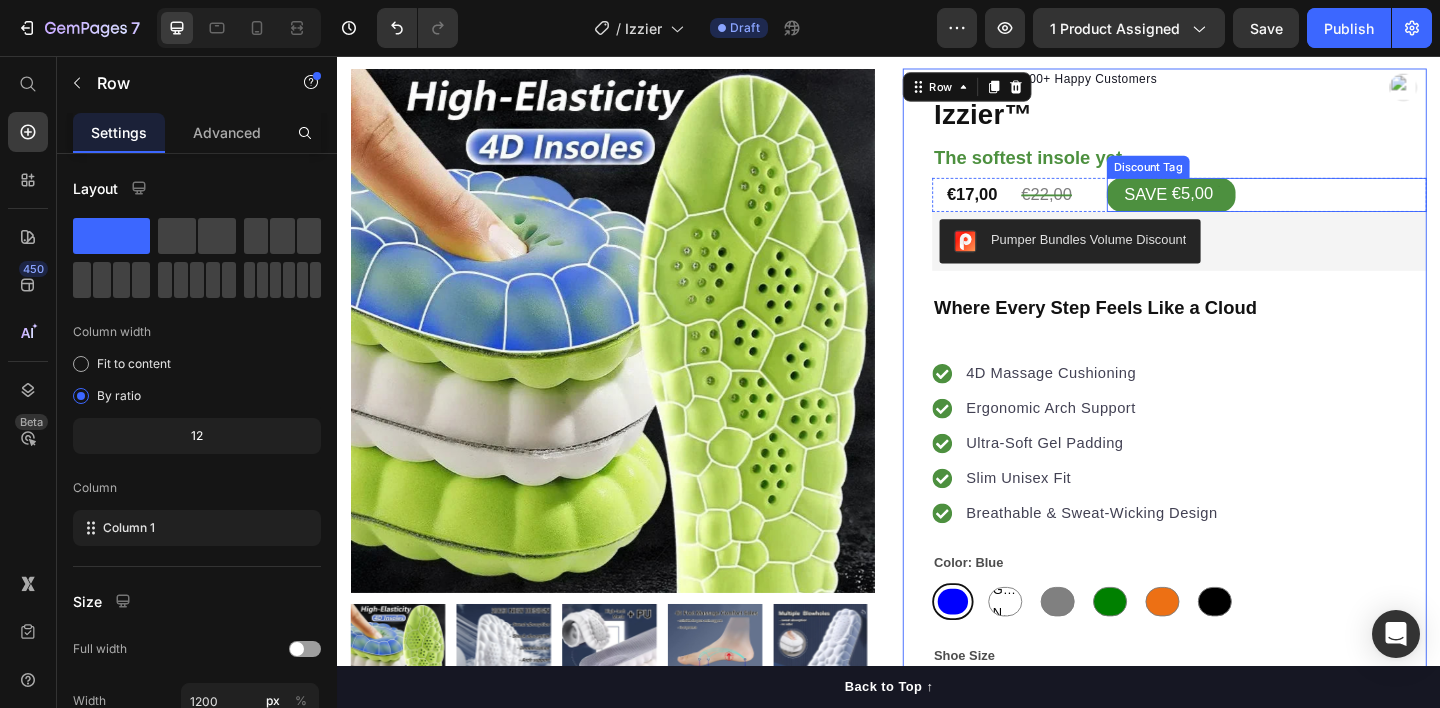 drag, startPoint x: 1500, startPoint y: 221, endPoint x: 1474, endPoint y: 219, distance: 26.076809 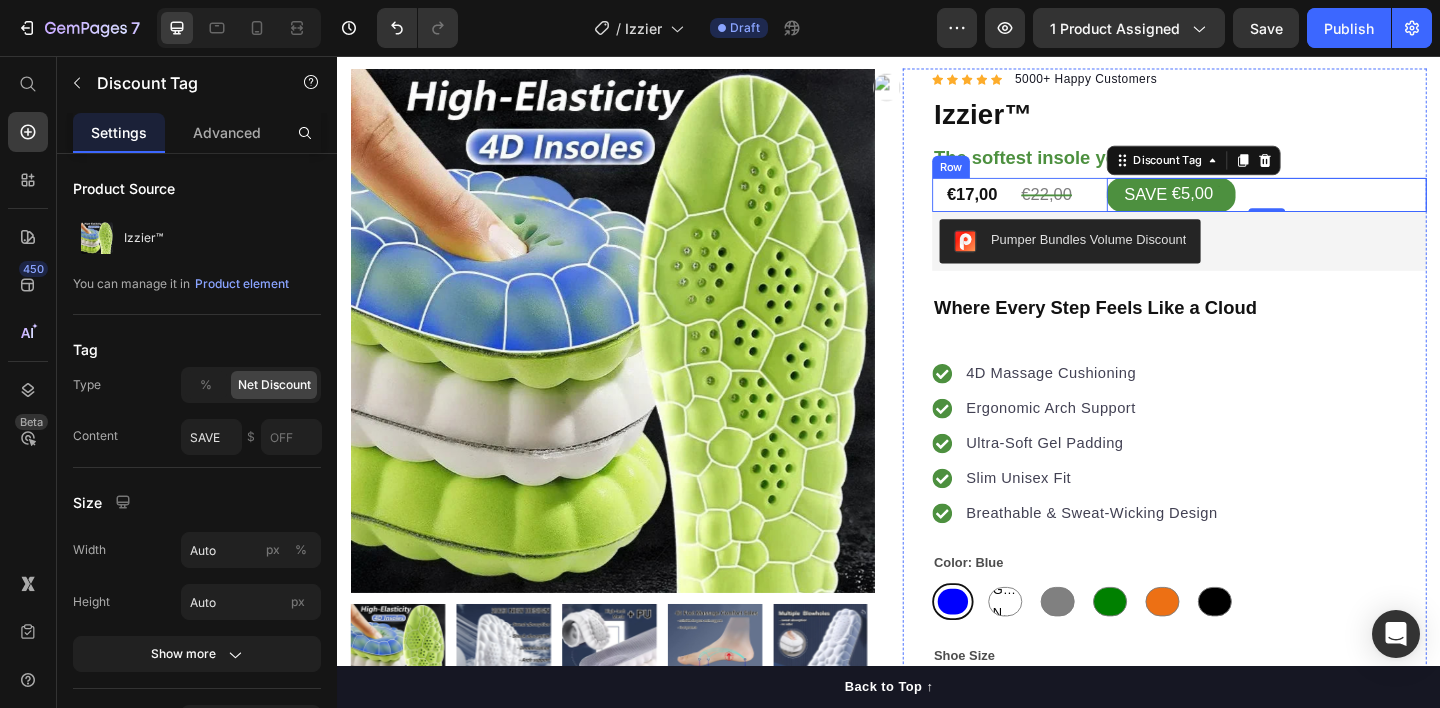 click on "€17,00 Product Price €22,00 Product Price SAVE €5,00 Discount Tag 0 Row" at bounding box center [1253, 207] 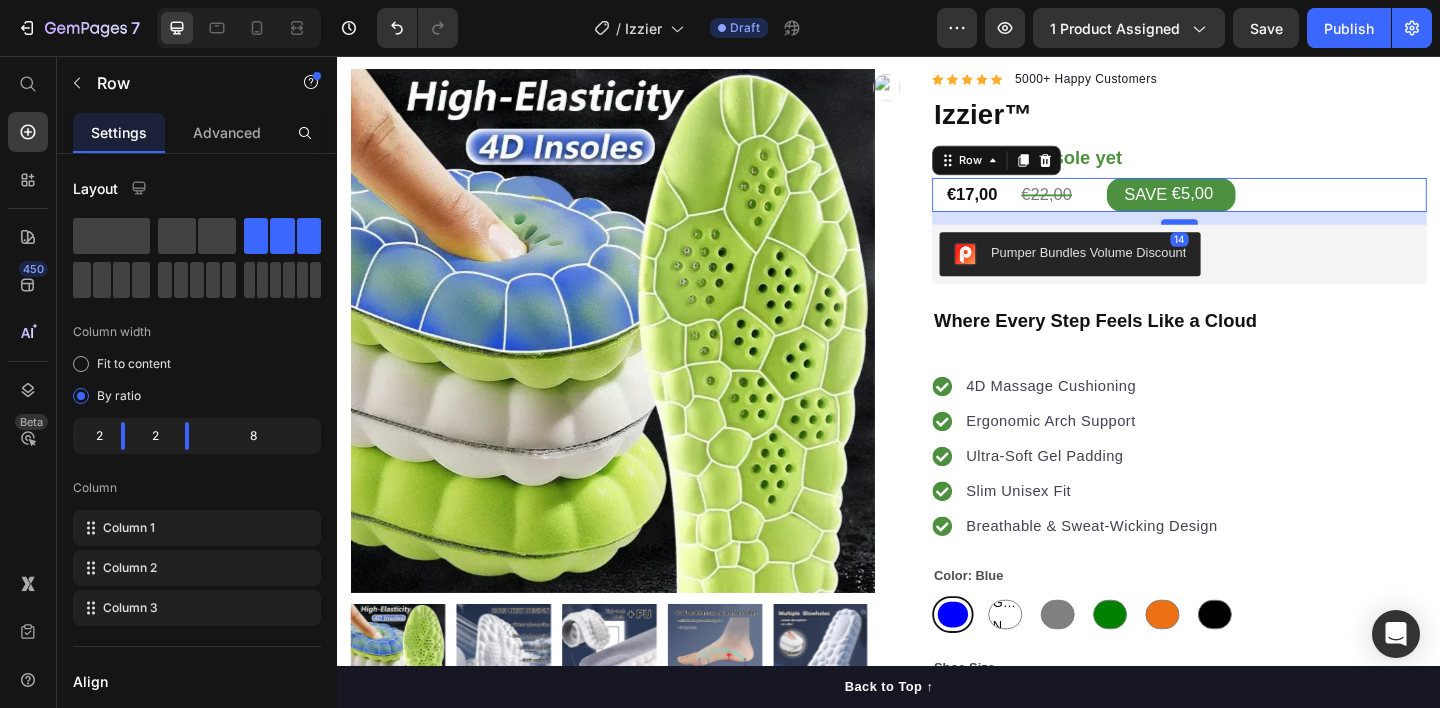 drag, startPoint x: 1233, startPoint y: 223, endPoint x: 1228, endPoint y: 237, distance: 14.866069 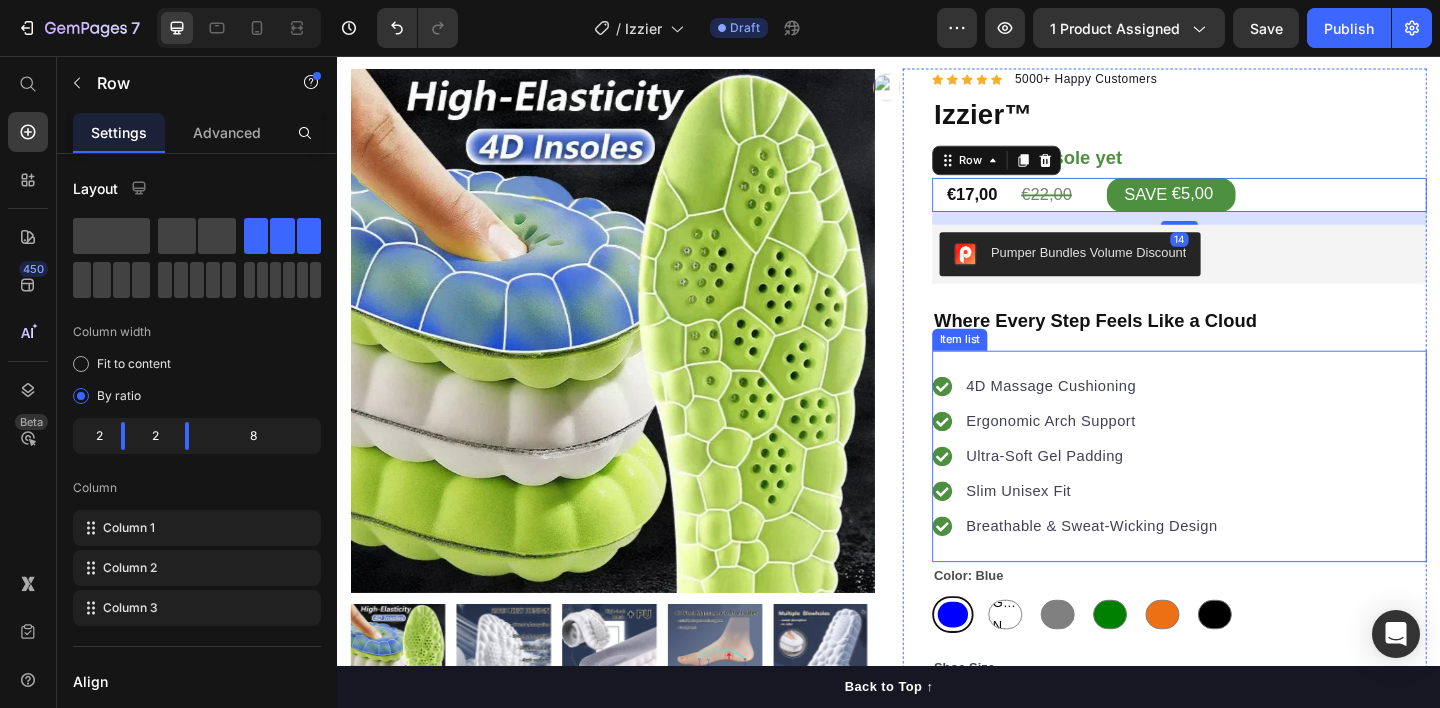 click on "4D Massage Cushioning Ergonomic Arch Support Ultra-Soft Gel Padding Slim Unisex Fit Breathable & Sweat-Wicking Design" at bounding box center [1253, 492] 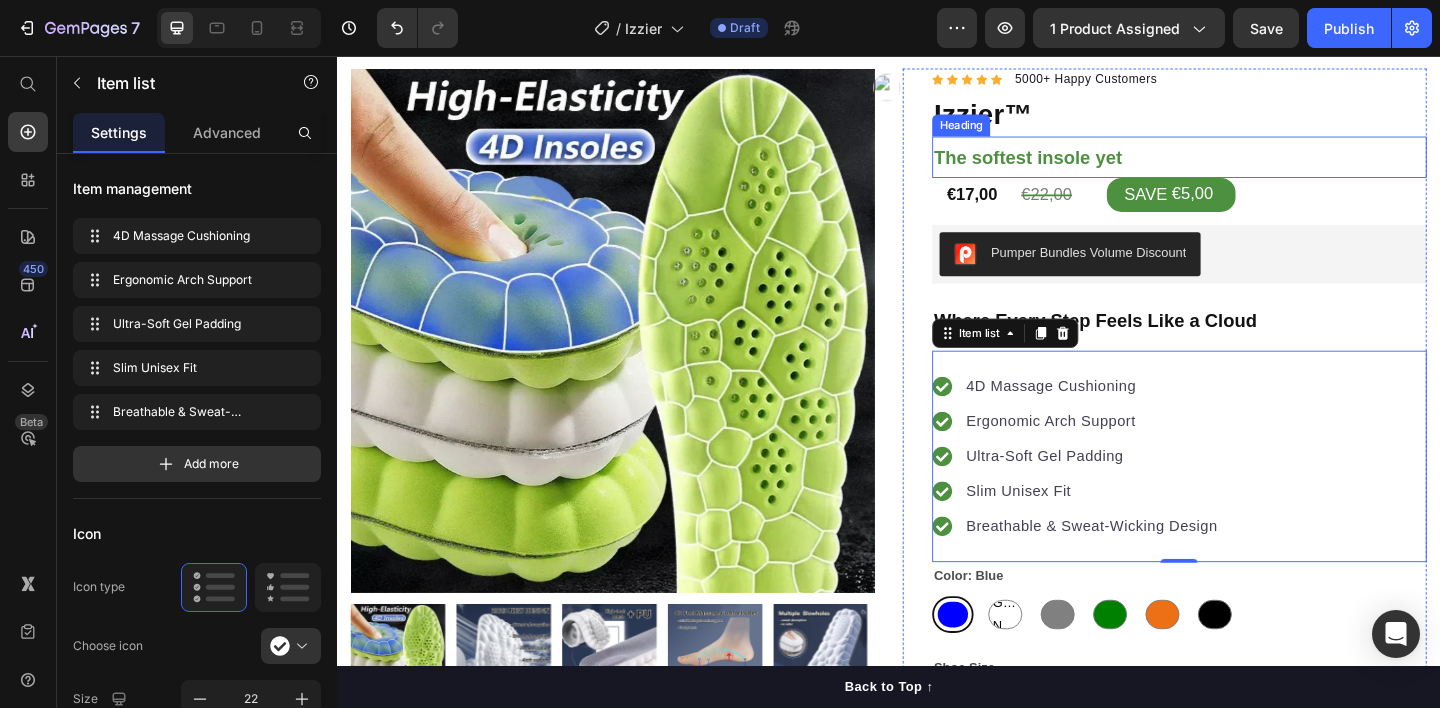 click on "The softest insole yet" at bounding box center [1253, 166] 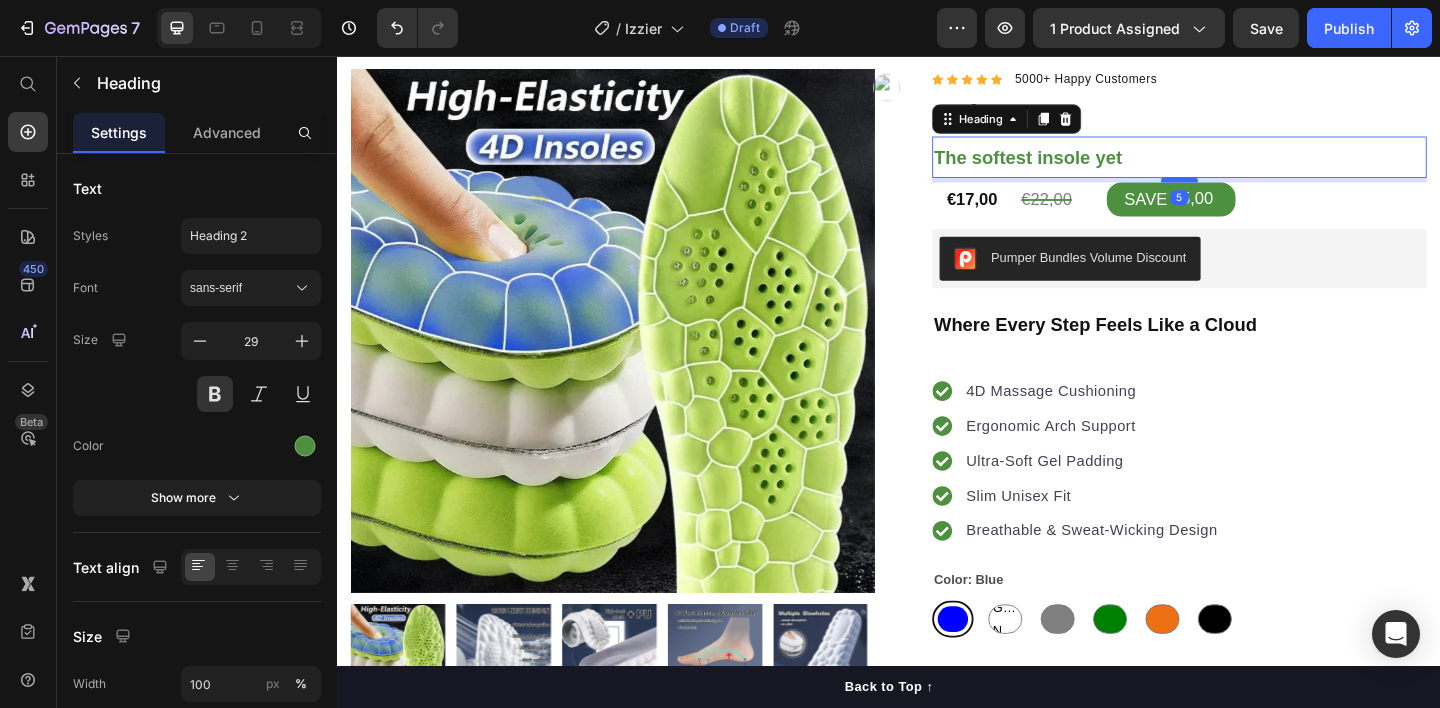 click at bounding box center (1253, 191) 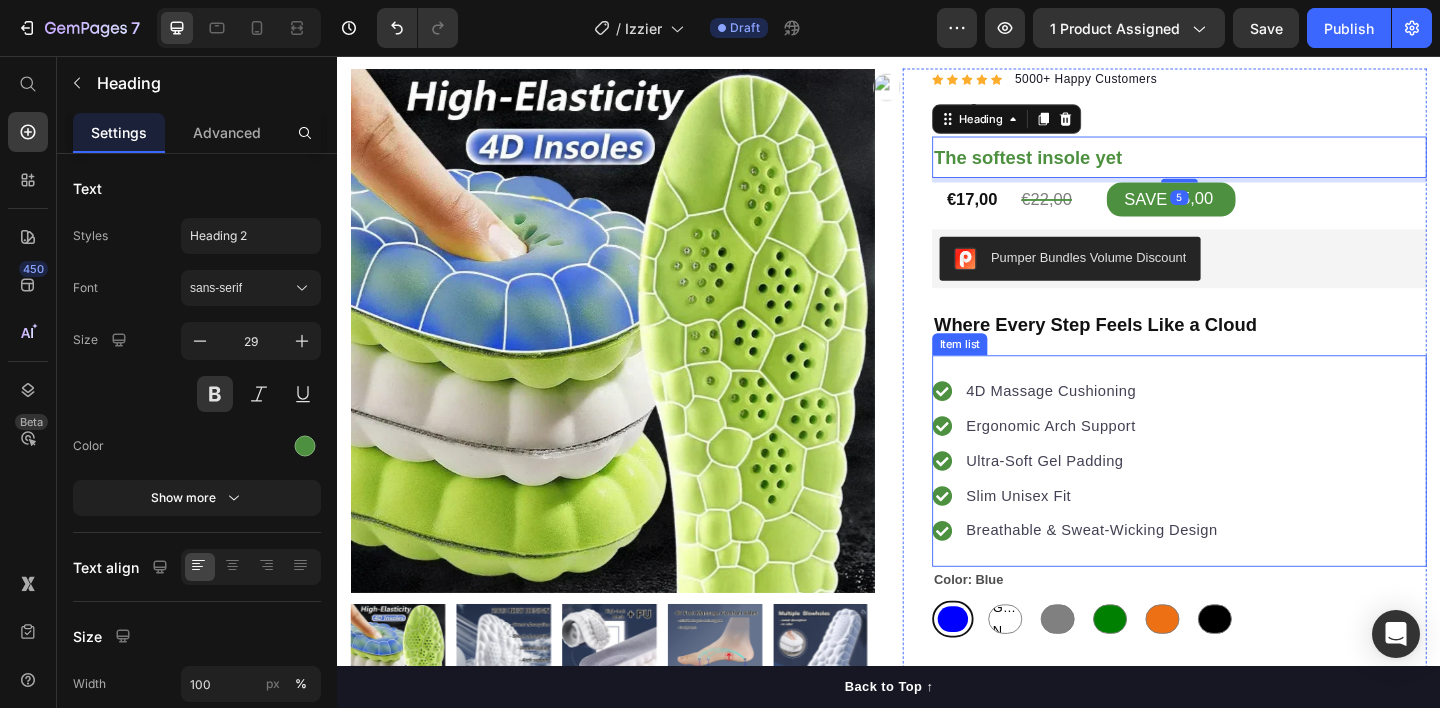 click on "4D Massage Cushioning Ergonomic Arch Support Ultra-Soft Gel Padding Slim Unisex Fit Breathable & Sweat-Wicking Design" at bounding box center [1253, 497] 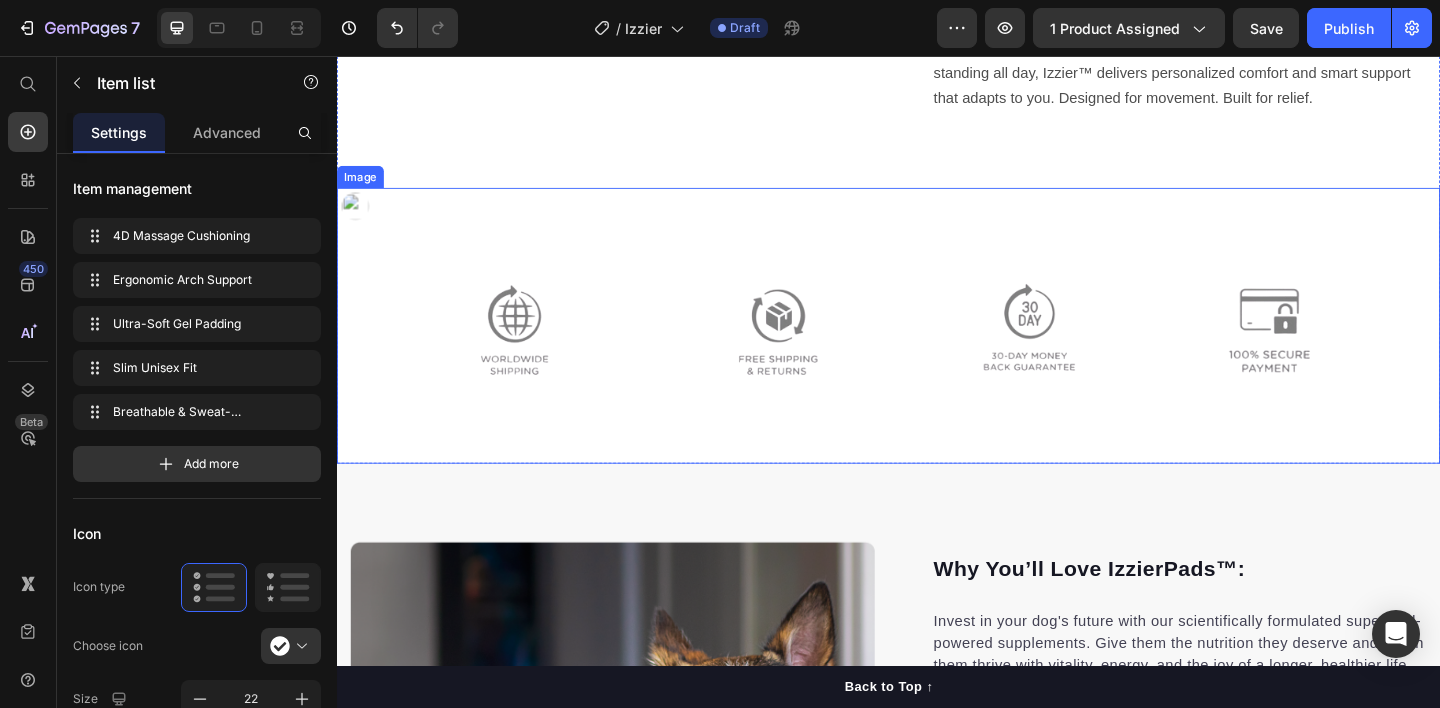 scroll, scrollTop: 1229, scrollLeft: 0, axis: vertical 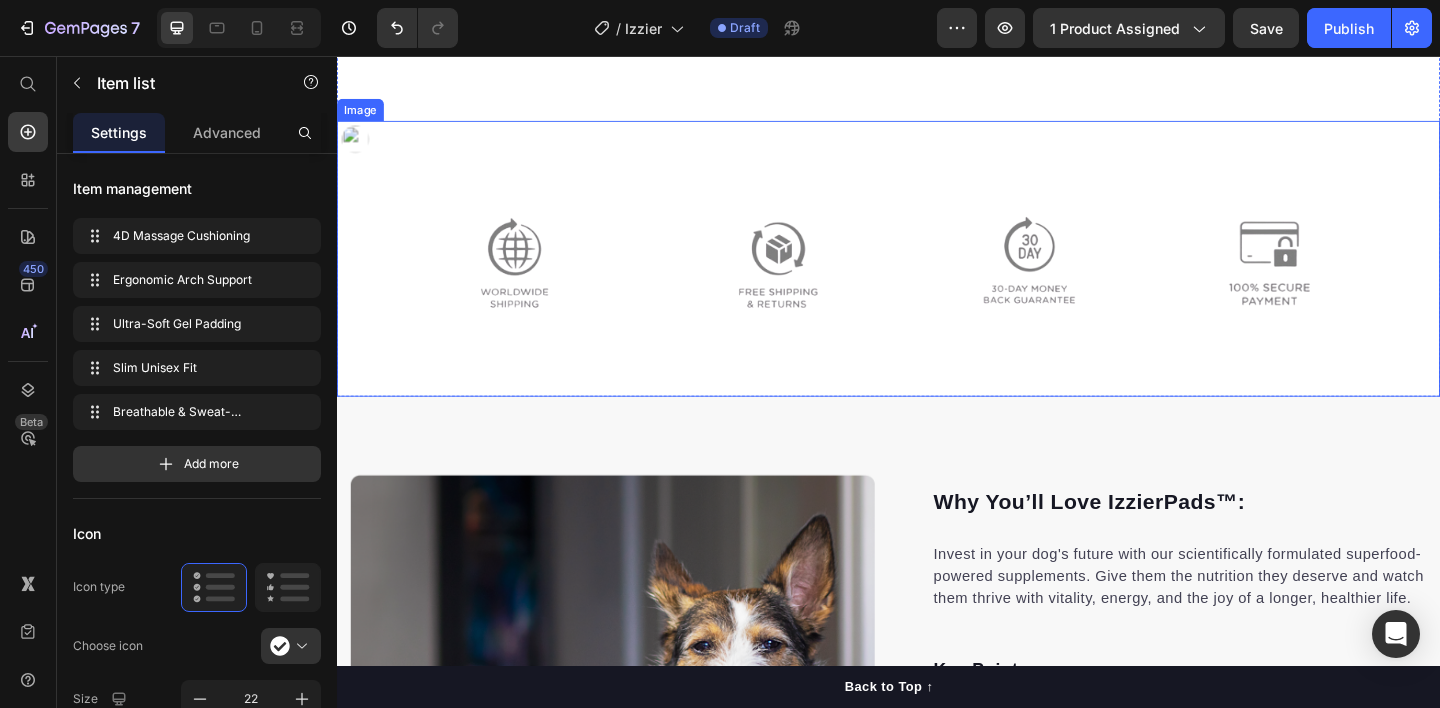 click at bounding box center (937, 277) 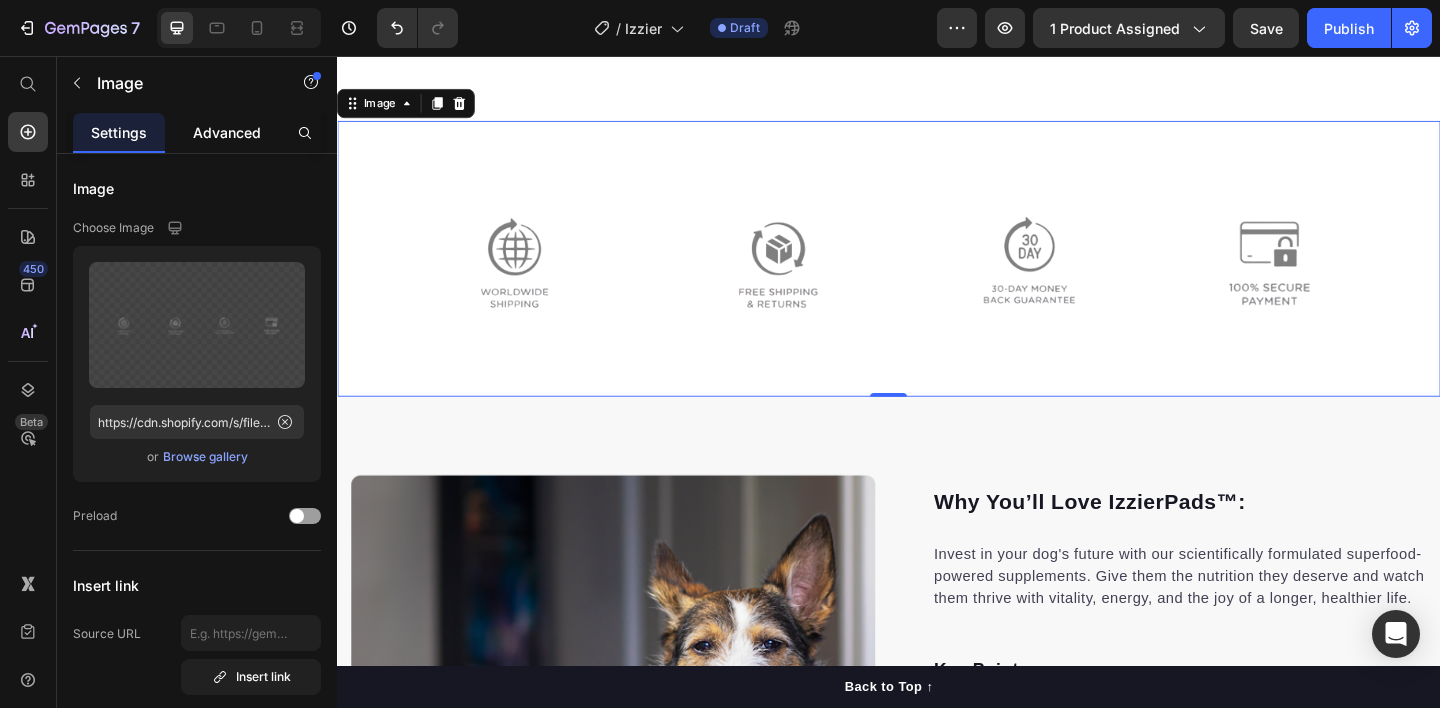 click on "Advanced" at bounding box center [227, 132] 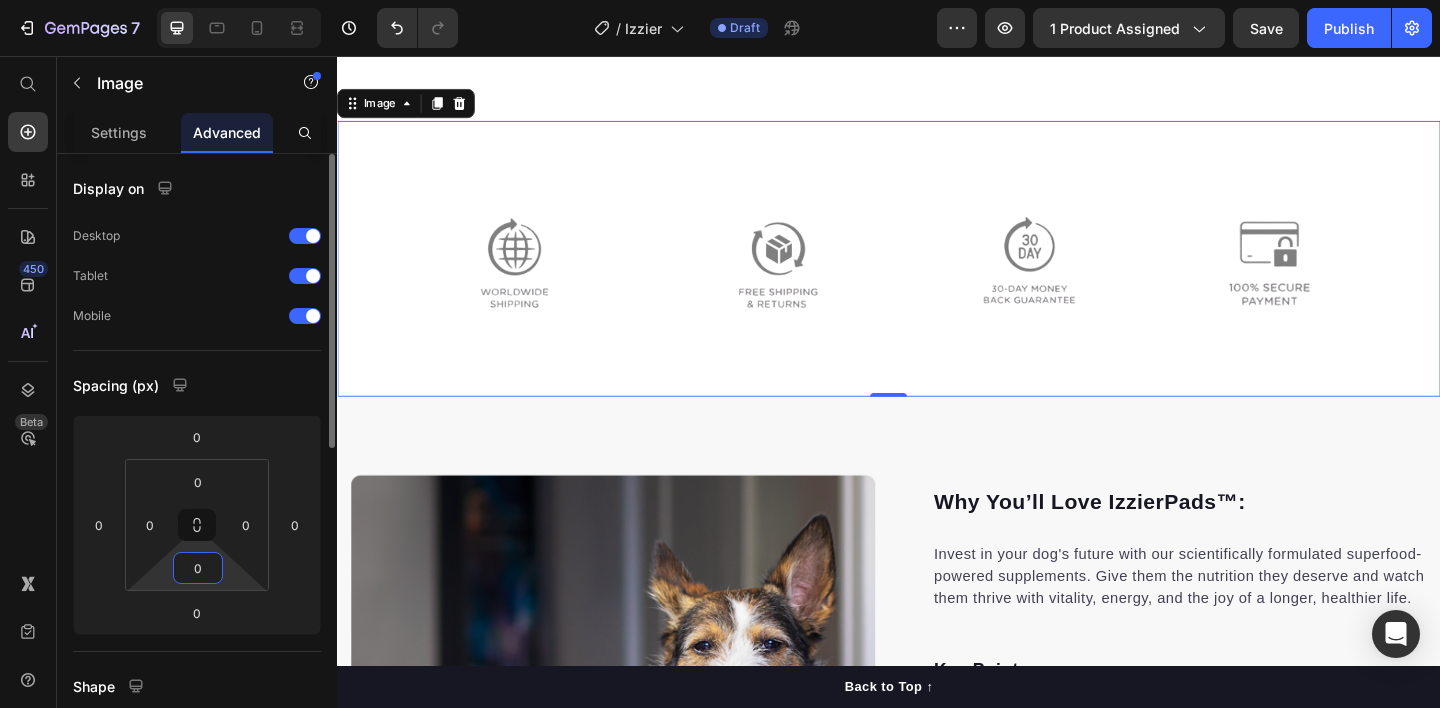 click on "0" at bounding box center [198, 568] 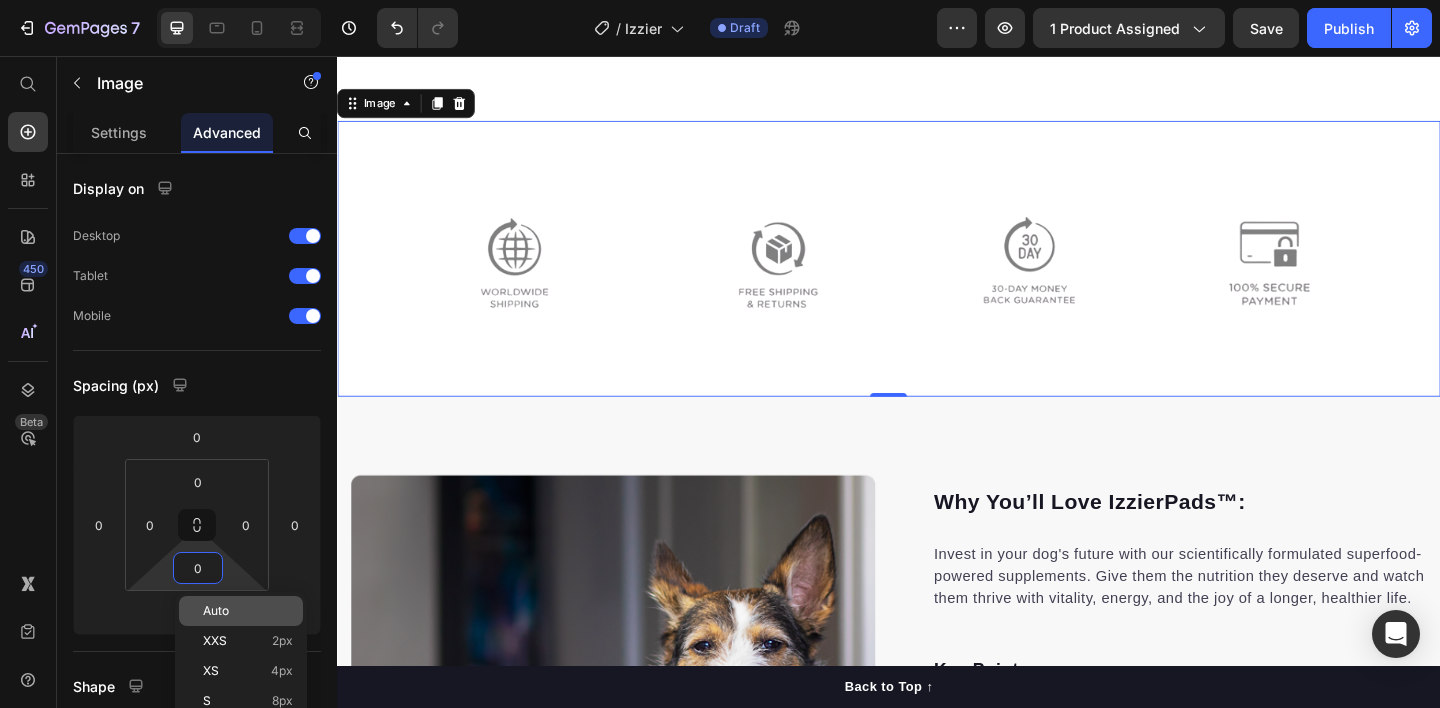 click on "Auto" 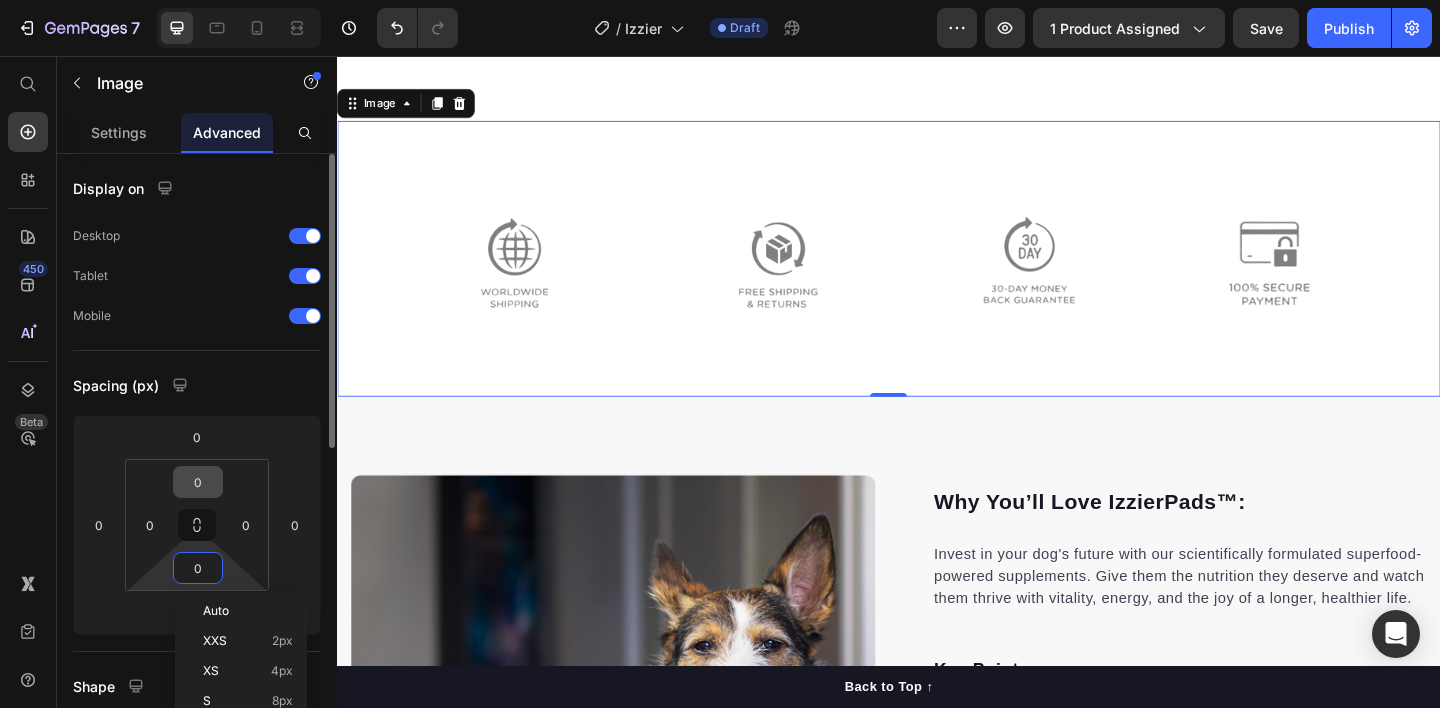 type 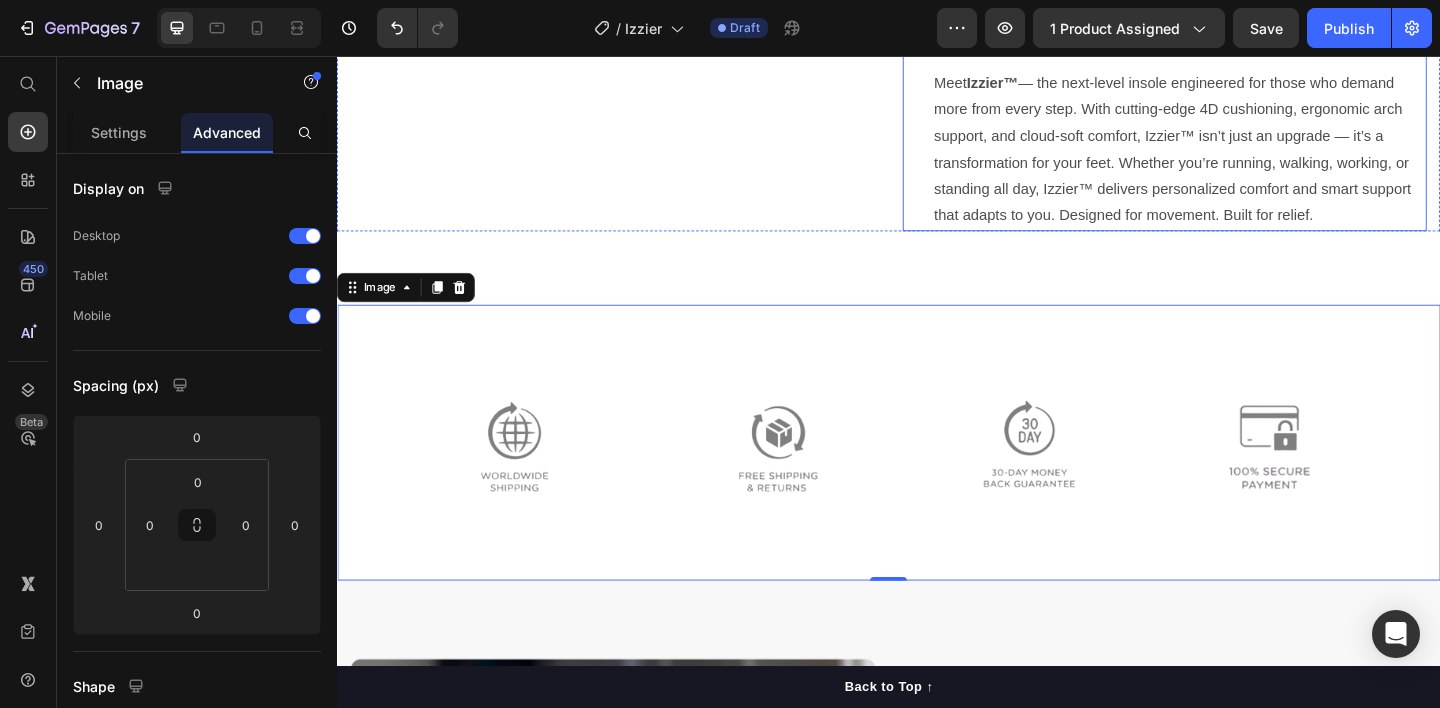 scroll, scrollTop: 944, scrollLeft: 0, axis: vertical 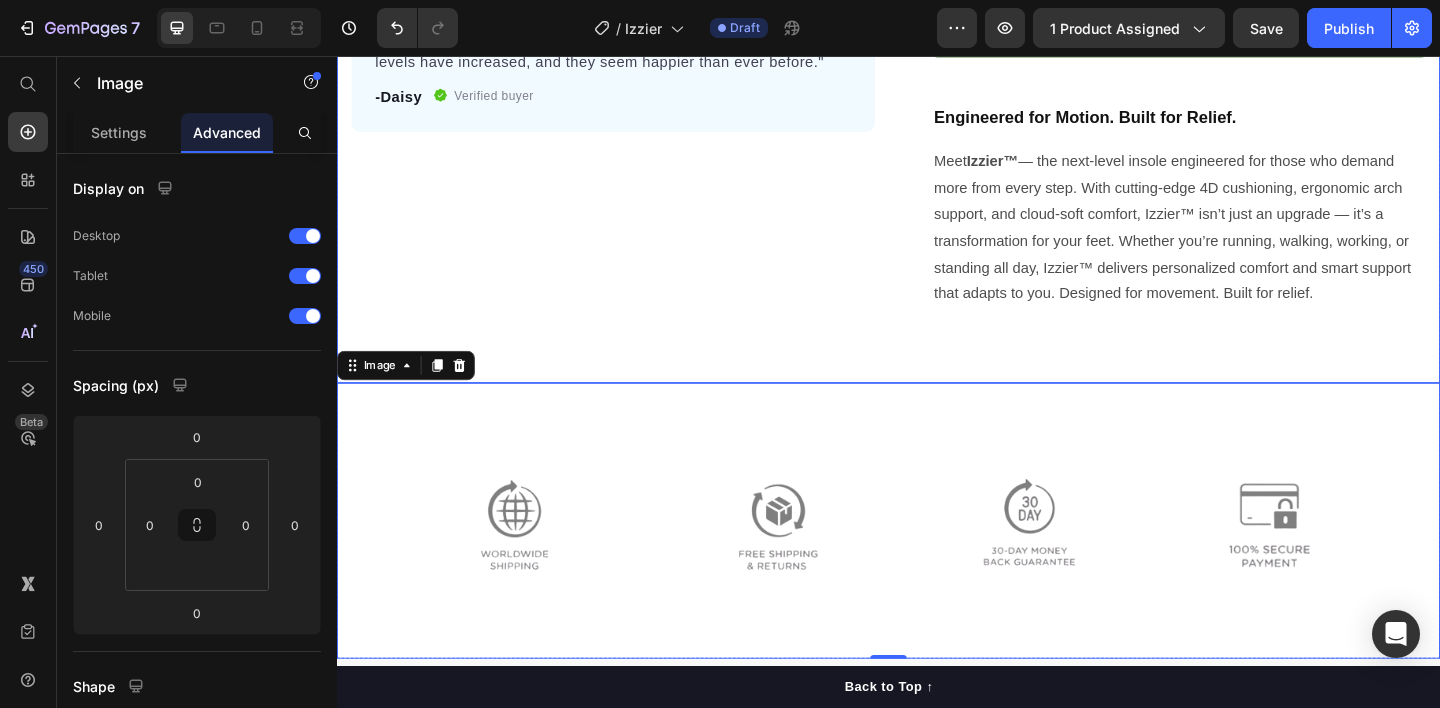 click on "Product Images "The transformation in my dog's overall health since switching to this food has been remarkable. Their coat is shinier, their energy levels have increased, and they seem happier than ever before." Text block -[NAME] Text block
Verified buyer Item list Row Row Row Icon Icon Icon Icon Icon Icon List Hoz 5000+ Happy Customers Text block Row Izzier™ Product Title The softest insole yet Heading €17,00 Product Price €22,00 Product Price SAVE €5,00 Discount Tag Row Pumper Bundles Volume Discount Pumper Bundles Volume Discount Row Where Every Step Feels Like a Cloud Heading 4D Massage Cushioning Ergonomic Arch Support Ultra-Soft Gel Padding Slim Unisex Fit Breathable & Sweat-Wicking Design Item list 4D Massage Cushioning Ergonomic Arch Support Ultra-Soft Gel Padding Slim Unisex Fit Breathable & Sweat-Wicking Design Item list Row Color: Blue Blue Blue Green Neon Green Neon Green Neon Gray Gray Green Green Orange Orange Black Black Shoe Size 35-36(230mm) 37-38(240mm) 39-40(250mm)" at bounding box center (937, -188) 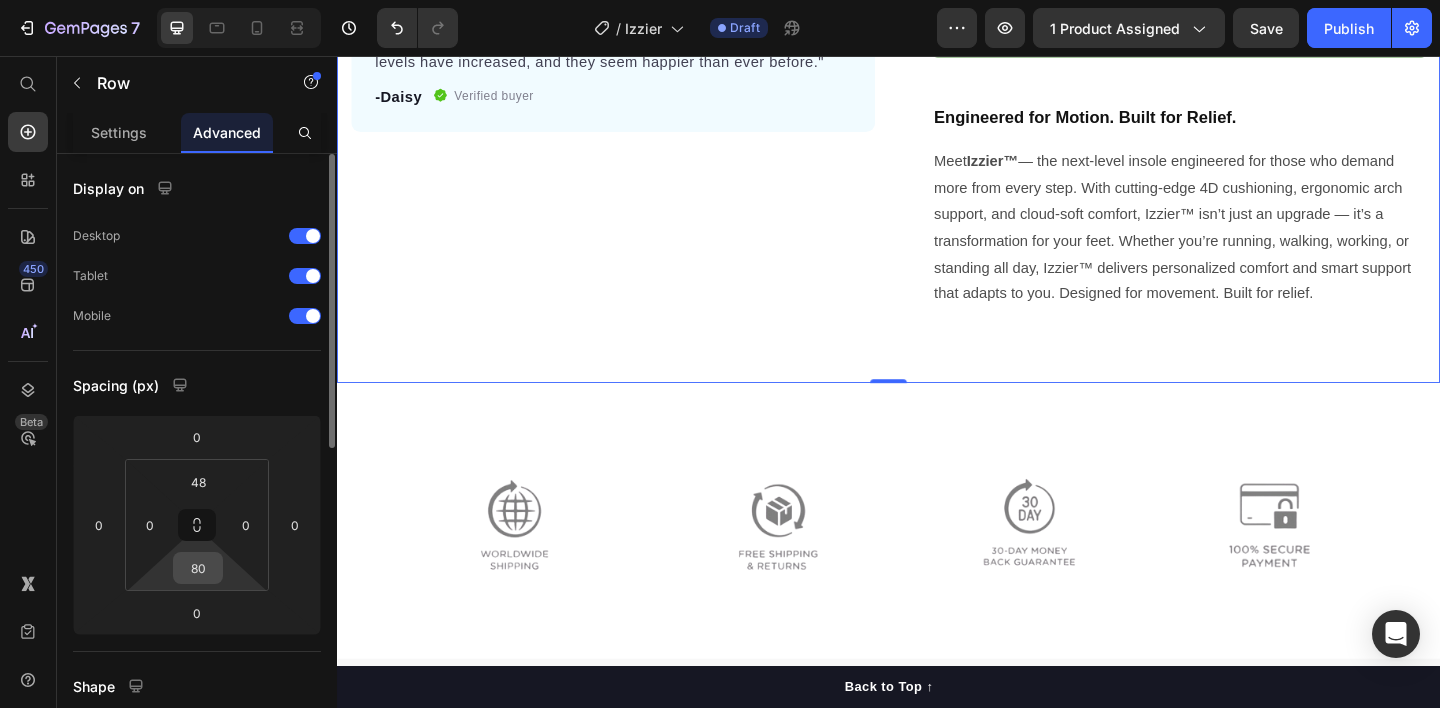click on "80" at bounding box center (198, 568) 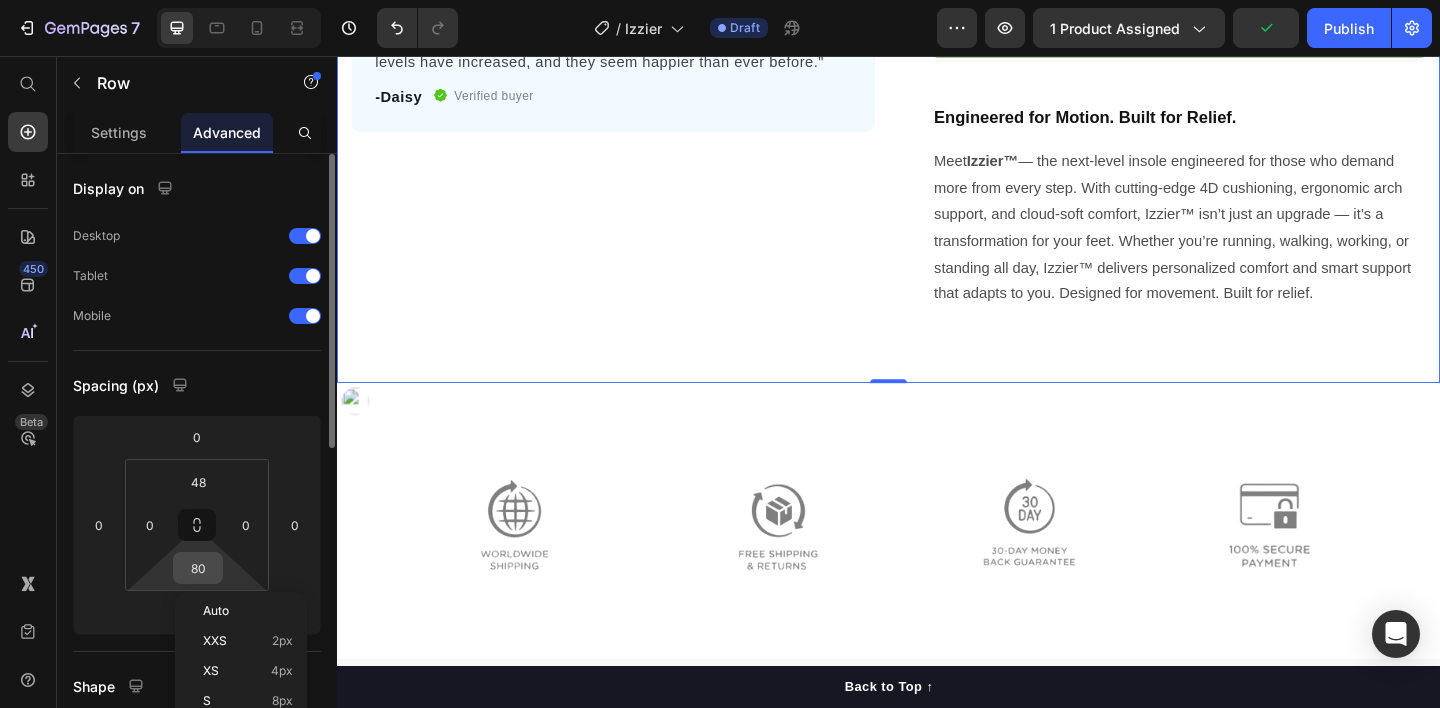 click on "80" at bounding box center [198, 568] 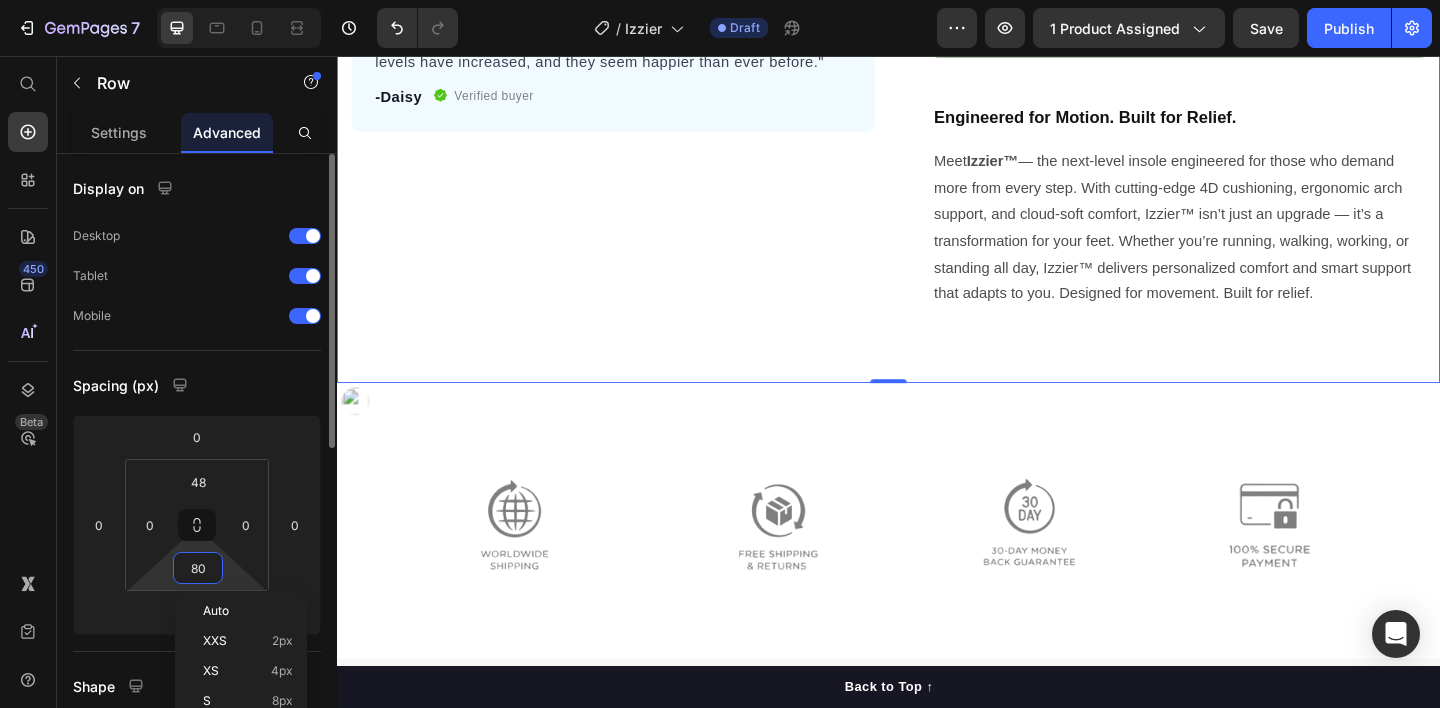 type on "0" 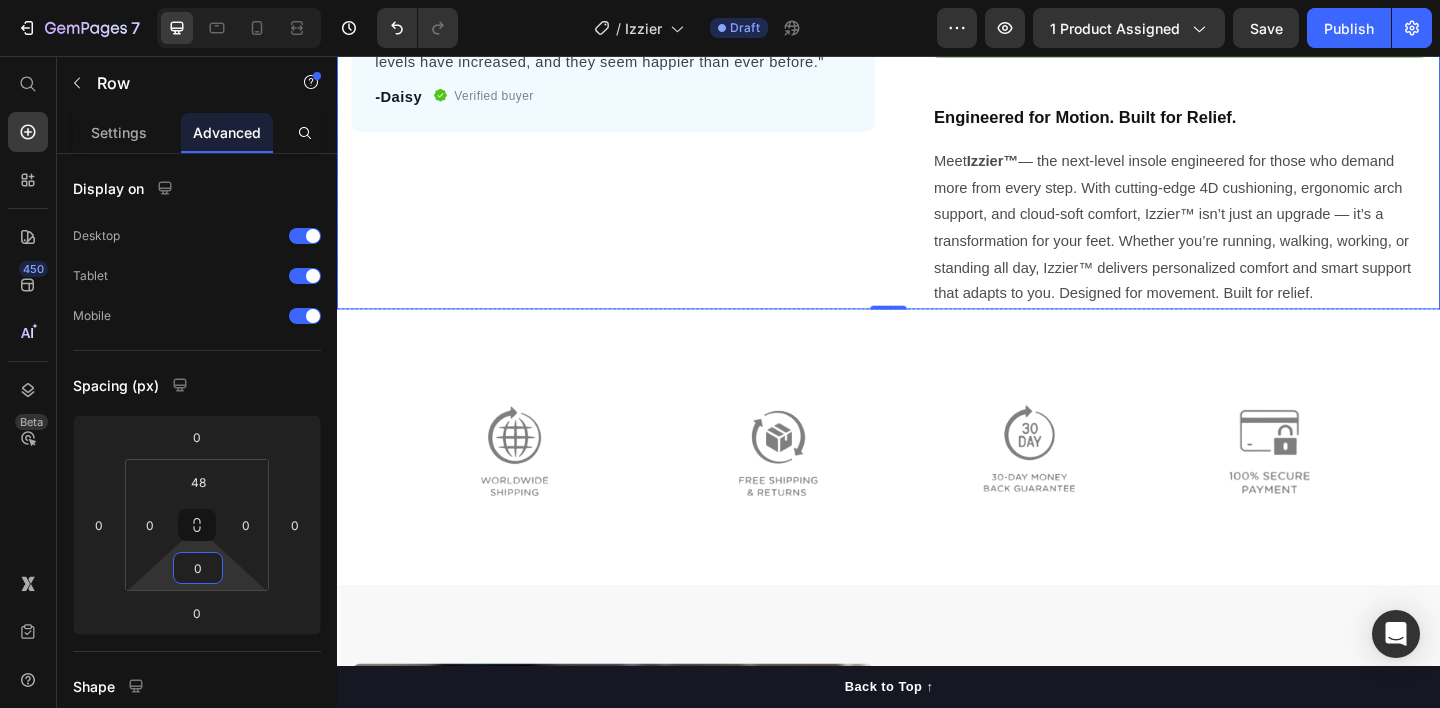 click on "Product Images "The transformation in my dog's overall health since switching to this food has been remarkable. Their coat is shinier, their energy levels have increased, and they seem happier than ever before." Text block -Daisy Text block
Verified buyer Item list Row Row Row" at bounding box center (637, -204) 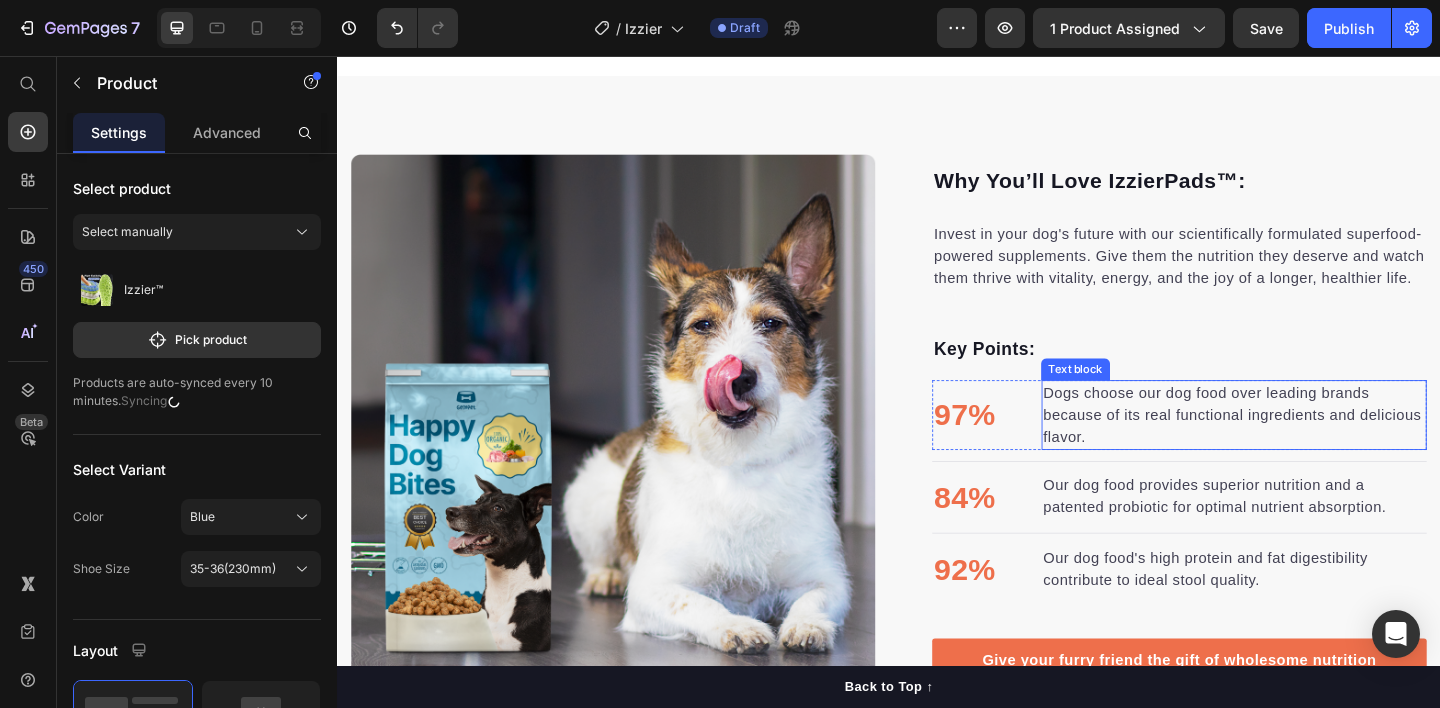 scroll, scrollTop: 1491, scrollLeft: 0, axis: vertical 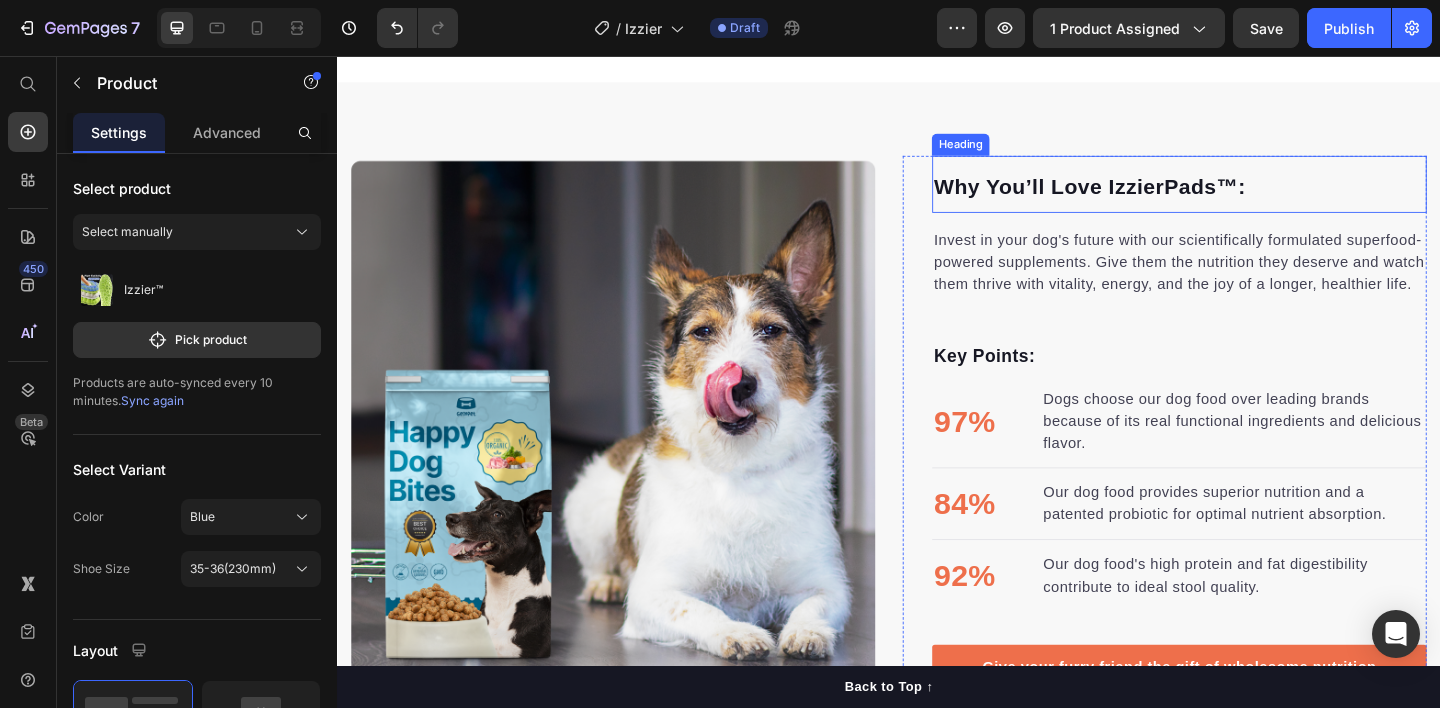 click on "Why You’ll Love IzzierPads™:" at bounding box center [1253, 196] 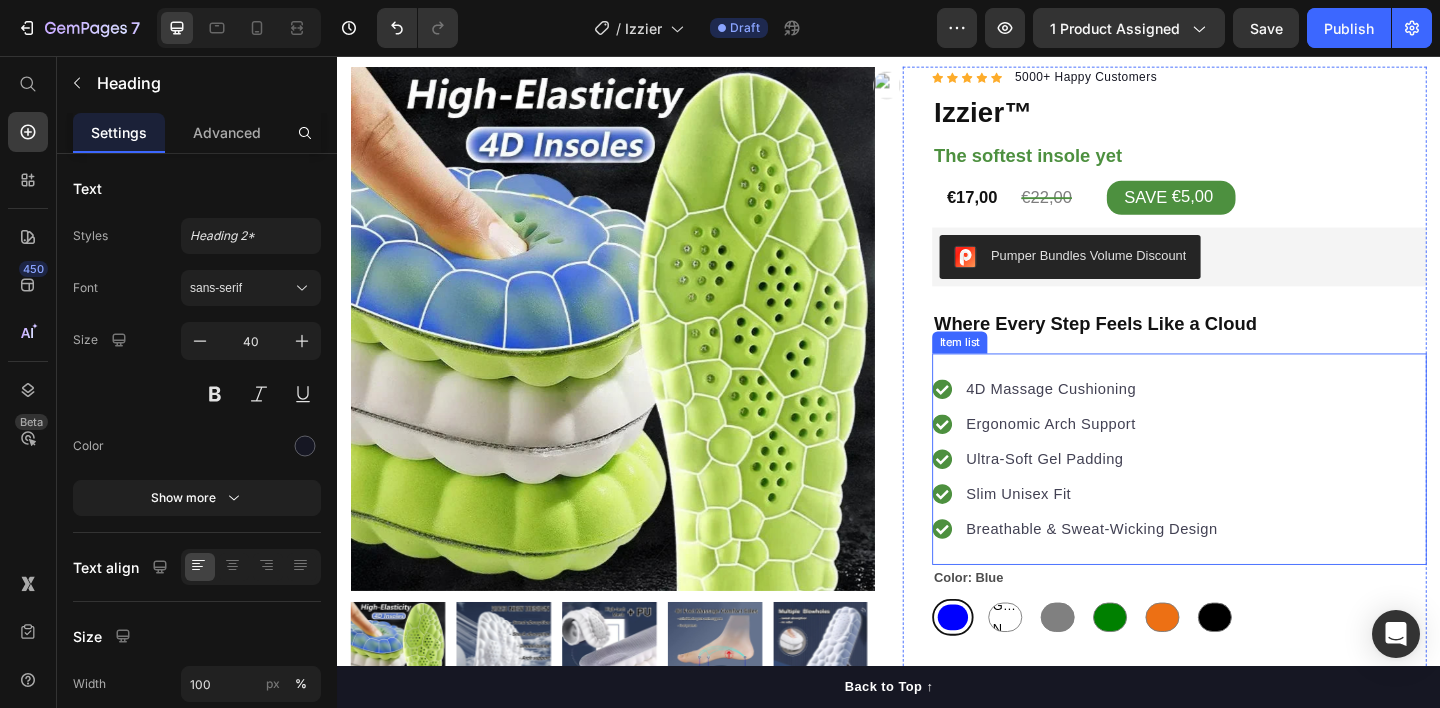 scroll, scrollTop: 74, scrollLeft: 0, axis: vertical 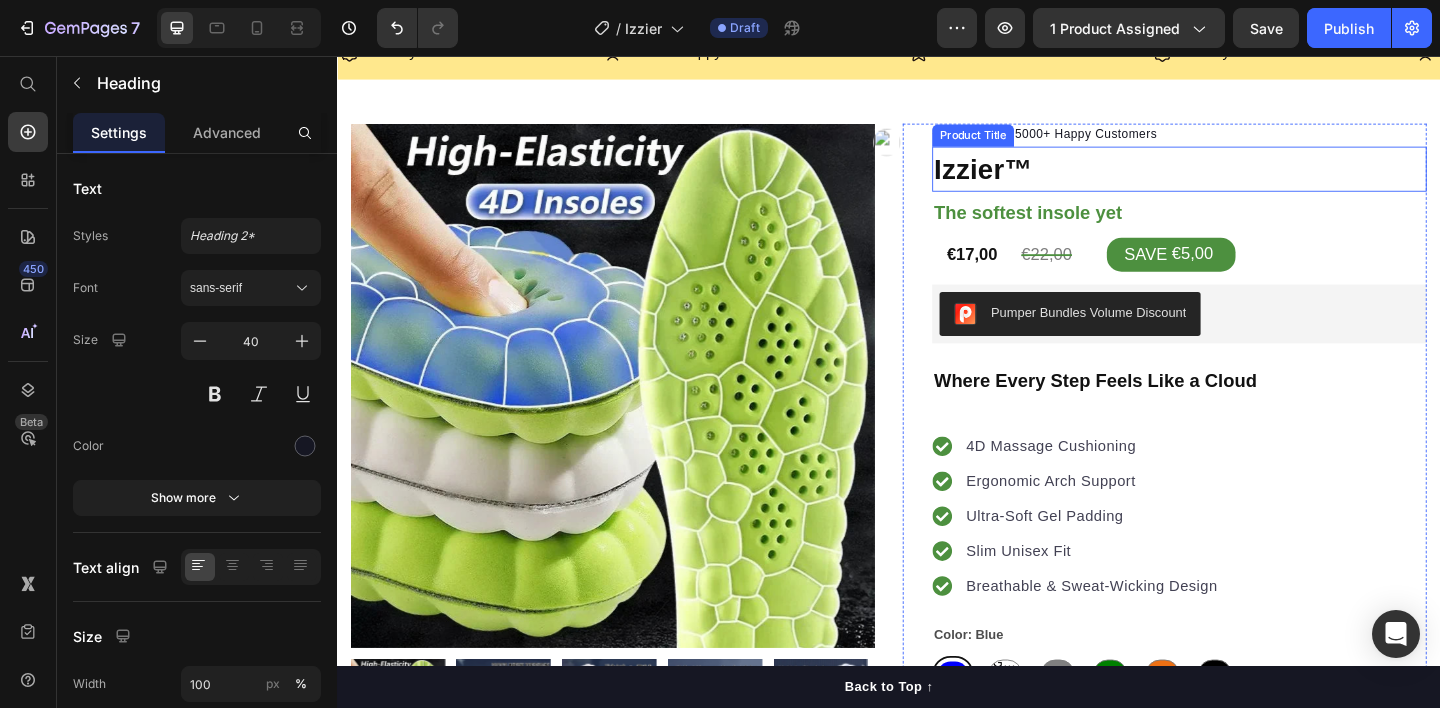click on "Izzier™" at bounding box center [1253, 179] 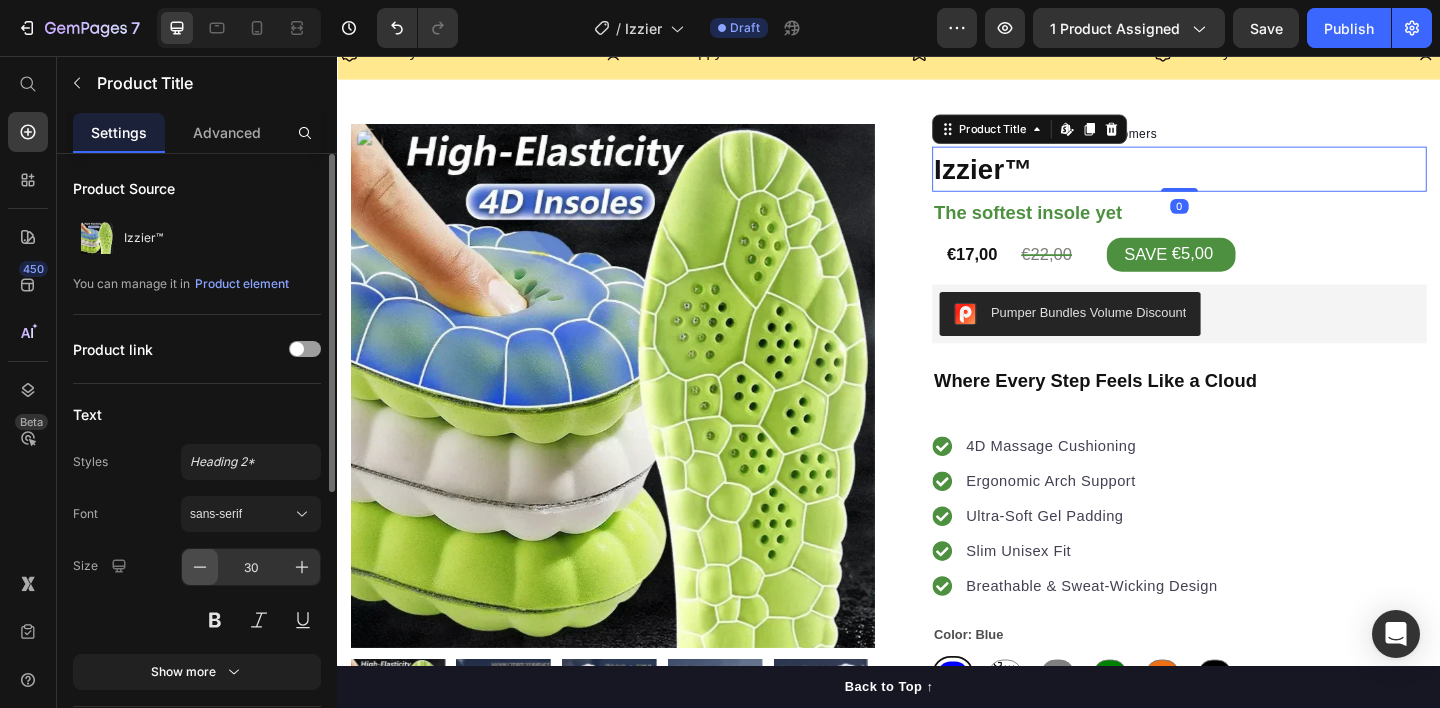 click at bounding box center (200, 567) 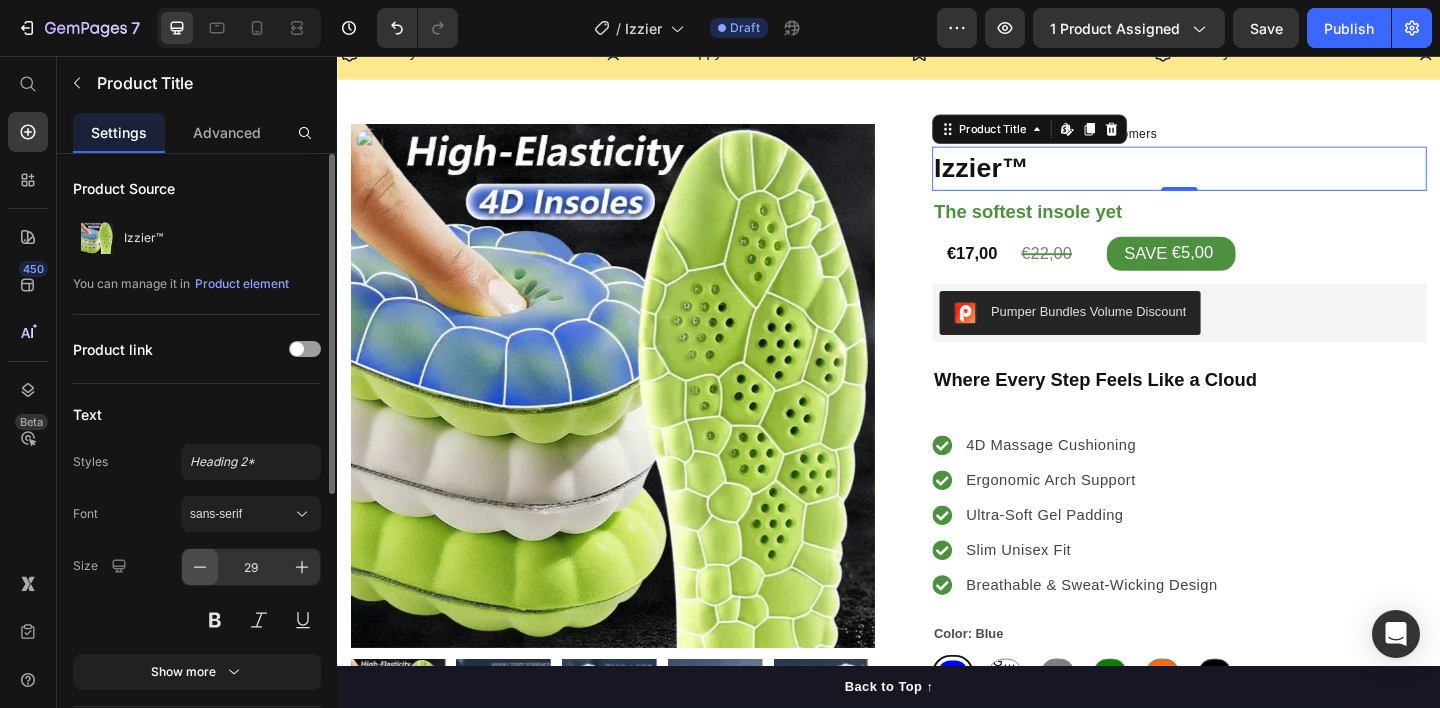 click at bounding box center [200, 567] 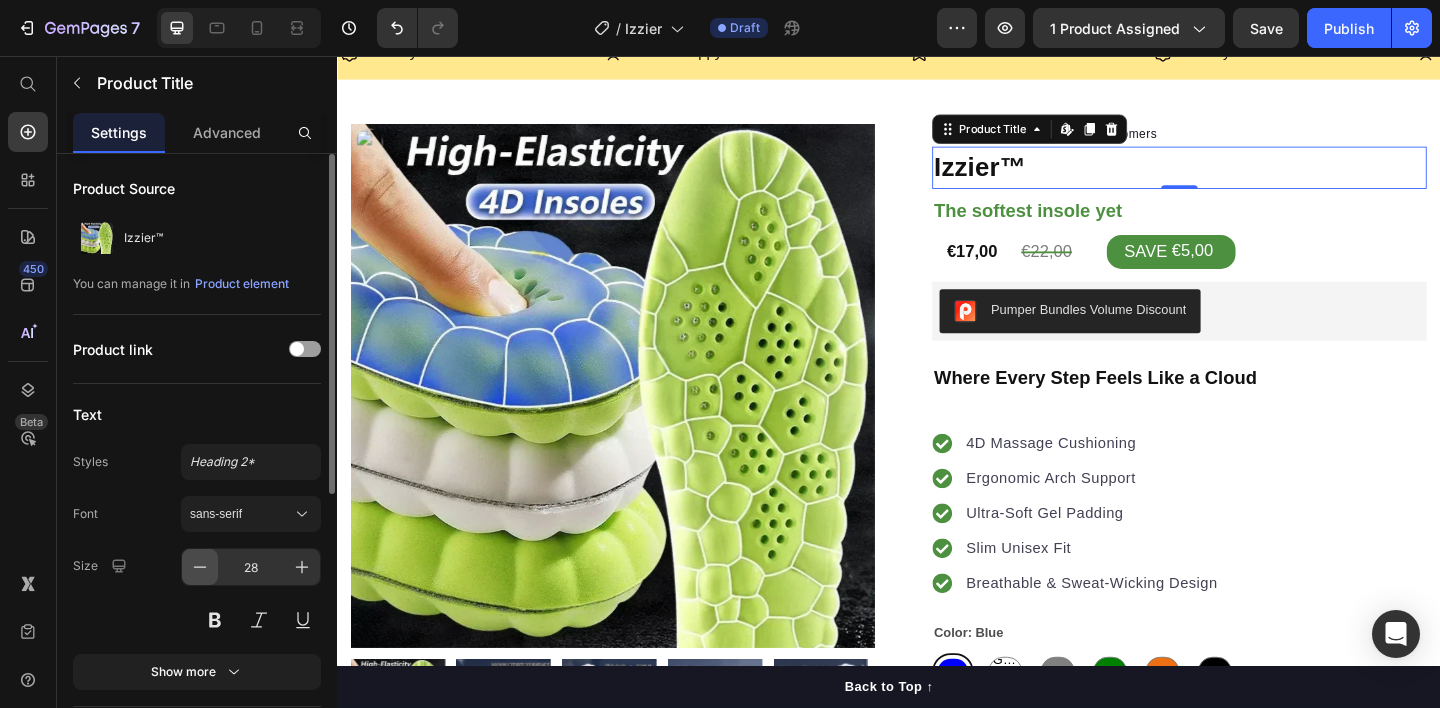 click at bounding box center [200, 567] 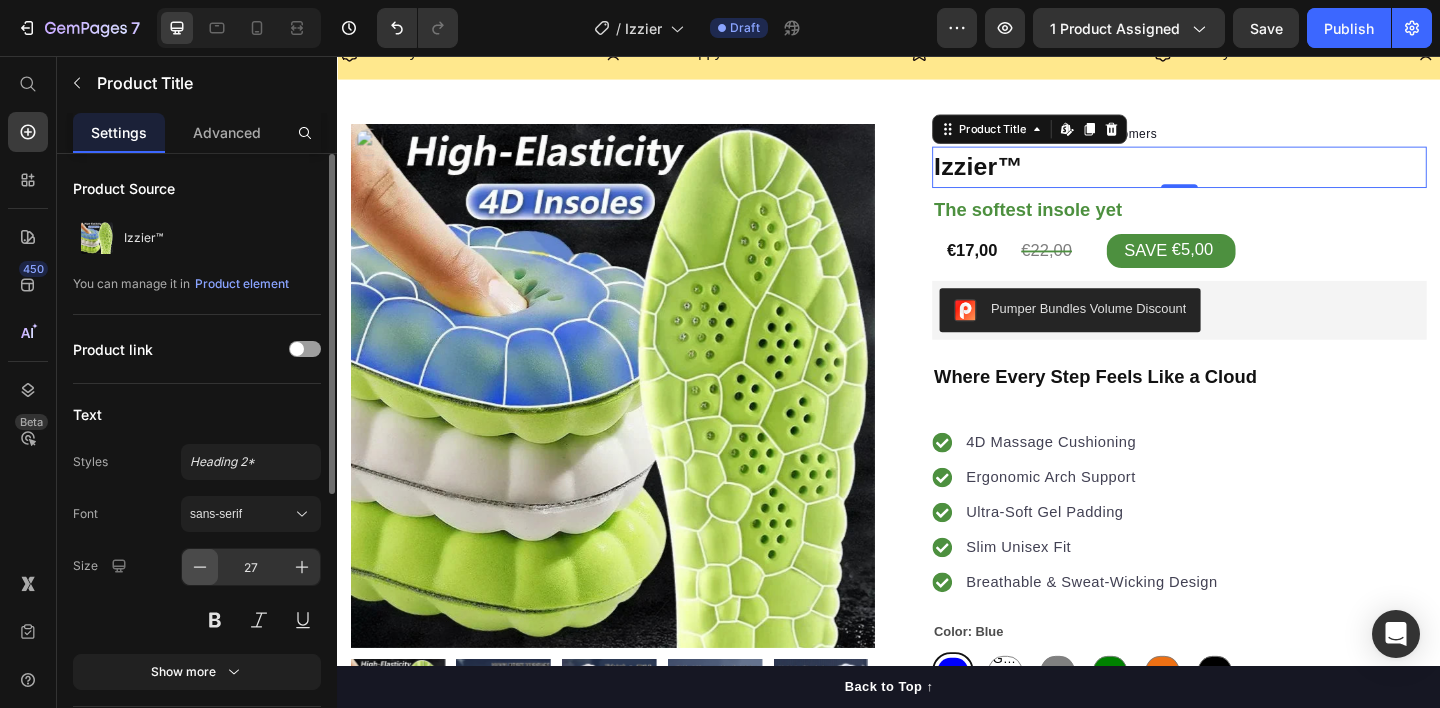 click at bounding box center [200, 567] 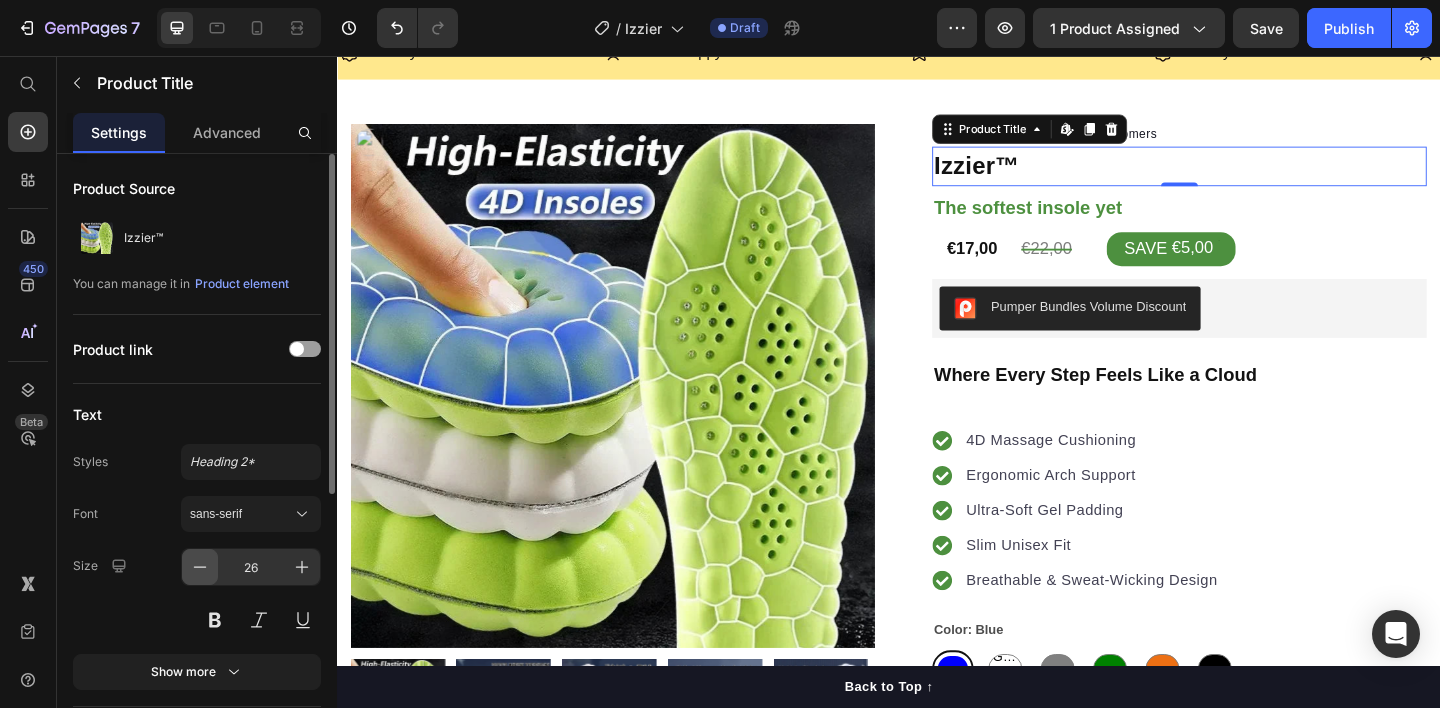 click at bounding box center [200, 567] 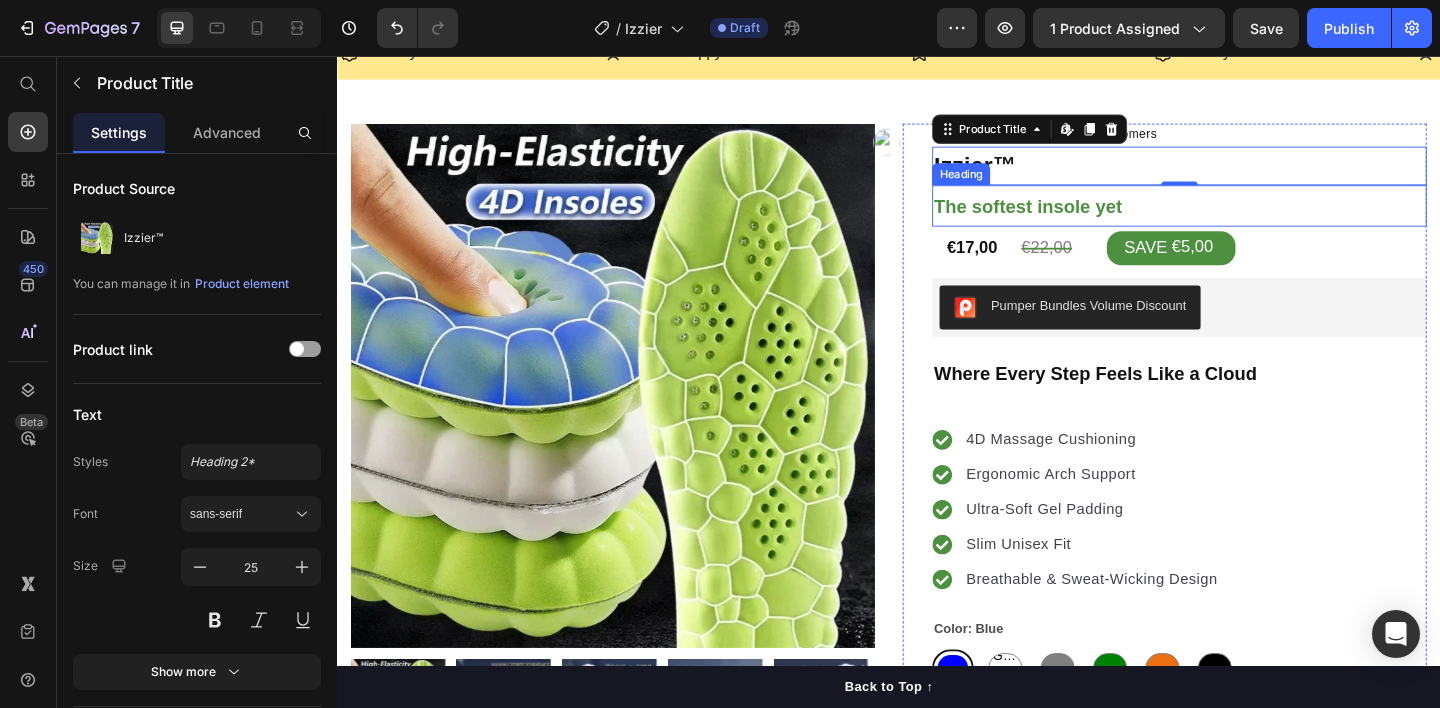 click on "The softest insole yet" at bounding box center [1088, 220] 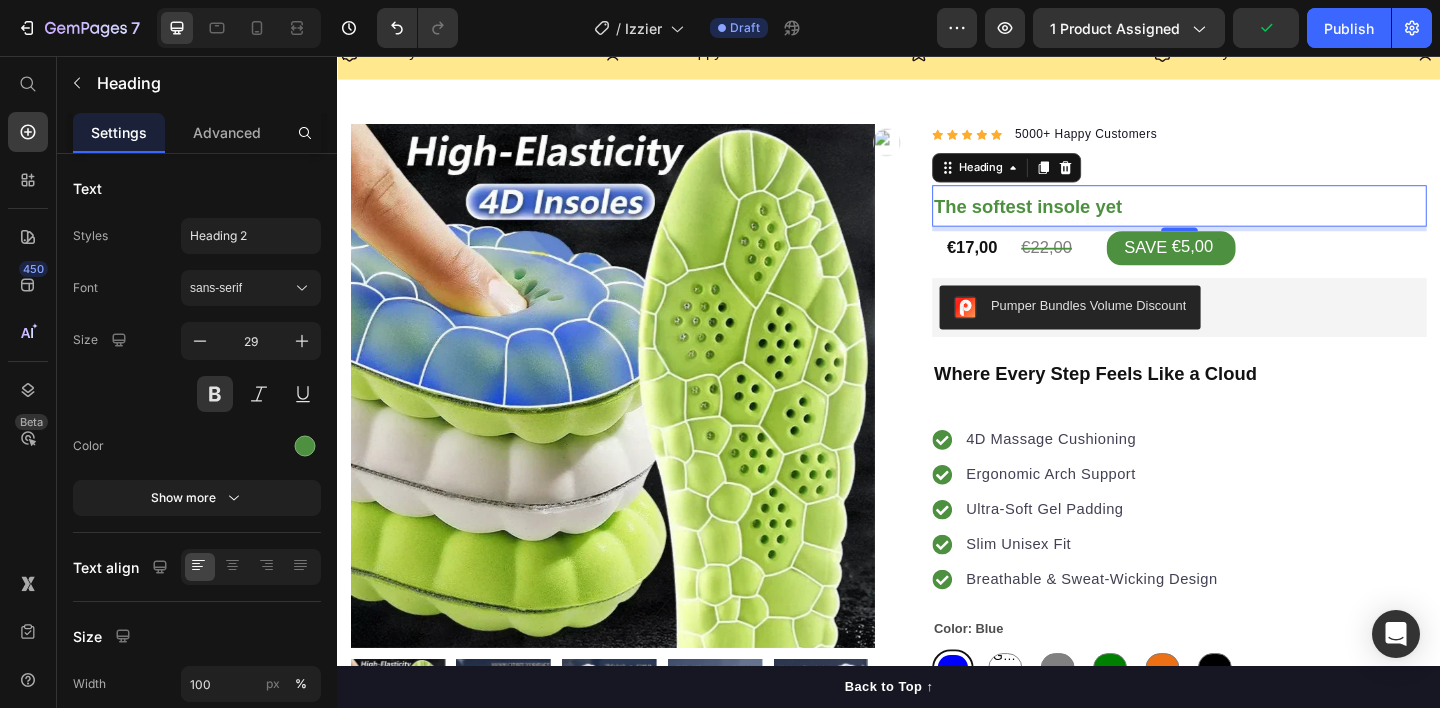 click on "The softest insole yet" at bounding box center (1253, 219) 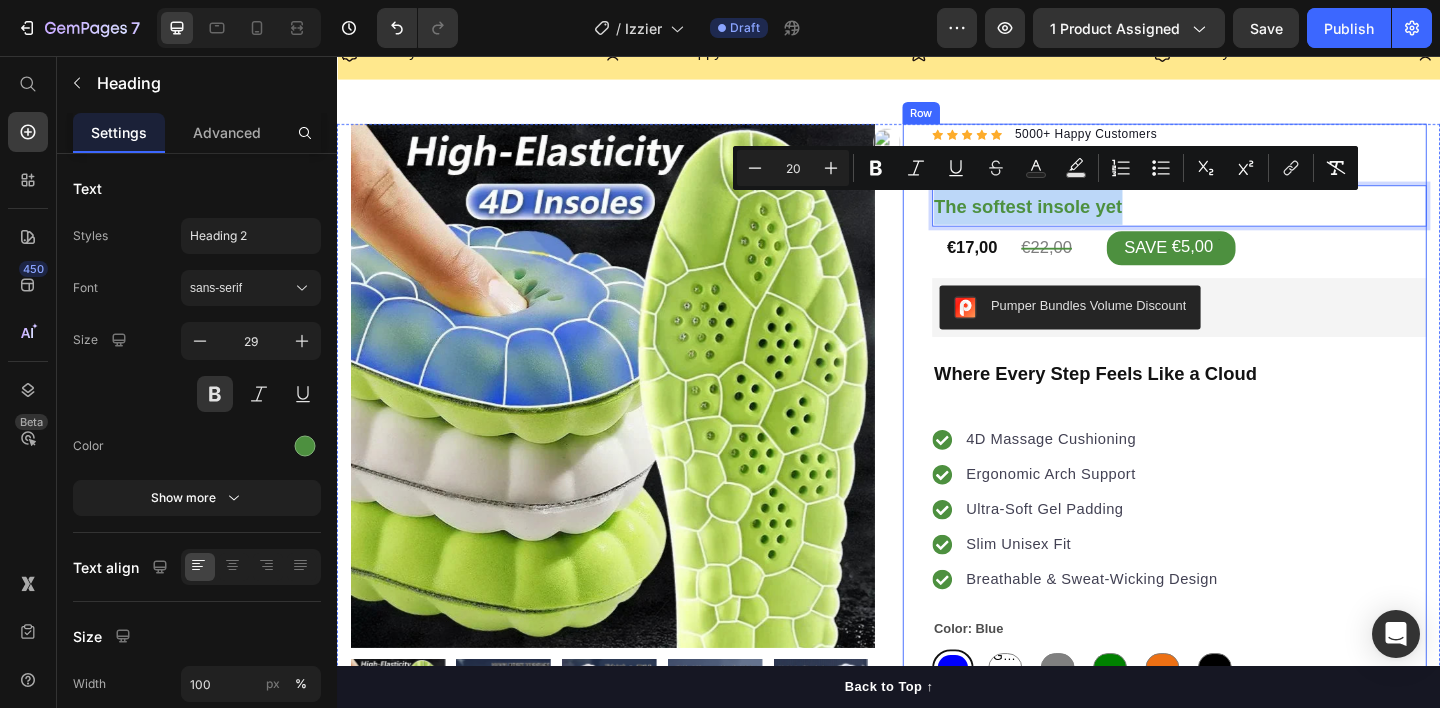 drag, startPoint x: 1268, startPoint y: 216, endPoint x: 964, endPoint y: 208, distance: 304.10526 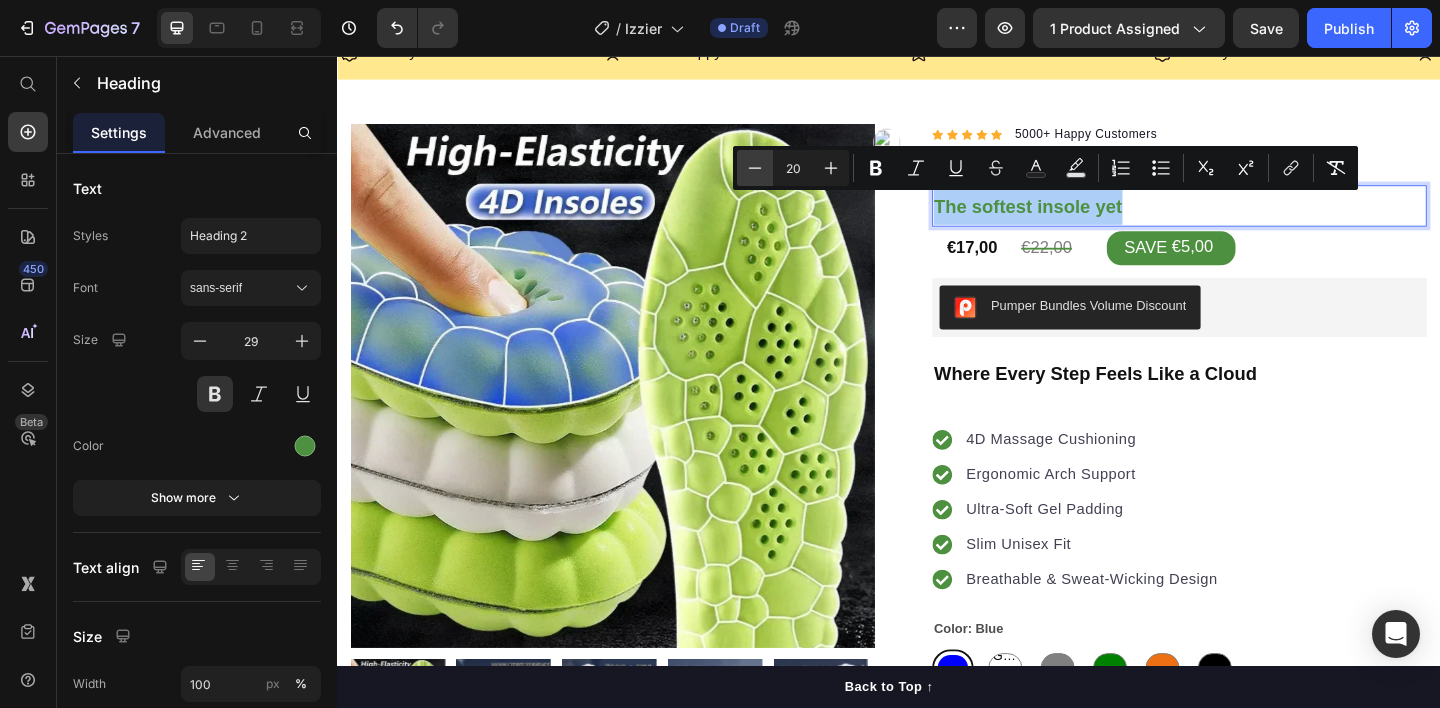 click 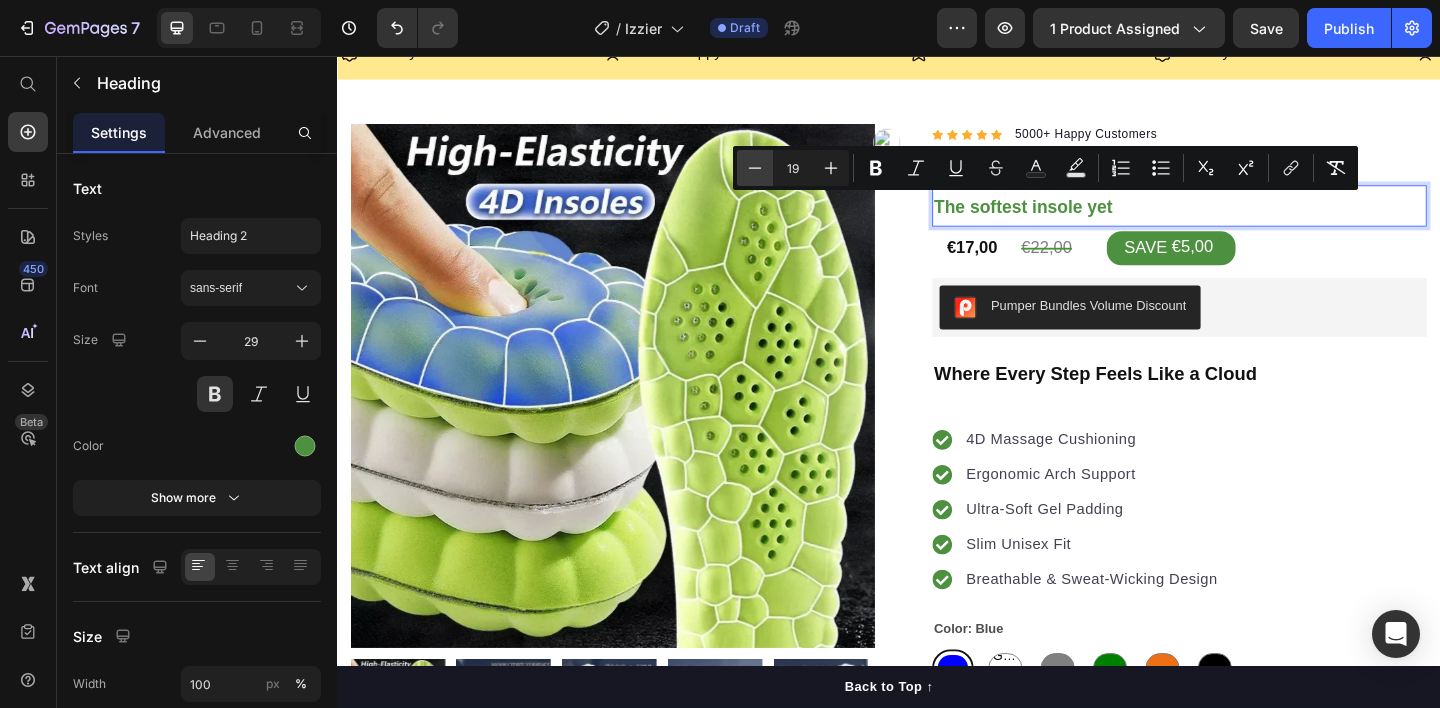 drag, startPoint x: 756, startPoint y: 175, endPoint x: 946, endPoint y: 200, distance: 191.63768 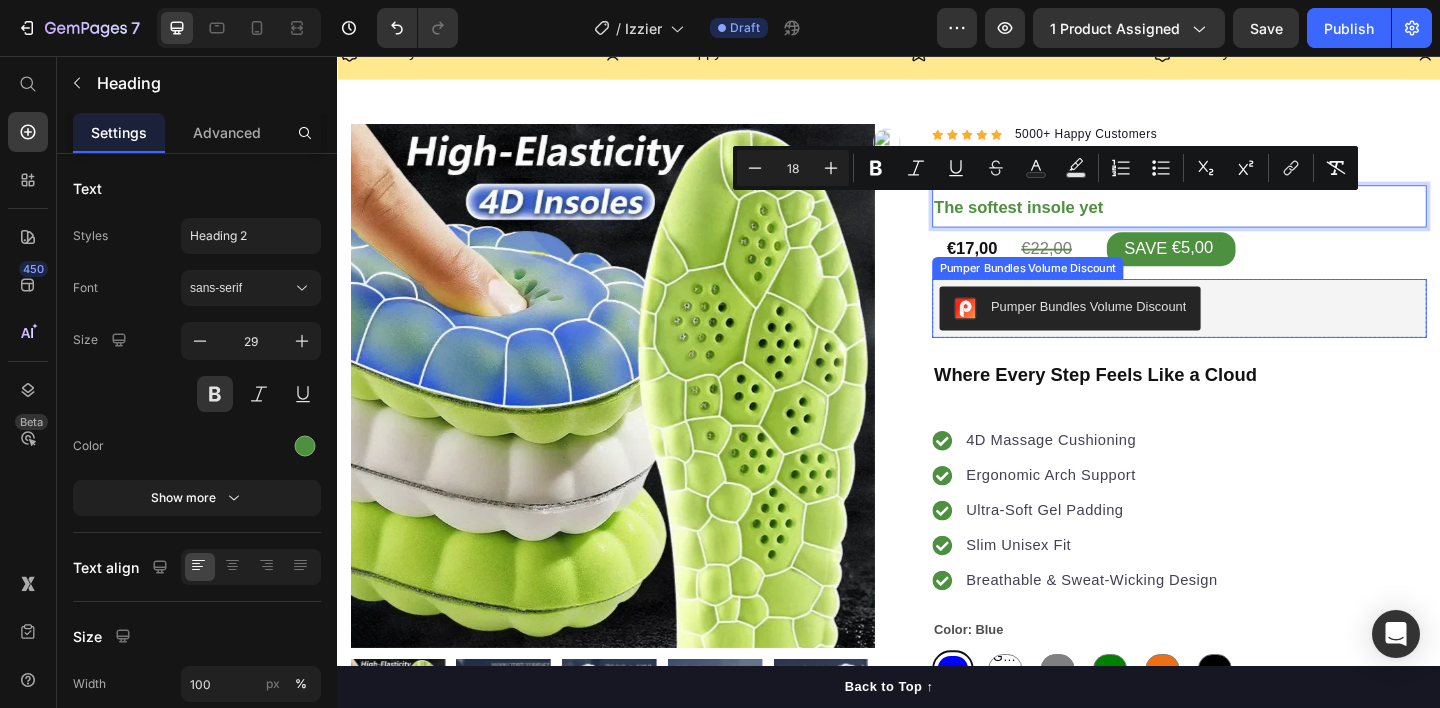 click on "Pumper Bundles Volume Discount" at bounding box center [1253, 331] 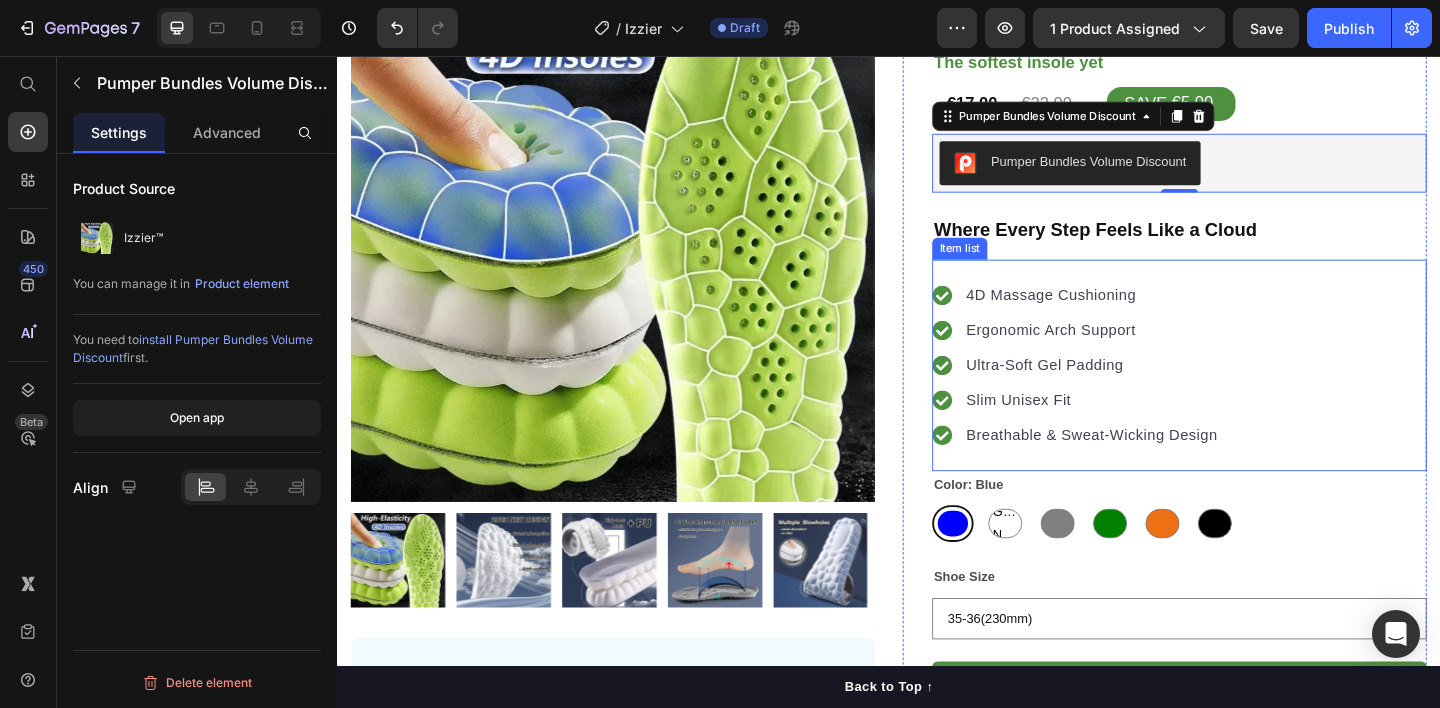 scroll, scrollTop: 0, scrollLeft: 0, axis: both 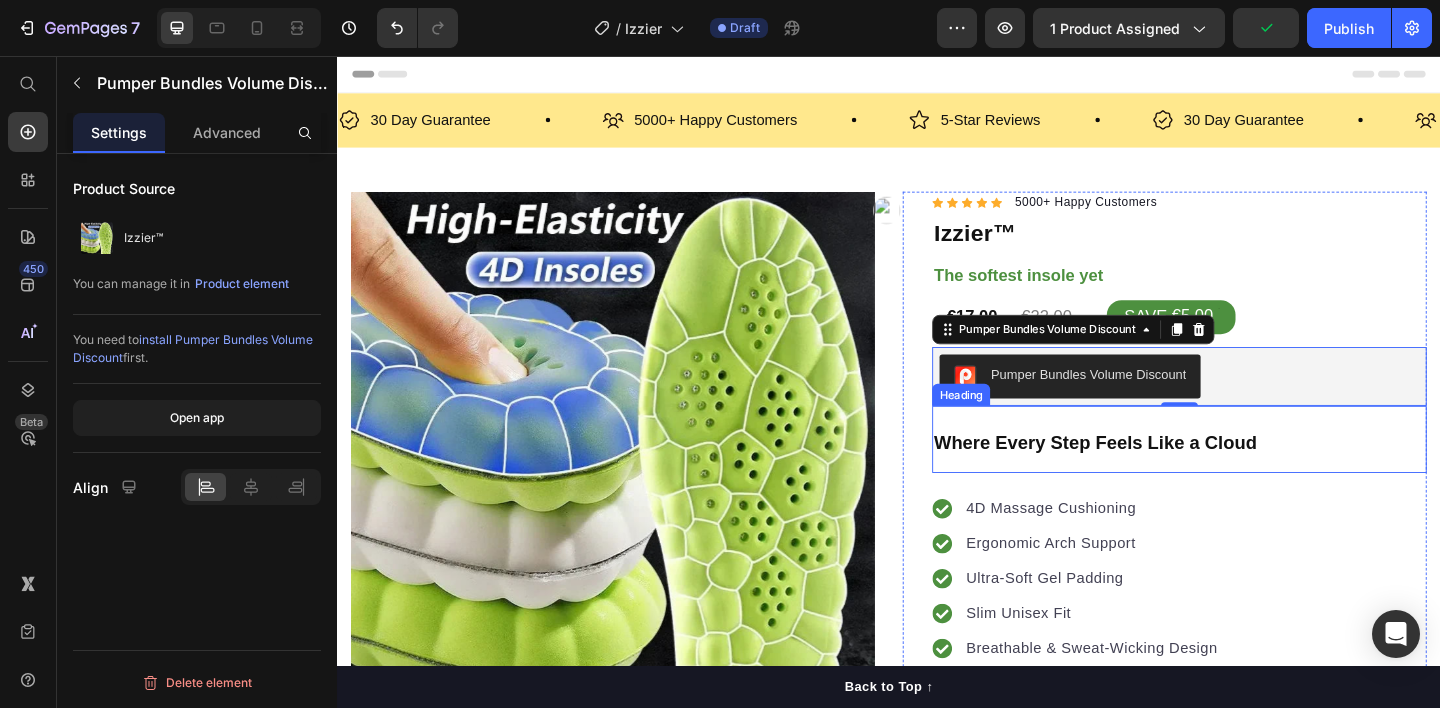 click on "Where Every Step Feels Like a Cloud" at bounding box center (1253, 473) 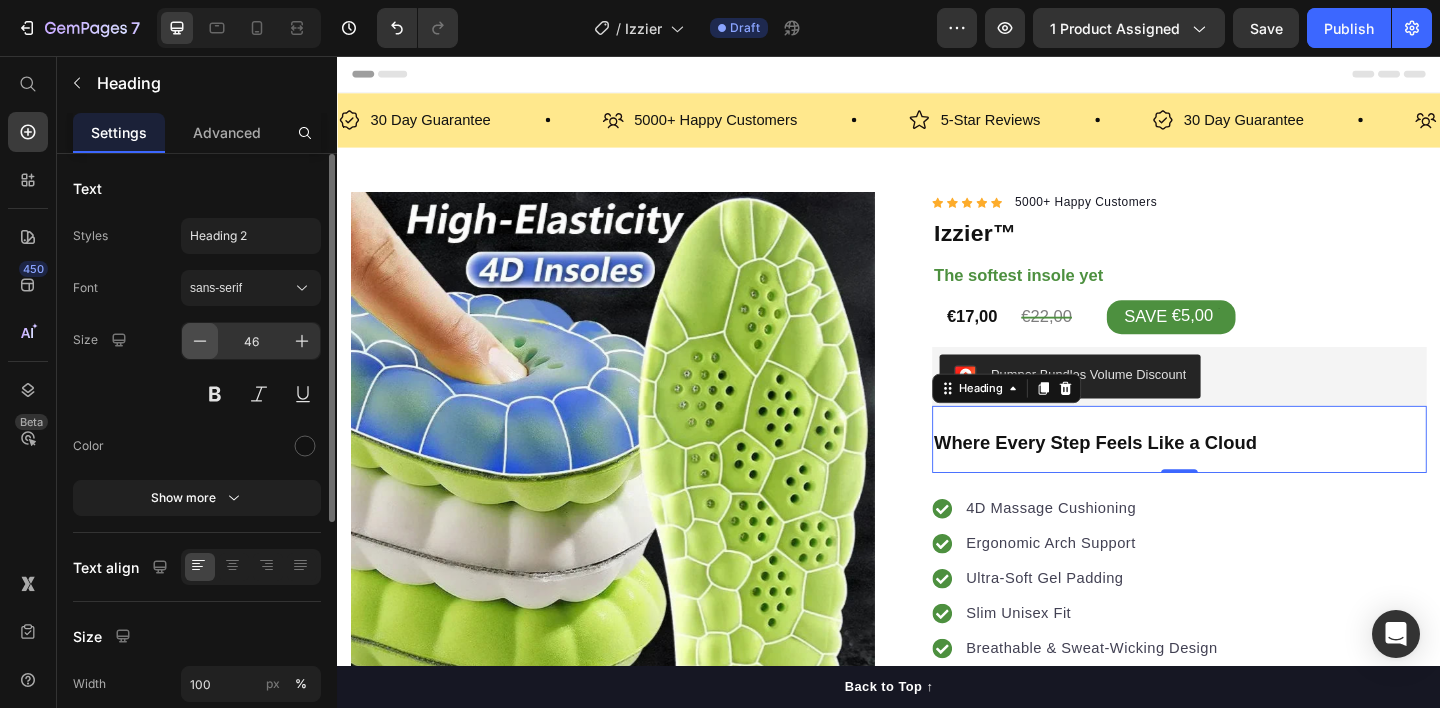 click 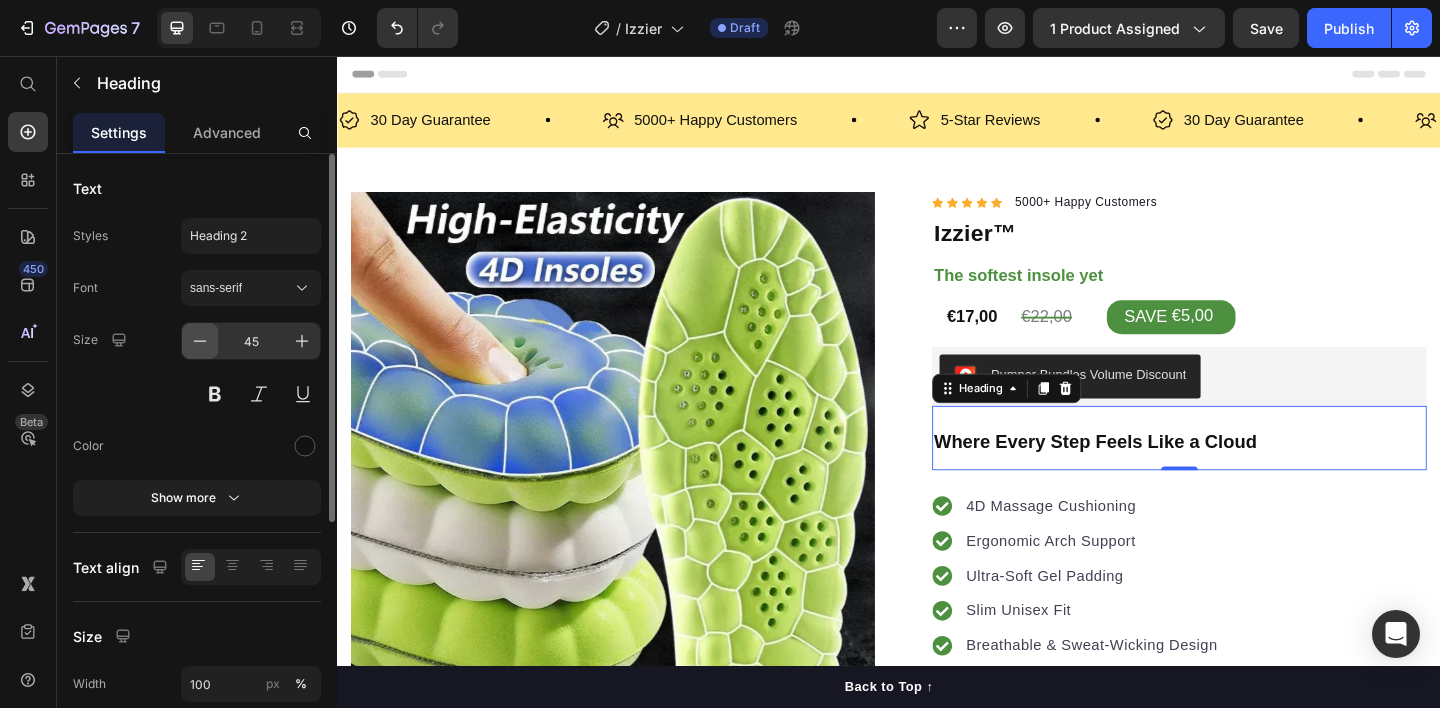 click 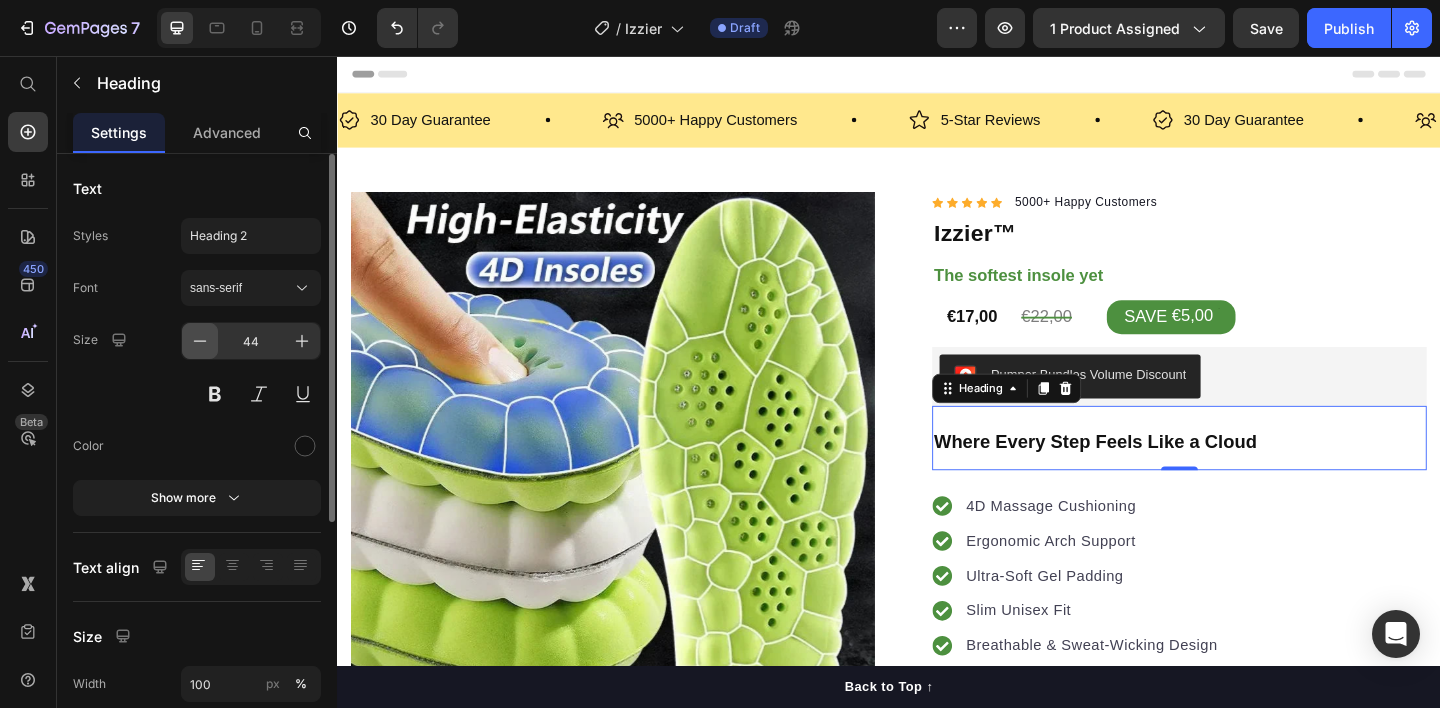 click 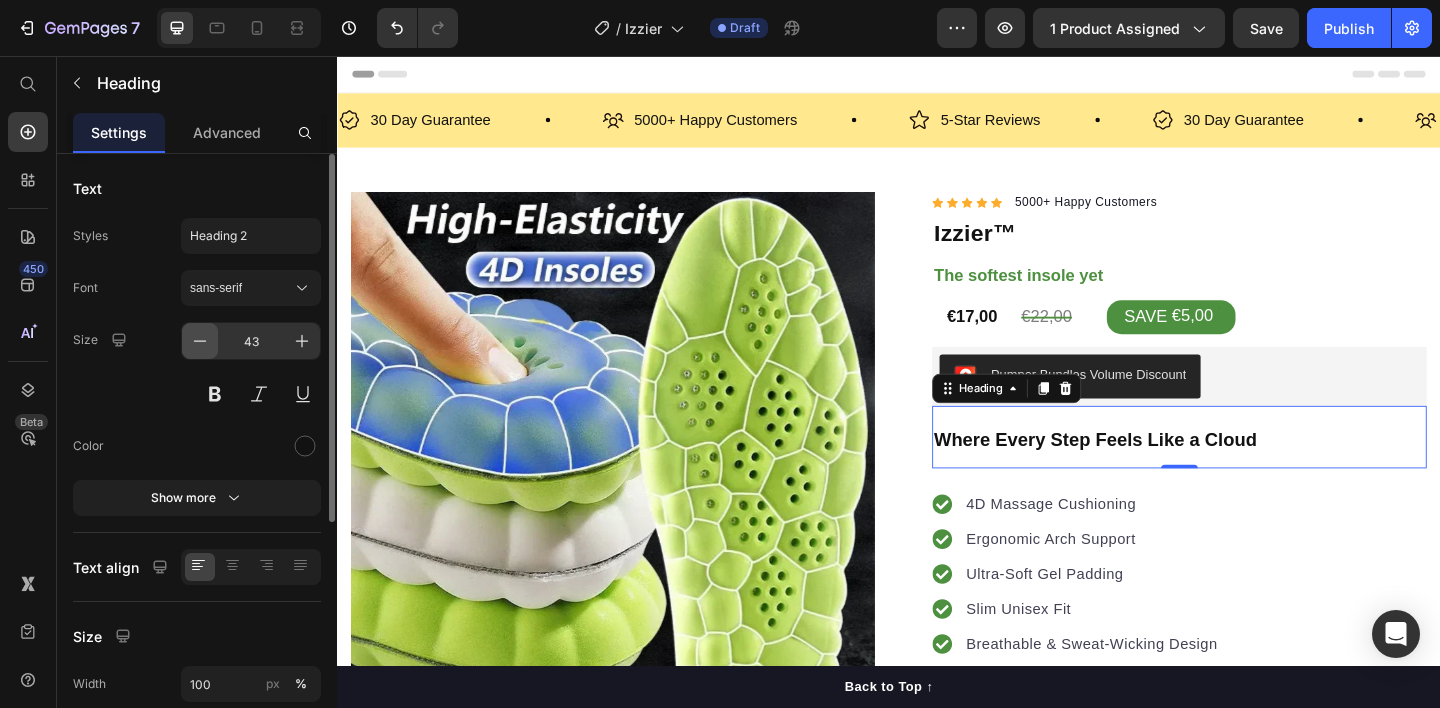 click 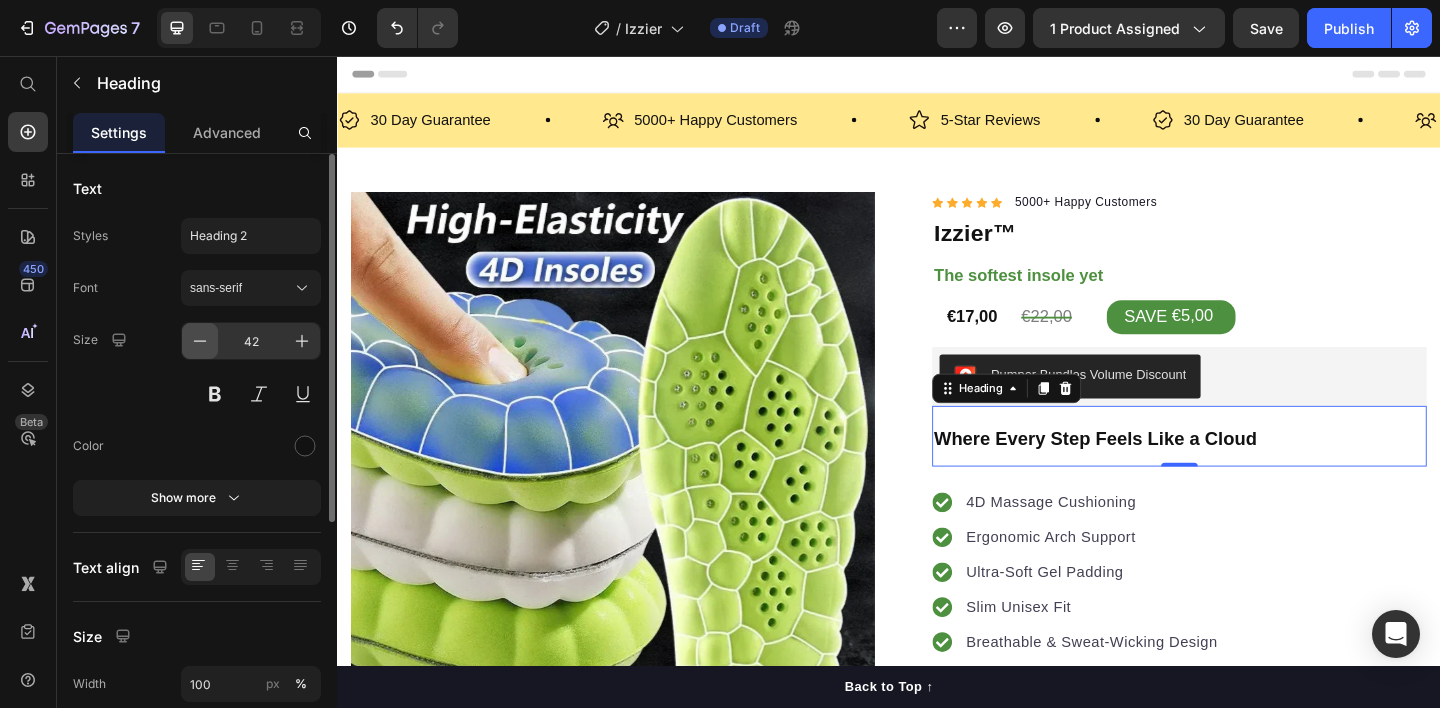 click 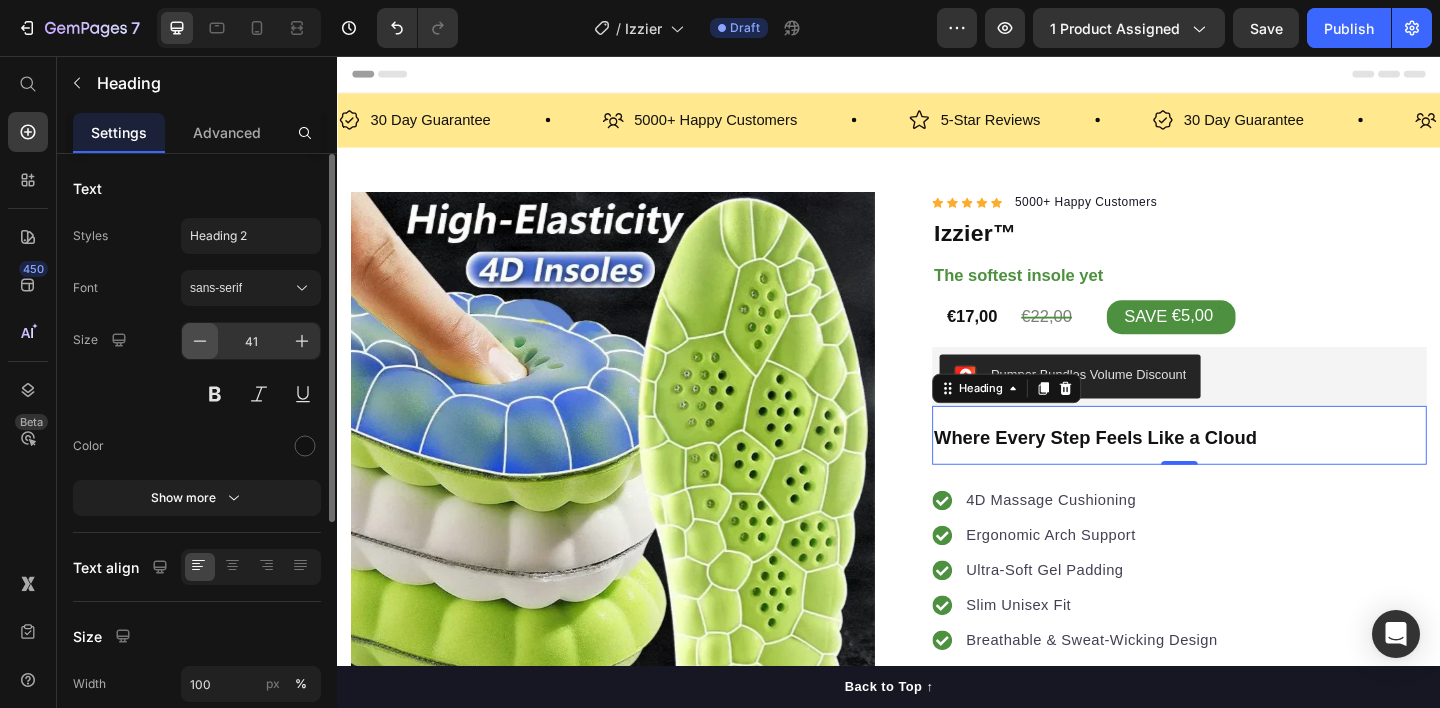 click 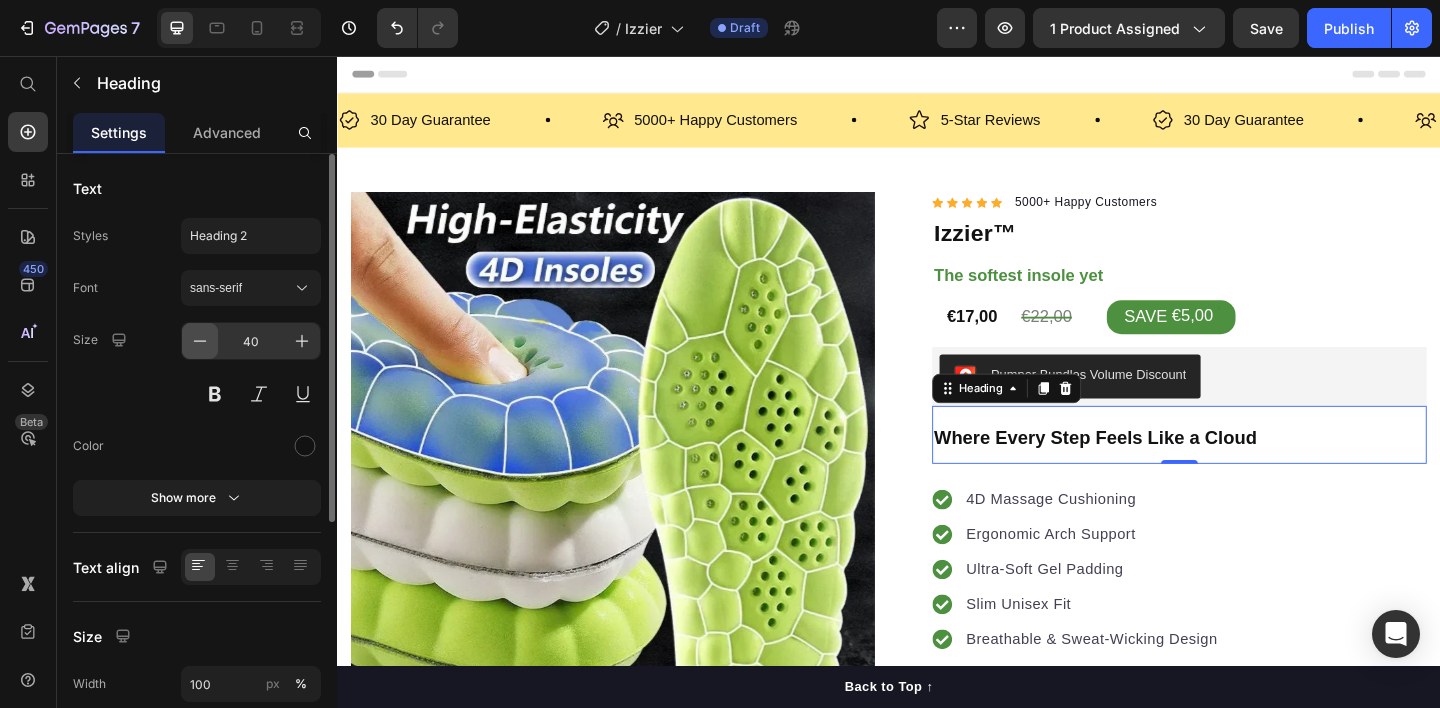 click 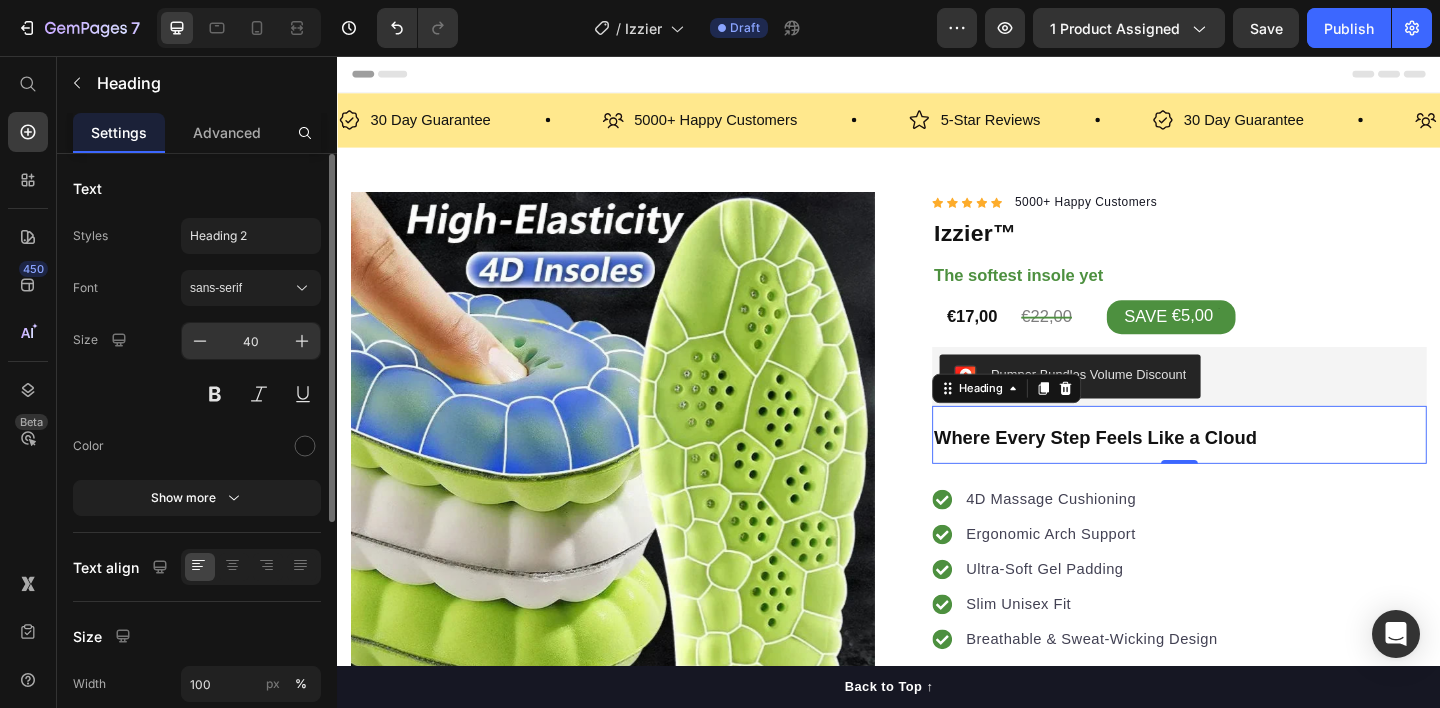 type on "39" 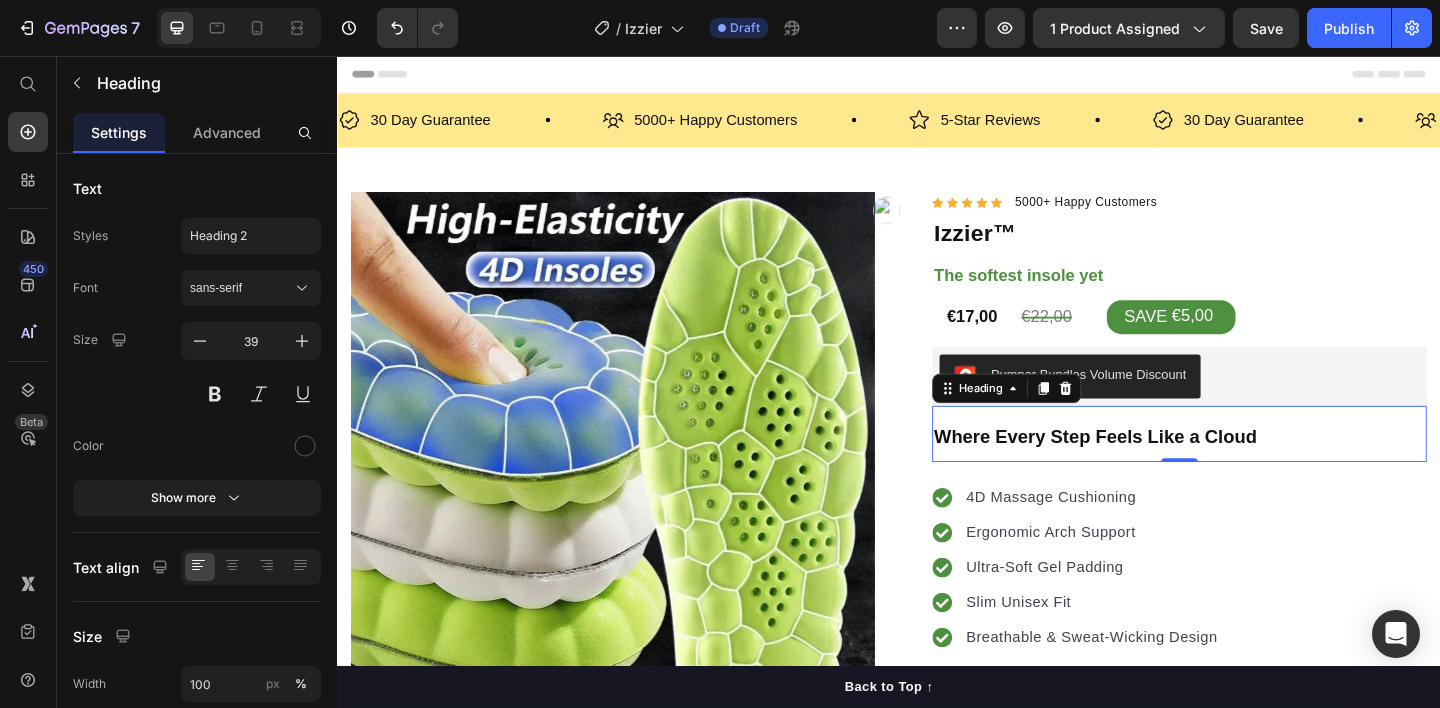 click on "Where Every Step Feels Like a Cloud" at bounding box center (1253, 467) 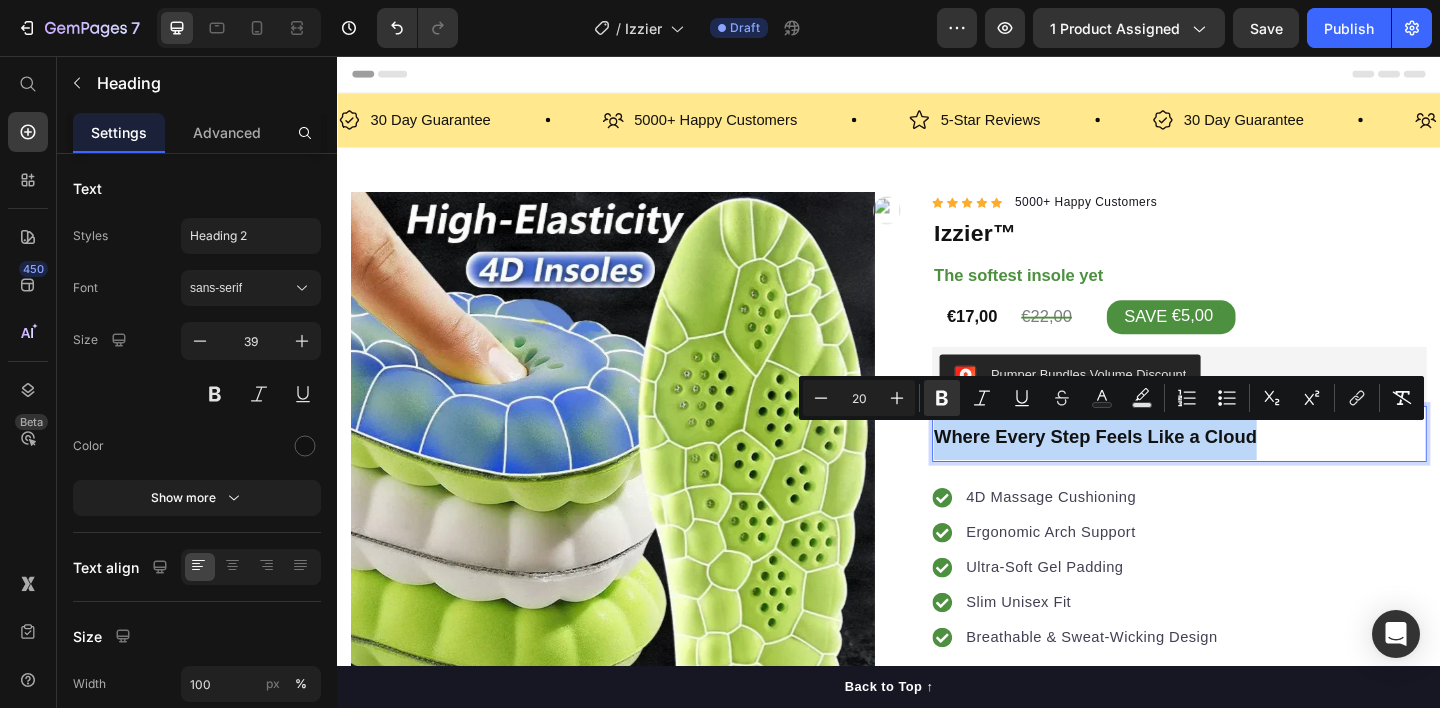 drag, startPoint x: 1336, startPoint y: 471, endPoint x: 979, endPoint y: 467, distance: 357.0224 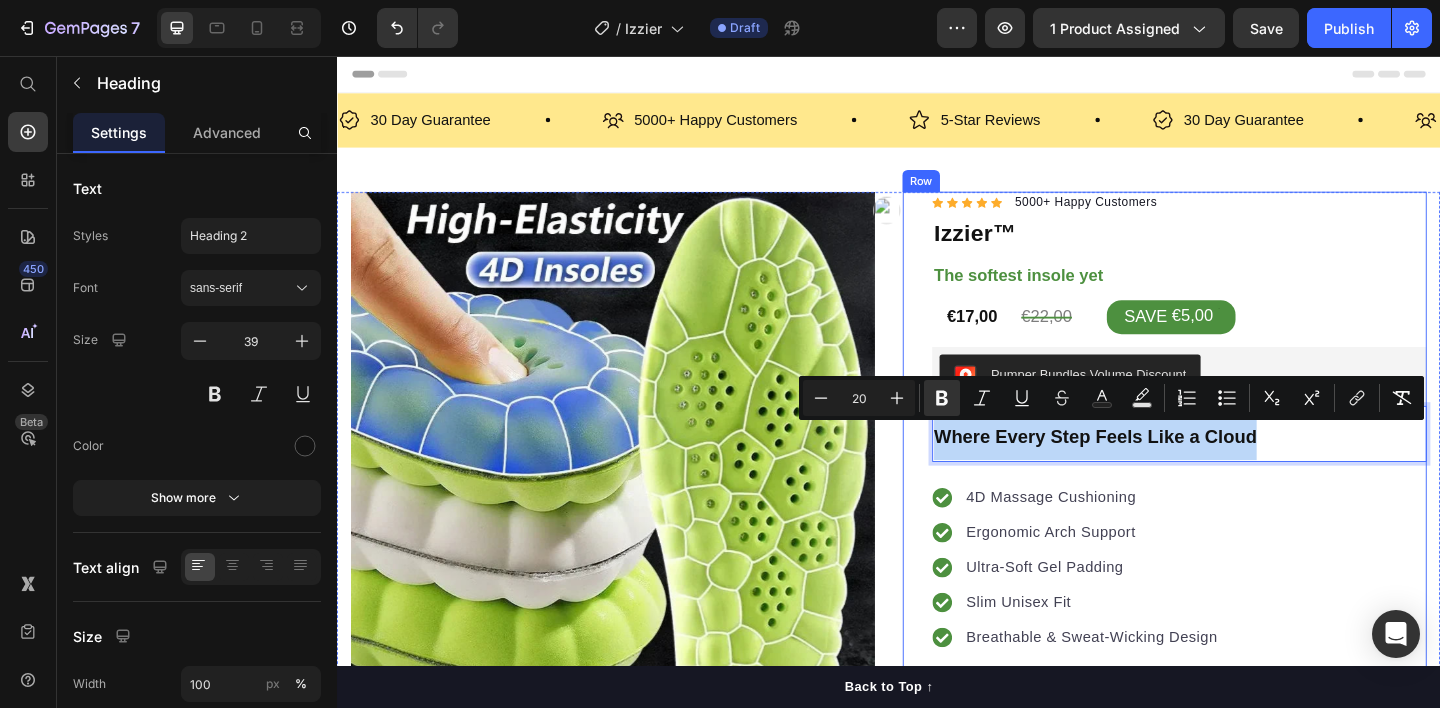 click on "Icon Icon Icon Icon Icon Icon List Hoz 5000+ Happy Customers Text block Row Izzier™ Product Title ⁠⁠⁠⁠⁠⁠⁠ The softest insole yet Heading €17,00 Product Price €22,00 Product Price SAVE €5,00 Discount Tag Row Pumper Bundles Volume Discount Pumper Bundles Volume Discount Row Where Every Step Feels Like a Cloud Heading 0 4D Massage Cushioning Ergonomic Arch Support Ultra-Soft Gel Padding Slim Unisex Fit Breathable & Sweat-Wicking Design Item list 4D Massage Cushioning Ergonomic Arch Support Ultra-Soft Gel Padding Slim Unisex Fit Breathable & Sweat-Wicking Design Item list Row Color: Blue Blue Blue Green Neon Green Neon Green Neon Gray Gray Green Green Orange Orange Black Black Shoe Size 35-36(230mm) 37-38(240mm) 39-40(250mm) 41-42(260mm) 43-44(270mm) 45-46(280mm) Product Variants & Swatches Row Add to cart Product Cart Button Engineered for Motion. Built for Relief. Heading Meet Izzier™ Text Block Row" at bounding box center (1237, 731) 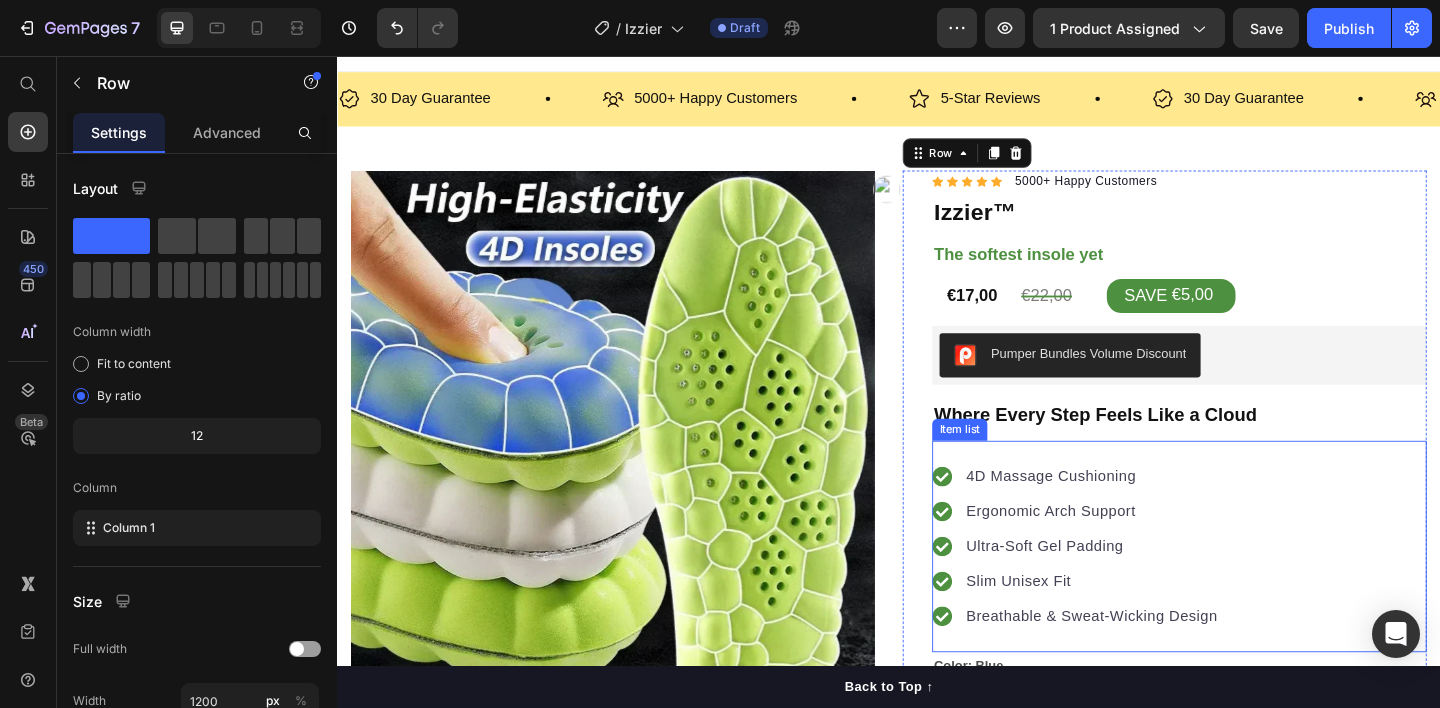 scroll, scrollTop: 118, scrollLeft: 0, axis: vertical 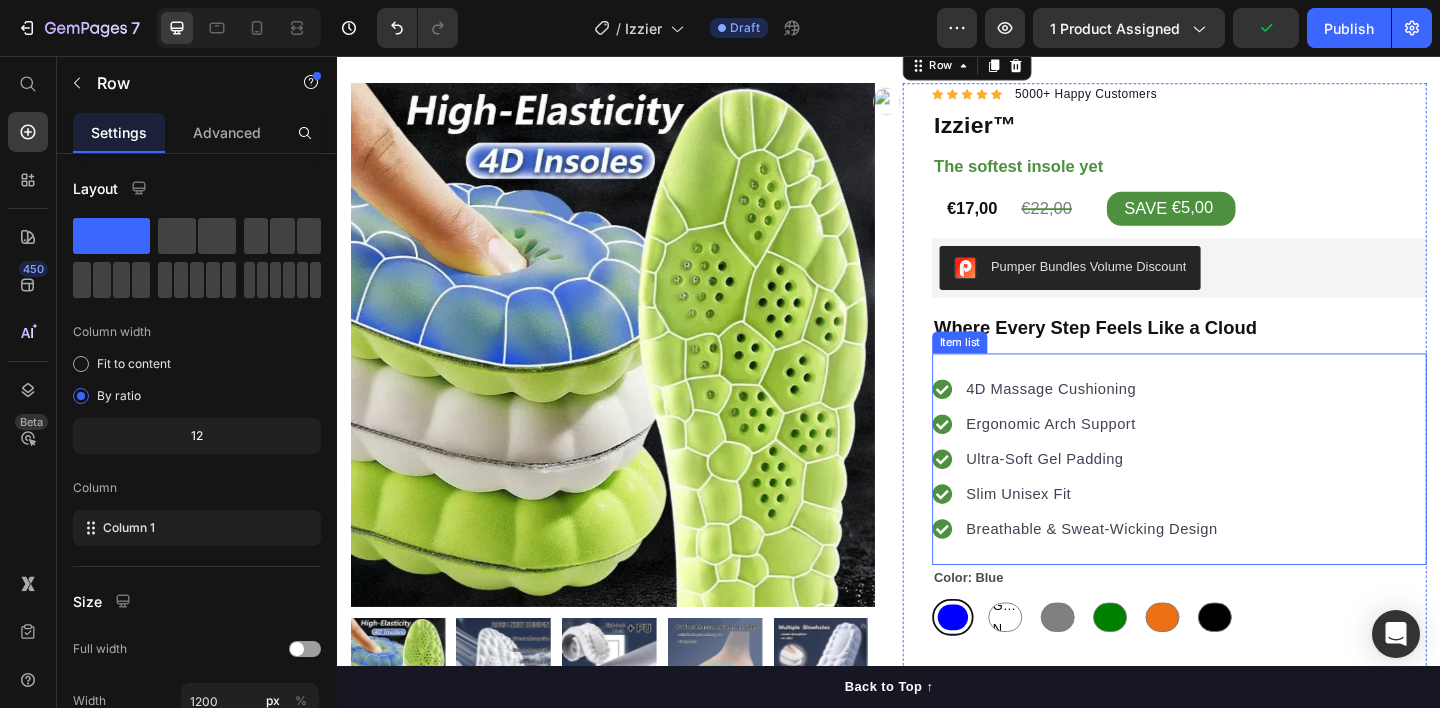 click on "4D Massage Cushioning" at bounding box center [1158, 419] 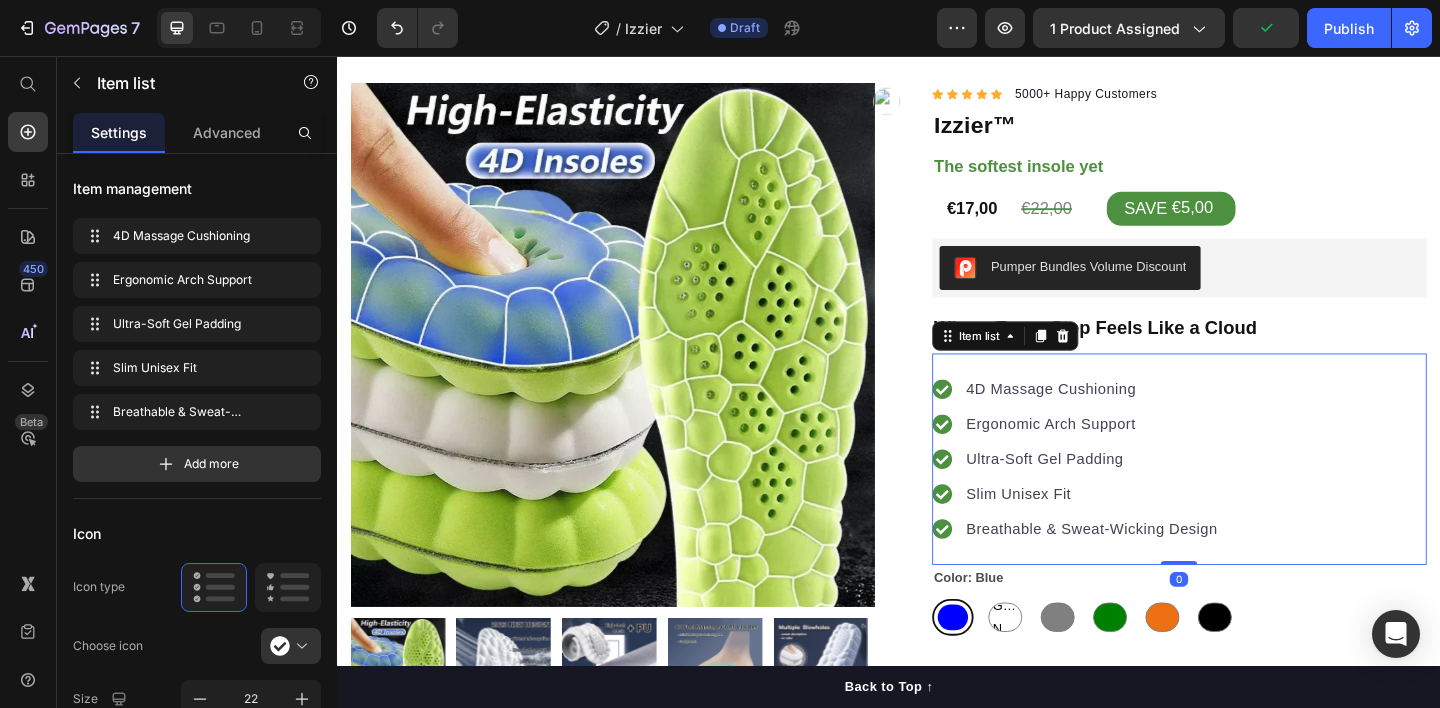 click on "4D Massage Cushioning" at bounding box center (1158, 419) 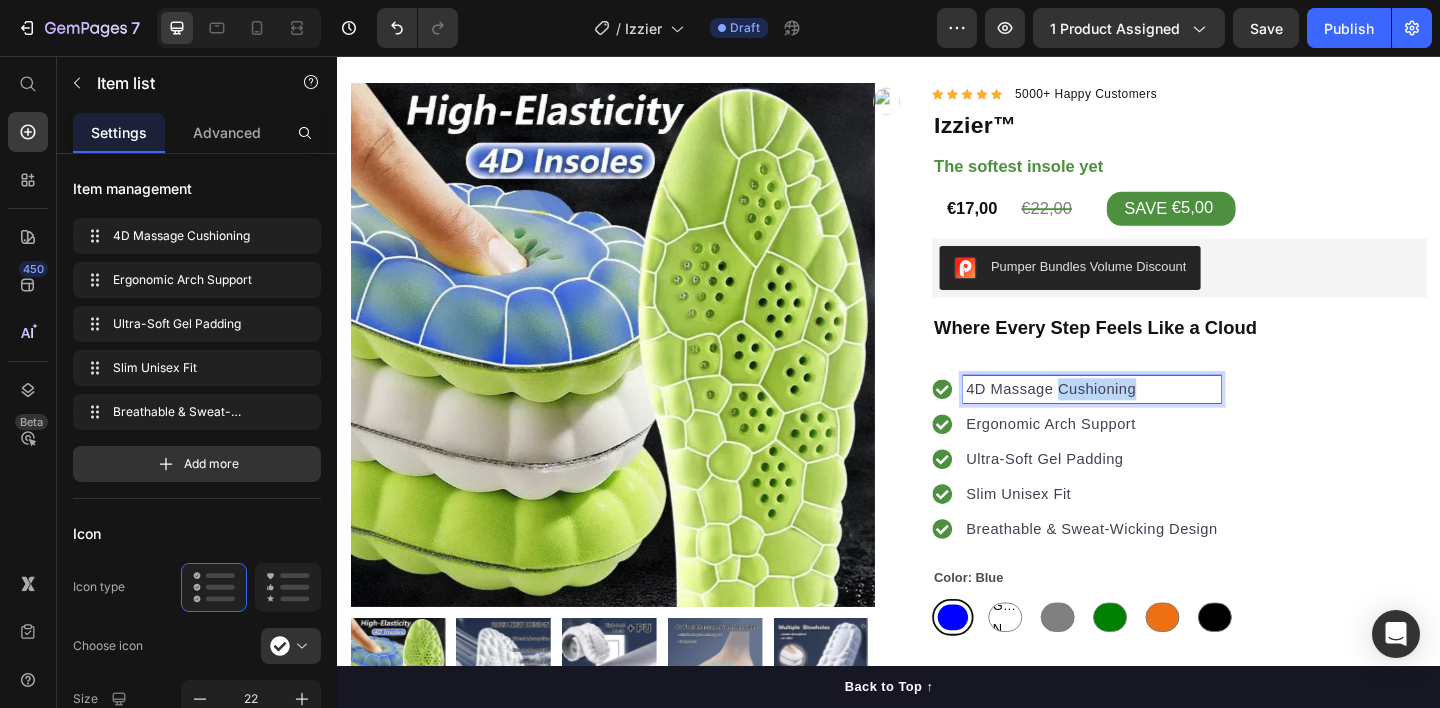 drag, startPoint x: 1218, startPoint y: 415, endPoint x: 1116, endPoint y: 412, distance: 102.044106 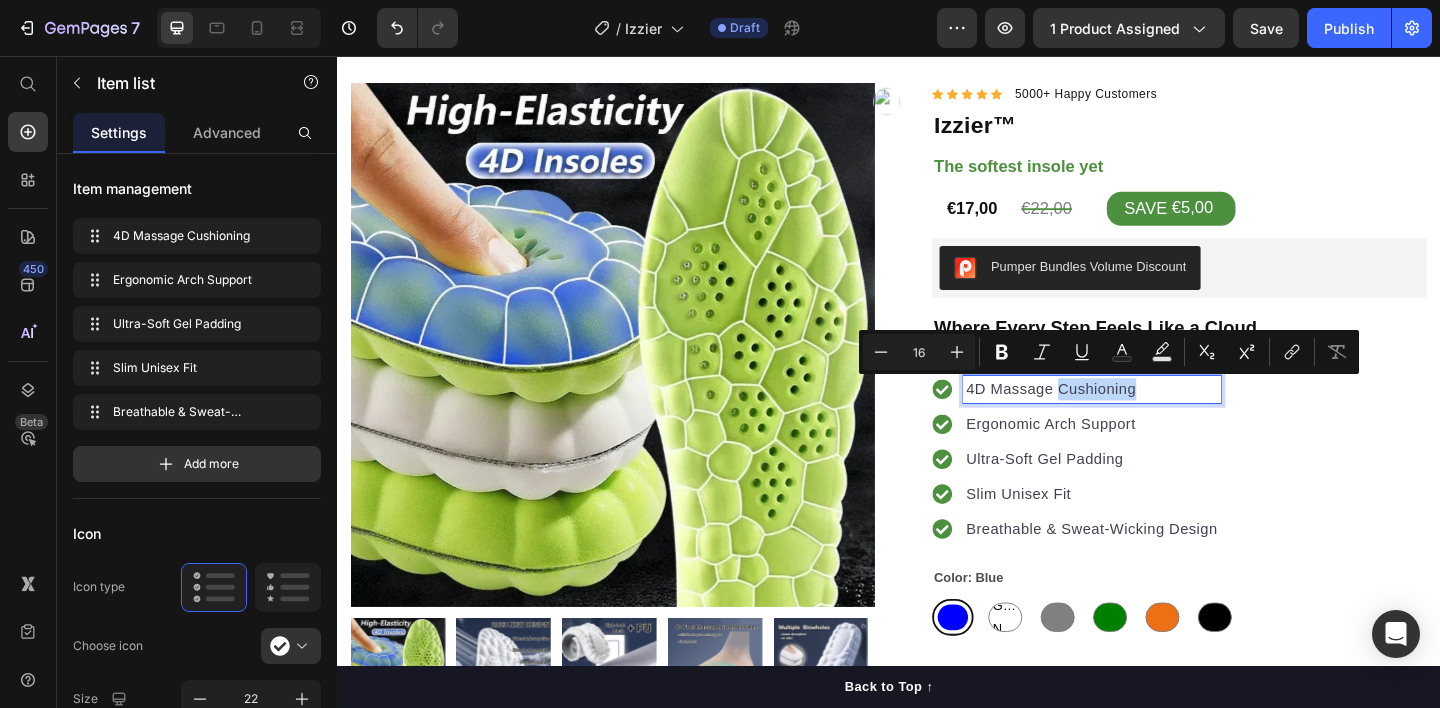 click on "4D Massage Cushioning Ergonomic Arch Support Ultra-Soft Gel Padding Slim Unisex Fit Breathable & Sweat-Wicking Design" at bounding box center [1253, 495] 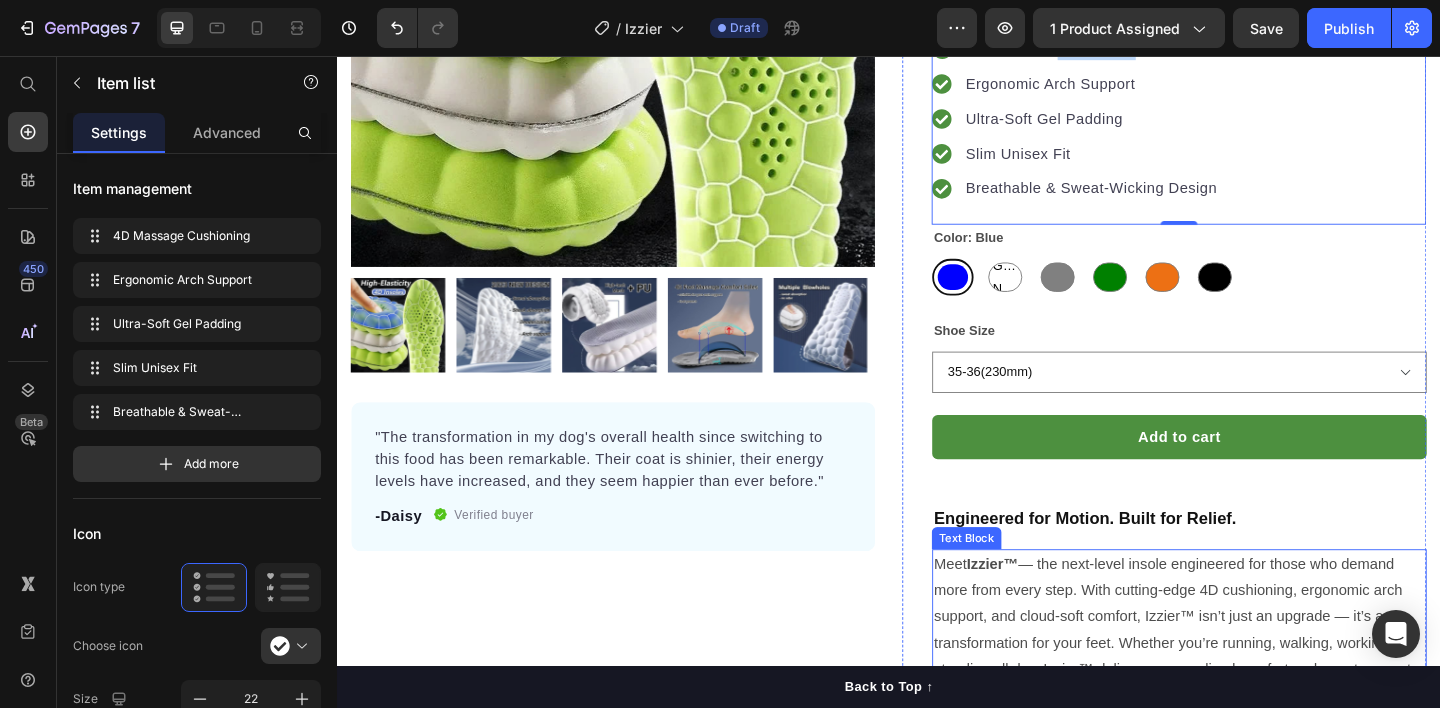 scroll, scrollTop: 616, scrollLeft: 0, axis: vertical 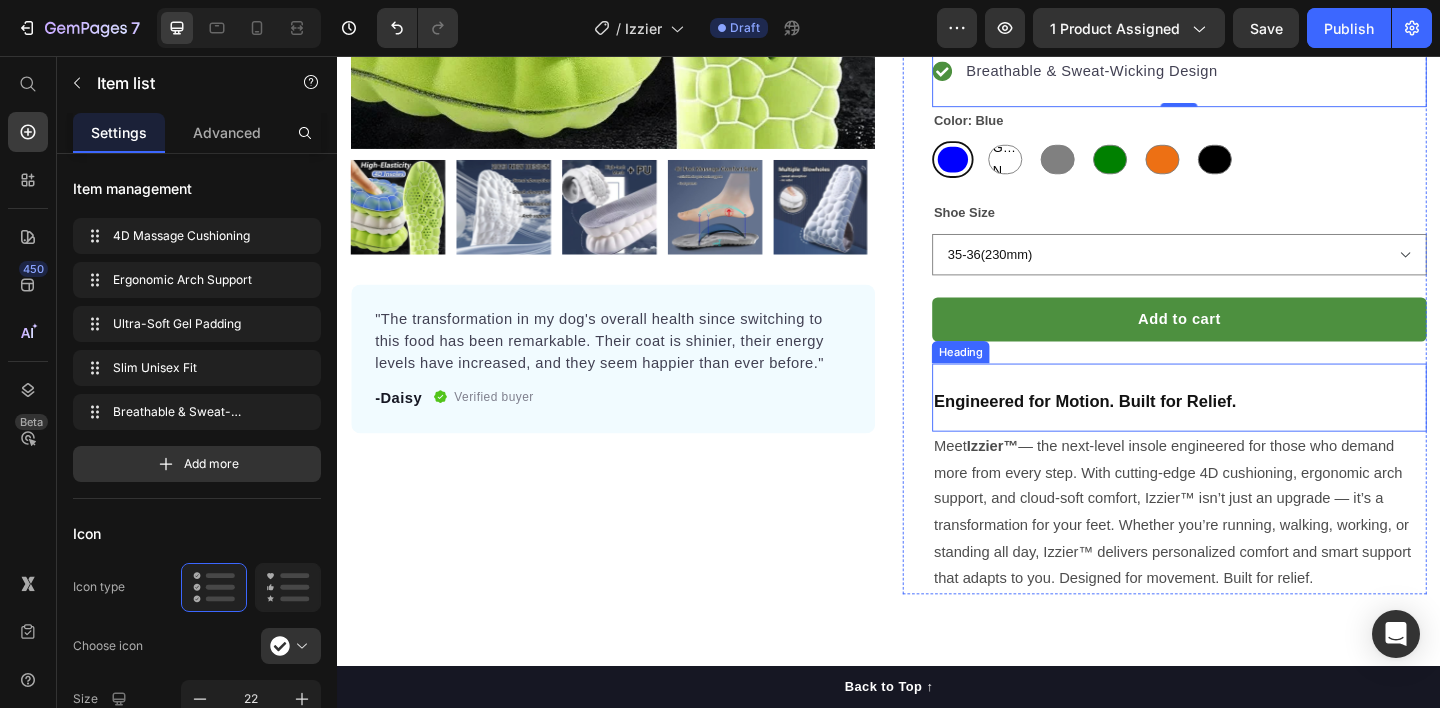 click on "Engineered for Motion. Built for Relief." at bounding box center [1150, 432] 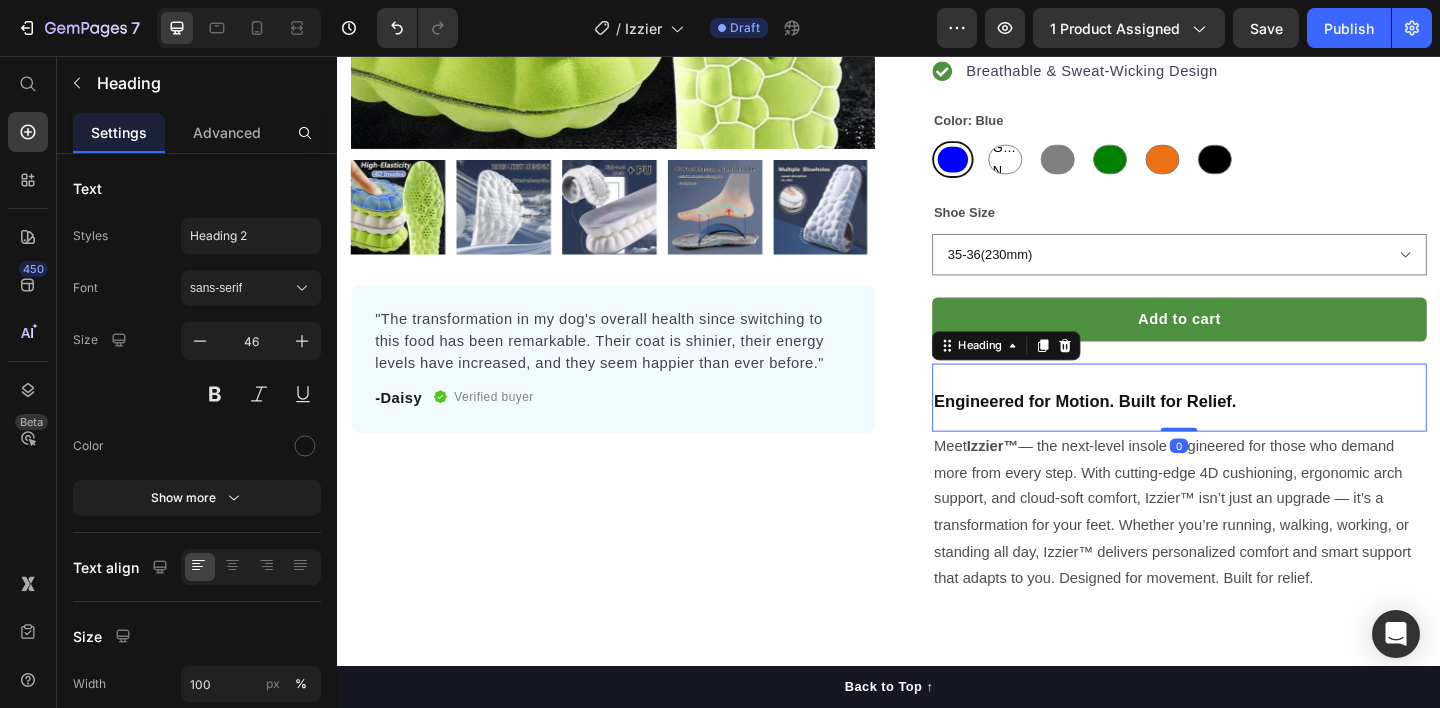 click on "Engineered for Motion. Built for Relief." at bounding box center [1253, 428] 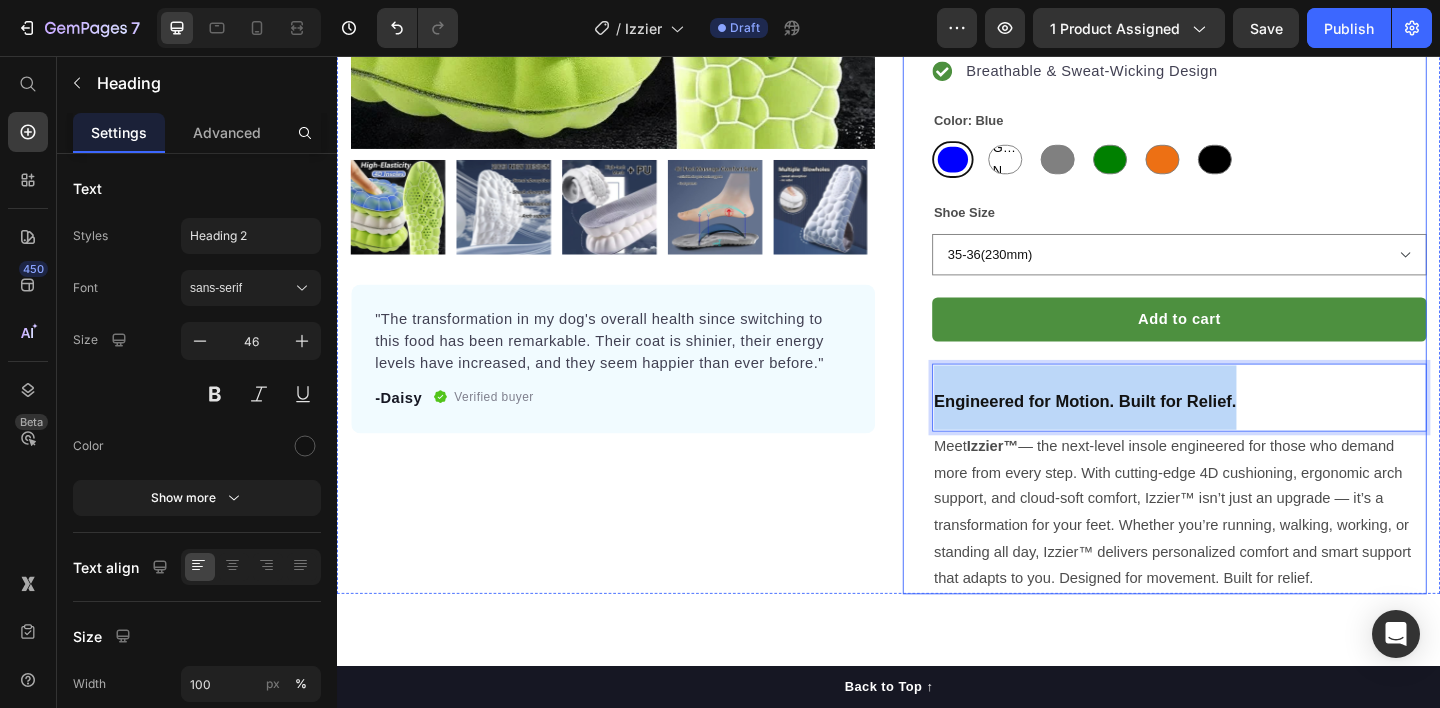 drag, startPoint x: 1349, startPoint y: 430, endPoint x: 949, endPoint y: 408, distance: 400.60455 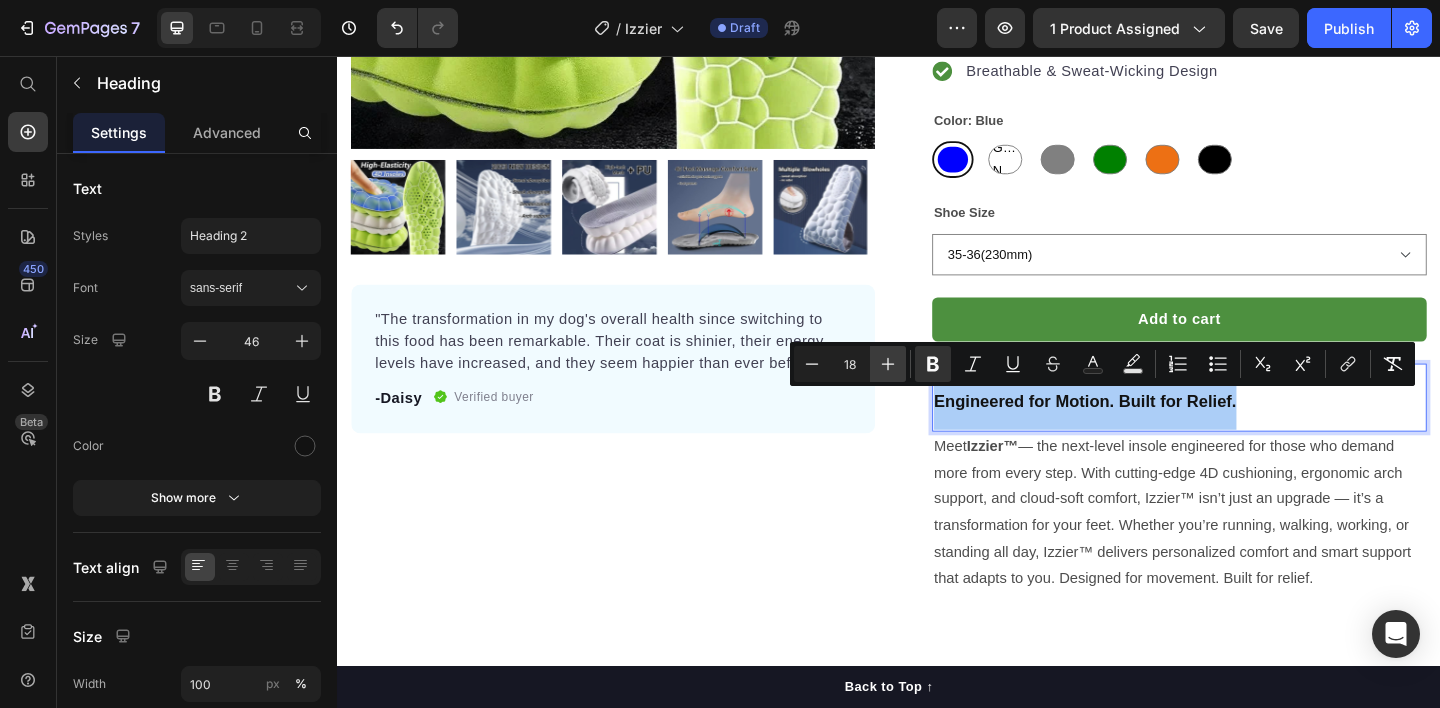 click on "Plus" at bounding box center [888, 364] 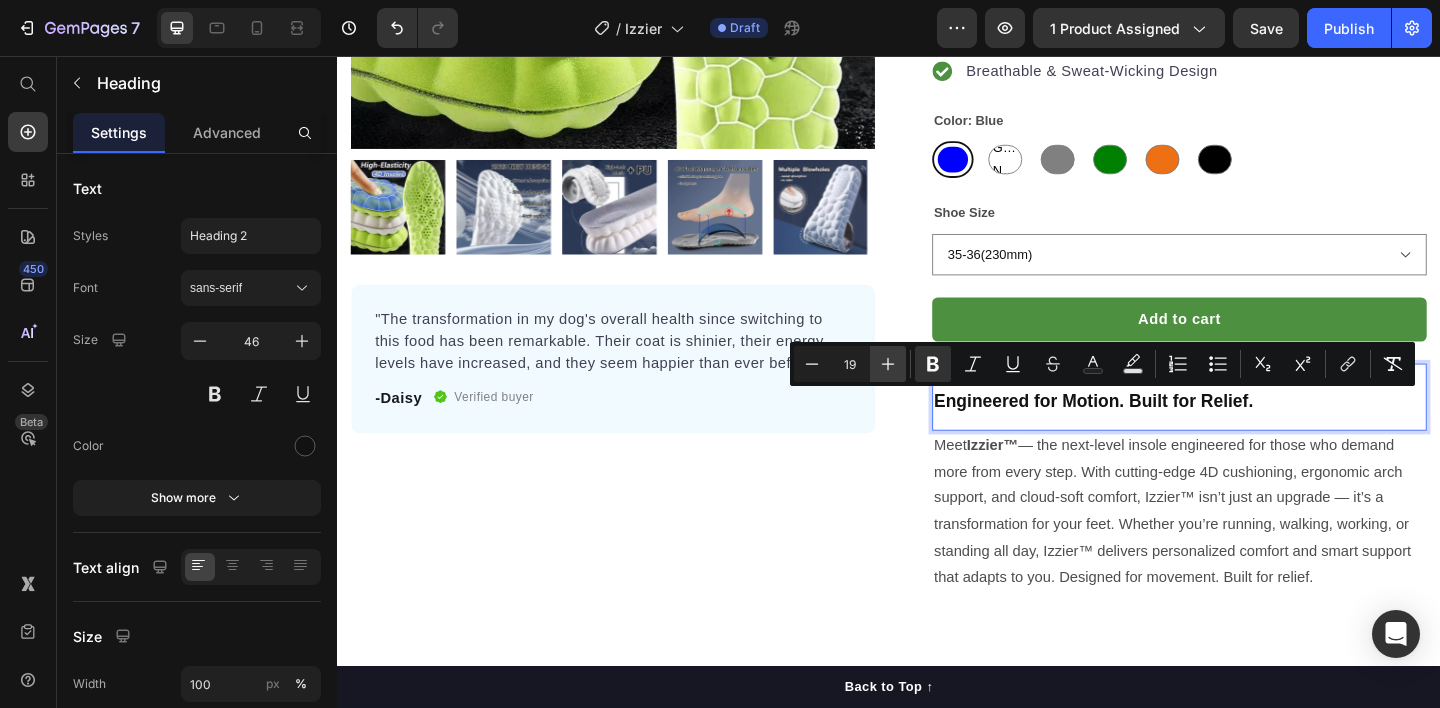click on "Plus" at bounding box center [888, 364] 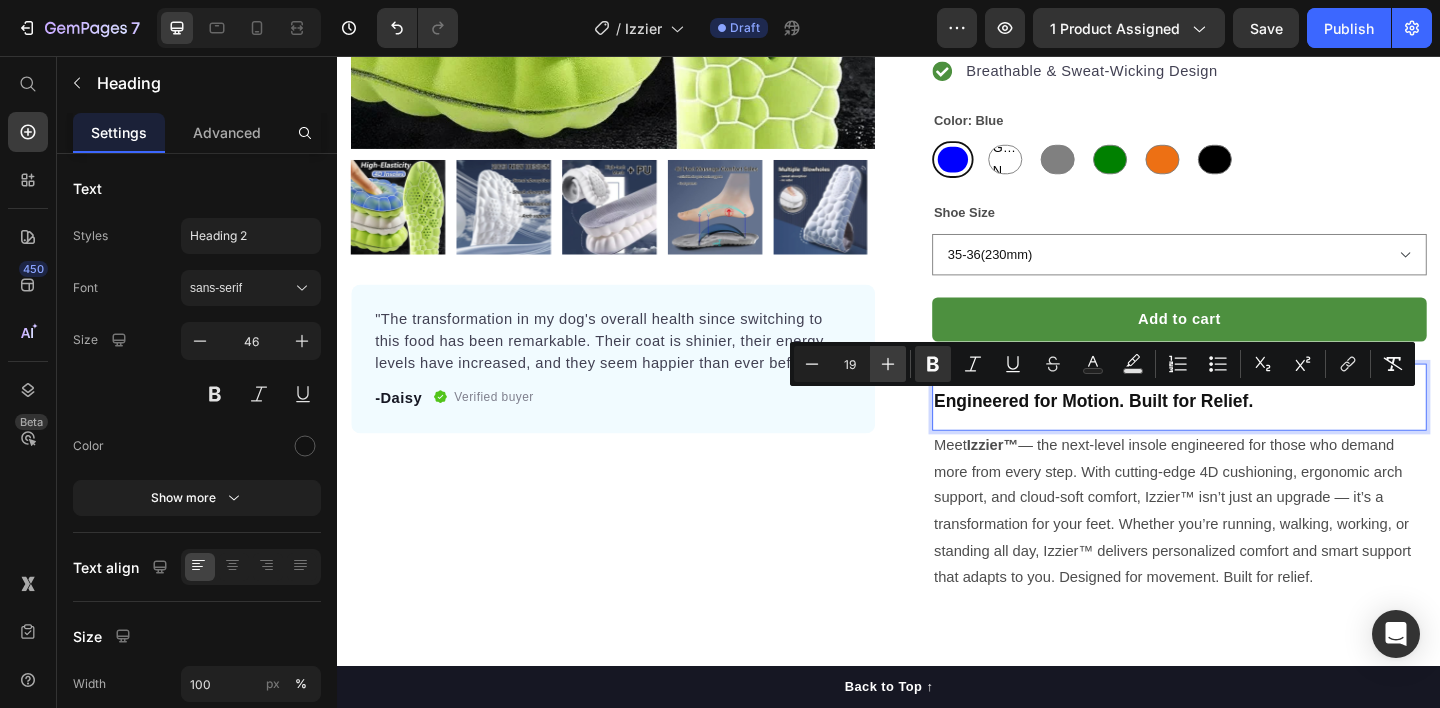 type on "20" 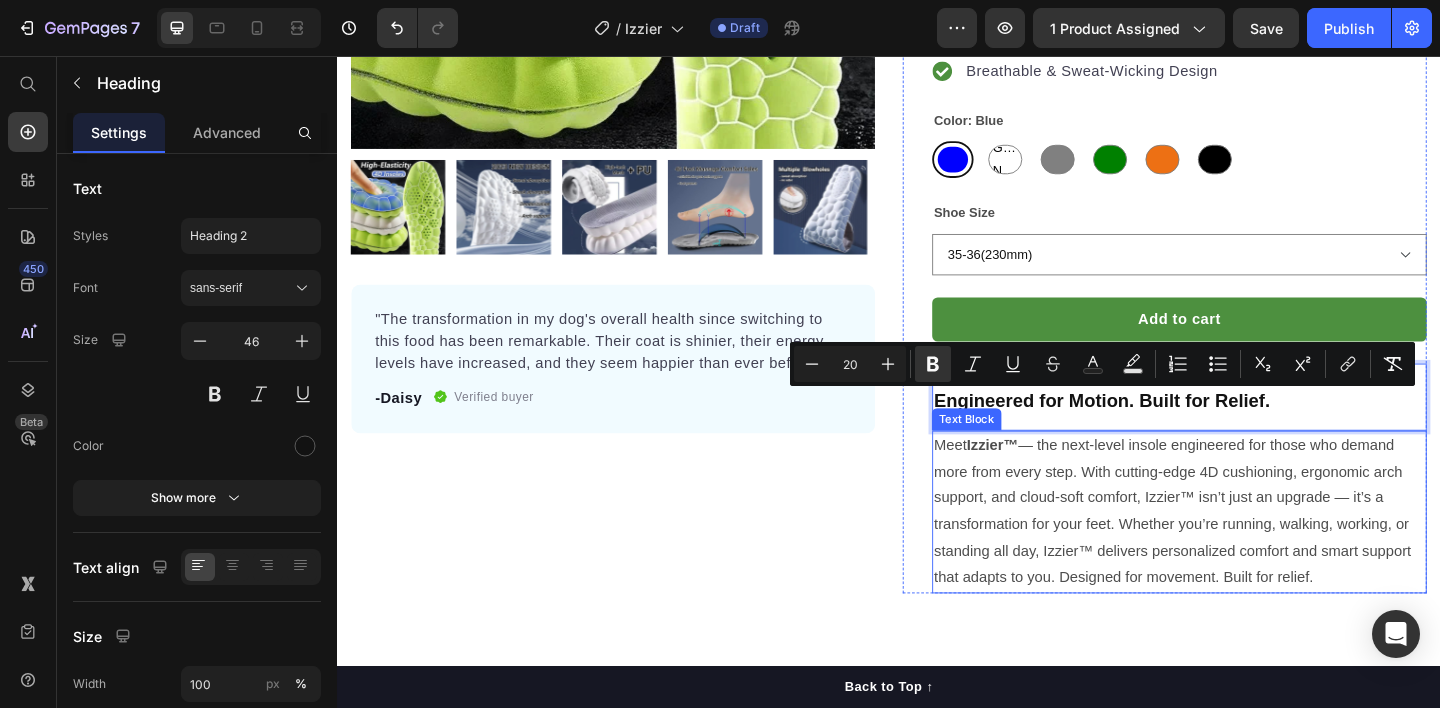 click on "Meet Izzier™ — the next-level insole engineered for those who demand more from every step. With cutting-edge 4D cushioning, ergonomic arch support, and cloud-soft comfort, Izzier™ isn’t just an upgrade — it’s a transformation for your feet. Whether you’re running, walking, working, or standing all day, Izzier™ delivers personalized comfort and smart support that adapts to you. Designed for movement. Built for relief." at bounding box center (1253, 552) 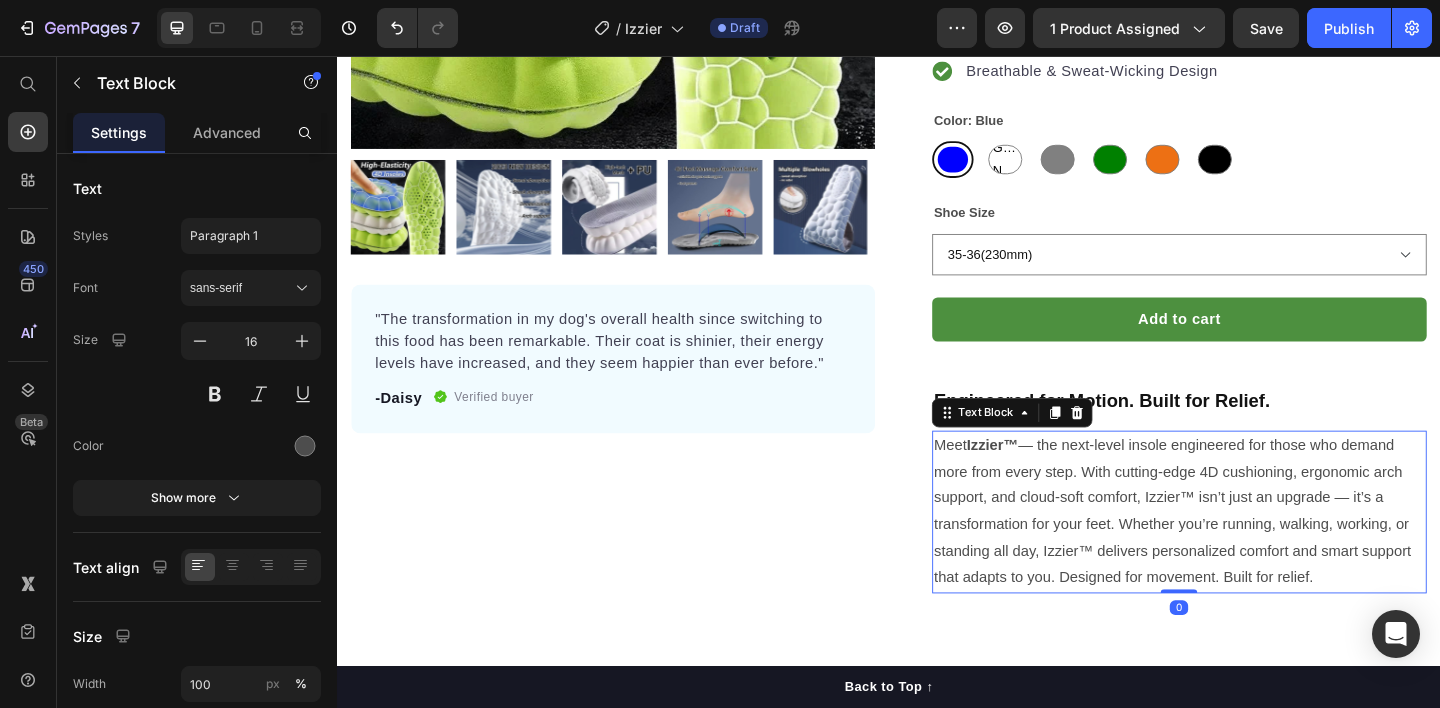 click on "Meet Izzier™ — the next-level insole engineered for those who demand more from every step. With cutting-edge 4D cushioning, ergonomic arch support, and cloud-soft comfort, Izzier™ isn’t just an upgrade — it’s a transformation for your feet. Whether you’re running, walking, working, or standing all day, Izzier™ delivers personalized comfort and smart support that adapts to you. Designed for movement. Built for relief." at bounding box center (1253, 552) 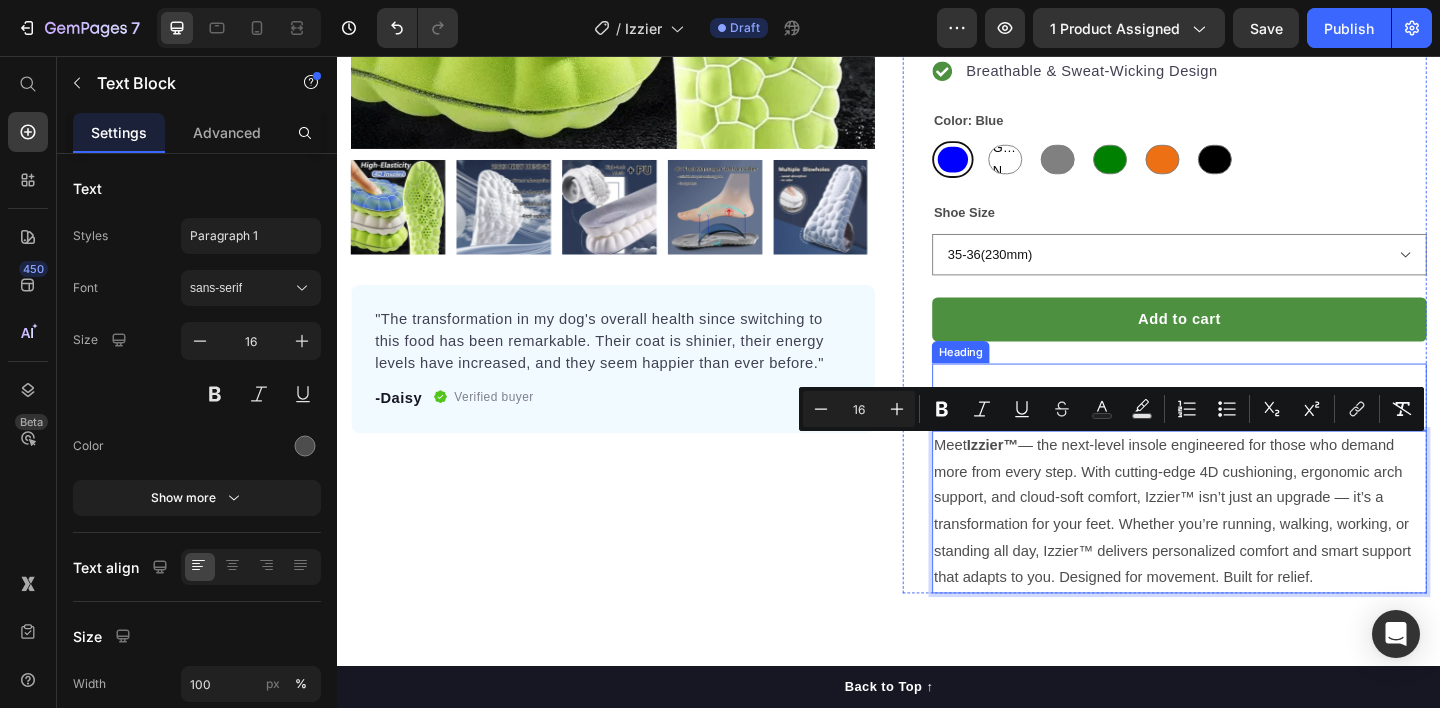 drag, startPoint x: 1406, startPoint y: 617, endPoint x: 976, endPoint y: 462, distance: 457.08313 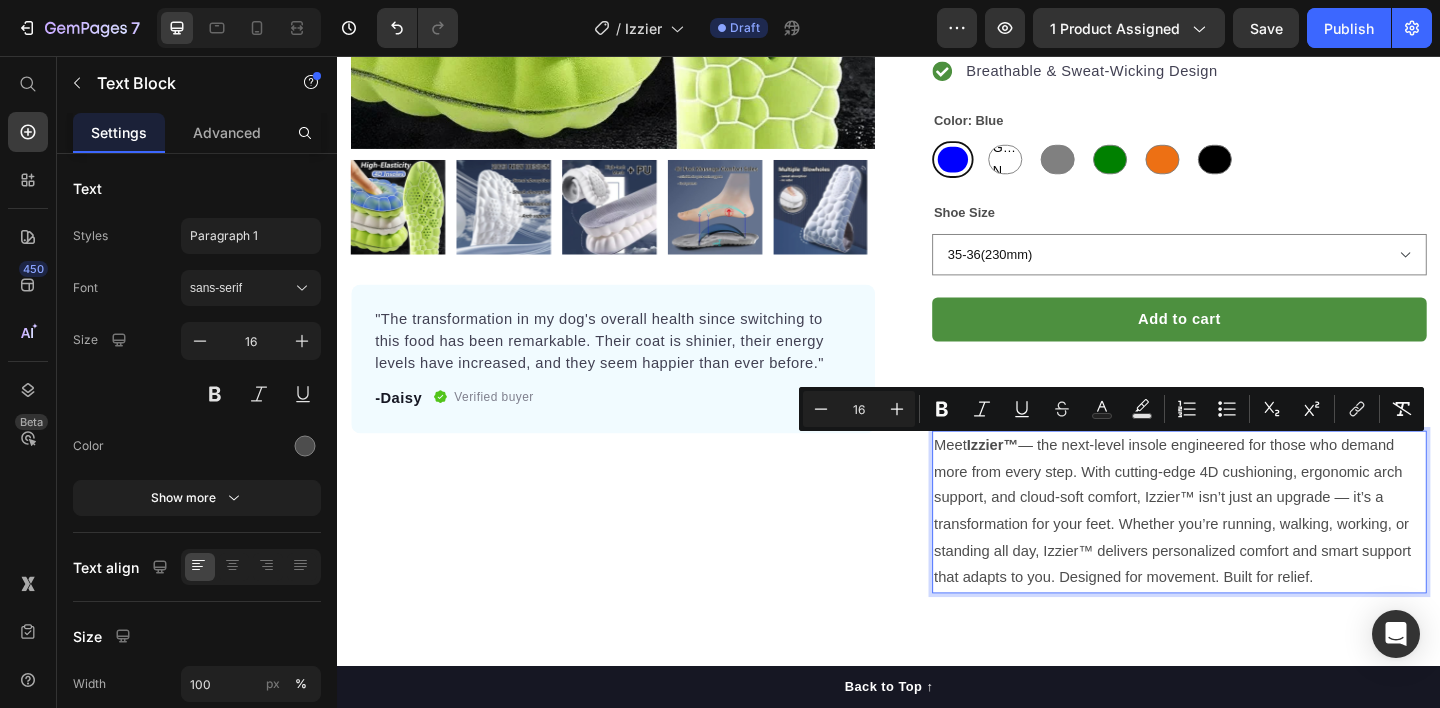 click on "Izzier™" at bounding box center (1050, 479) 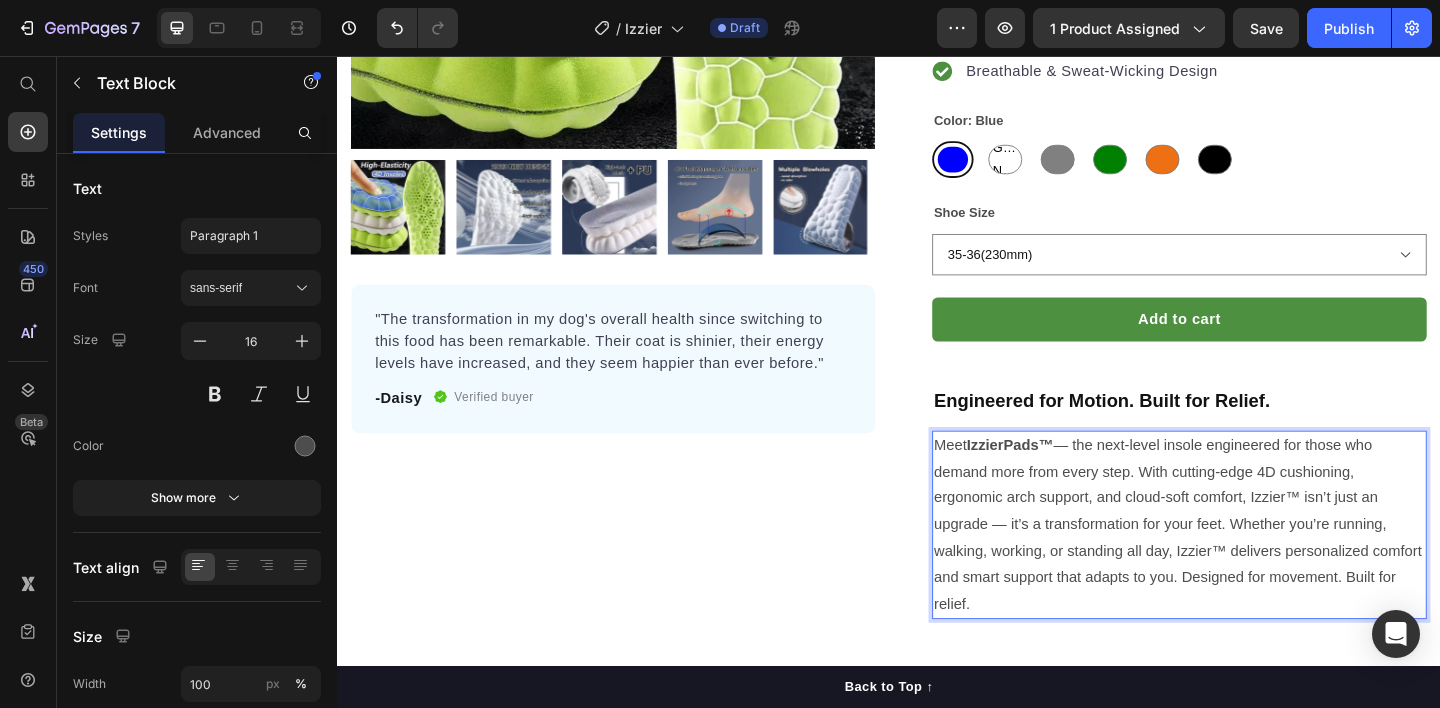 click on "Meet IzzierPads™ — the next-level insole engineered for those who demand more from every step. With cutting-edge 4D cushioning, ergonomic arch support, and cloud-soft comfort, Izzier™ isn’t just an upgrade — it’s a transformation for your feet. Whether you’re running, walking, working, or standing all day, Izzier™ delivers personalized comfort and smart support that adapts to you. Designed for movement. Built for relief." at bounding box center (1253, 567) 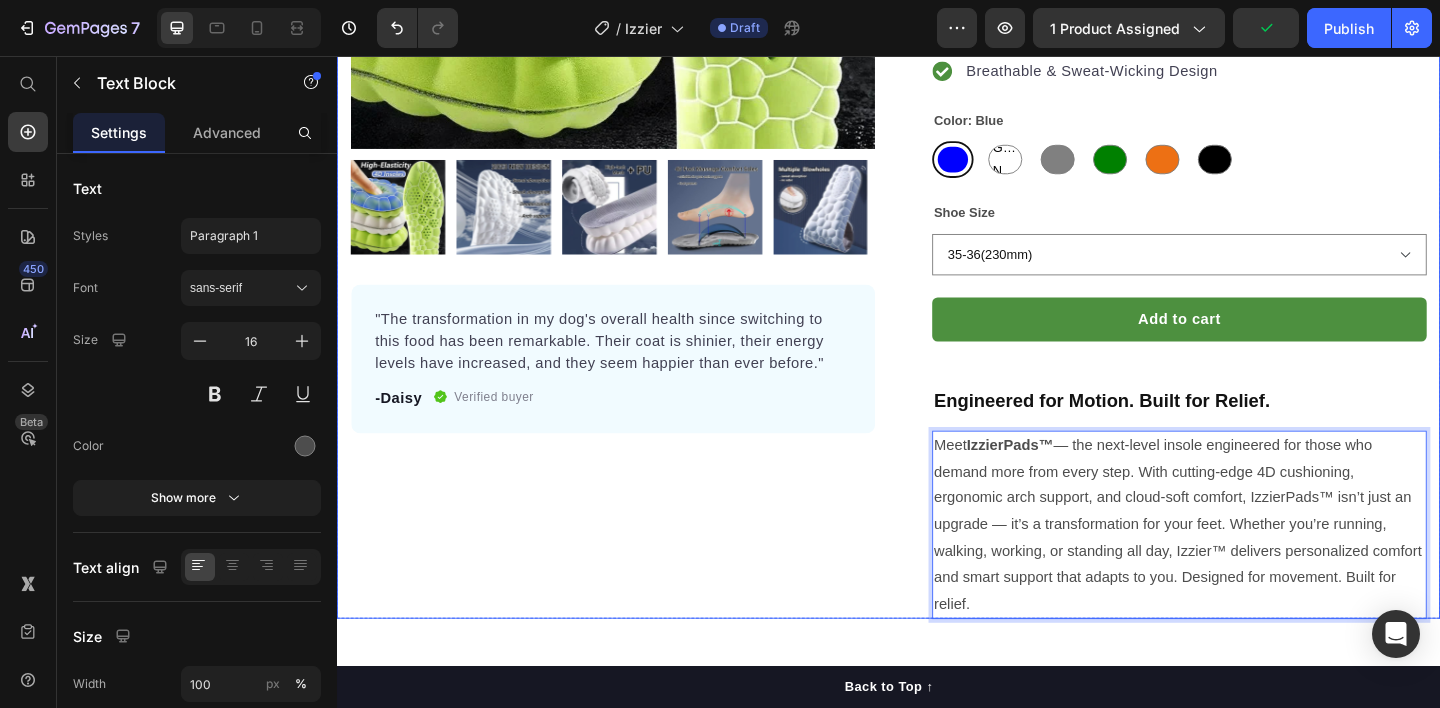 click on "Product Images "The transformation in my dog's overall health since switching to this food has been remarkable. Their coat is shinier, their energy levels have increased, and they seem happier than ever before." Text block -Daisy Text block
Verified buyer Item list Row Row Row" at bounding box center (637, 129) 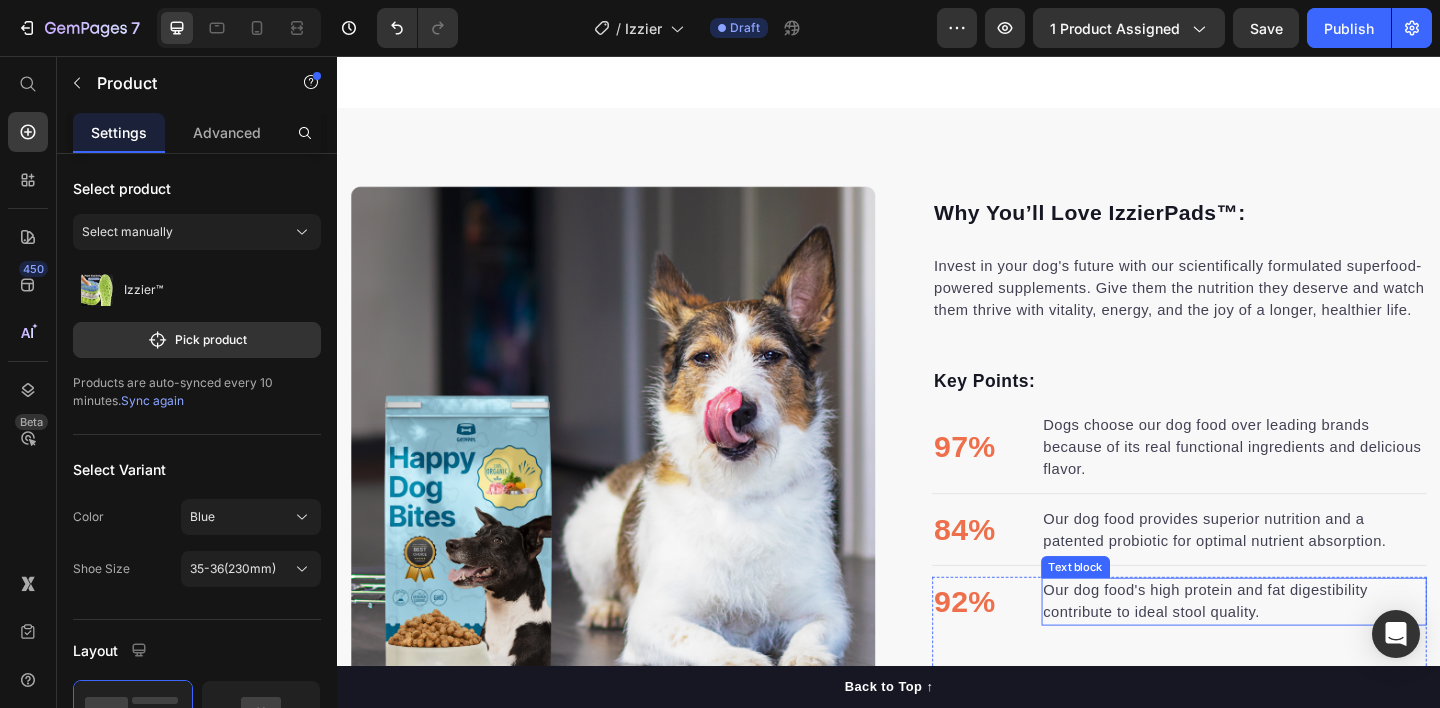 scroll, scrollTop: 1549, scrollLeft: 0, axis: vertical 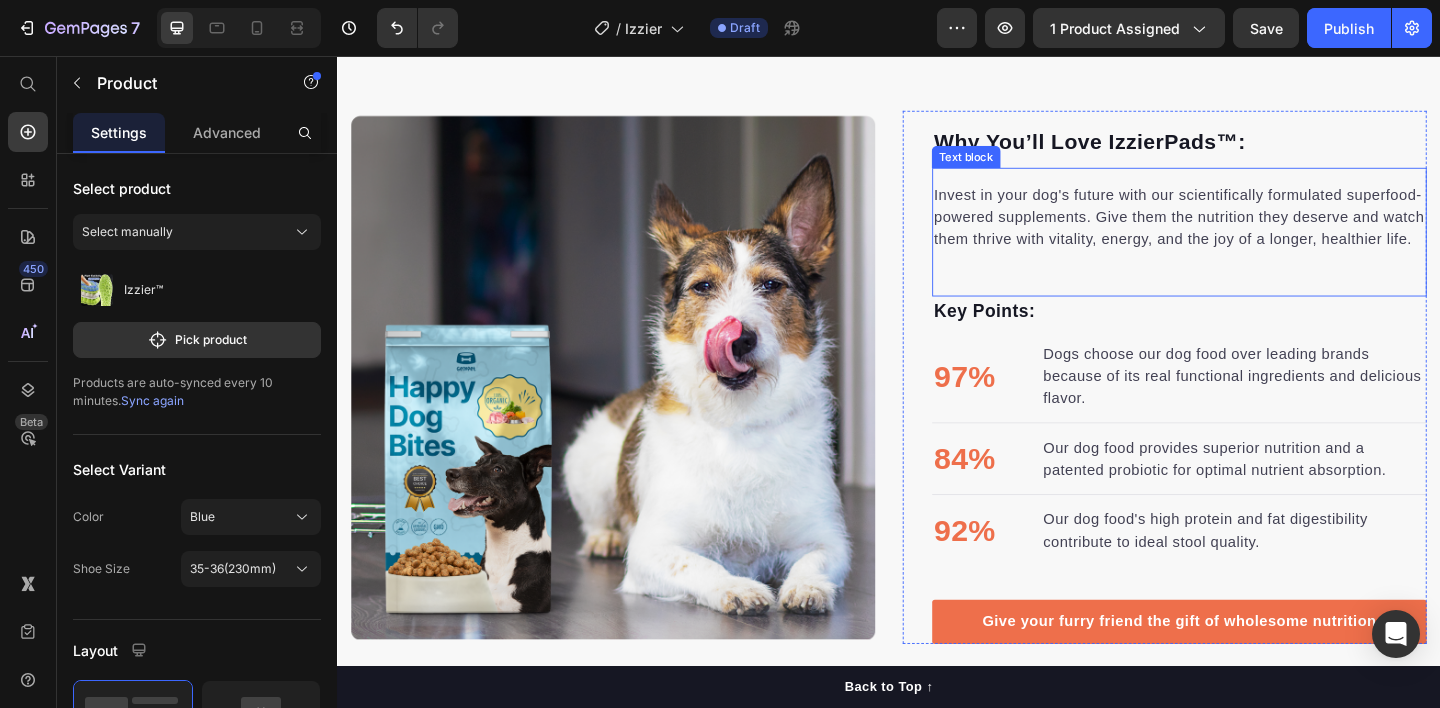 click on "Invest in your dog's future with our scientifically formulated superfood-powered supplements. Give them the nutrition they deserve and watch them thrive with vitality, energy, and the joy of a longer, healthier life." at bounding box center [1253, 232] 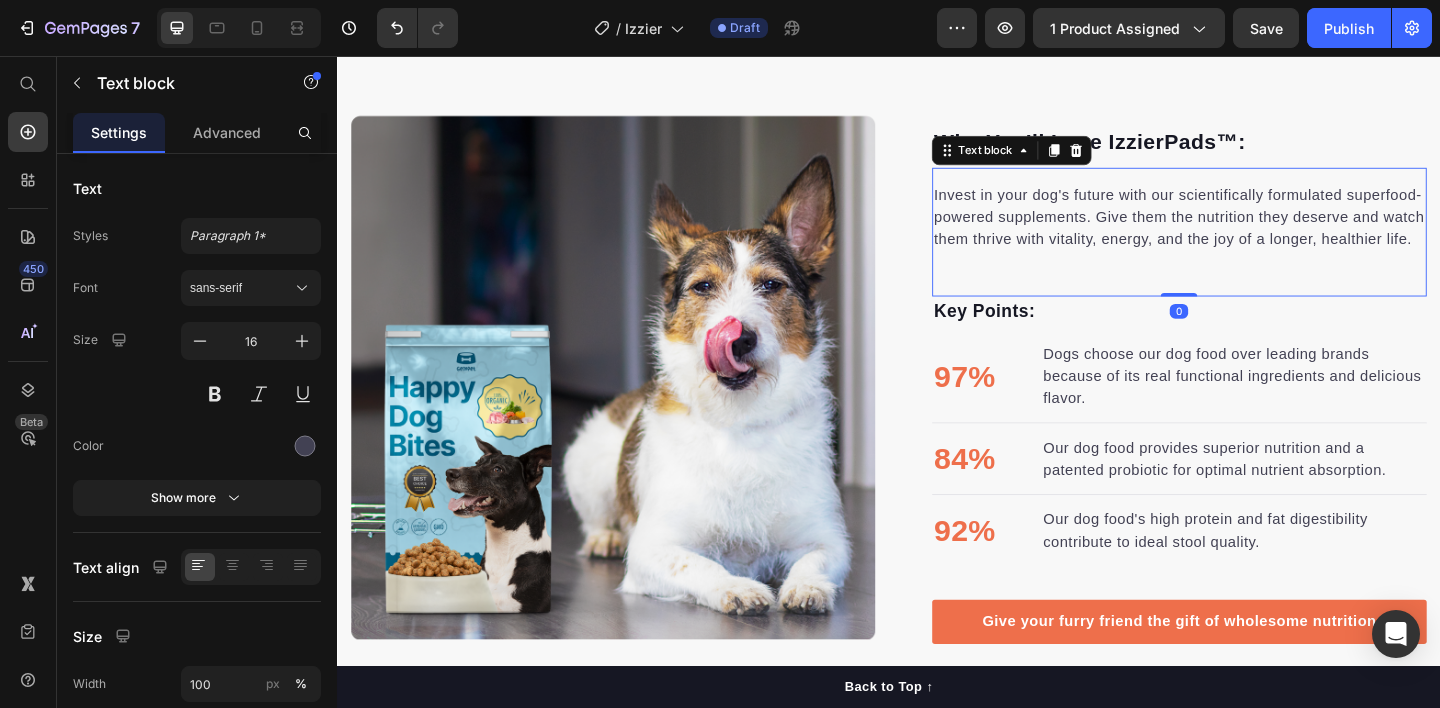 click on "Invest in your dog's future with our scientifically formulated superfood-powered supplements. Give them the nutrition they deserve and watch them thrive with vitality, energy, and the joy of a longer, healthier life. Text block   0" at bounding box center [1253, 248] 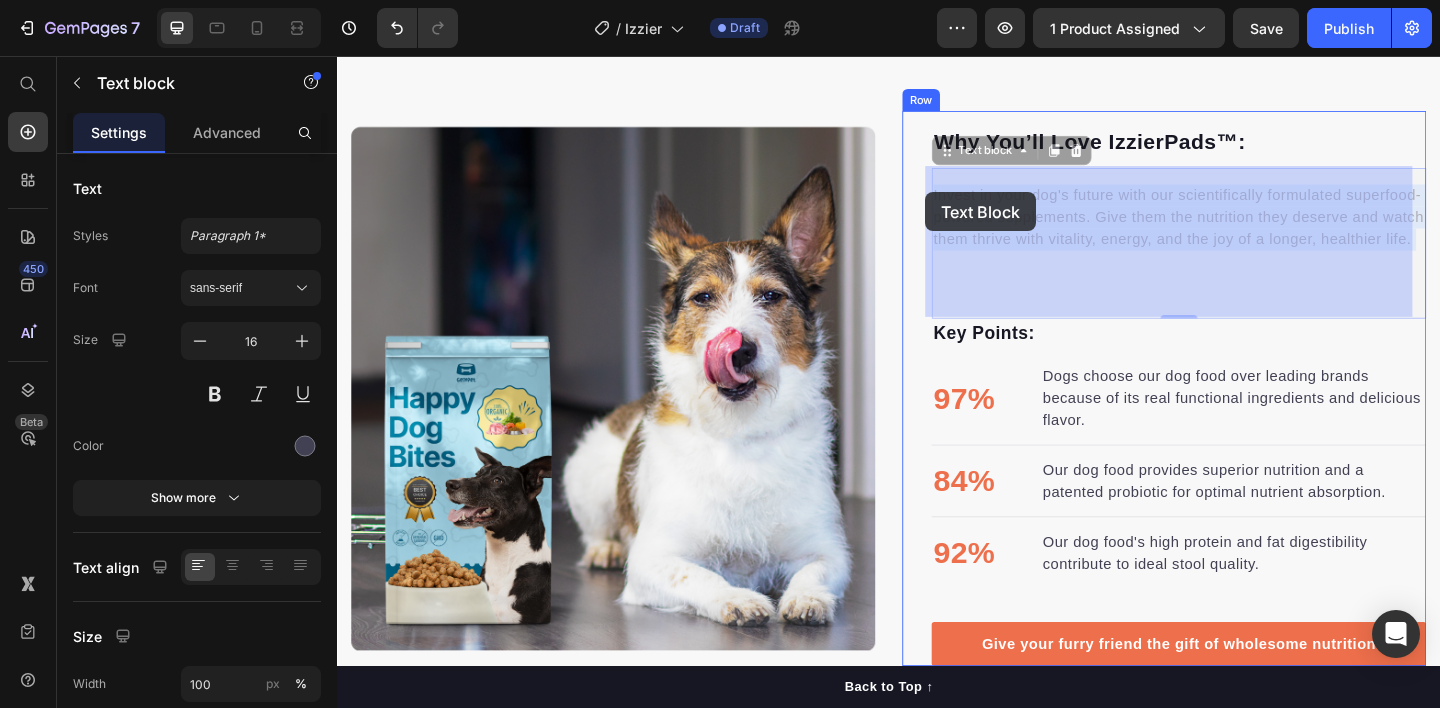 drag, startPoint x: 1143, startPoint y: 288, endPoint x: 996, endPoint y: 239, distance: 154.9516 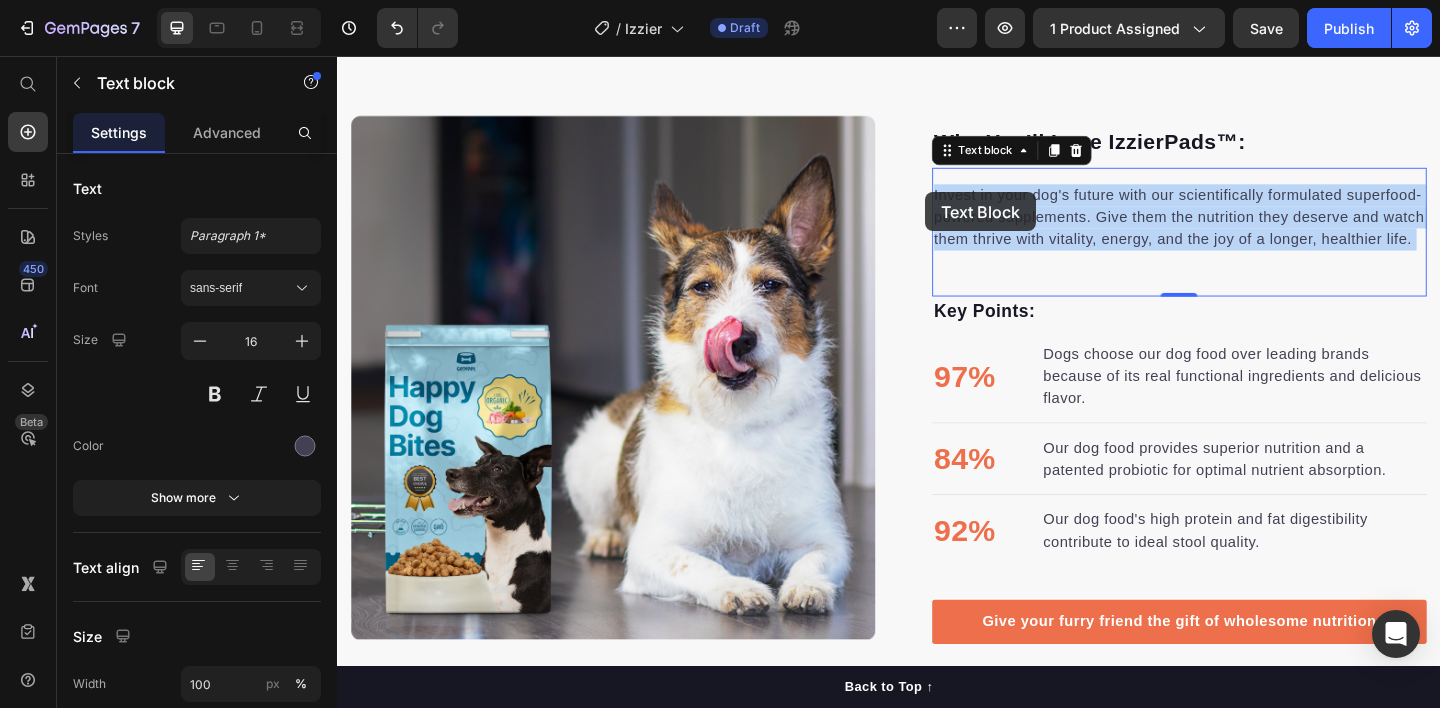 click on "Invest in your dog's future with our scientifically formulated superfood-powered supplements. Give them the nutrition they deserve and watch them thrive with vitality, energy, and the joy of a longer, healthier life." at bounding box center [1253, 232] 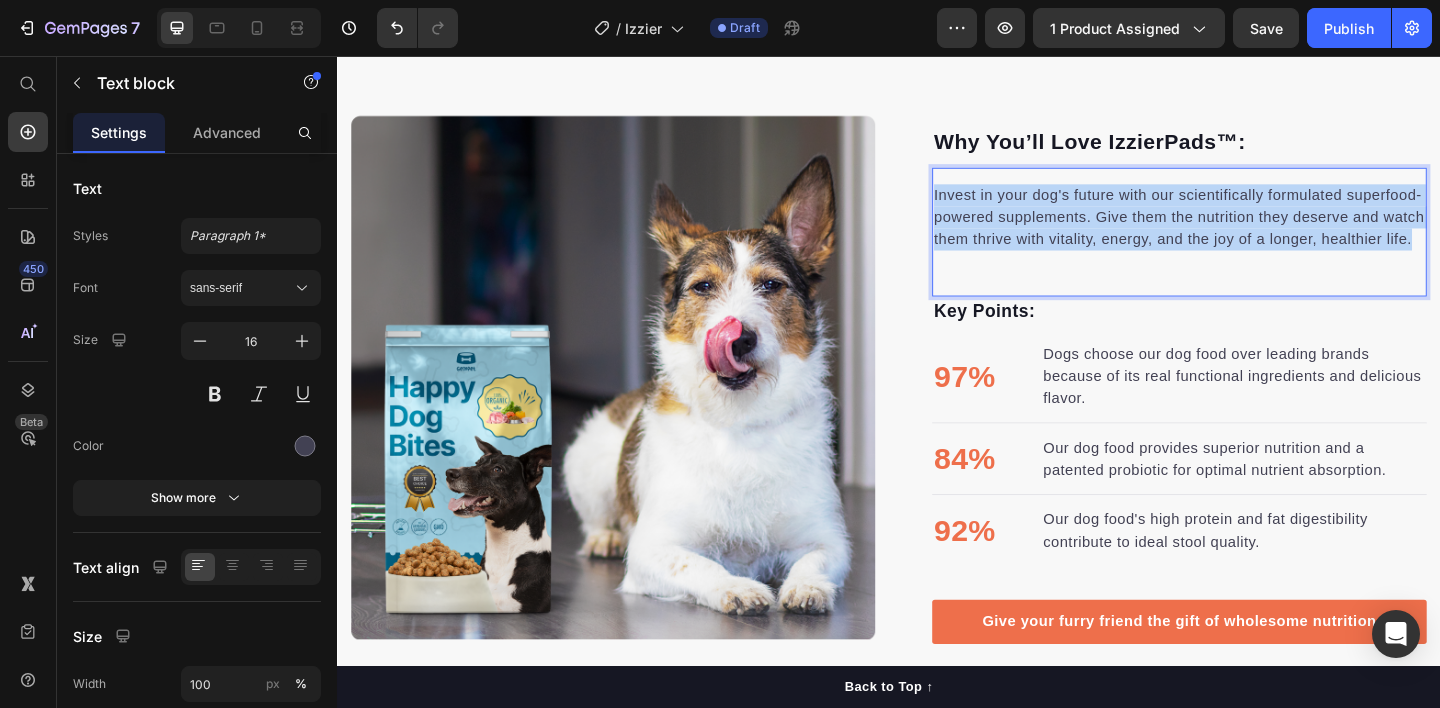 drag, startPoint x: 1128, startPoint y: 278, endPoint x: 986, endPoint y: 191, distance: 166.53227 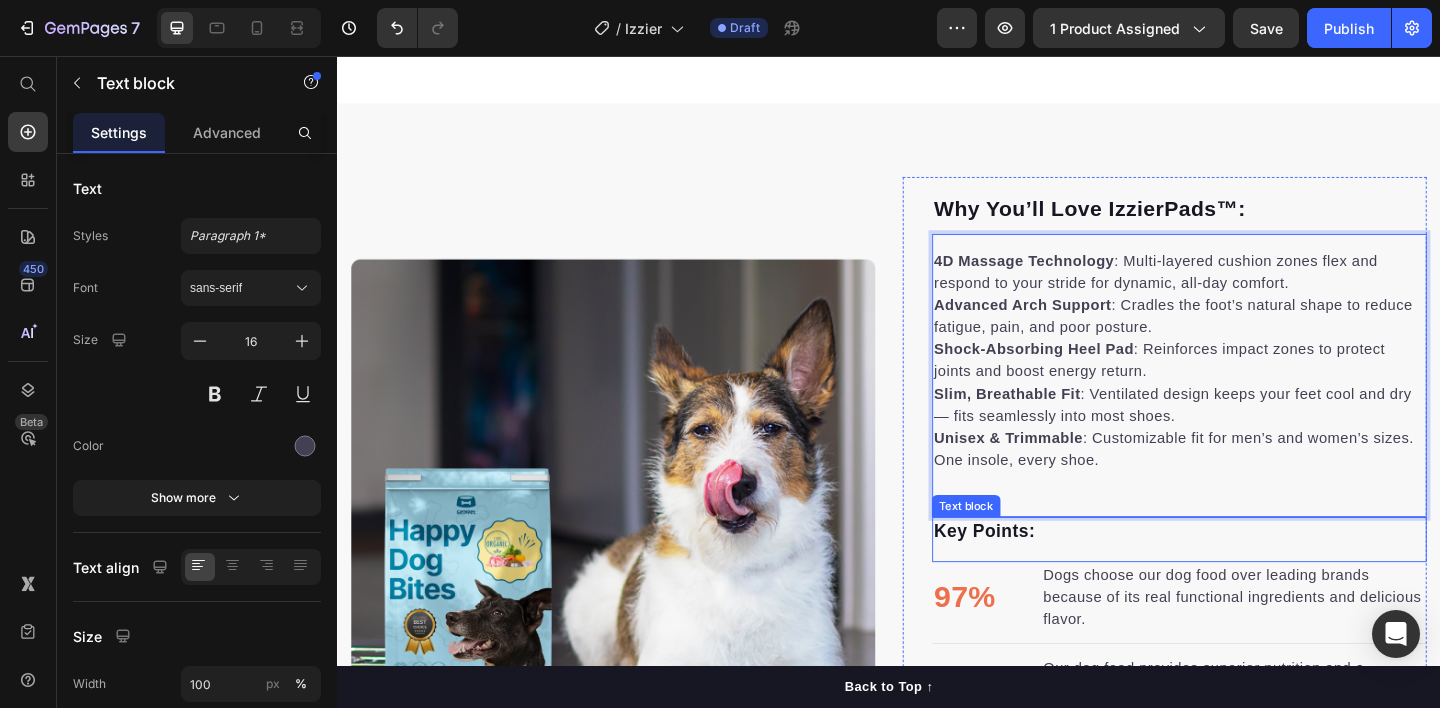 scroll, scrollTop: 1216, scrollLeft: 0, axis: vertical 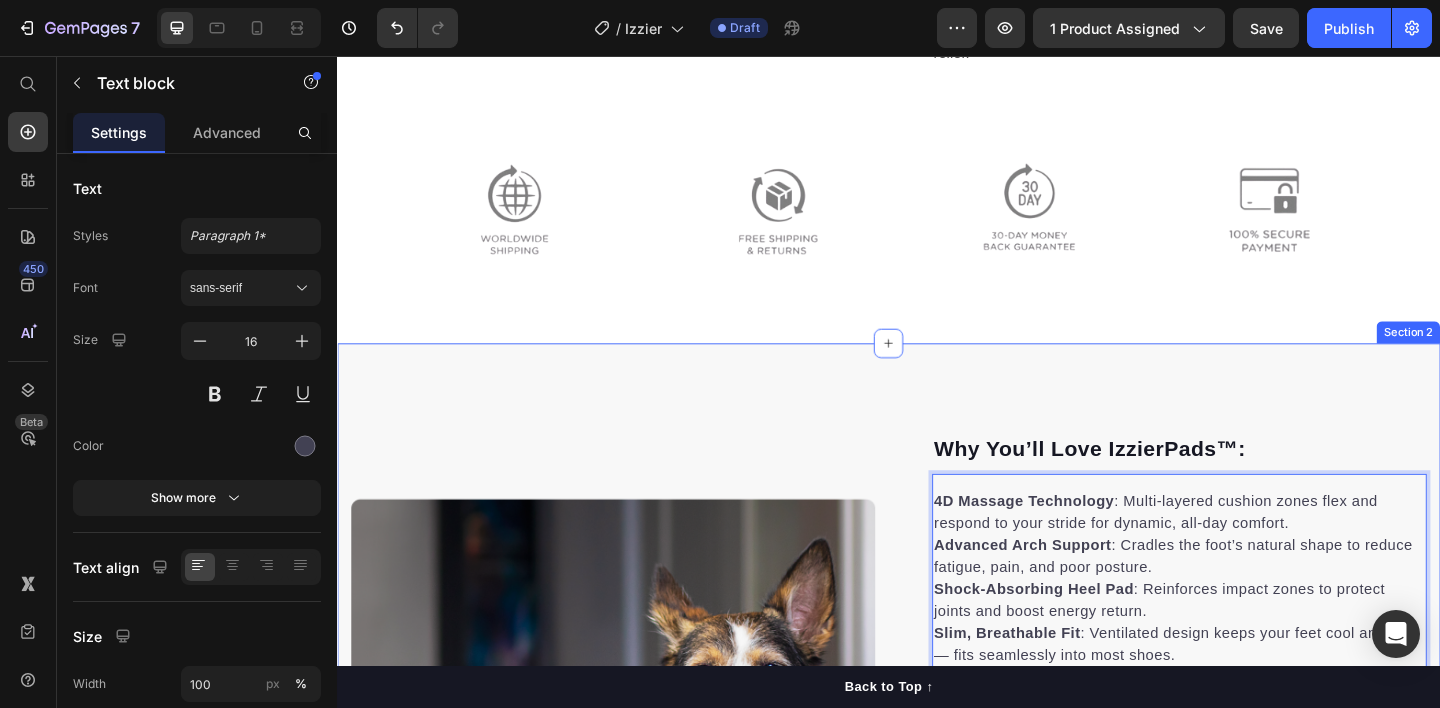 click on "Why You’ll Love IzzierPads™: Heading 4D Massage Technology : Multi-layered cushion zones flex and respond to your stride for dynamic, all-day comfort. Advanced Arch Support : Cradles the foot’s natural shape to reduce fatigue, pain, and poor posture. Shock-Absorbing Heel Pad : Reinforces impact zones to protect joints and boost energy return. Slim, Breathable Fit : Ventilated design keeps your feet cool and dry — fits seamlessly into most shoes. Unisex & Trimmable : Customizable fit for men’s and women’s sizes. One insole, every shoe. Text block 0 Key Points: Text block 97% Text block Dogs choose our dog food over leading brands because of its real functional ingredients and delicious flavor. Text block Advanced list Title Line 84% Text block Our dog food provides superior nutrition and a patented probiotic for optimal nutrient absorption. Text block Advanced list Title Line 92% Text block Text block Advanced list Button Row Image Image Row Section 2" at bounding box center (937, 823) 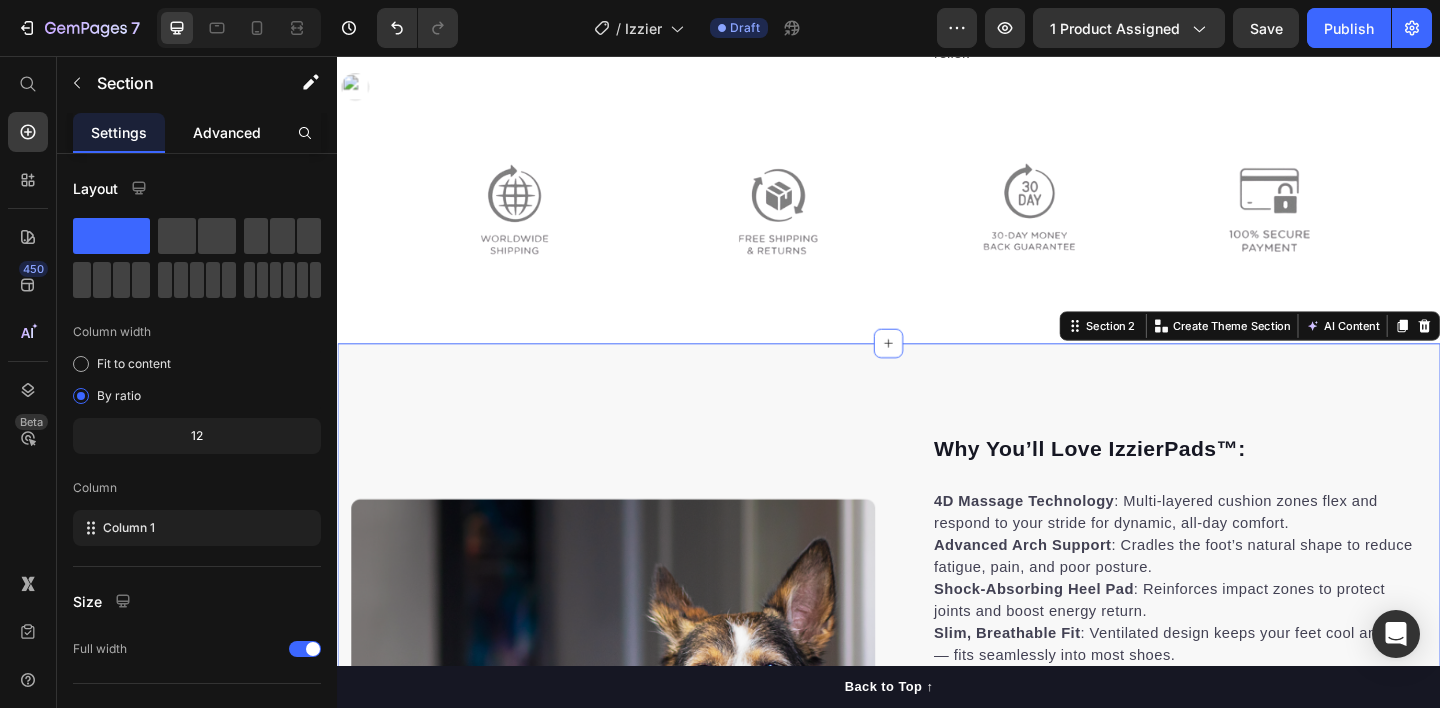 click on "Advanced" at bounding box center [227, 132] 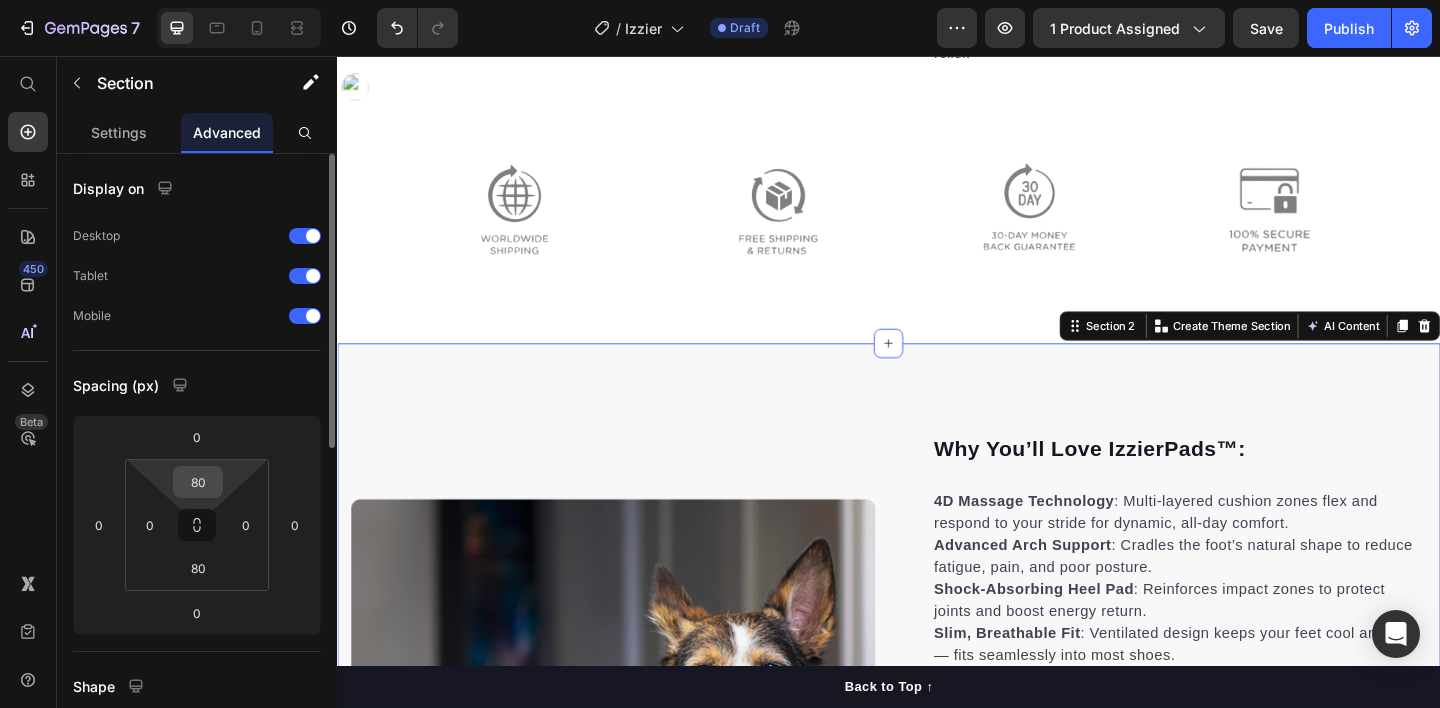 click on "80" at bounding box center [198, 482] 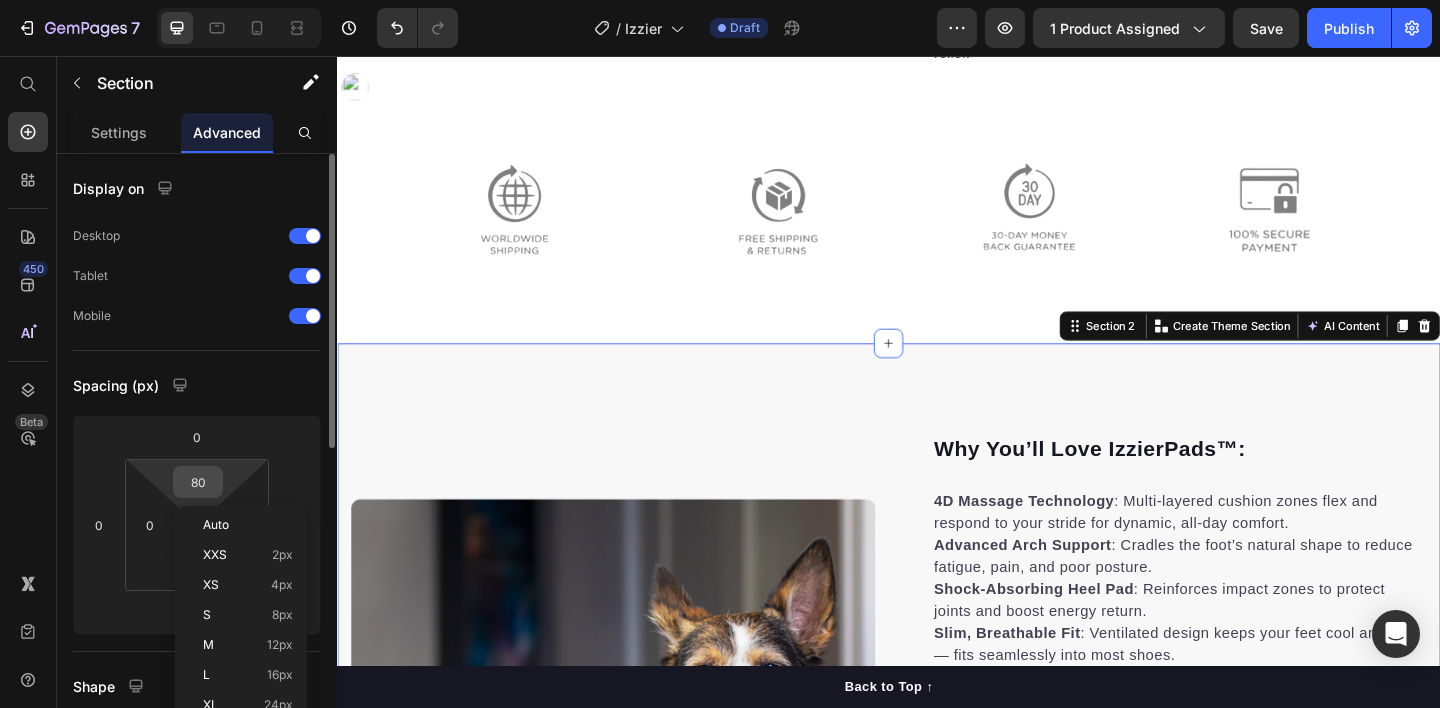 click on "80" at bounding box center [198, 482] 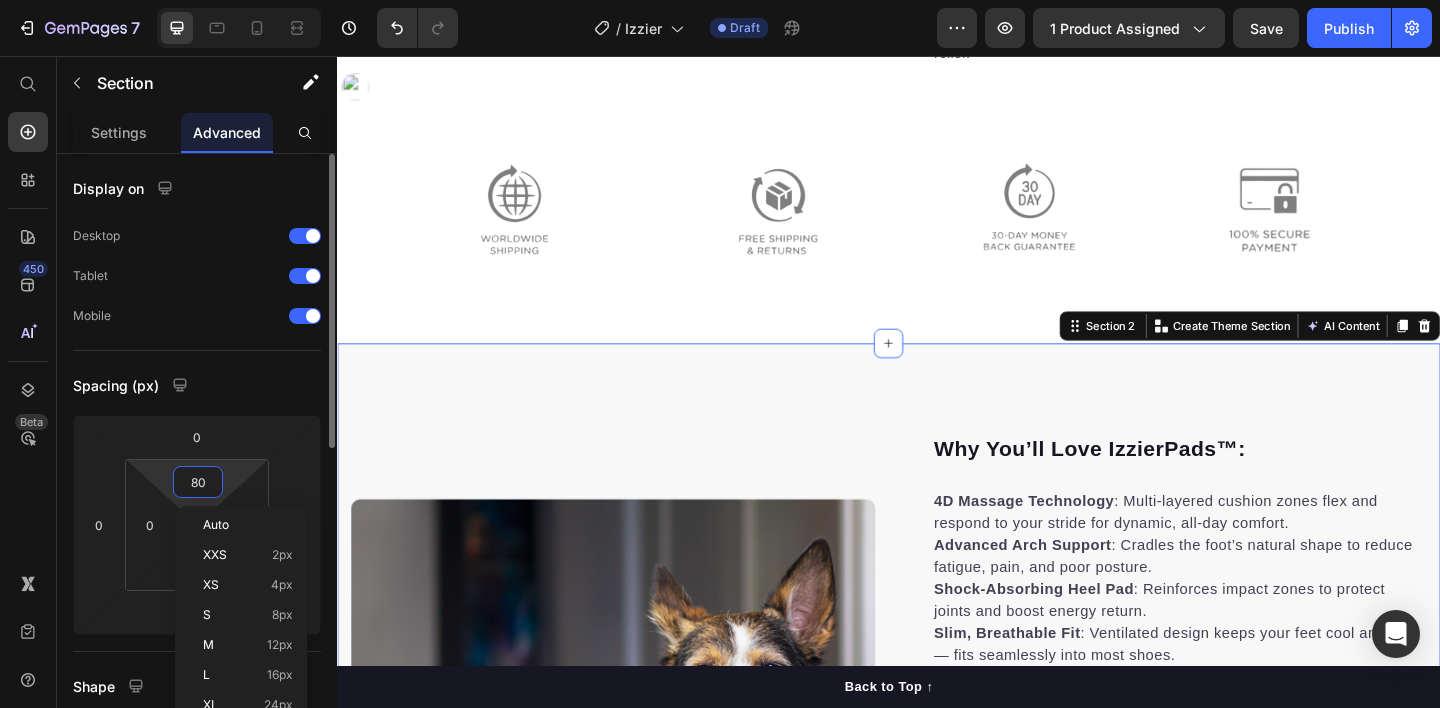 type on "5" 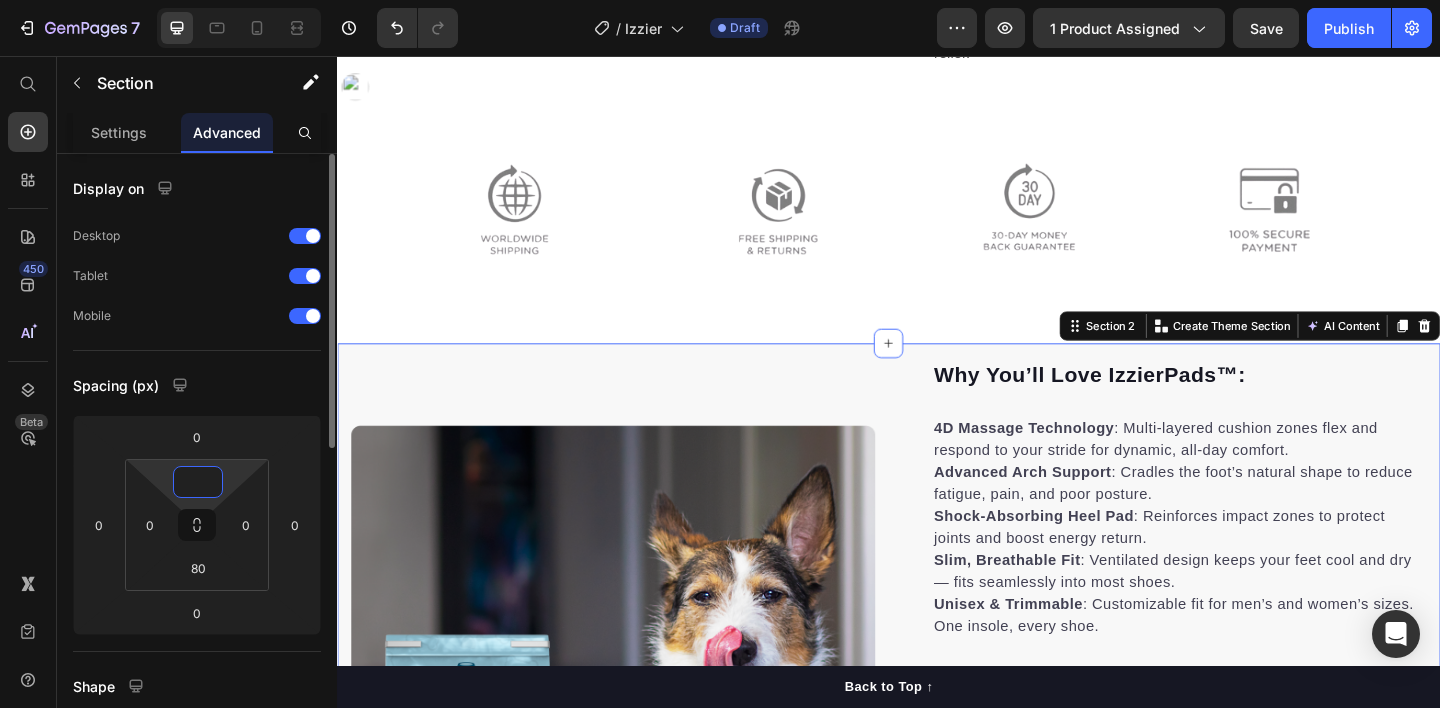 type on "0" 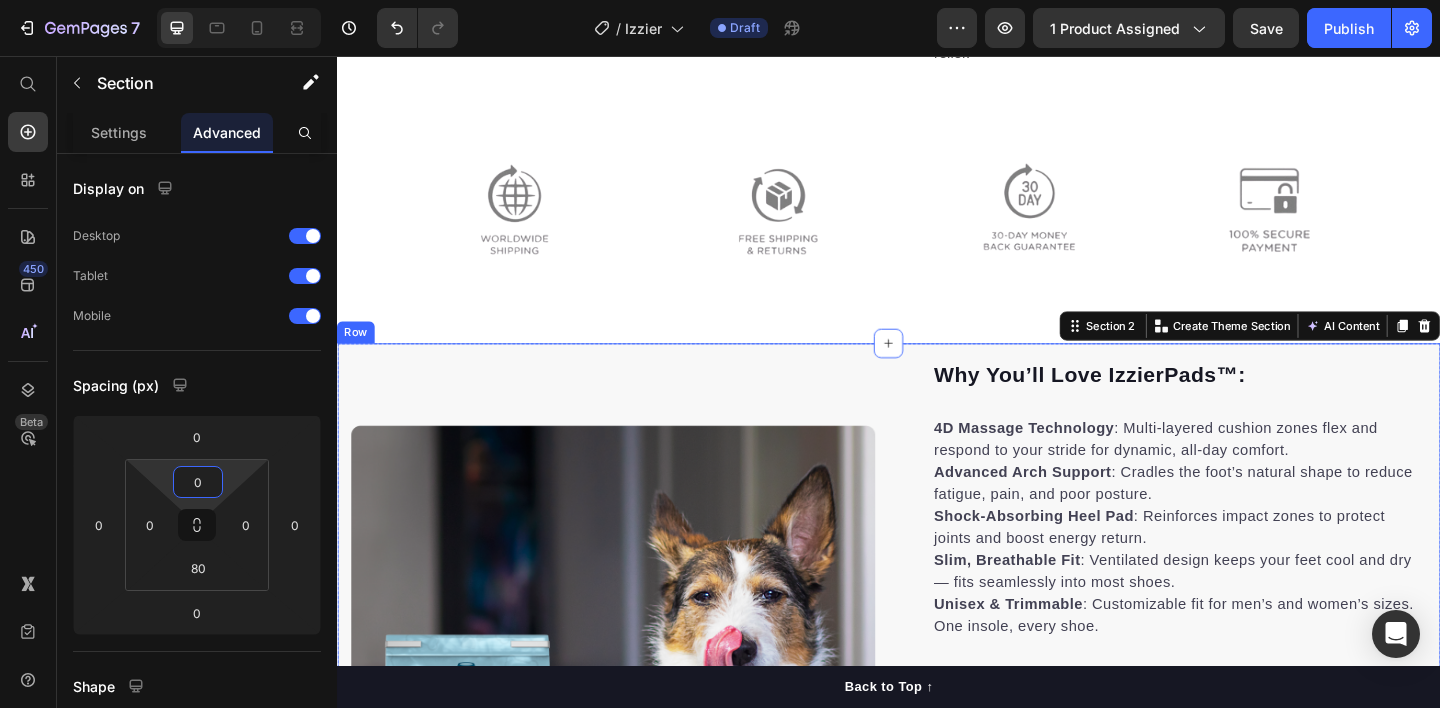click at bounding box center (937, 219) 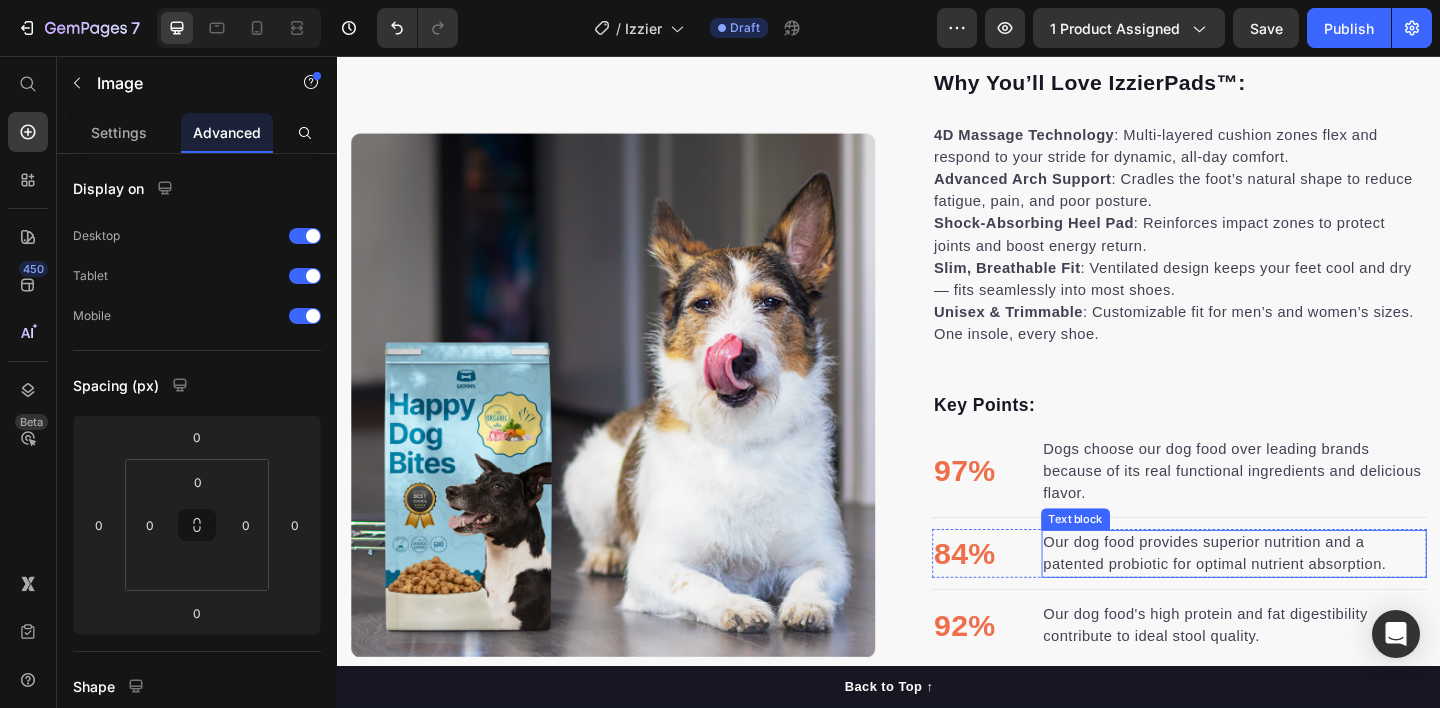 scroll, scrollTop: 1544, scrollLeft: 0, axis: vertical 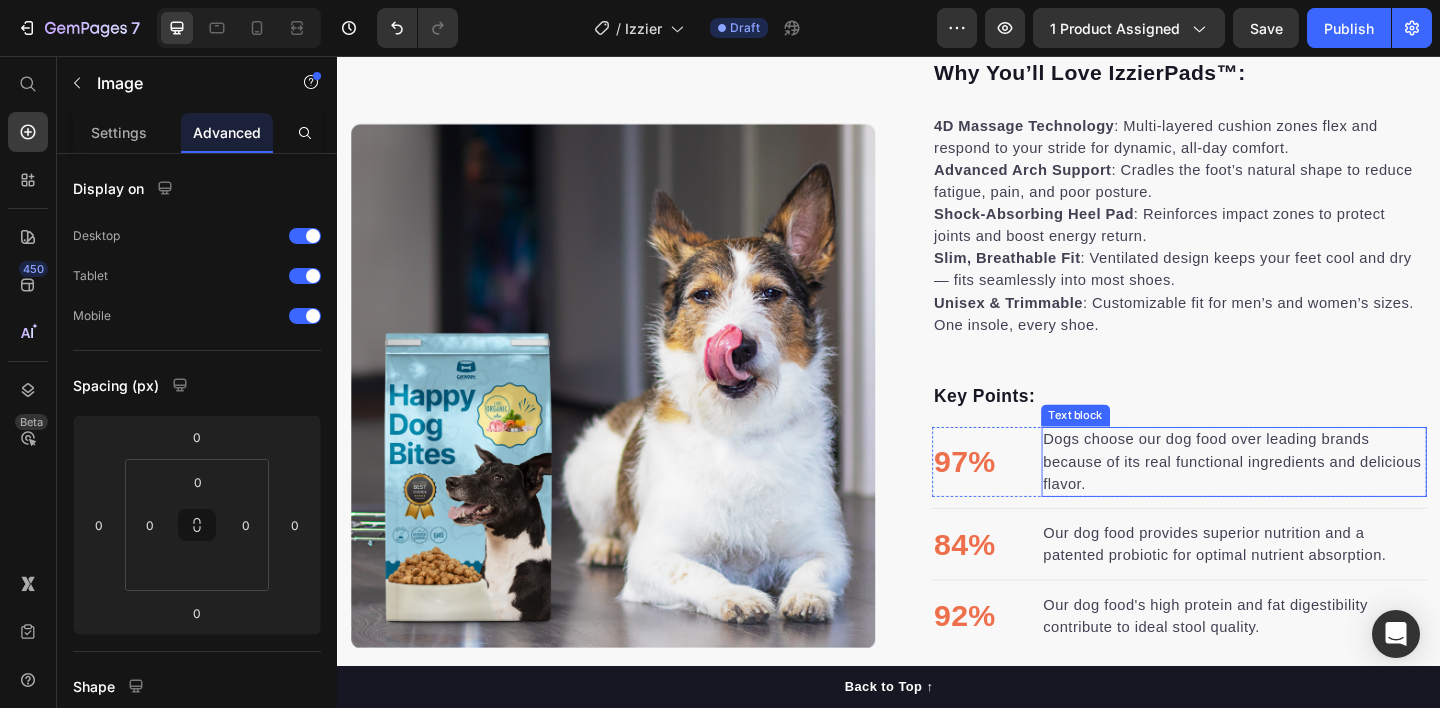 click on "Dogs choose our dog food over leading brands because of its real functional ingredients and delicious flavor." at bounding box center (1312, 498) 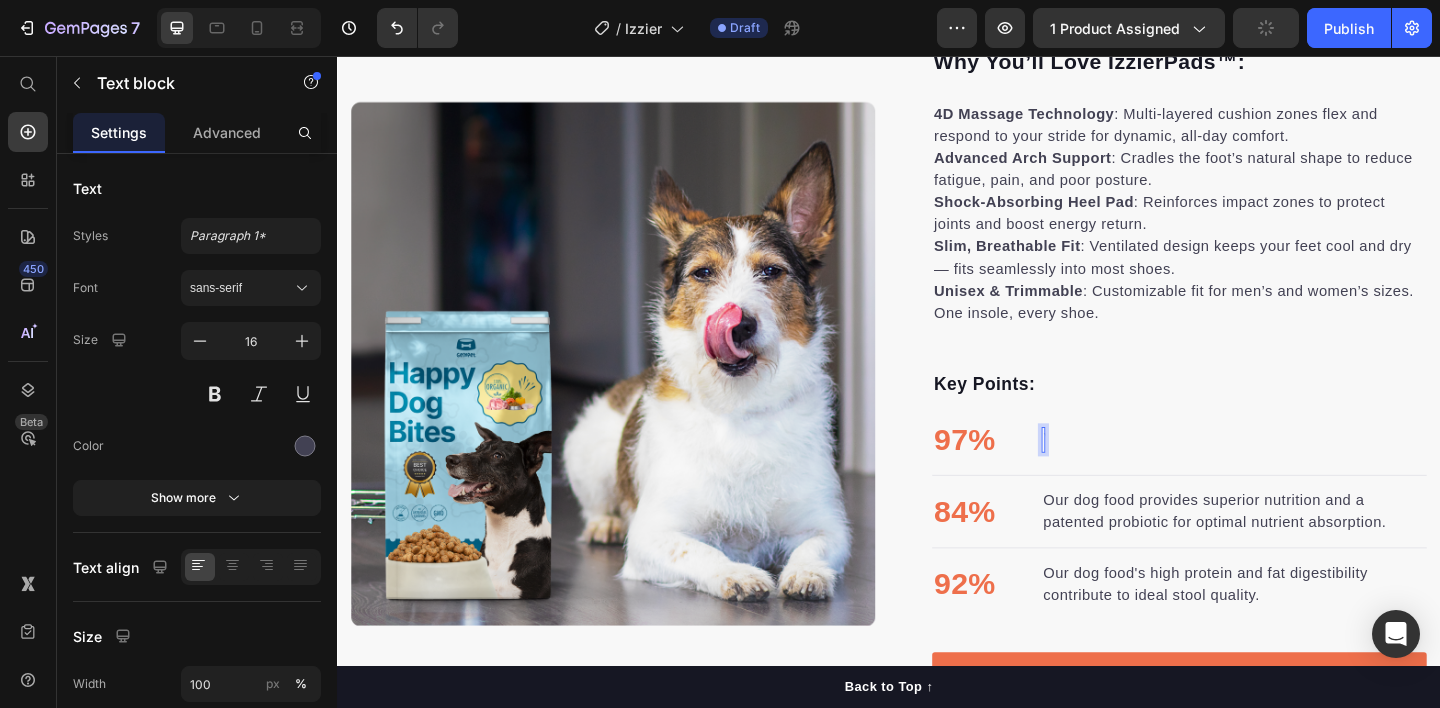 scroll, scrollTop: 1545, scrollLeft: 0, axis: vertical 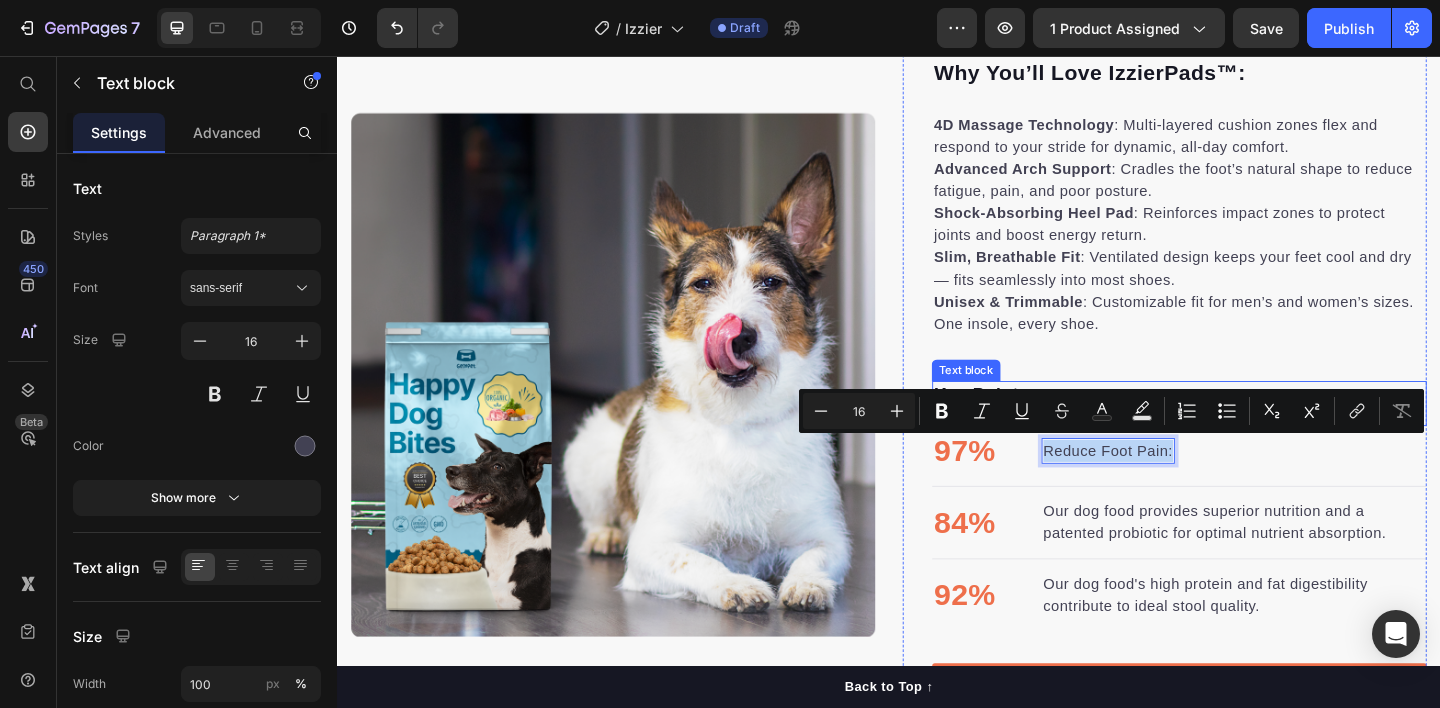 drag, startPoint x: 1236, startPoint y: 479, endPoint x: 1066, endPoint y: 445, distance: 173.36667 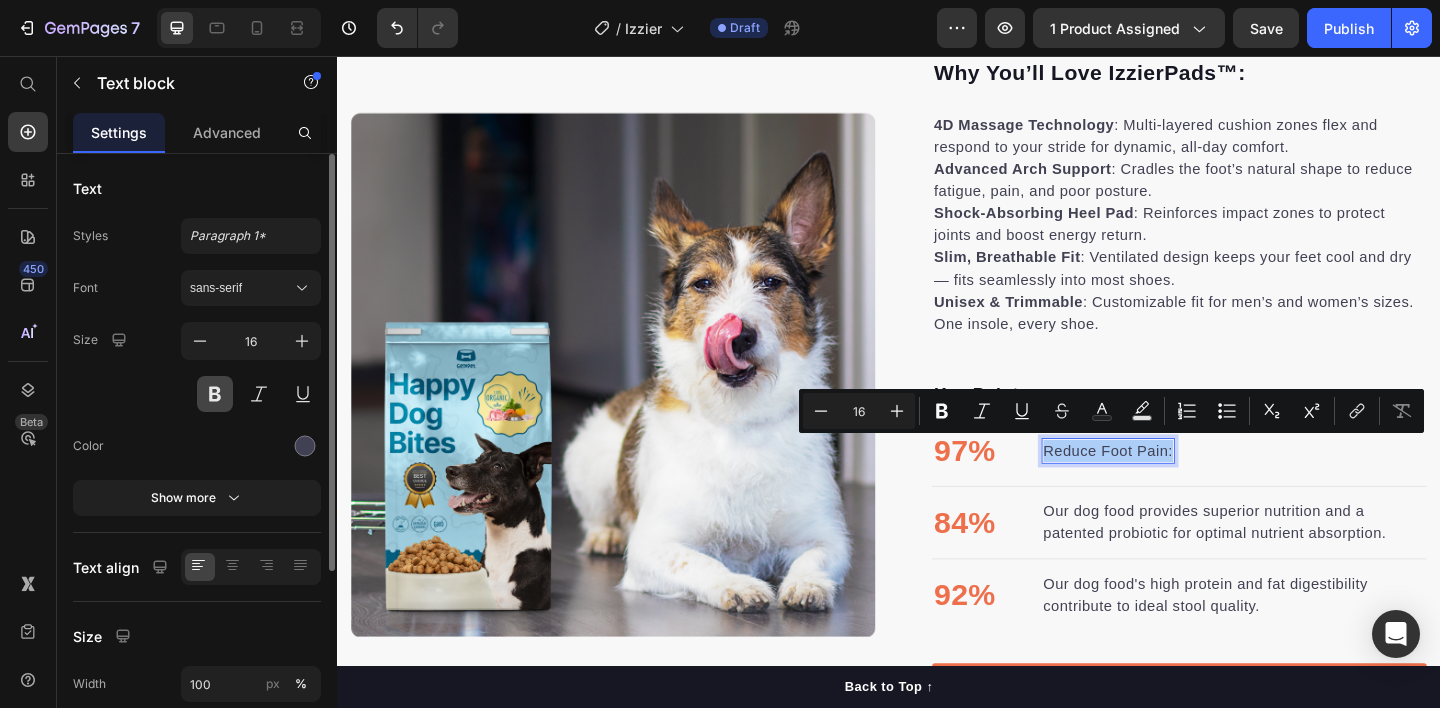 click at bounding box center [215, 394] 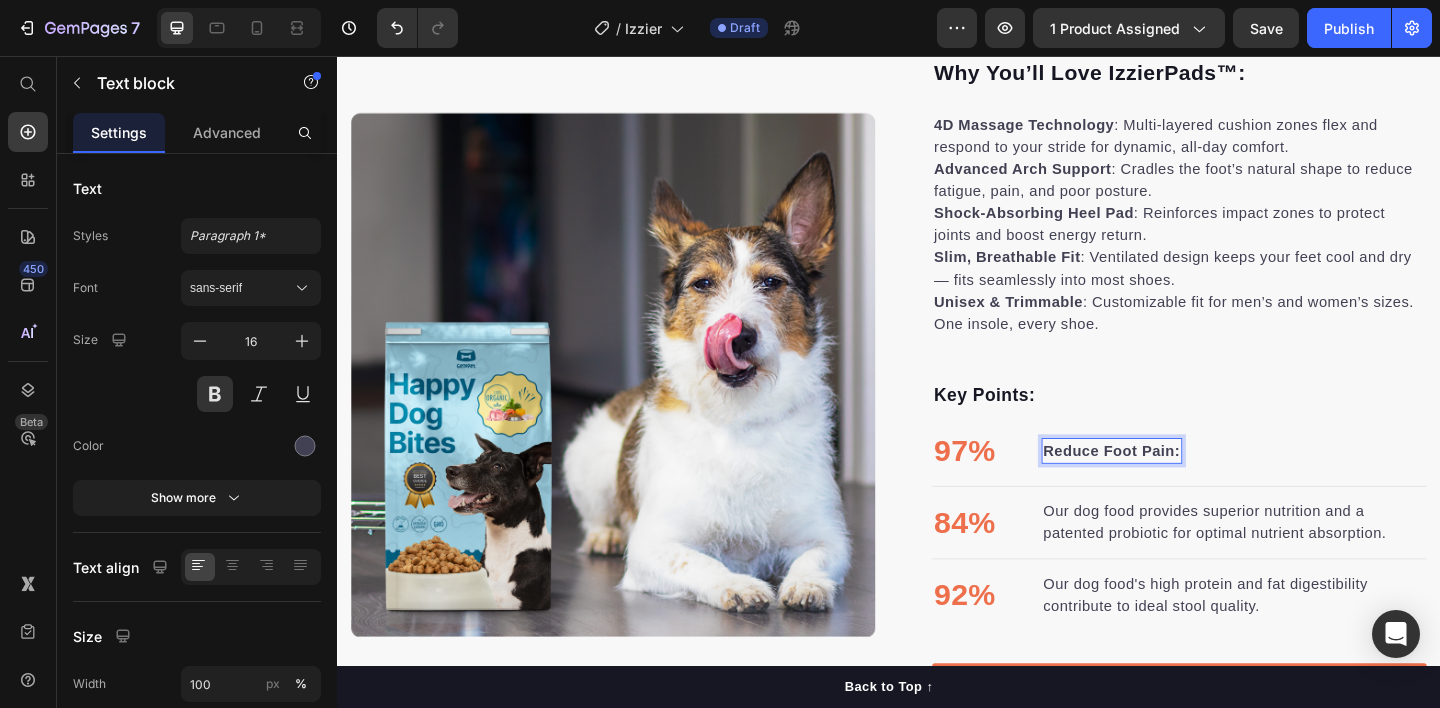 click on "Reduce Foot Pain:" at bounding box center (1179, 486) 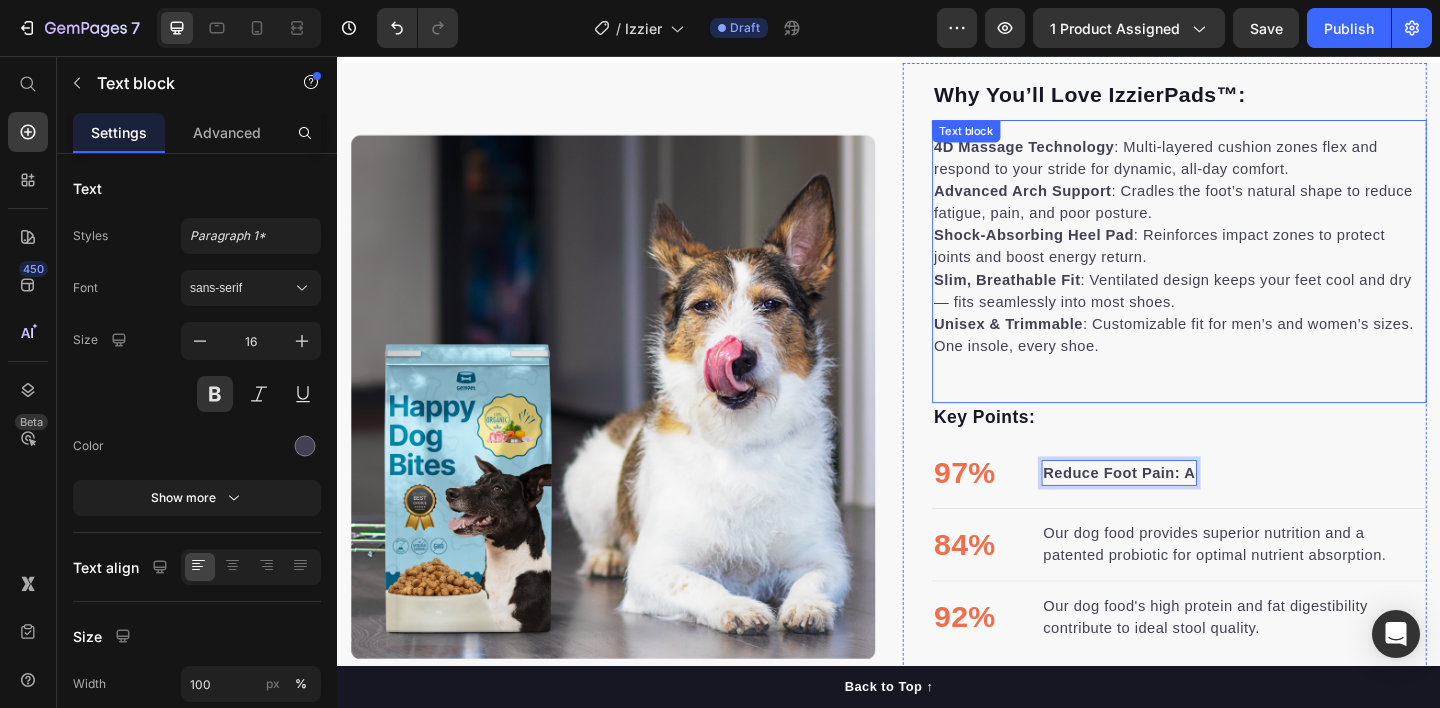 scroll, scrollTop: 1393, scrollLeft: 0, axis: vertical 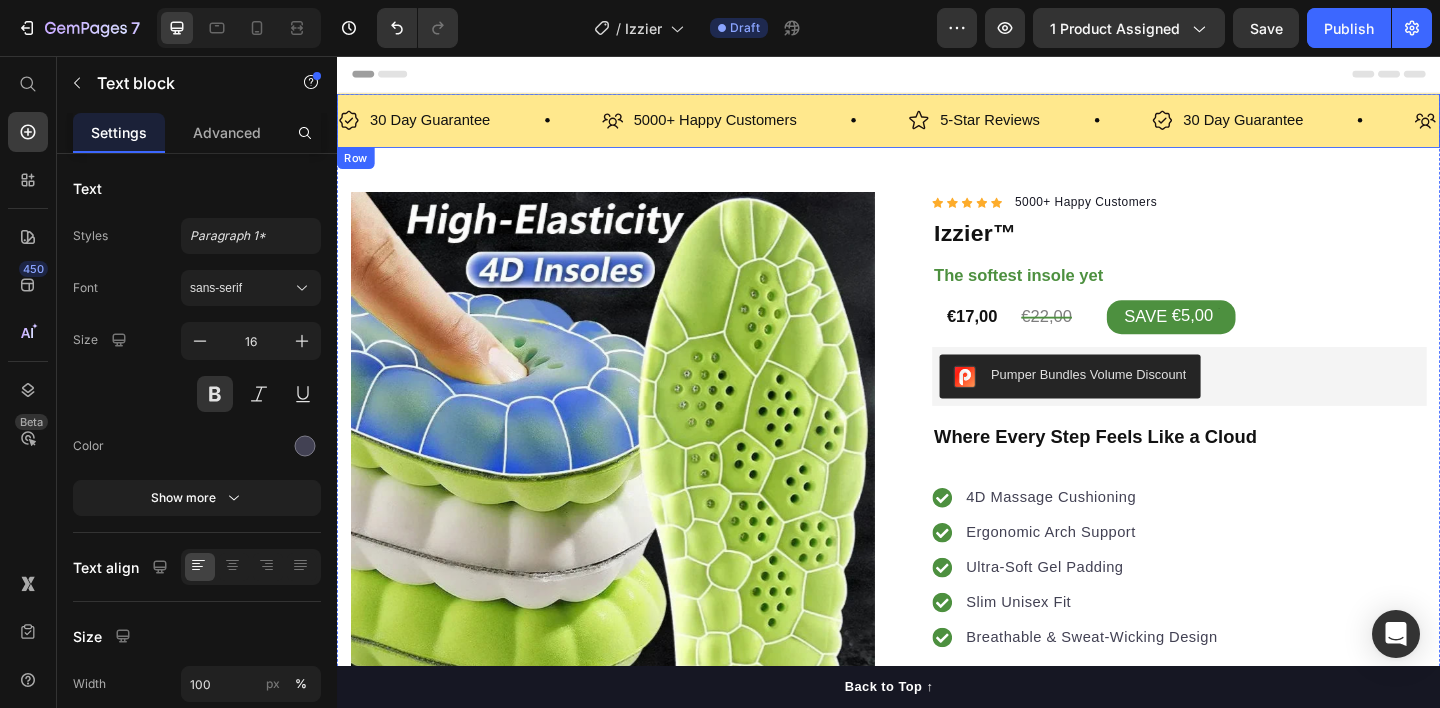 click on "30 Day Guarantee Item List
5000+ Happy Customers Item List
5-Star Reviews Item List
30 Day Guarantee Item List
5000+ Happy Customers Item List
5-Star Reviews Item List
30 Day Guarantee Item List
5000+ Happy Customers Item List
5-Star Reviews Item List
30 Day Guarantee Item List
5000+ Happy Customers Item List
5-Star Reviews Item List
30 Day Guarantee Item List
5000+ Happy Customers Item List
5-Star Reviews Item List
30 Day Guarantee Item List
5000+ Happy Customers Item List" at bounding box center [937, 126] 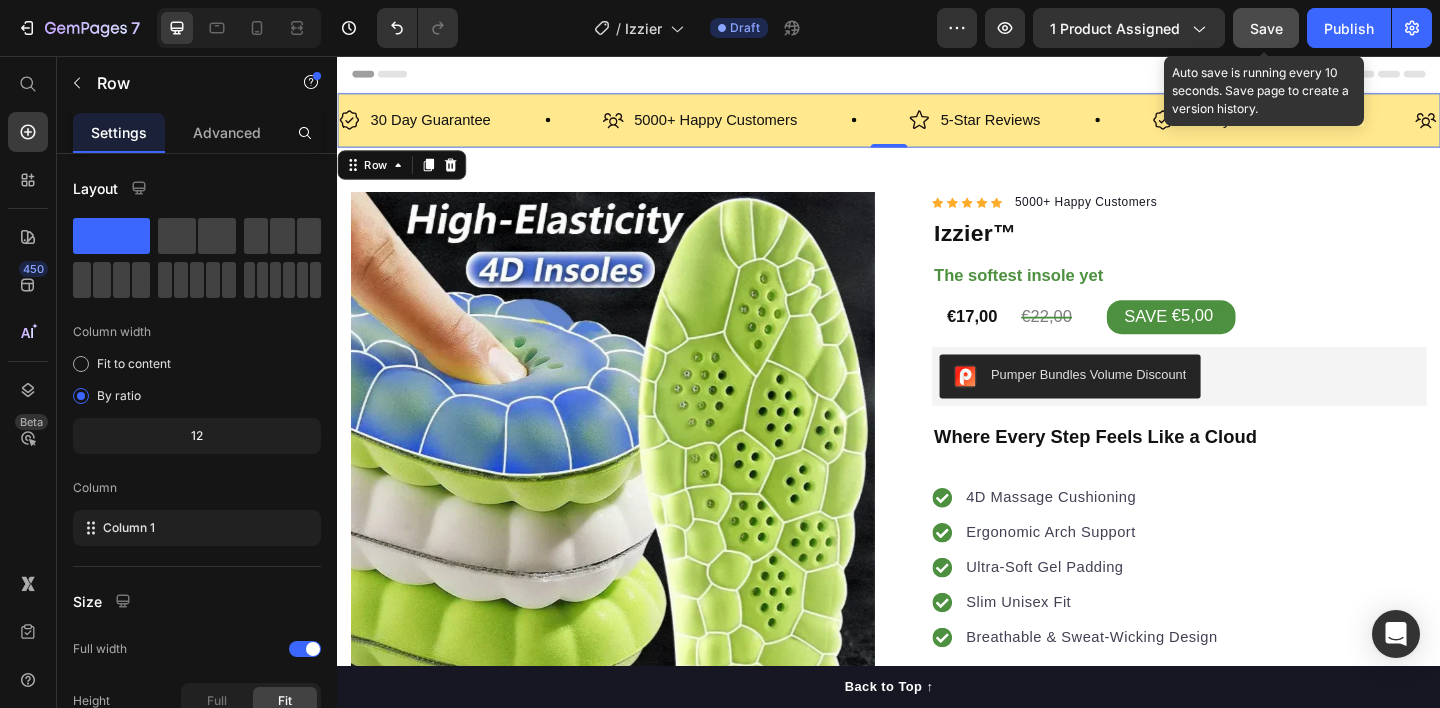 click on "Save" at bounding box center (1266, 28) 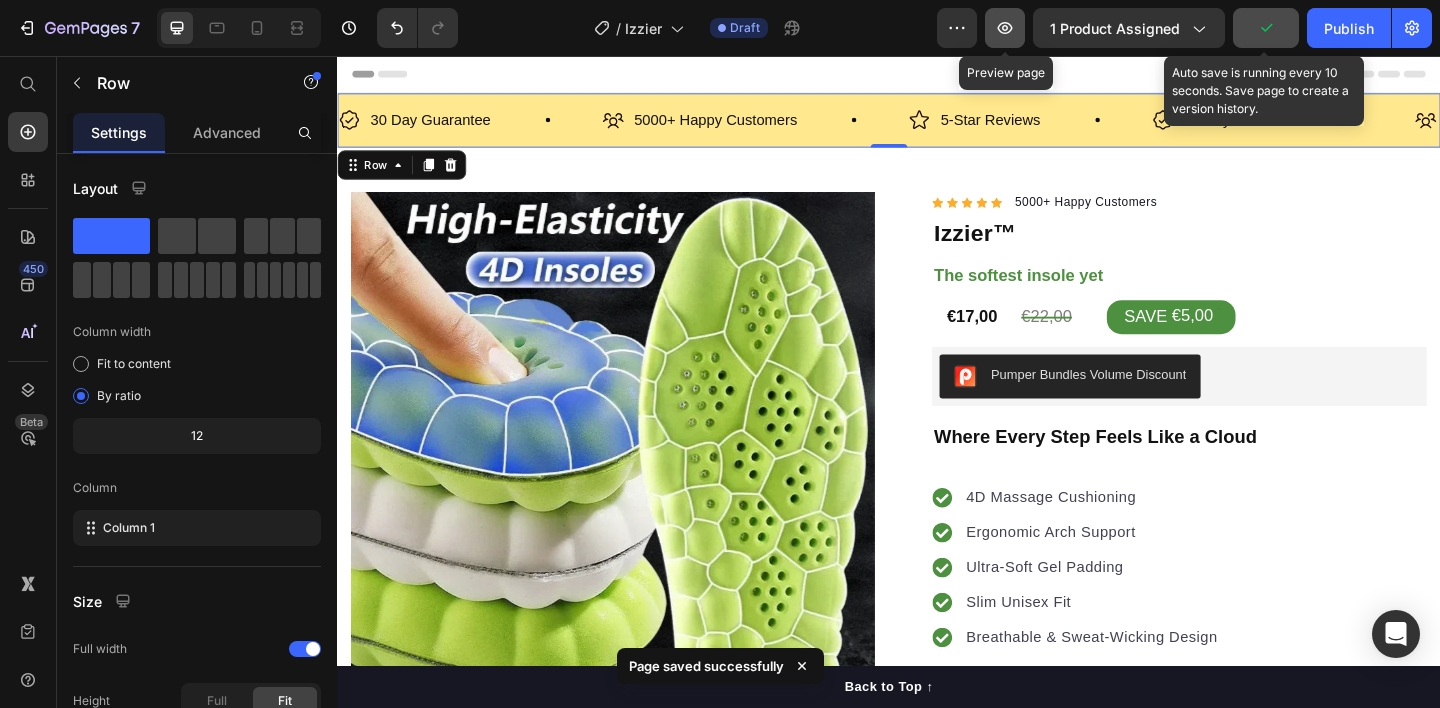 click 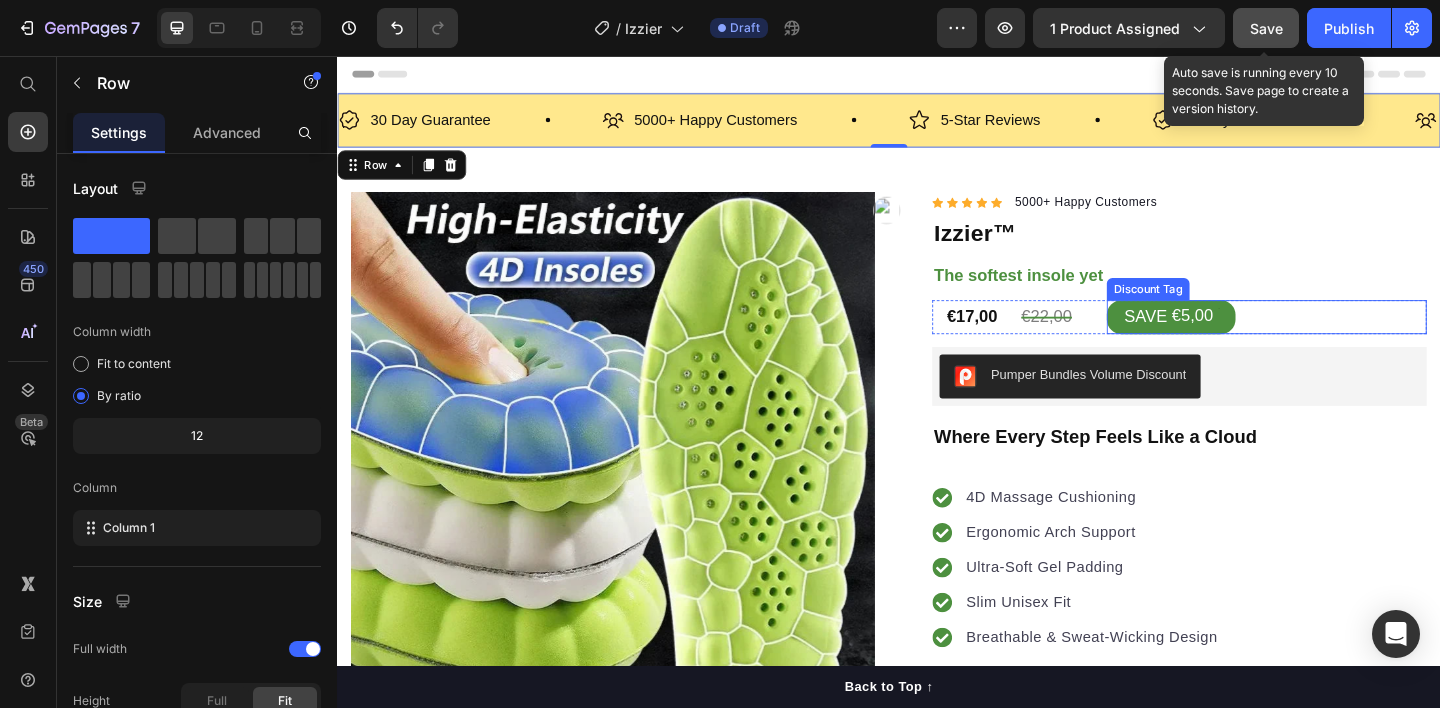 click on "SAVE €5,00" at bounding box center [1348, 340] 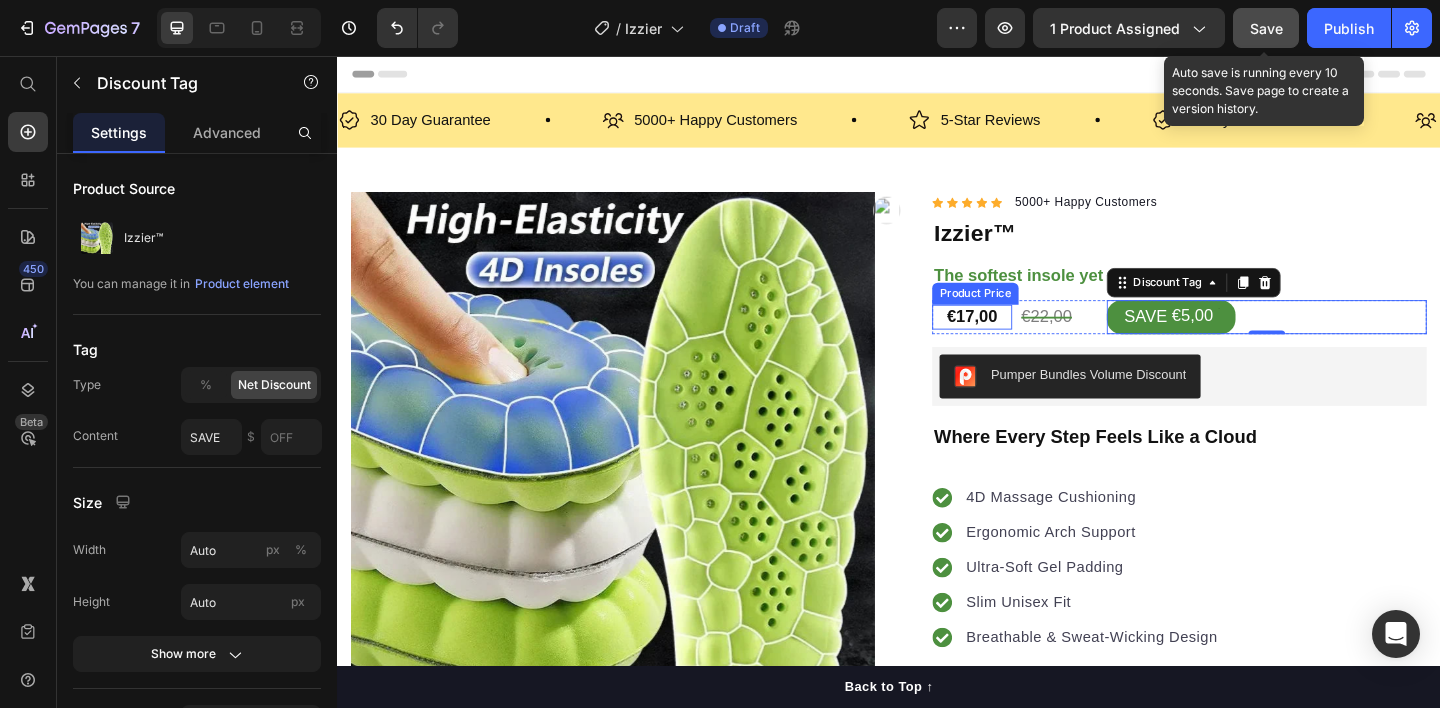 click on "€17,00" at bounding box center [1027, 340] 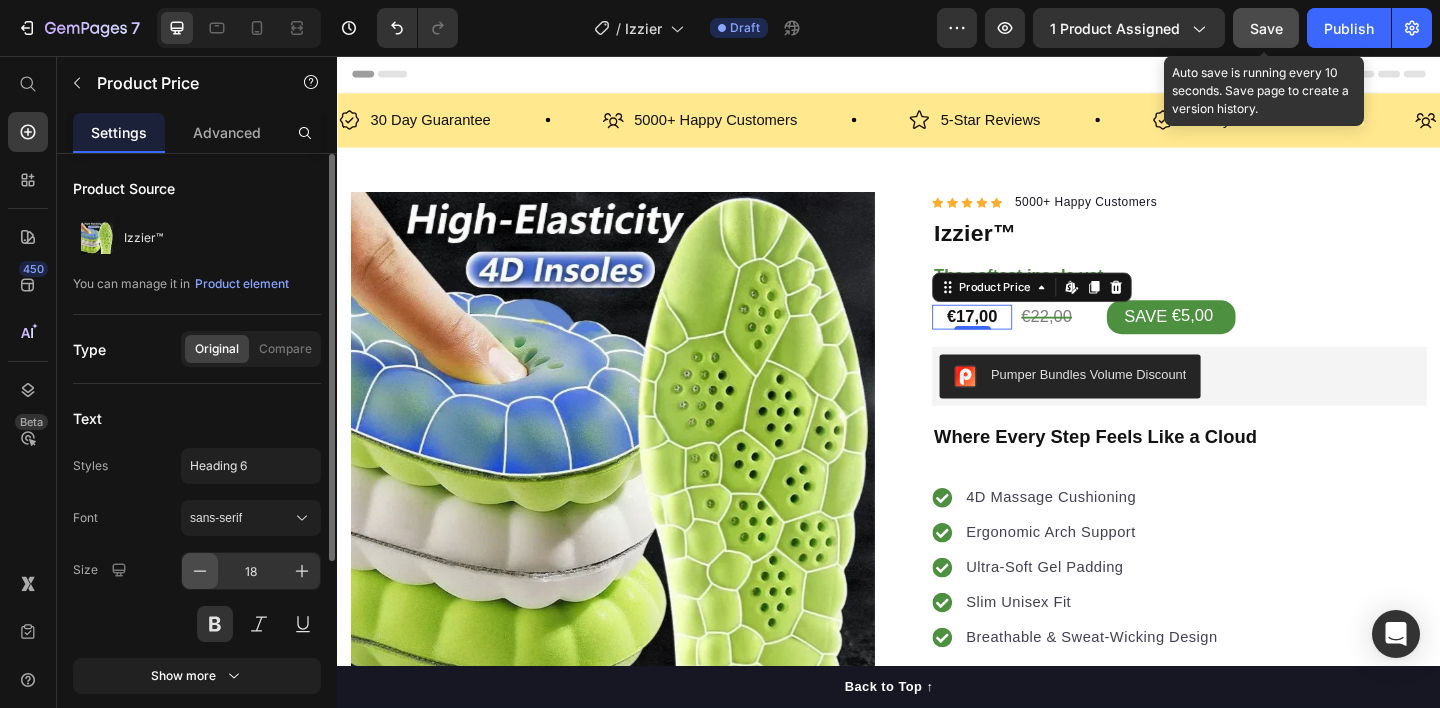 click 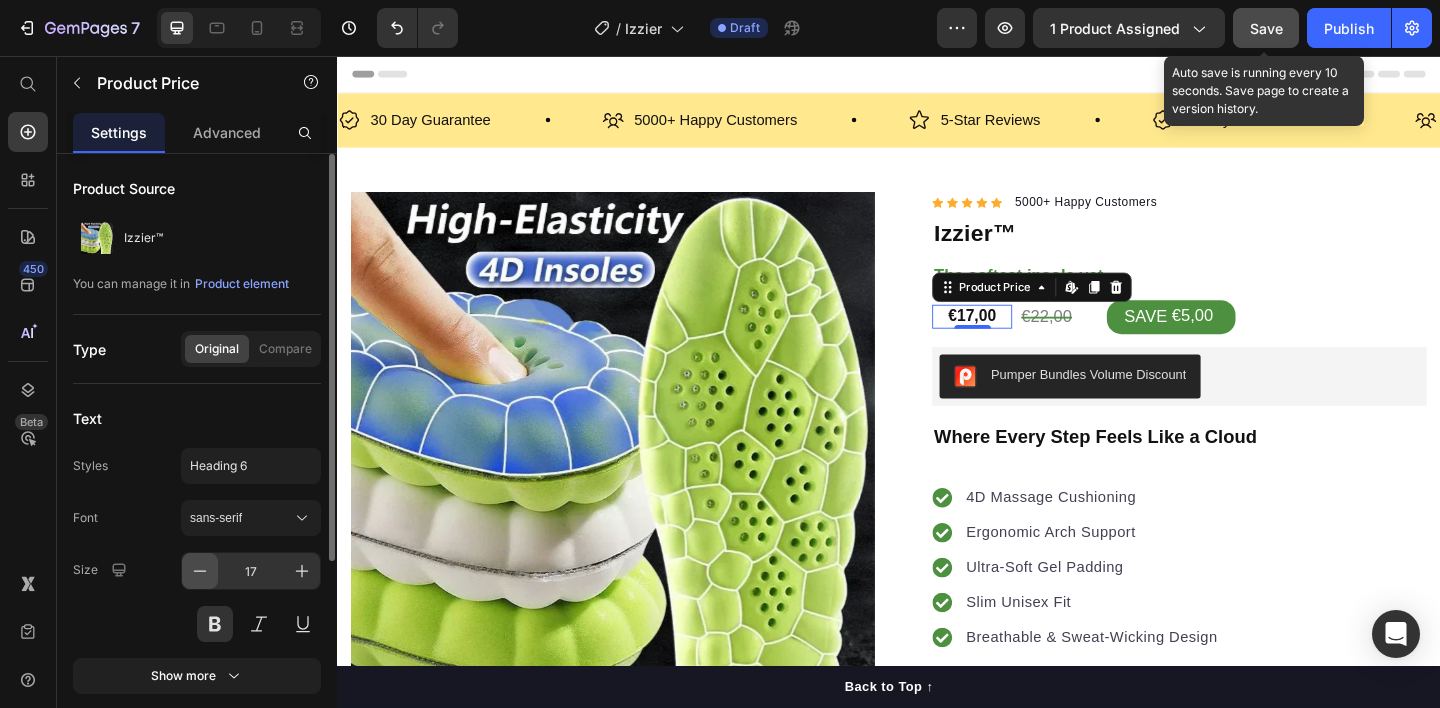 click 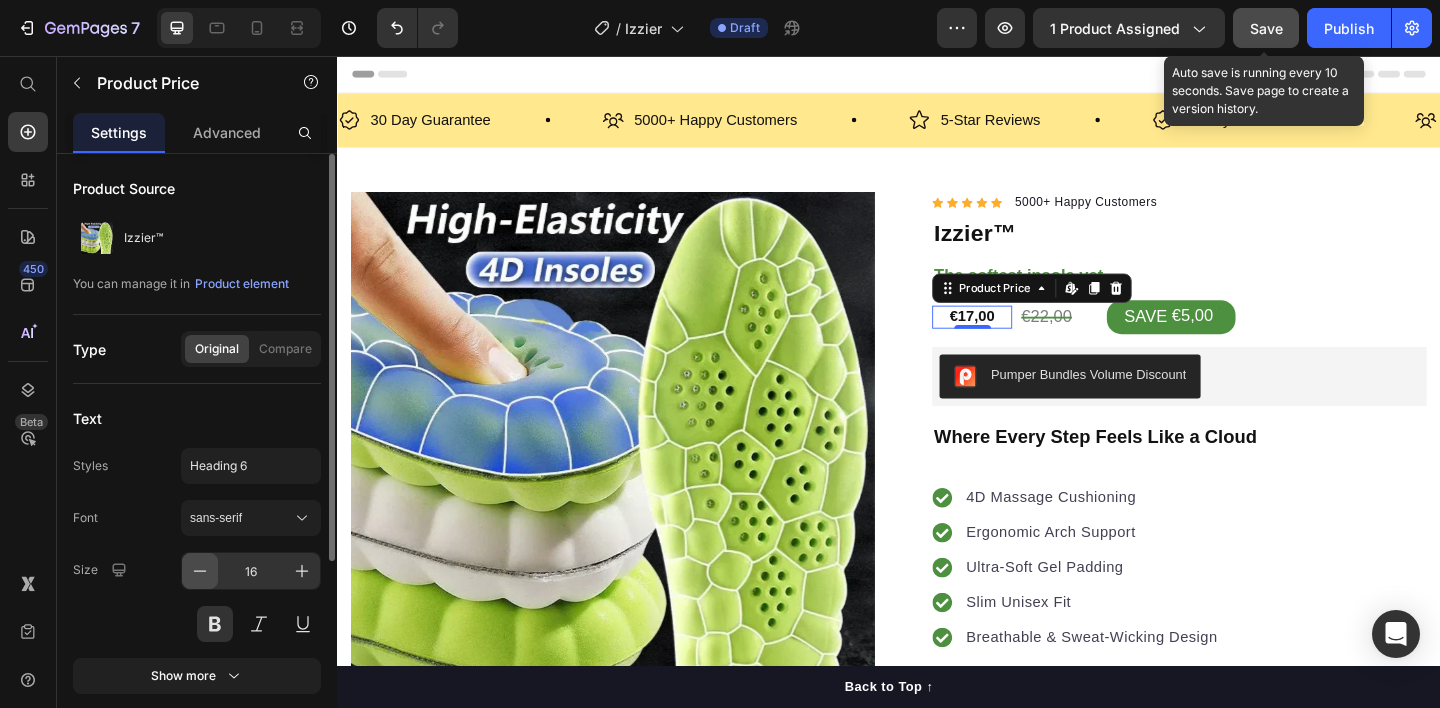 click 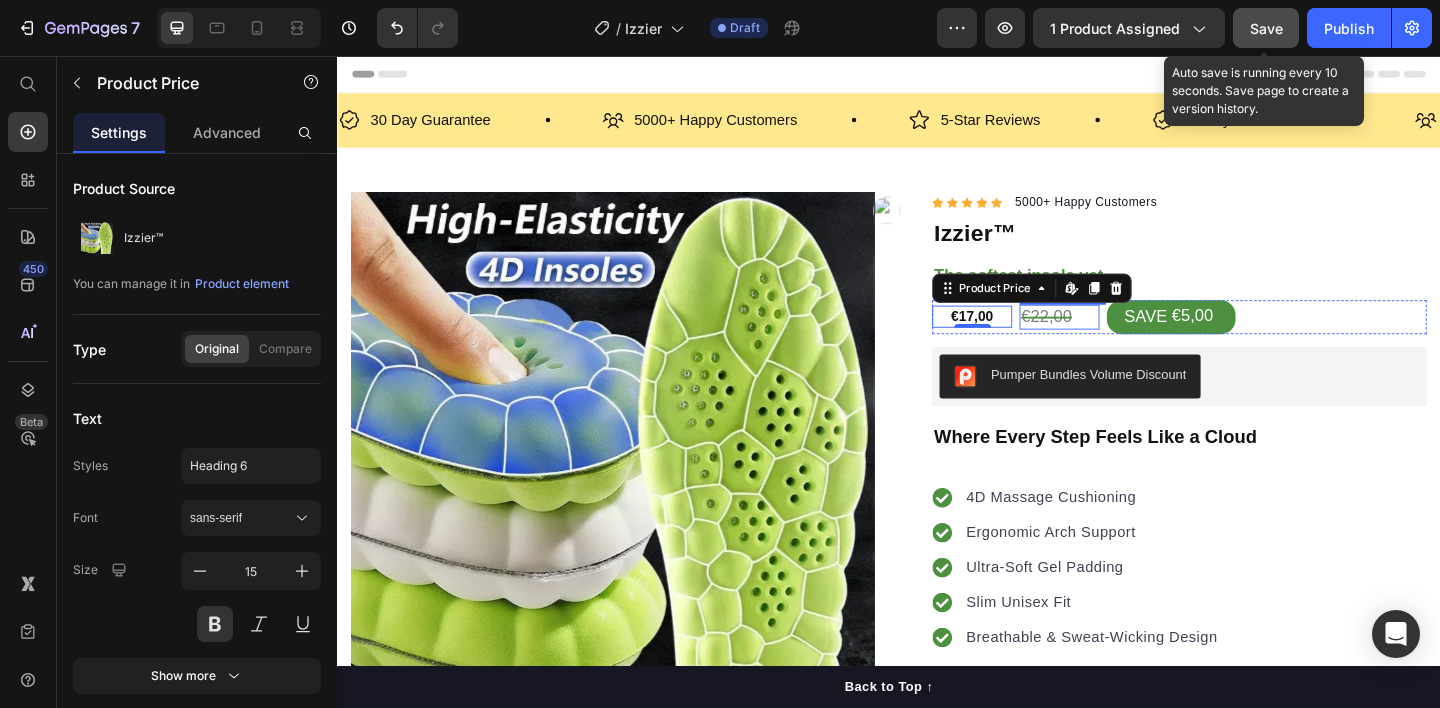 click on "€22,00" at bounding box center (1122, 340) 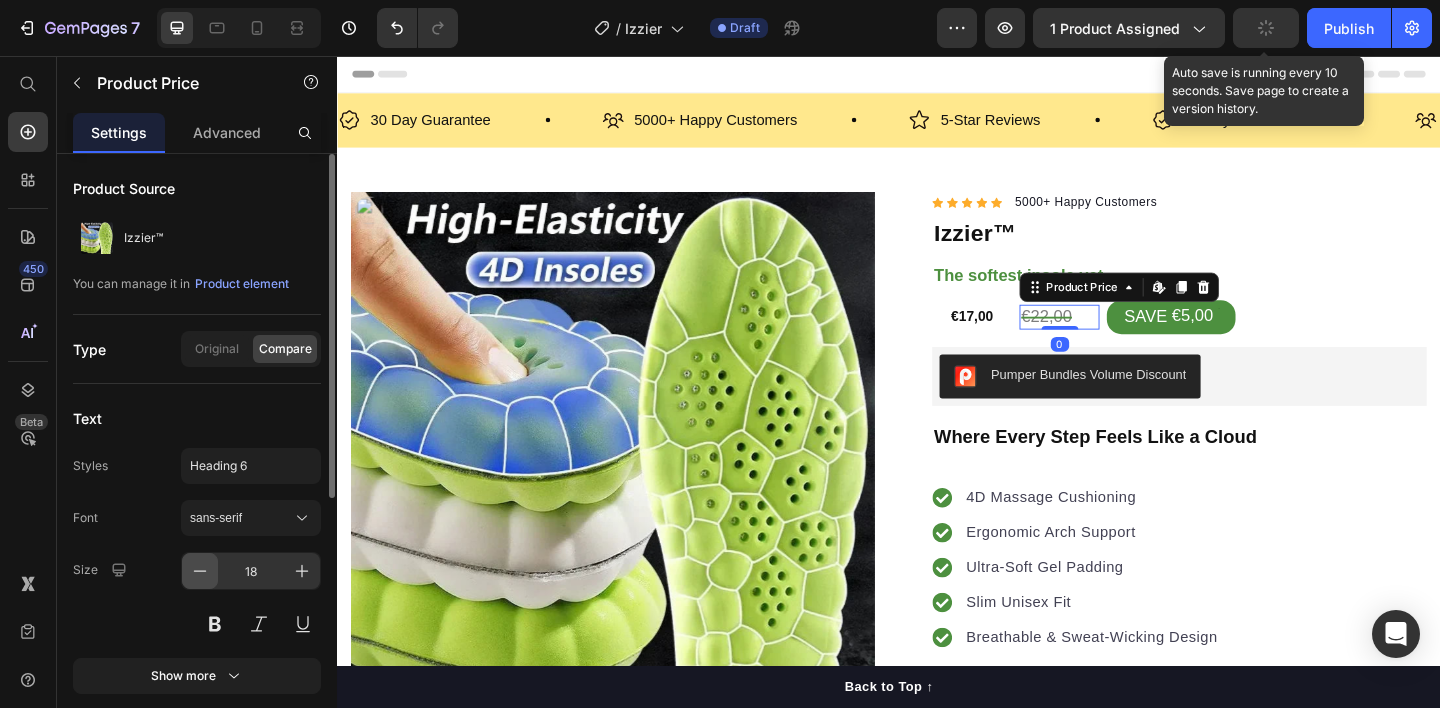 click 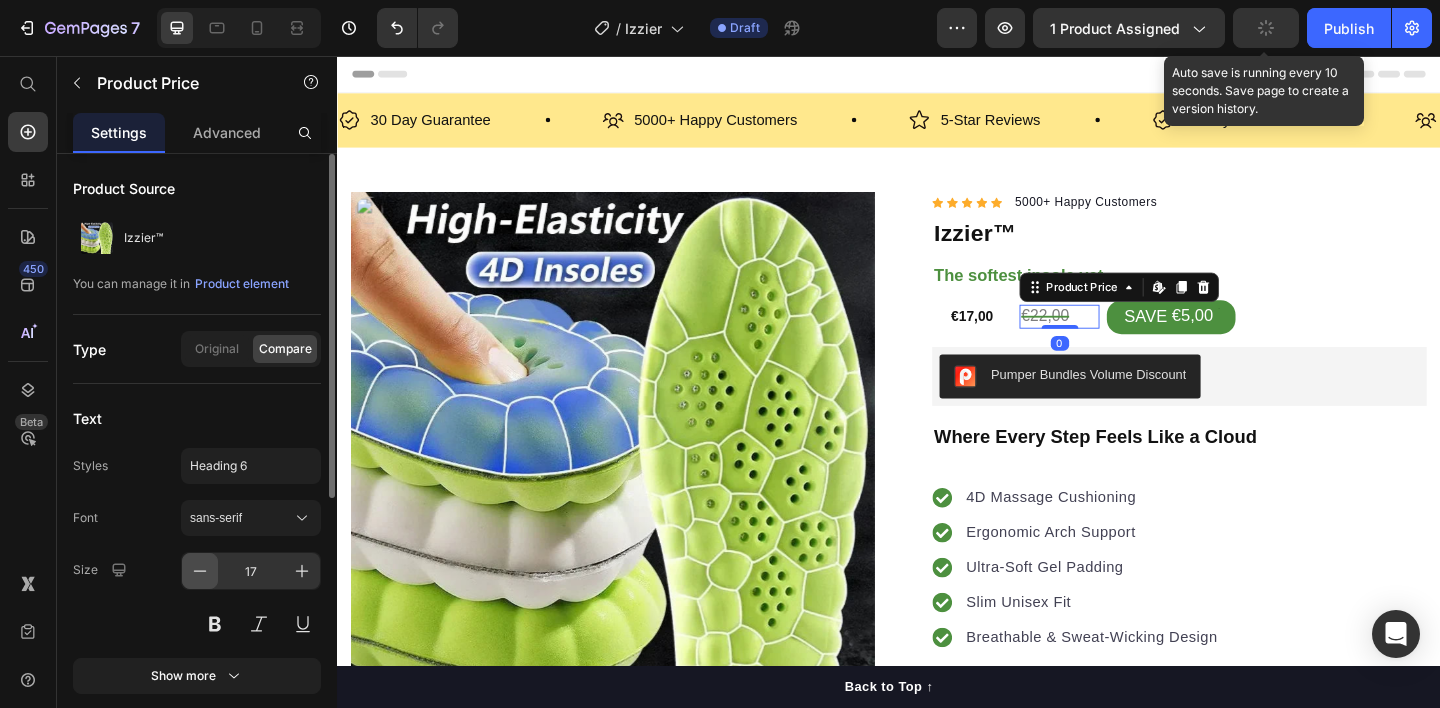 click 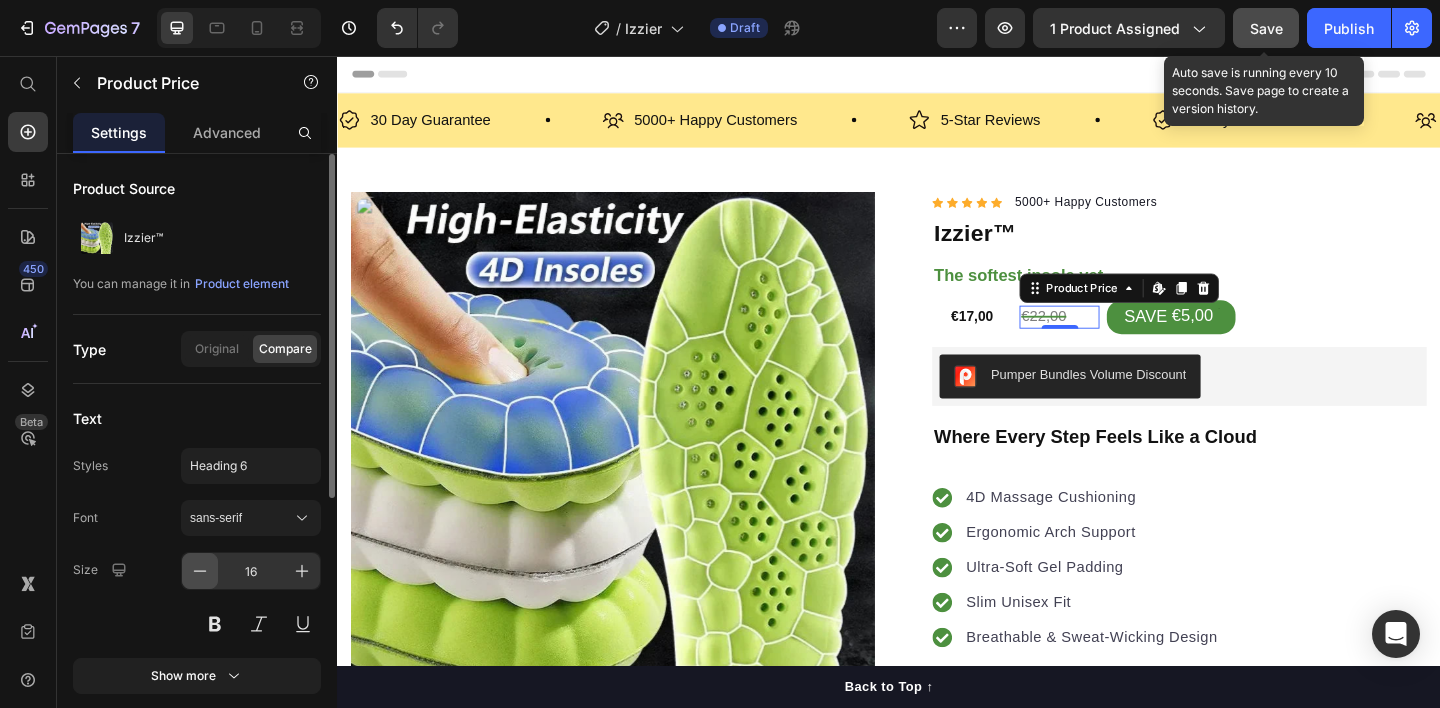 click 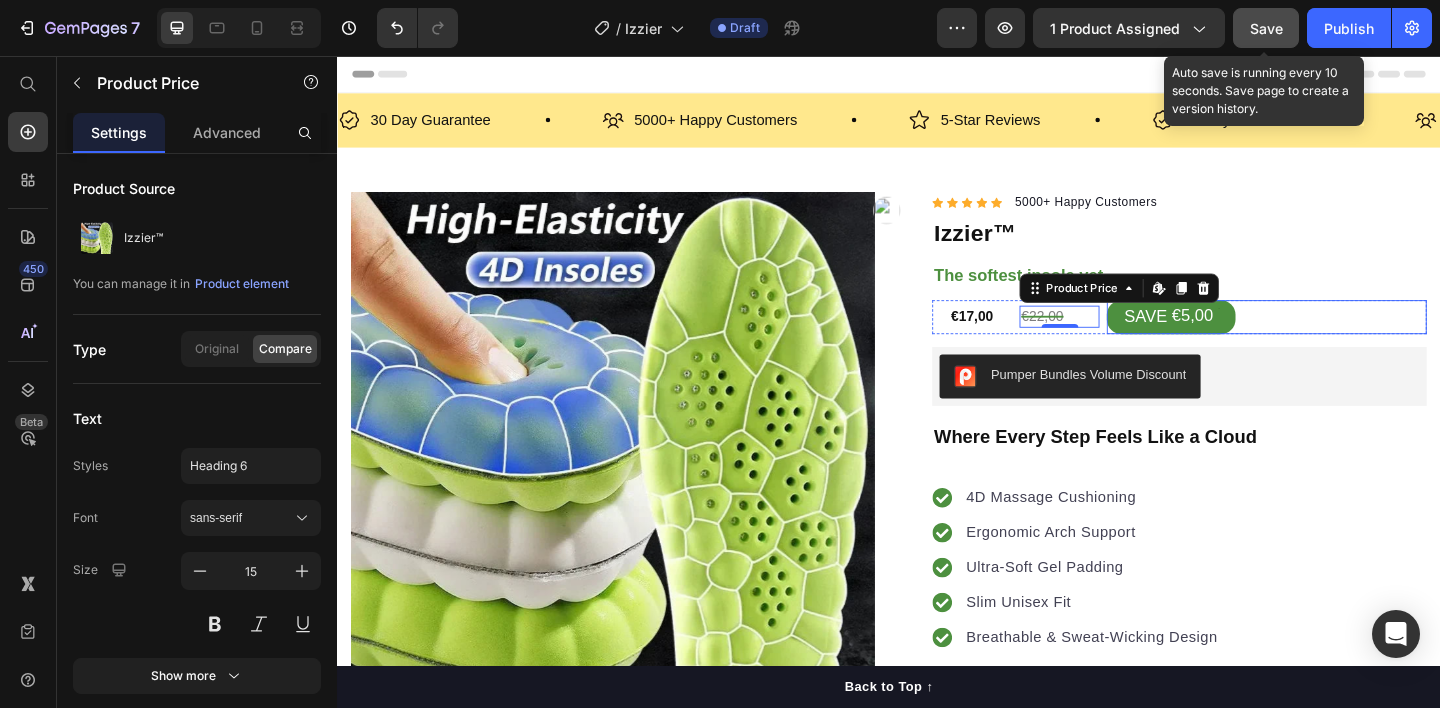 click on "SAVE €5,00" at bounding box center [1348, 340] 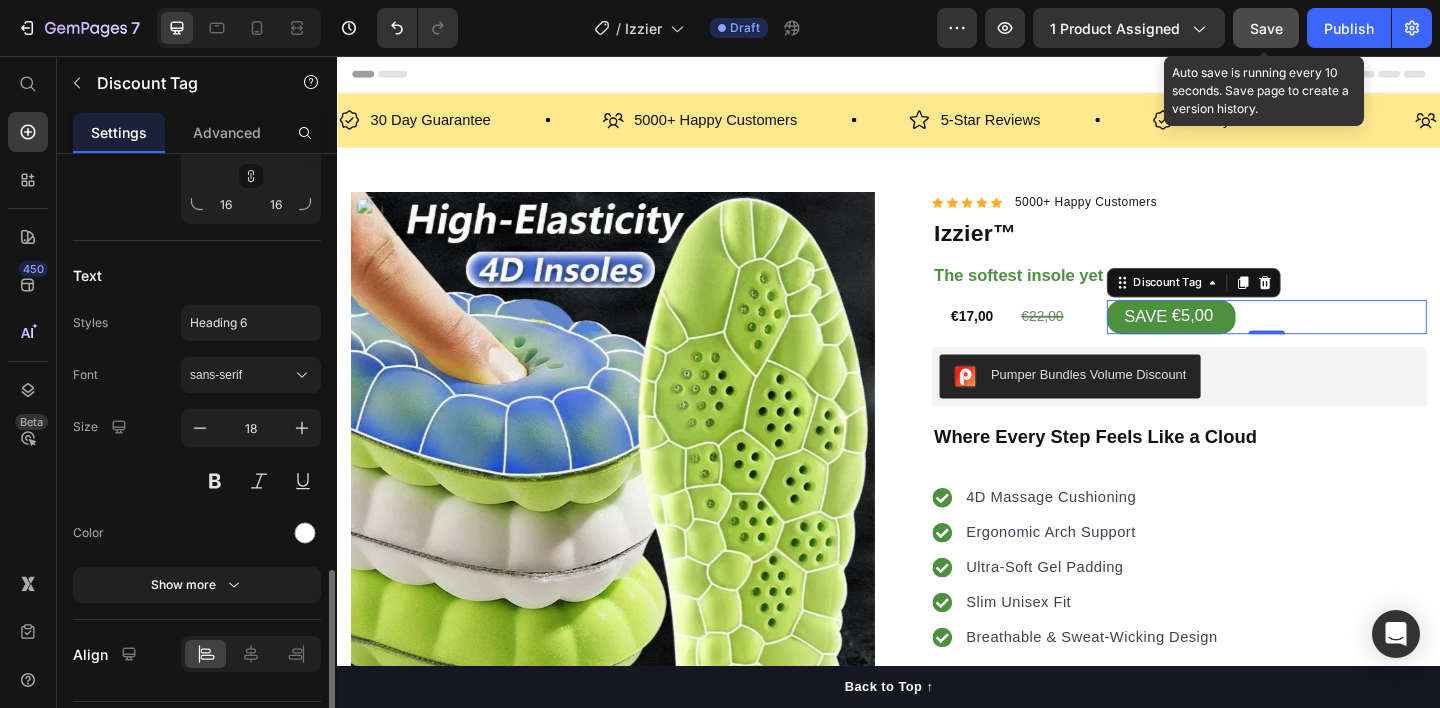 scroll, scrollTop: 906, scrollLeft: 0, axis: vertical 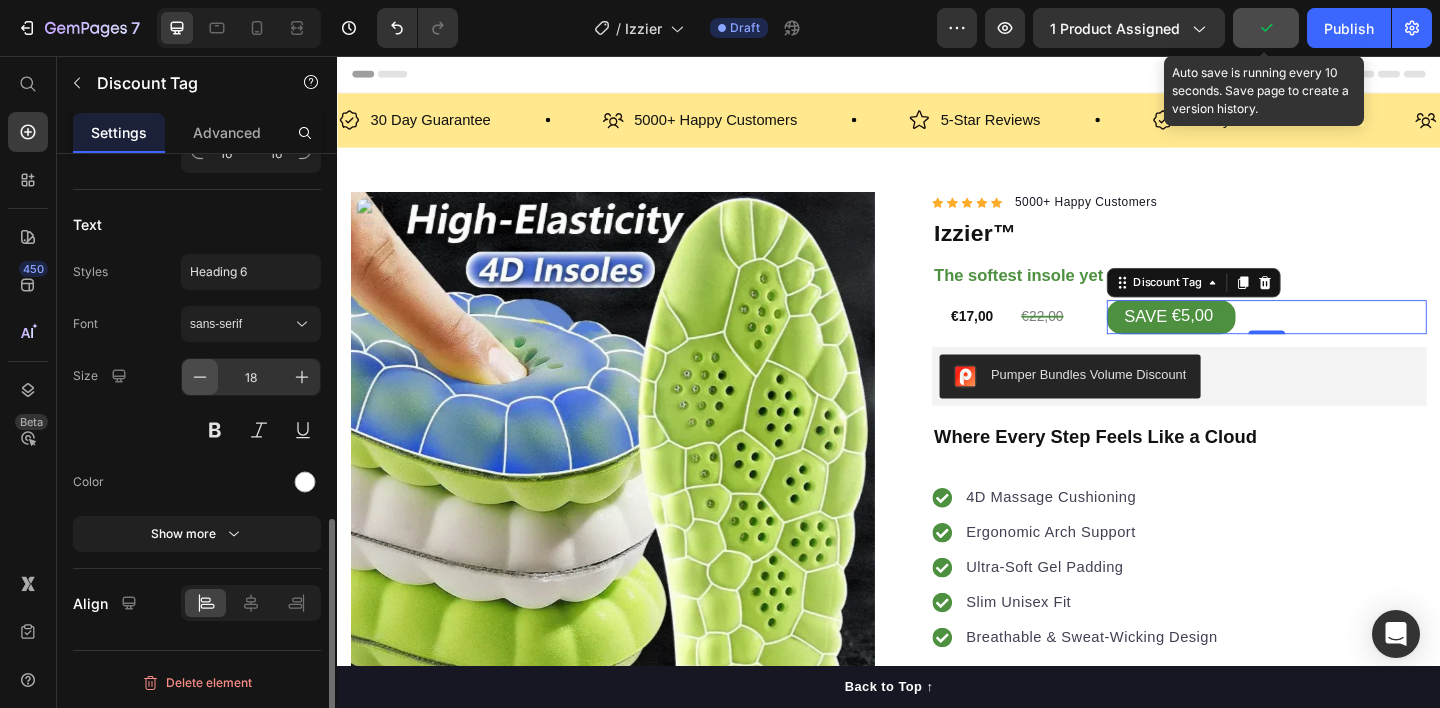 click 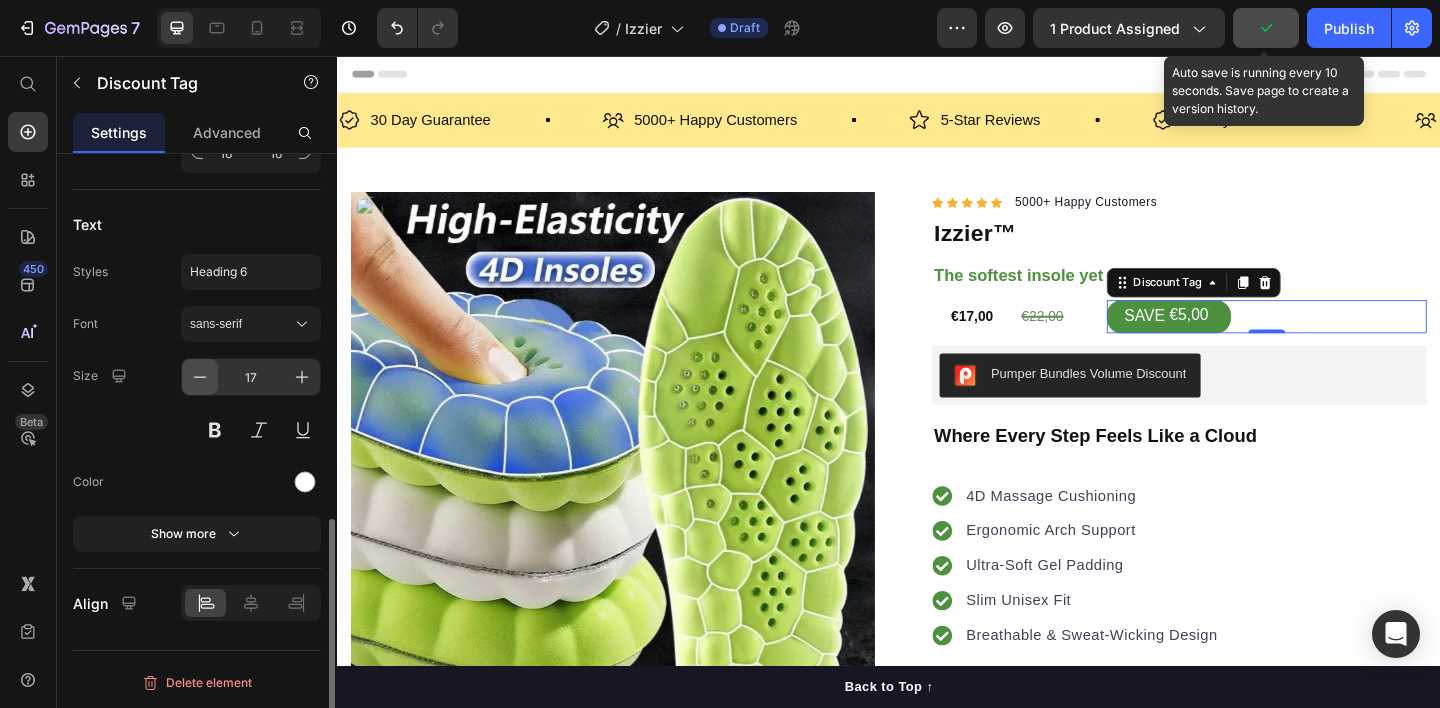click 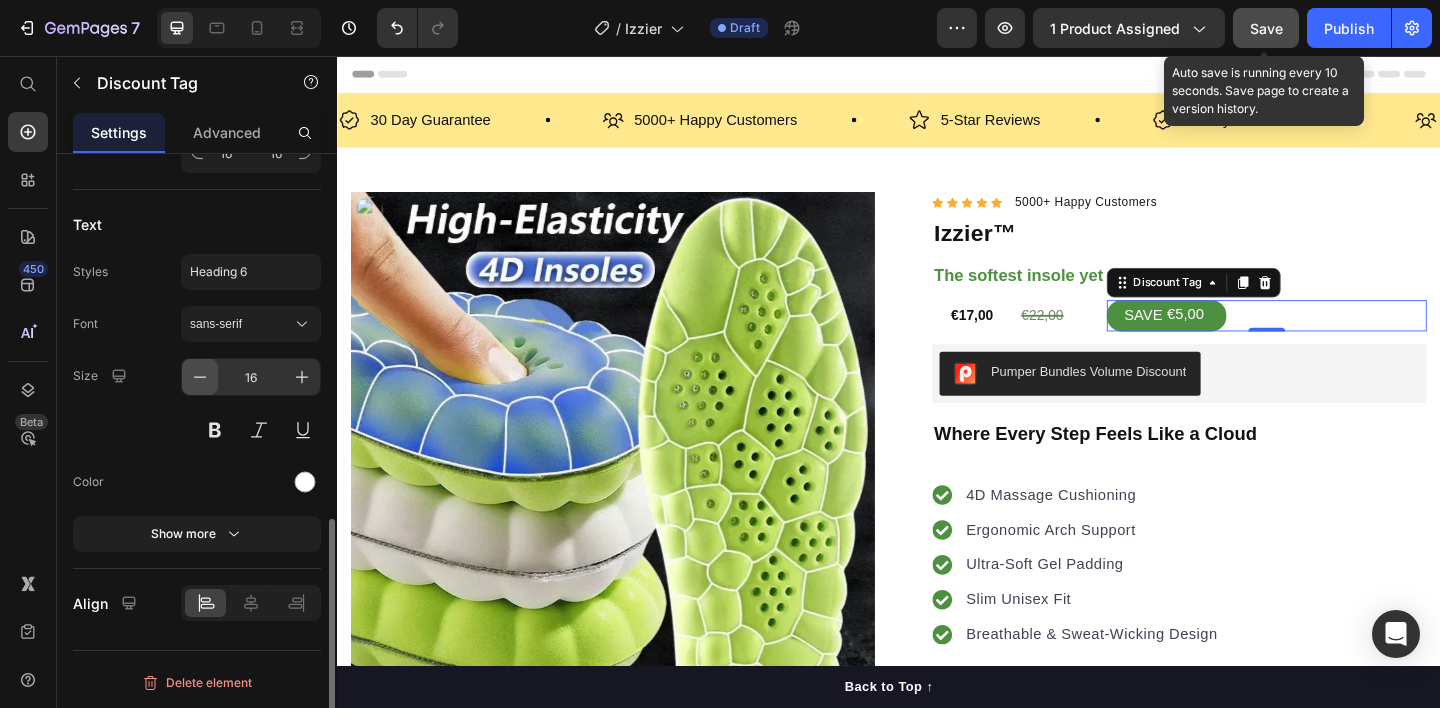 click 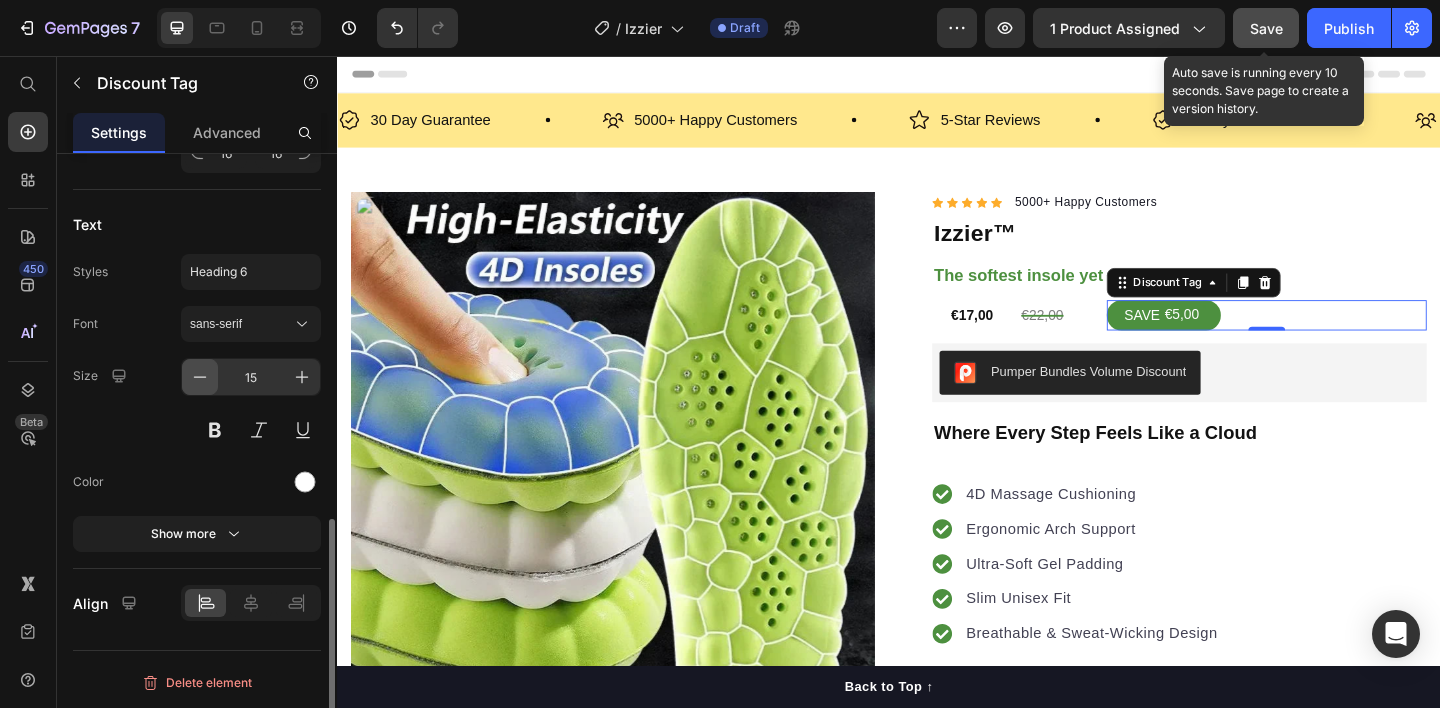 click 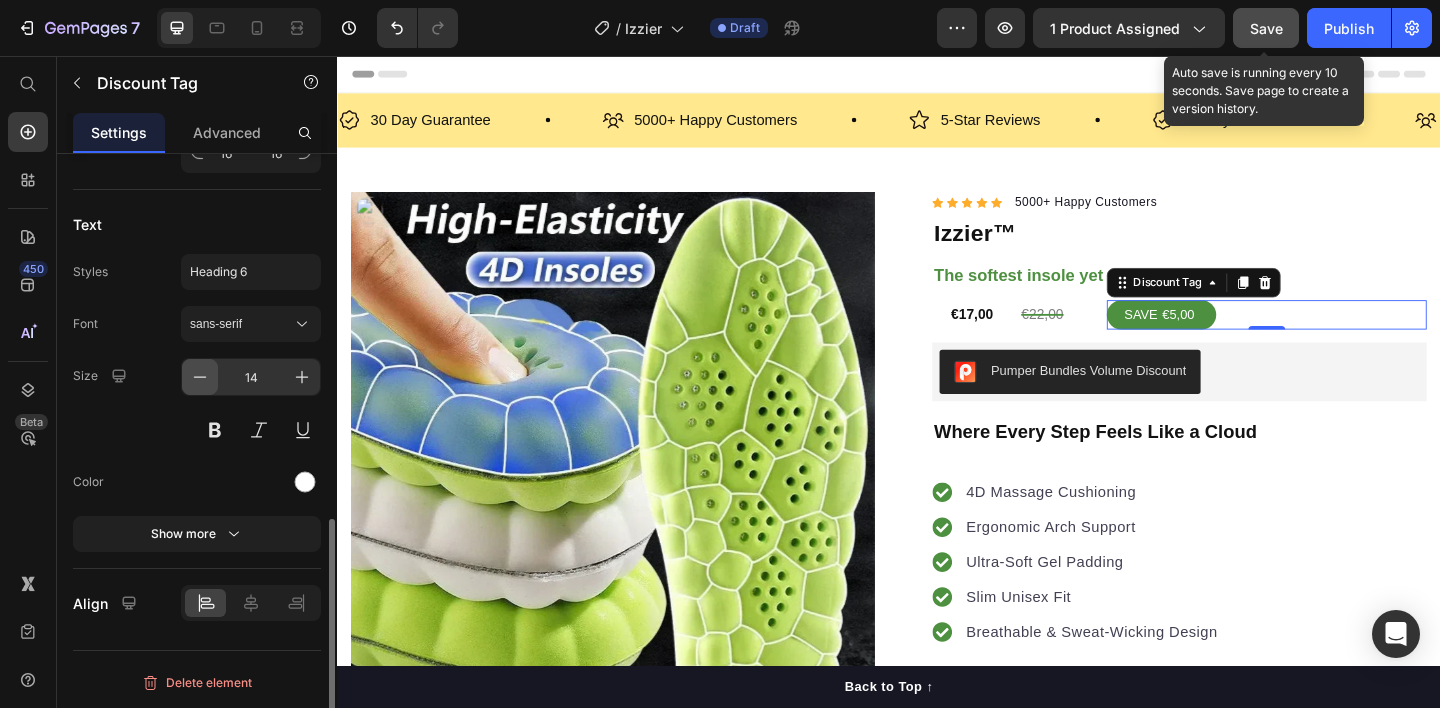 click 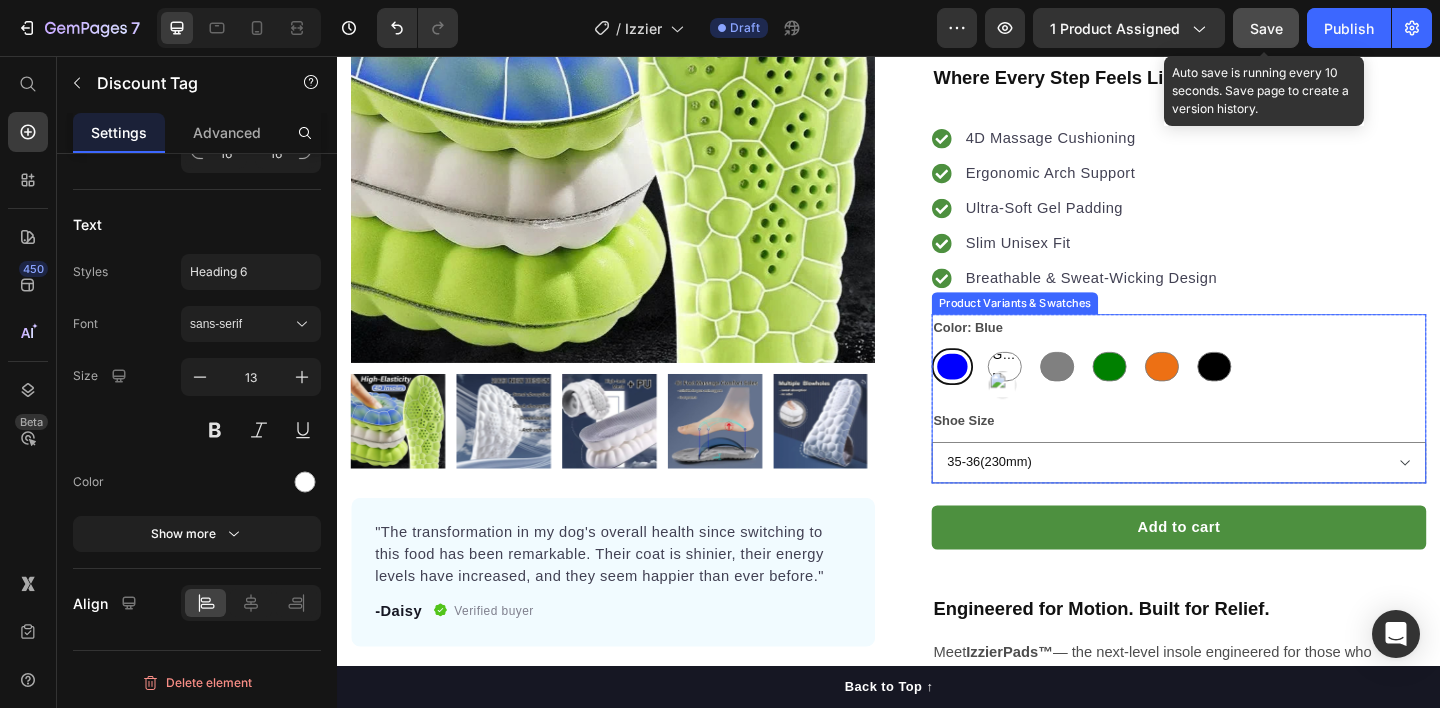 scroll, scrollTop: 411, scrollLeft: 0, axis: vertical 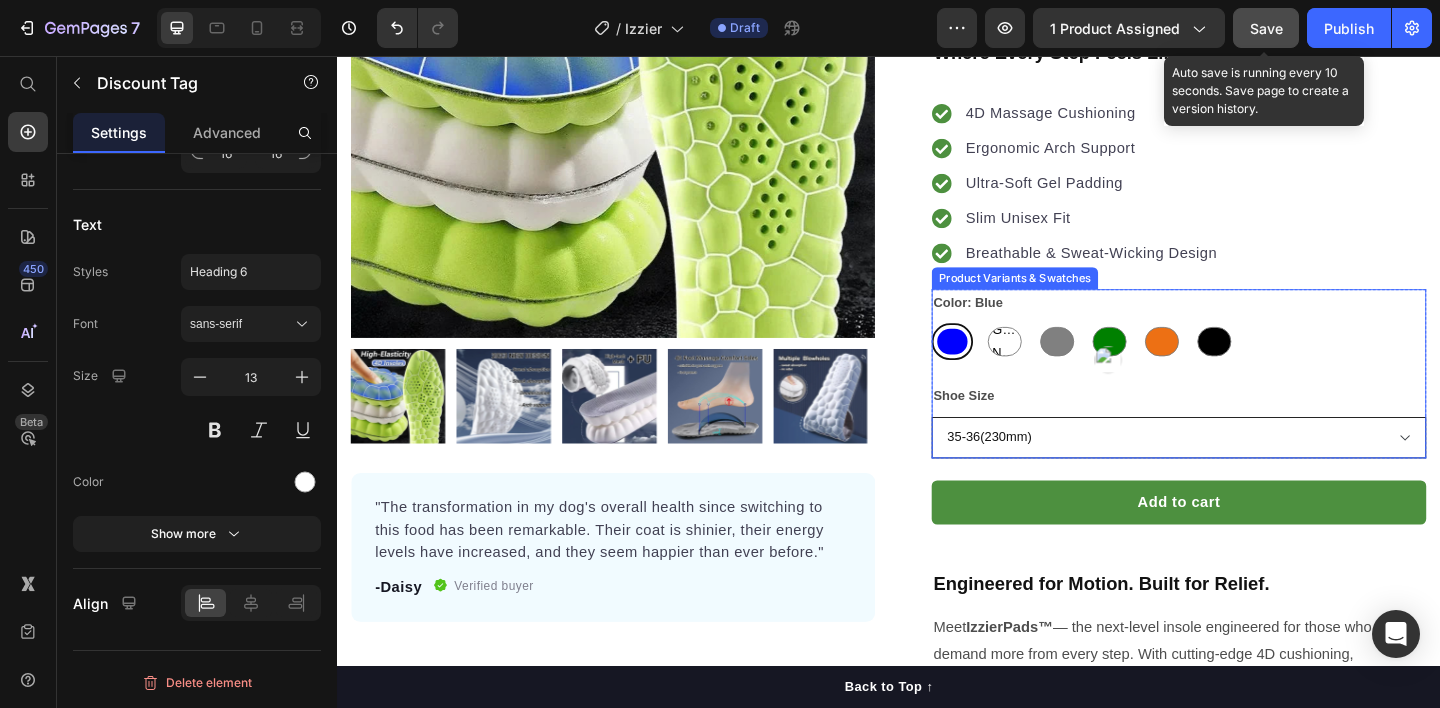 click on "35-36(230mm) 37-38(240mm) 39-40(250mm) 41-42(260mm) 43-44(270mm) 45-46(280mm)" at bounding box center [1253, 471] 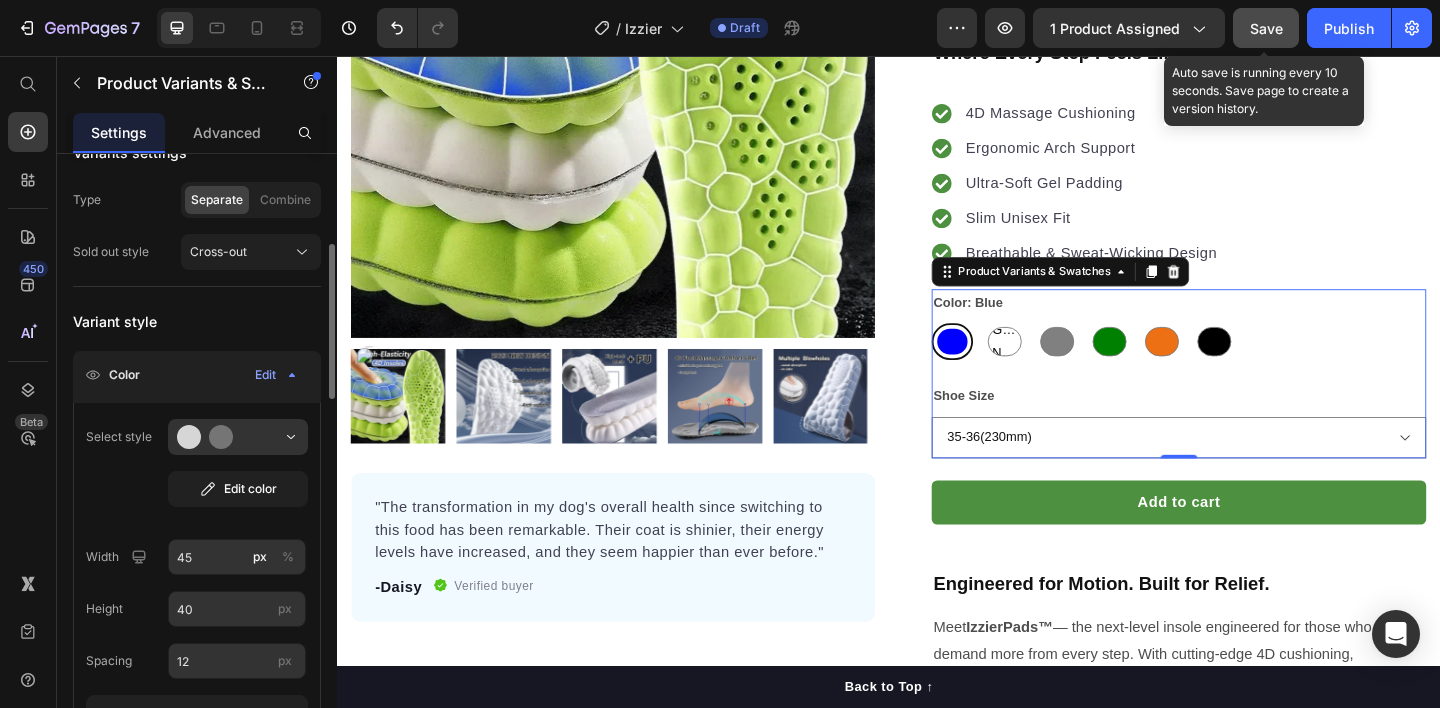 scroll, scrollTop: 229, scrollLeft: 0, axis: vertical 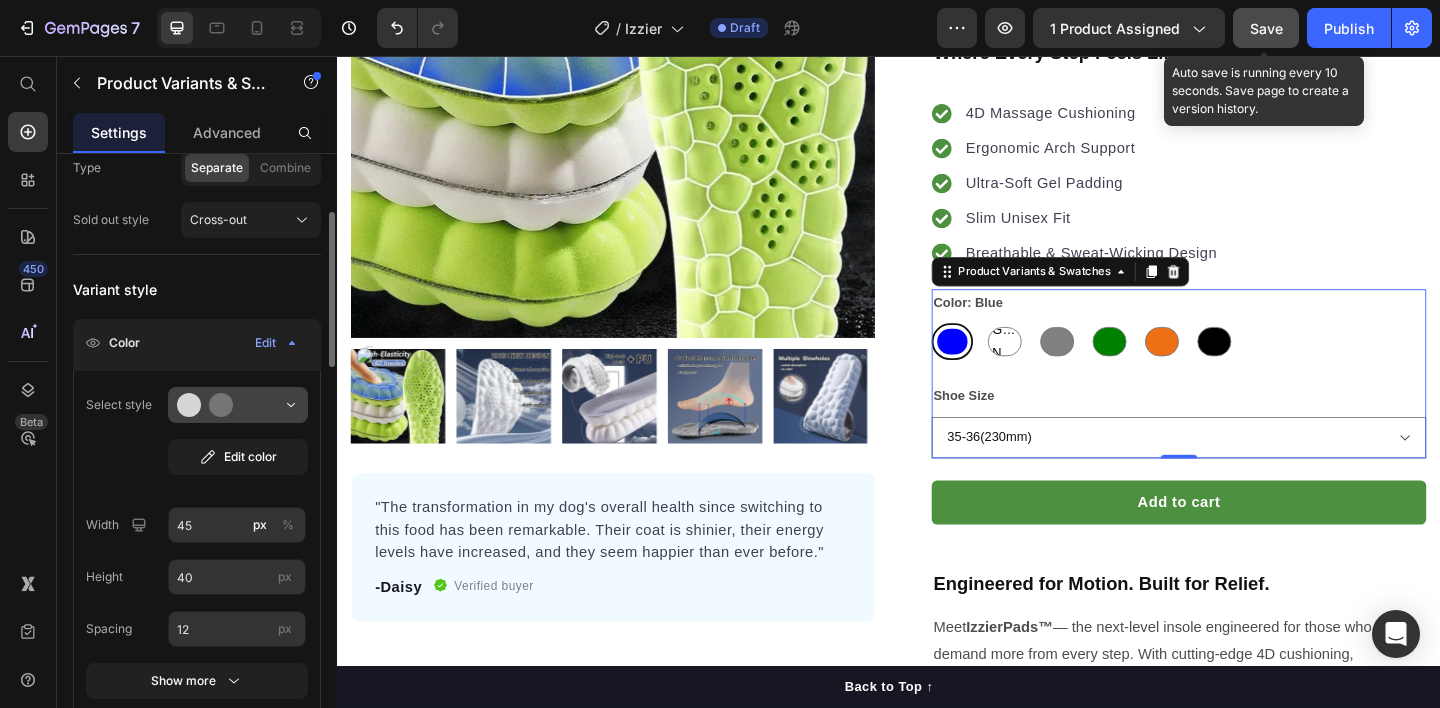 click at bounding box center [238, 405] 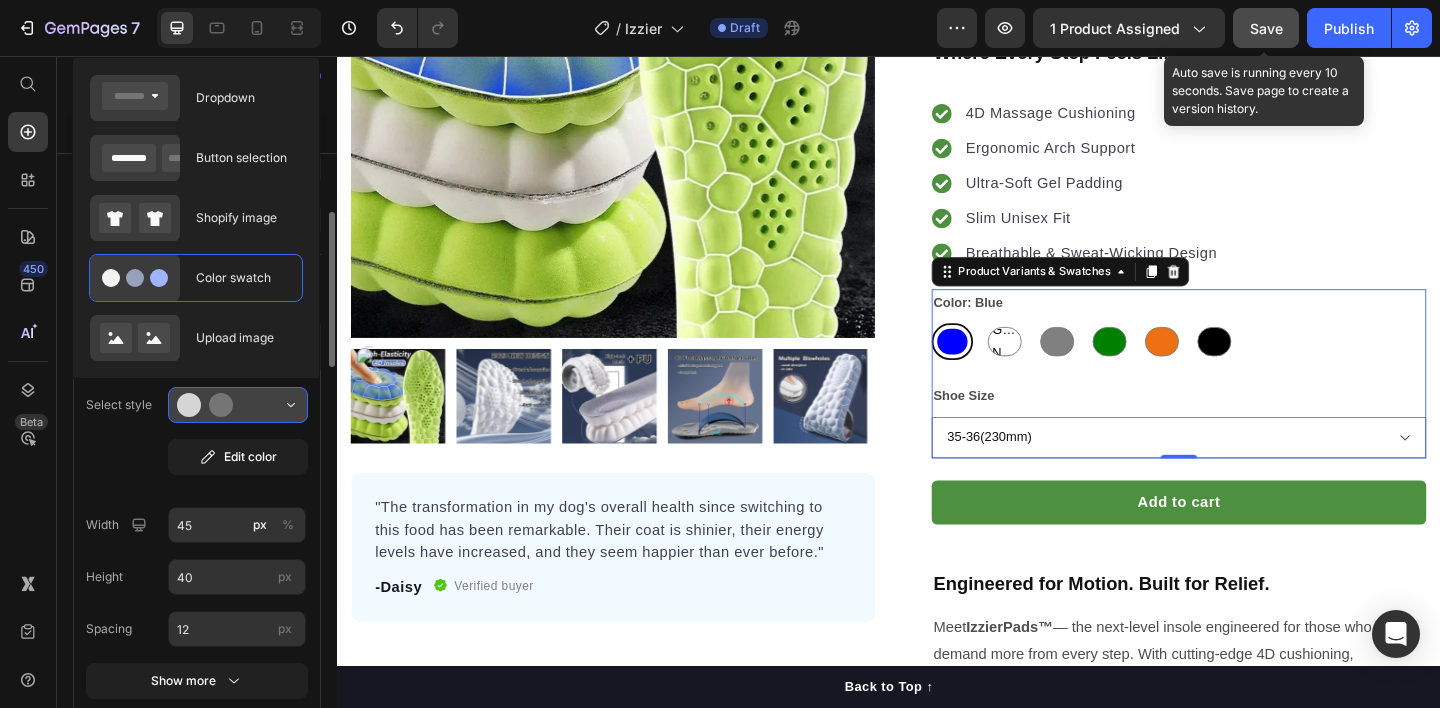 click at bounding box center [238, 405] 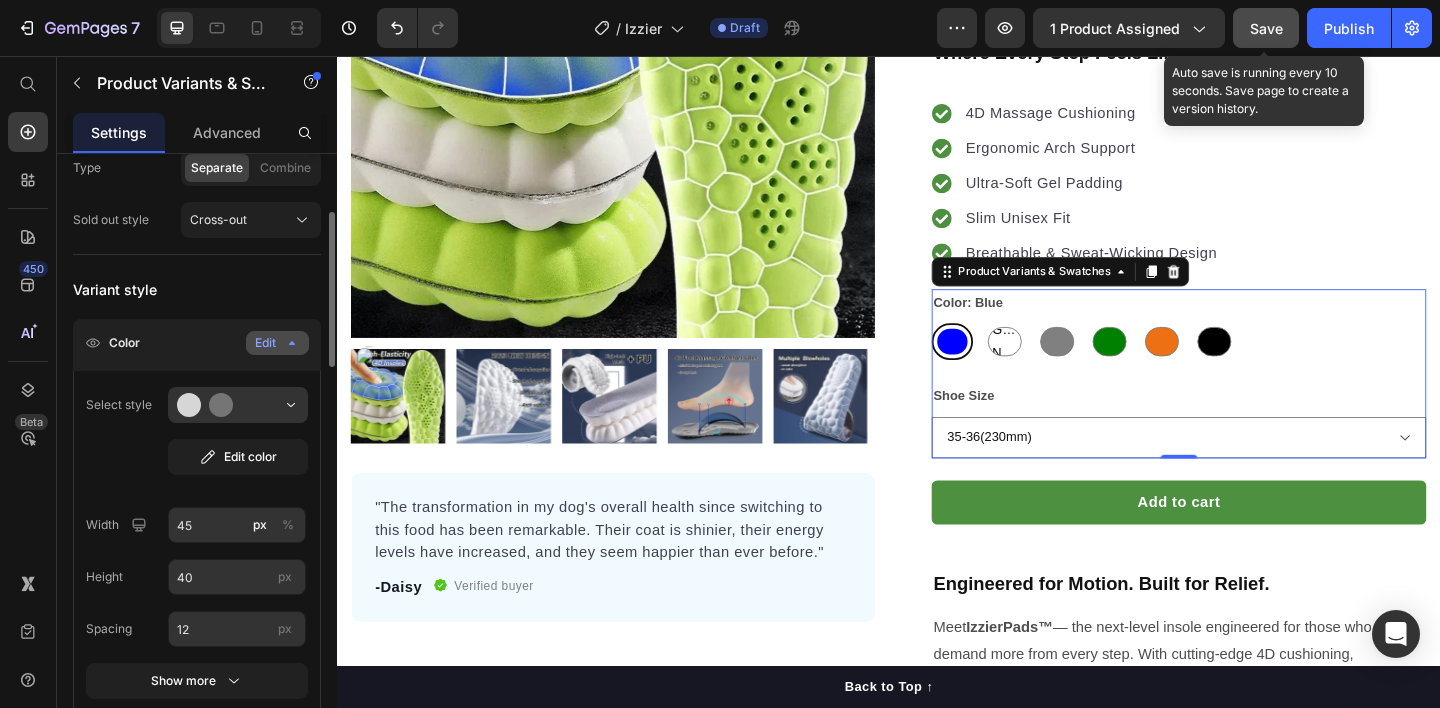 click 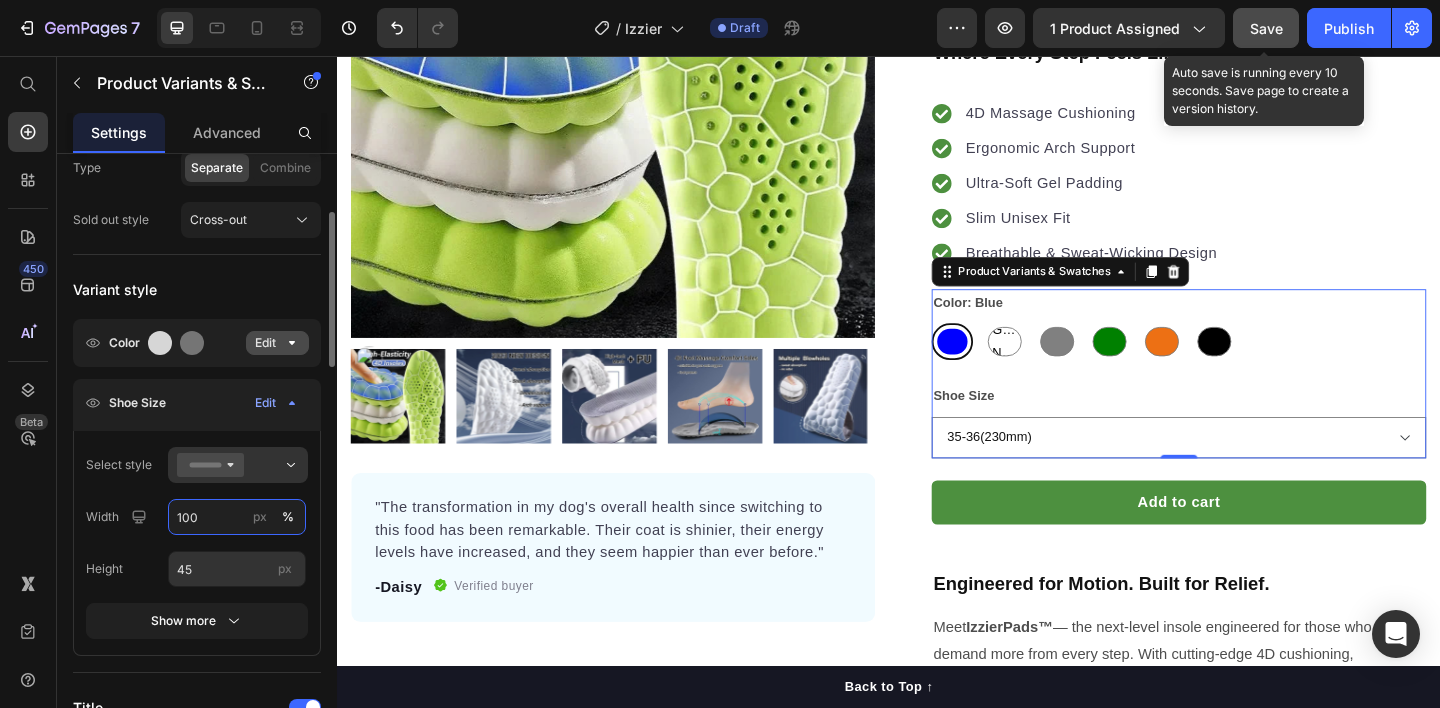 click on "100" at bounding box center [237, 517] 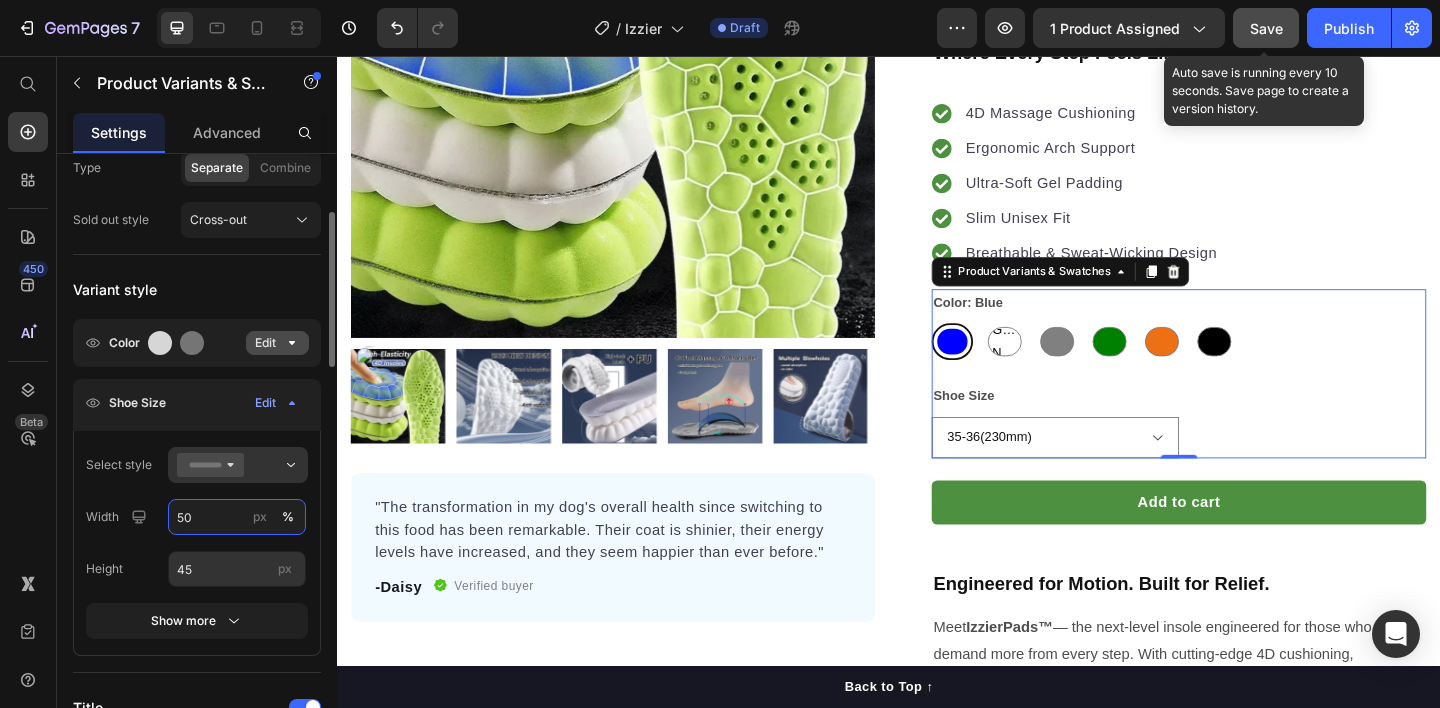 type on "5" 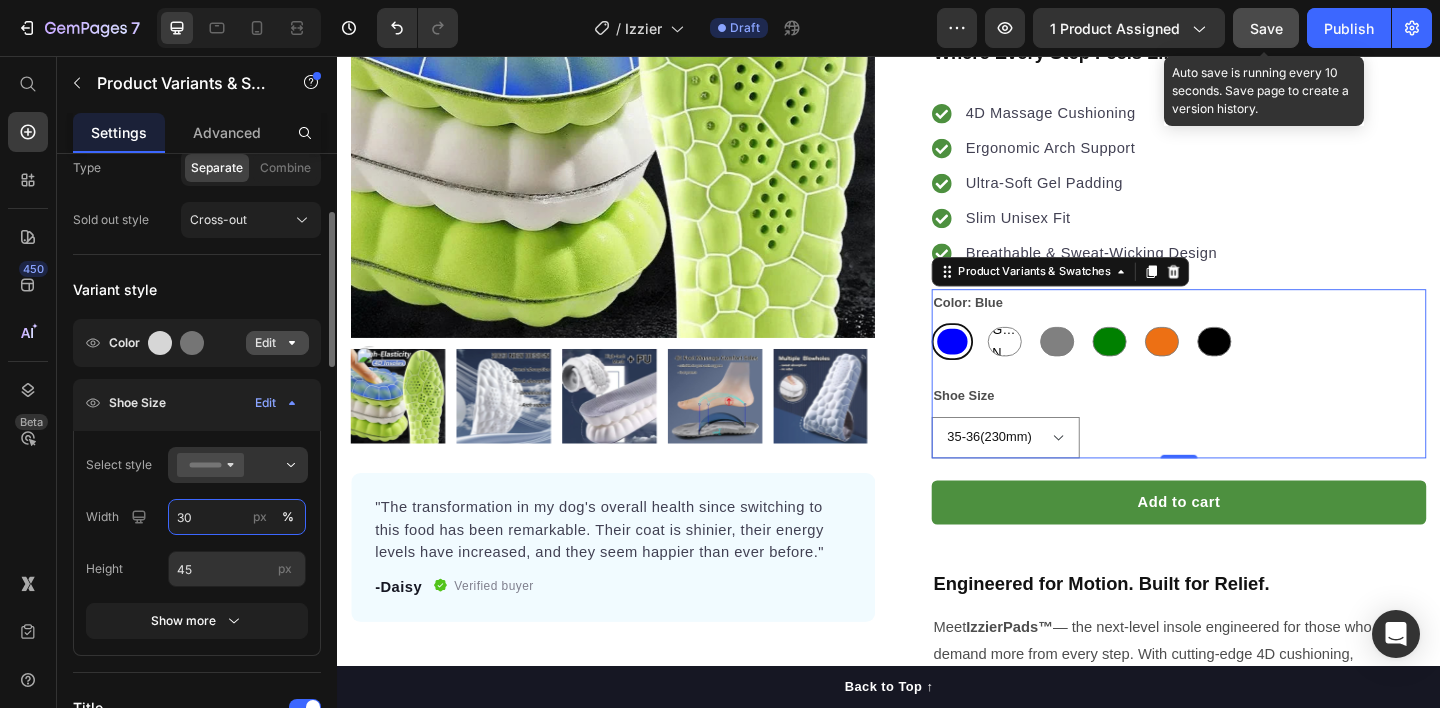 type on "30" 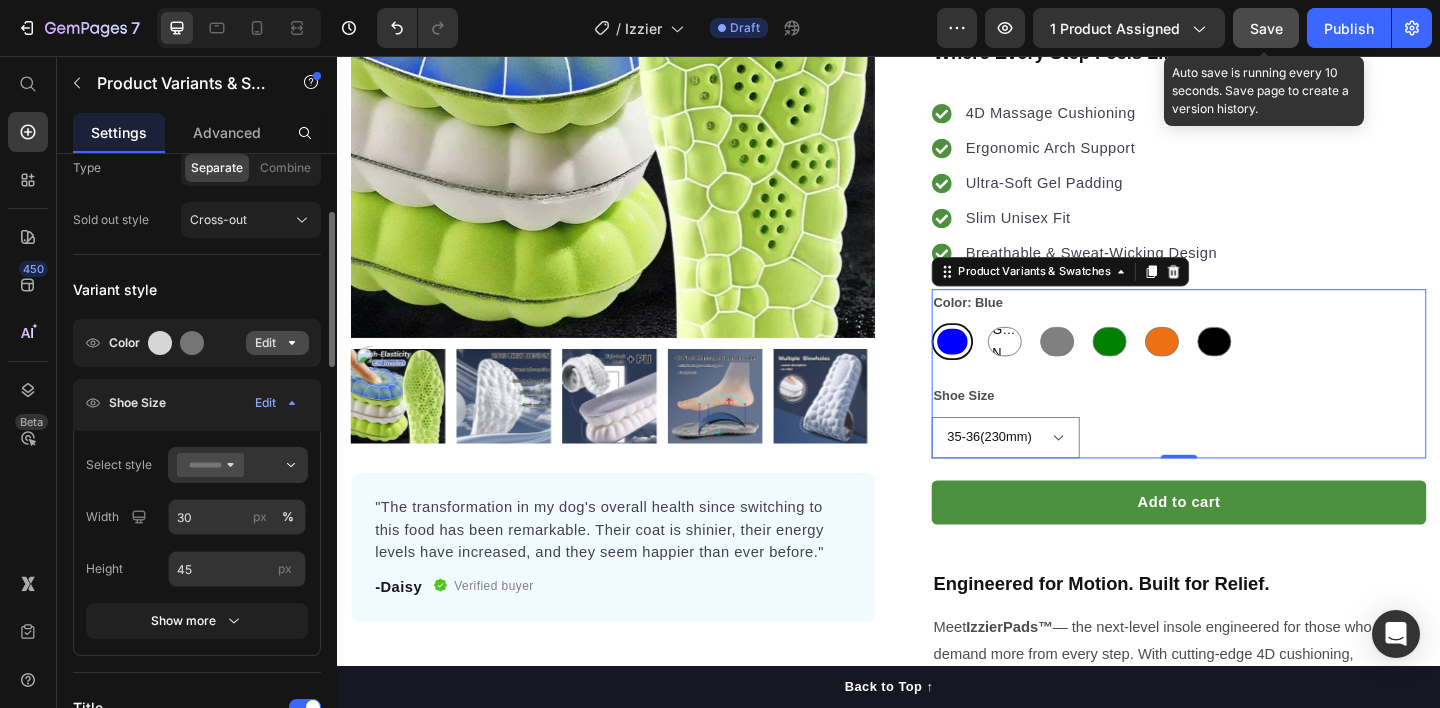 click on "Select style Width 30 px % Height 45 px Show more" 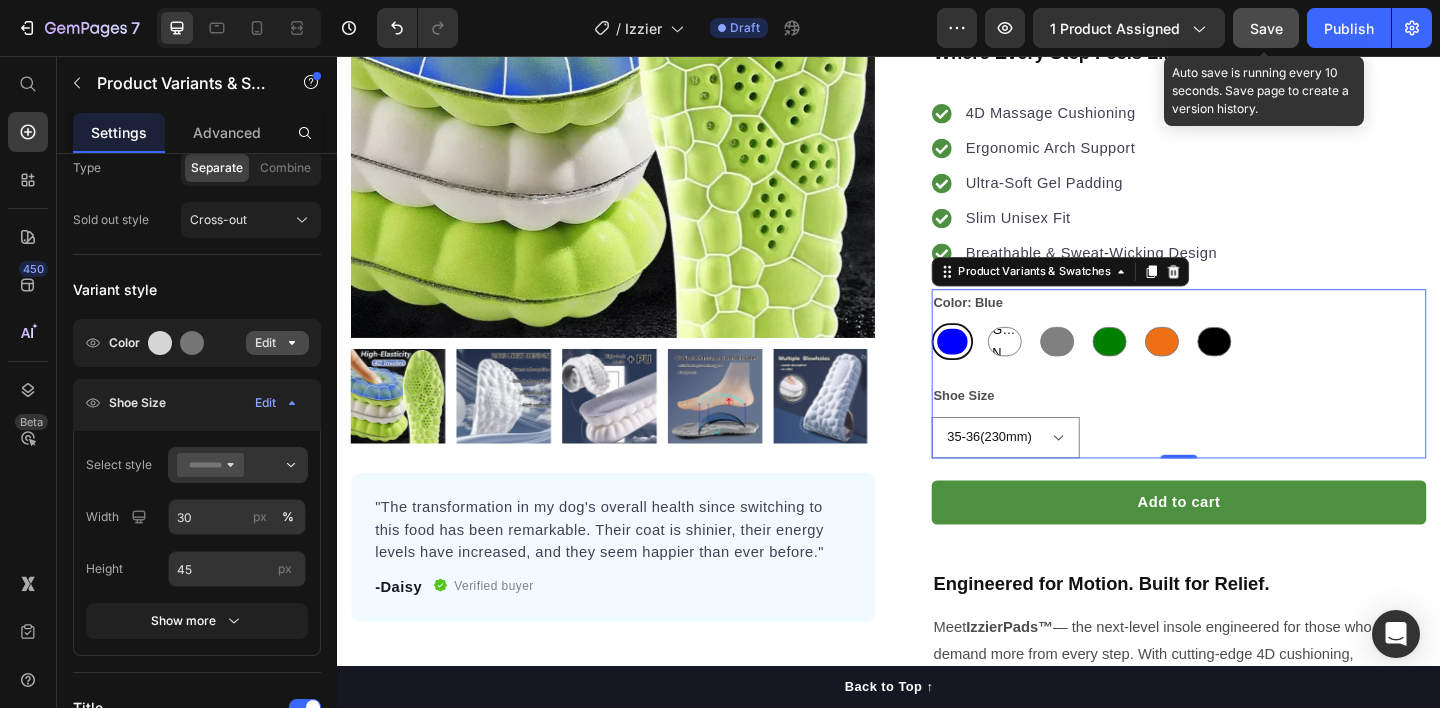 click on "4D Massage Cushioning Ergonomic Arch Support Ultra-Soft Gel Padding Slim Unisex Fit Breathable & Sweat-Wicking Design" at bounding box center (1253, 195) 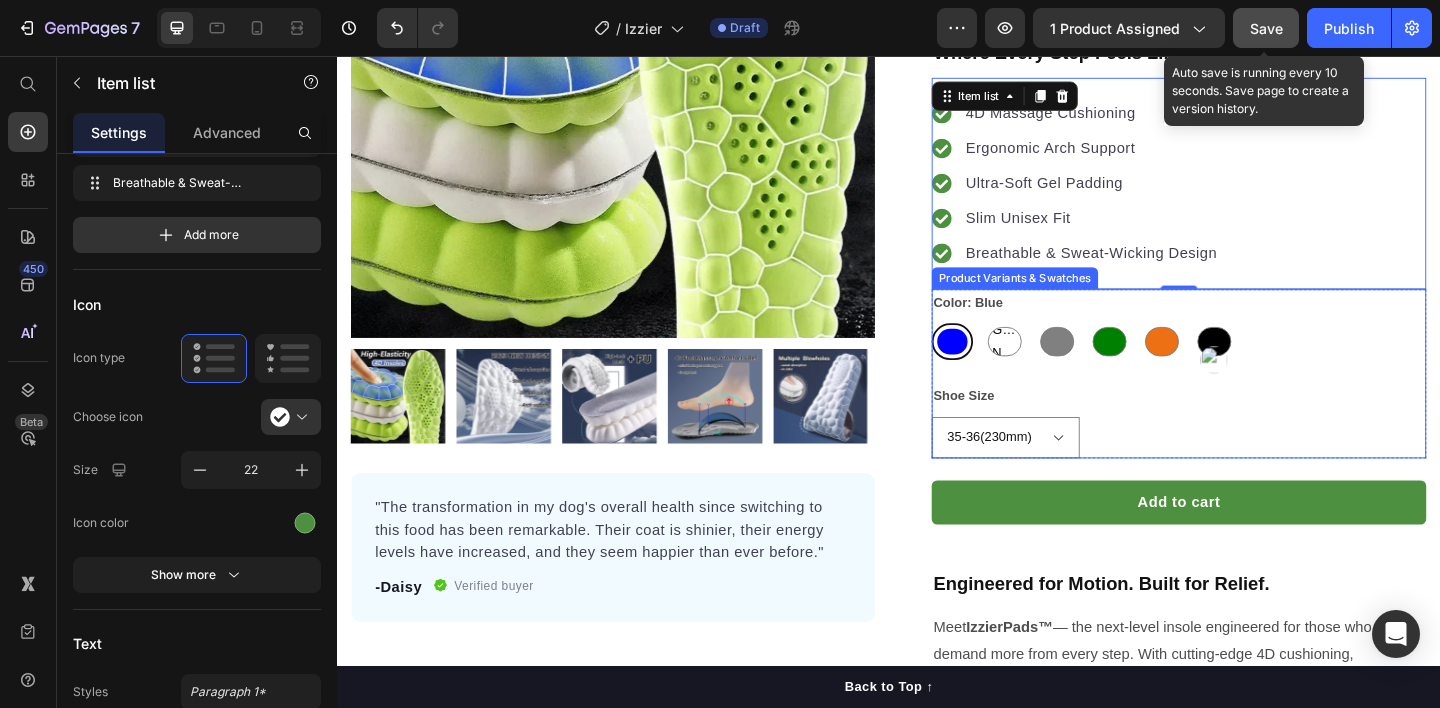 scroll, scrollTop: 0, scrollLeft: 0, axis: both 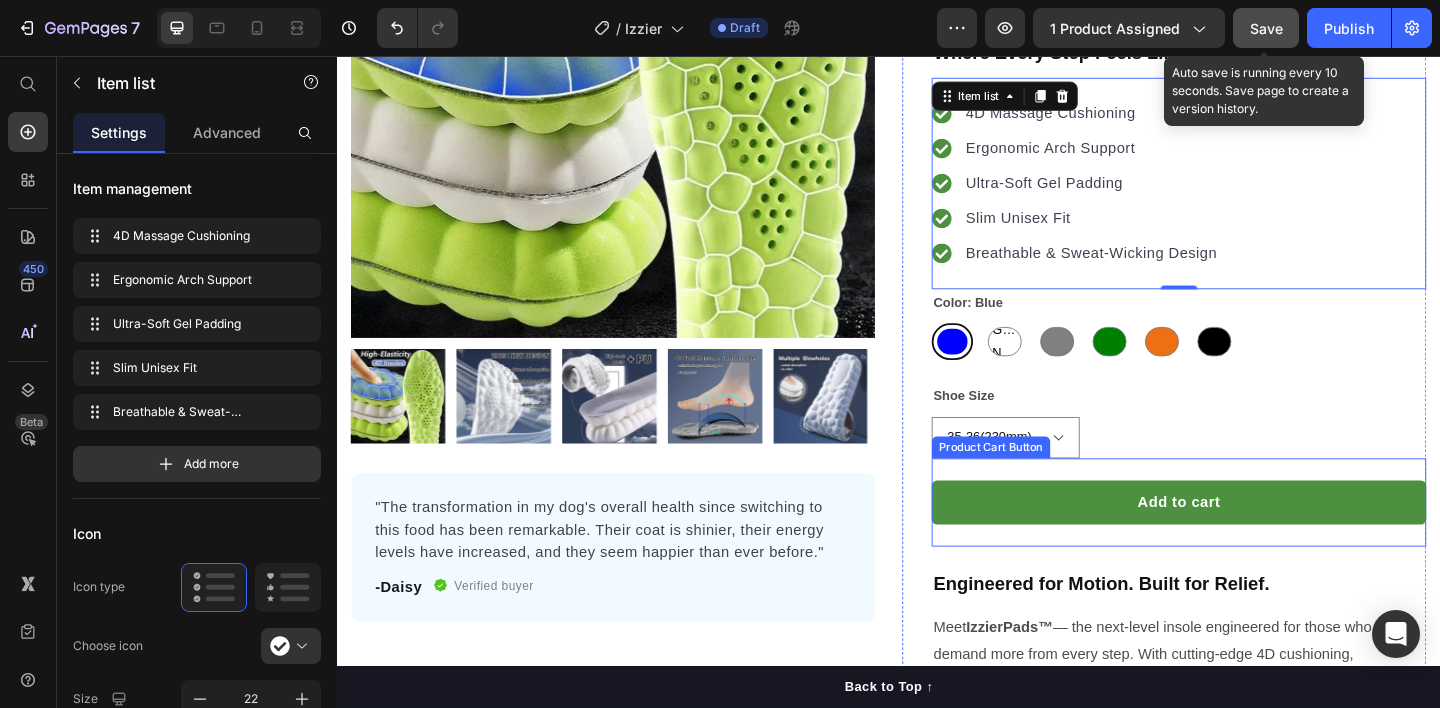 click on "Add to cart Product Cart Button" at bounding box center (1253, 542) 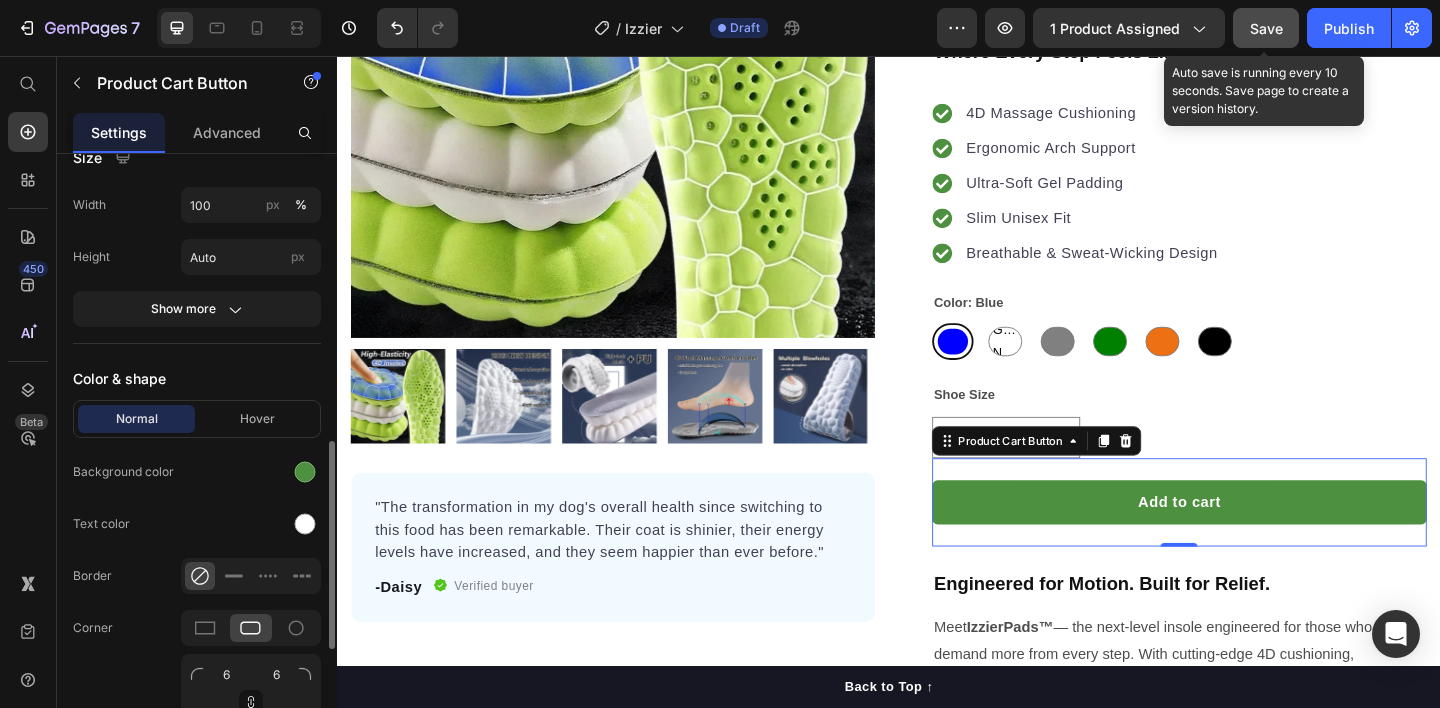 scroll, scrollTop: 928, scrollLeft: 0, axis: vertical 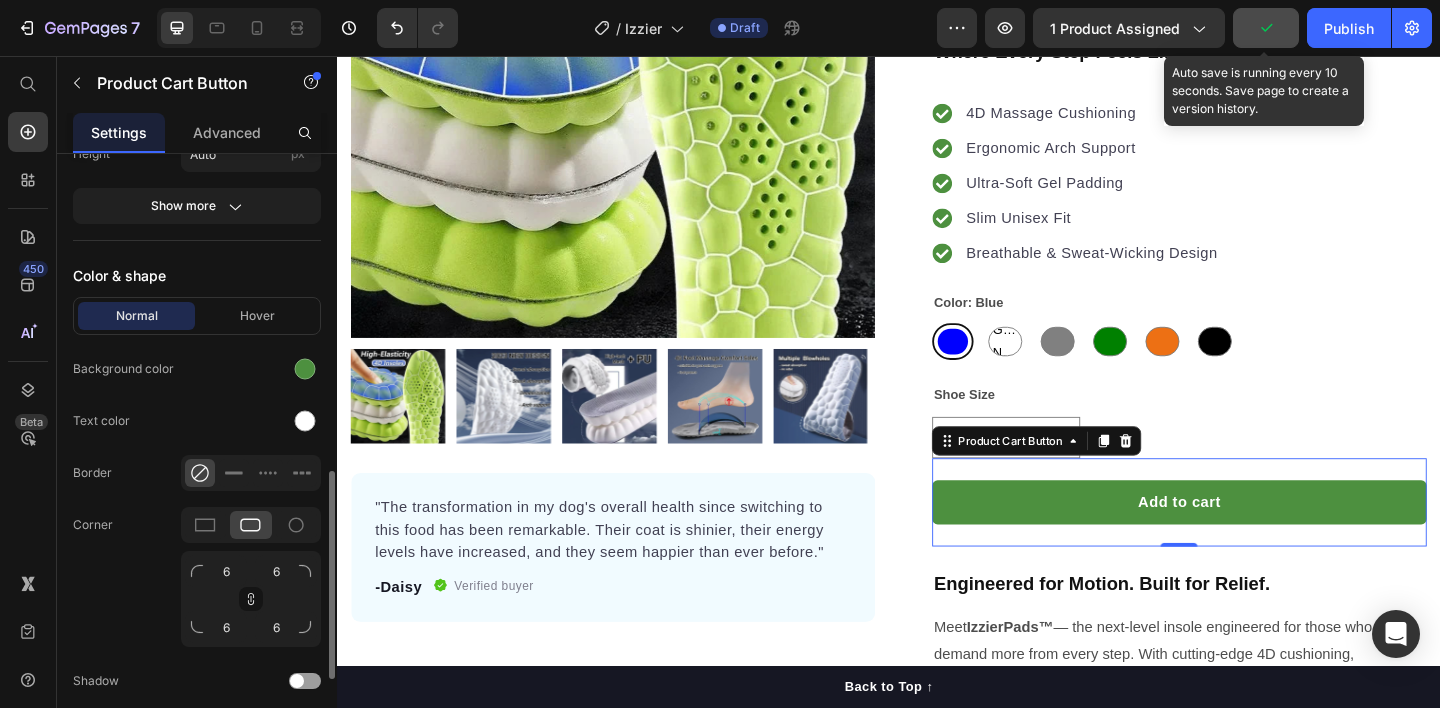 click 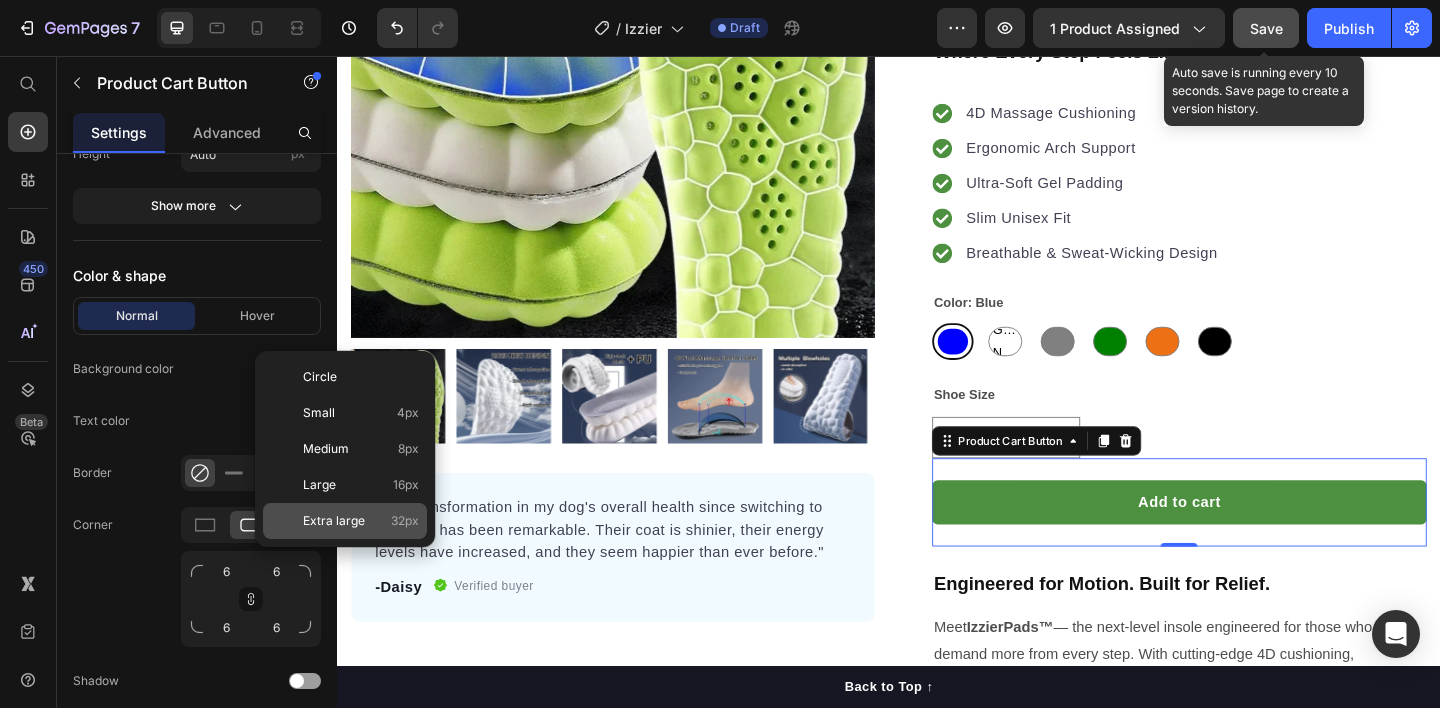 click on "Extra large" at bounding box center (334, 521) 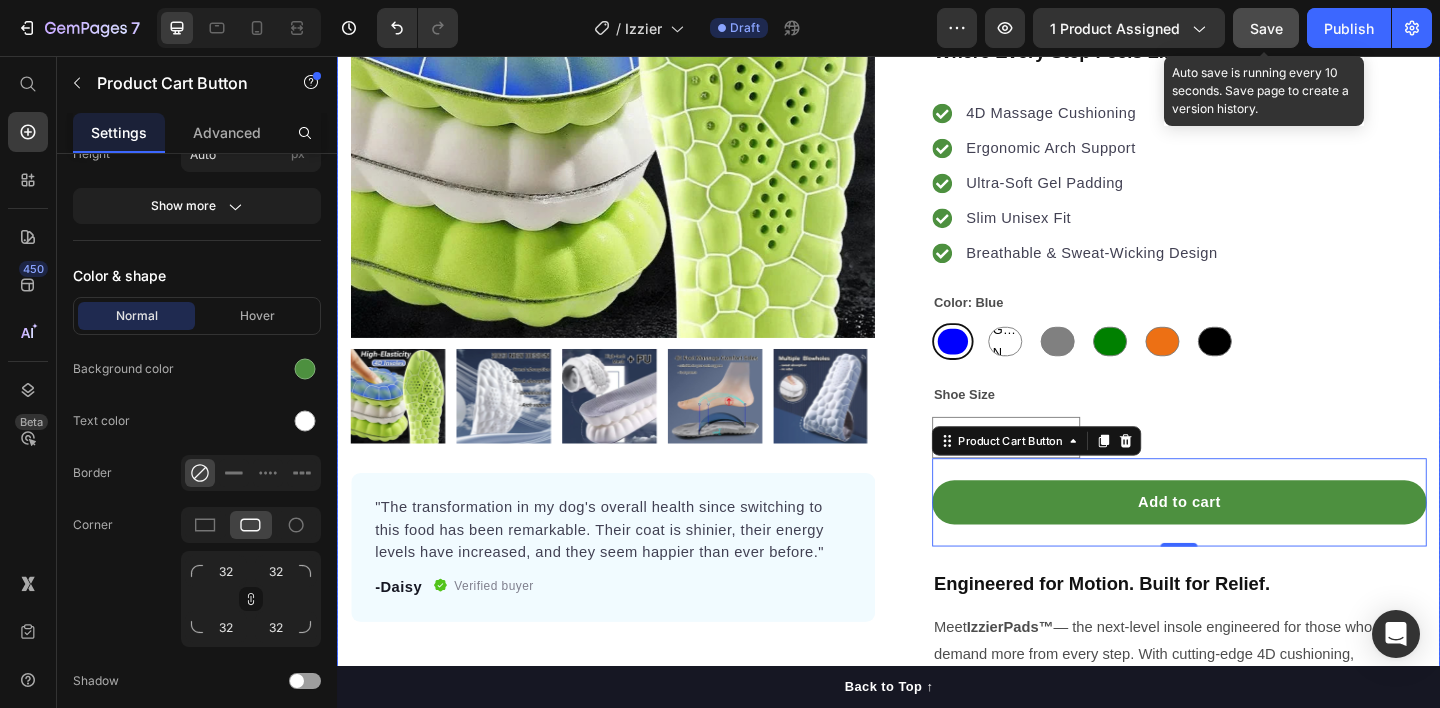 click on "Product Images "The transformation in my dog's overall health since switching to this food has been remarkable. Their coat is shinier, their energy levels have increased, and they seem happier than ever before." Text block -Daisy Text block
Verified buyer Item list Row Row Row" at bounding box center (637, 330) 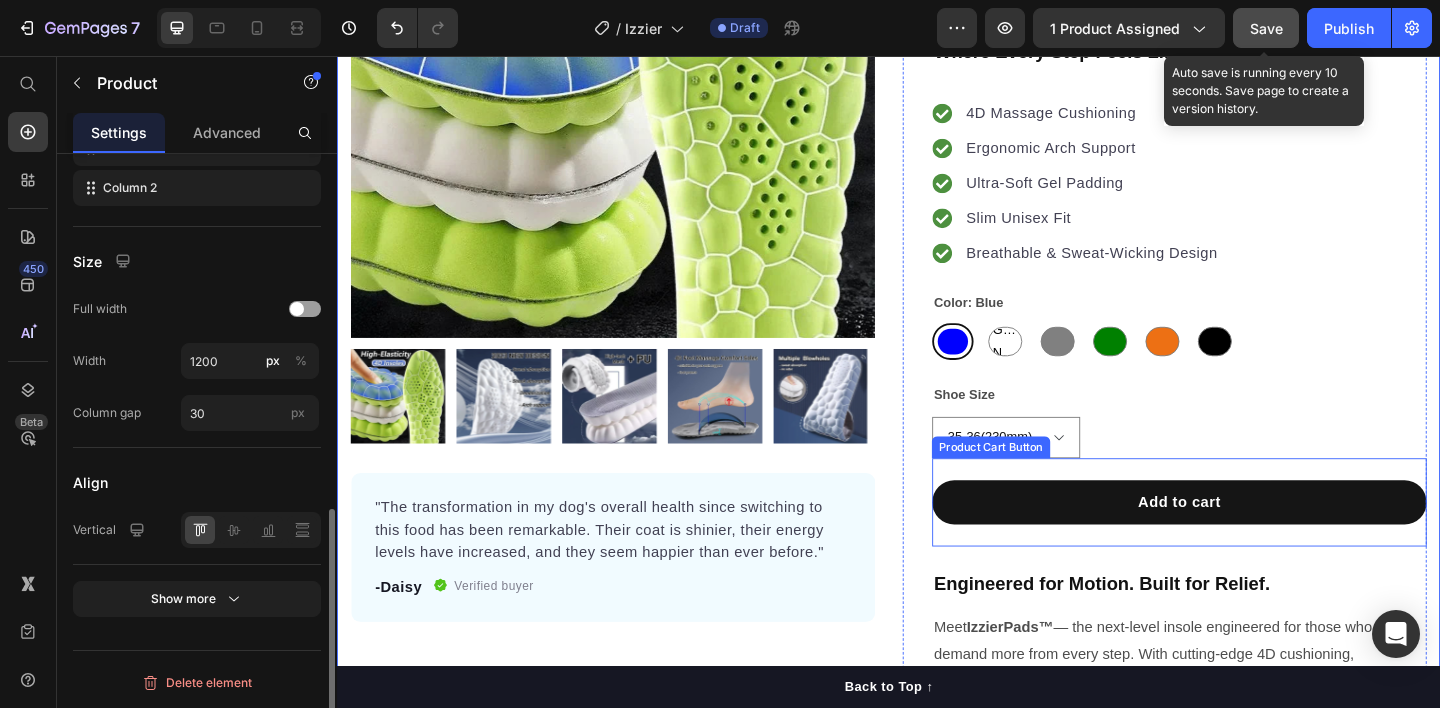 scroll, scrollTop: 0, scrollLeft: 0, axis: both 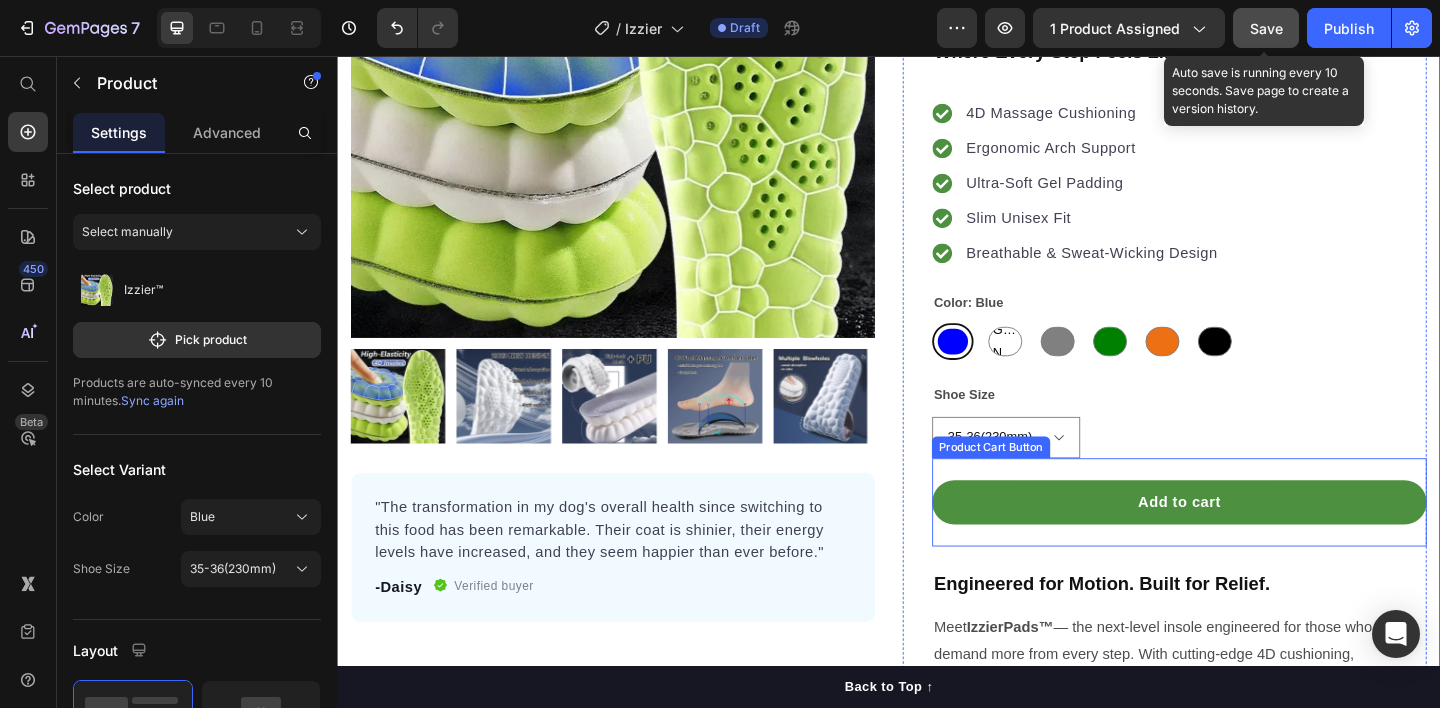 click on "Add to cart Product Cart Button" at bounding box center [1253, 542] 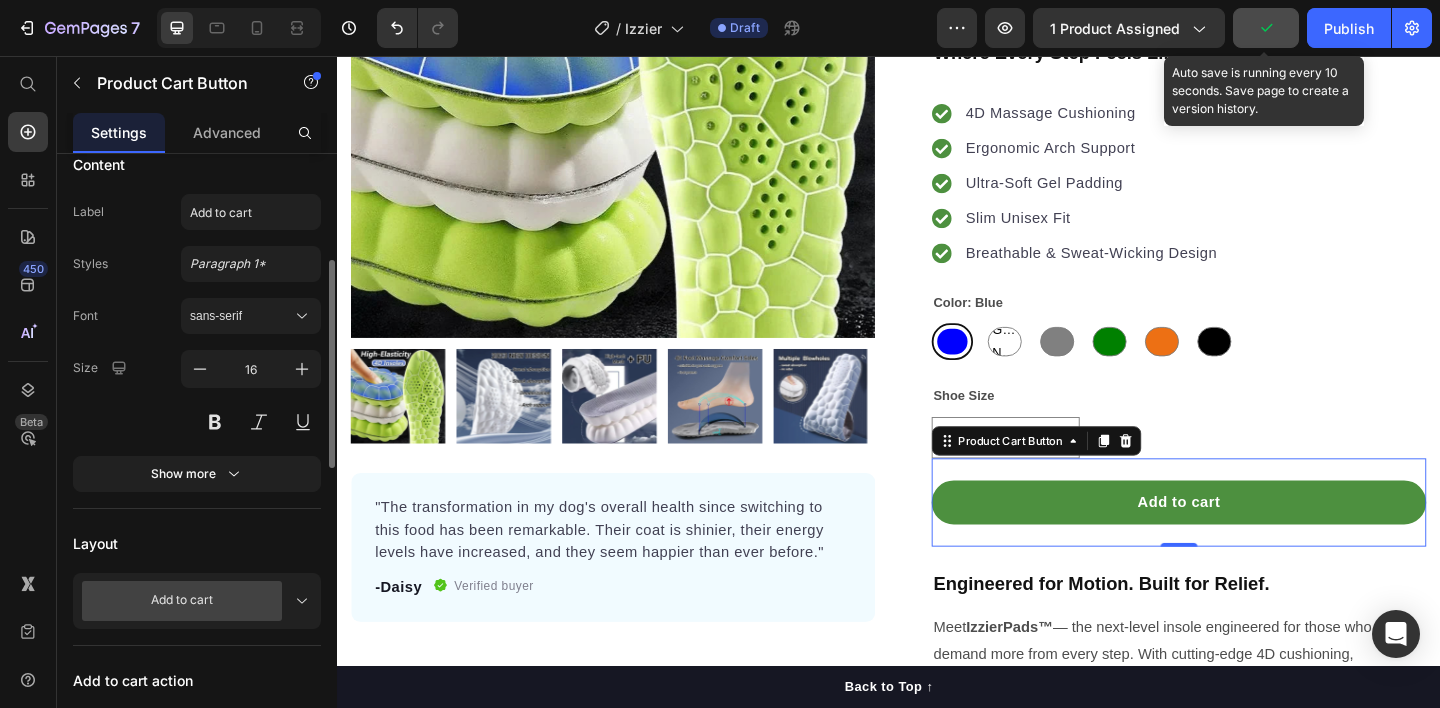 scroll, scrollTop: 301, scrollLeft: 0, axis: vertical 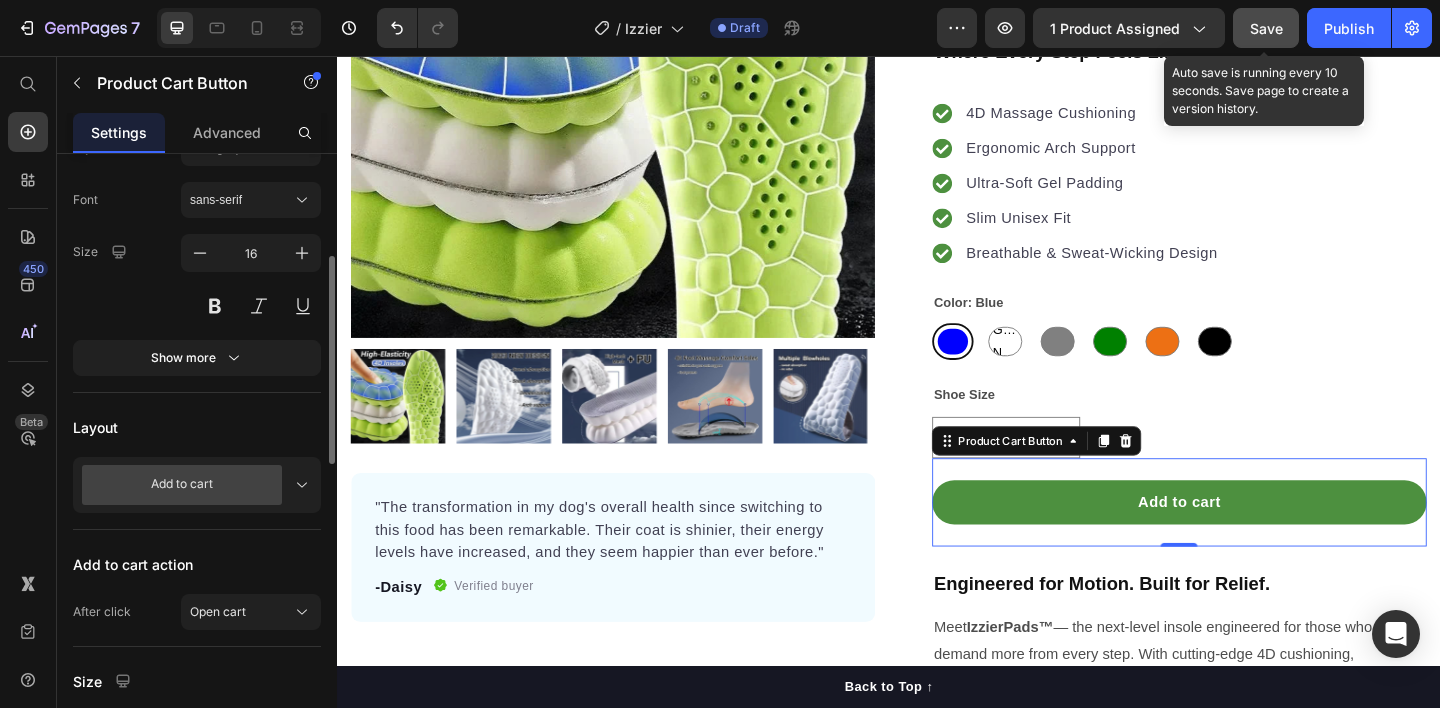 click 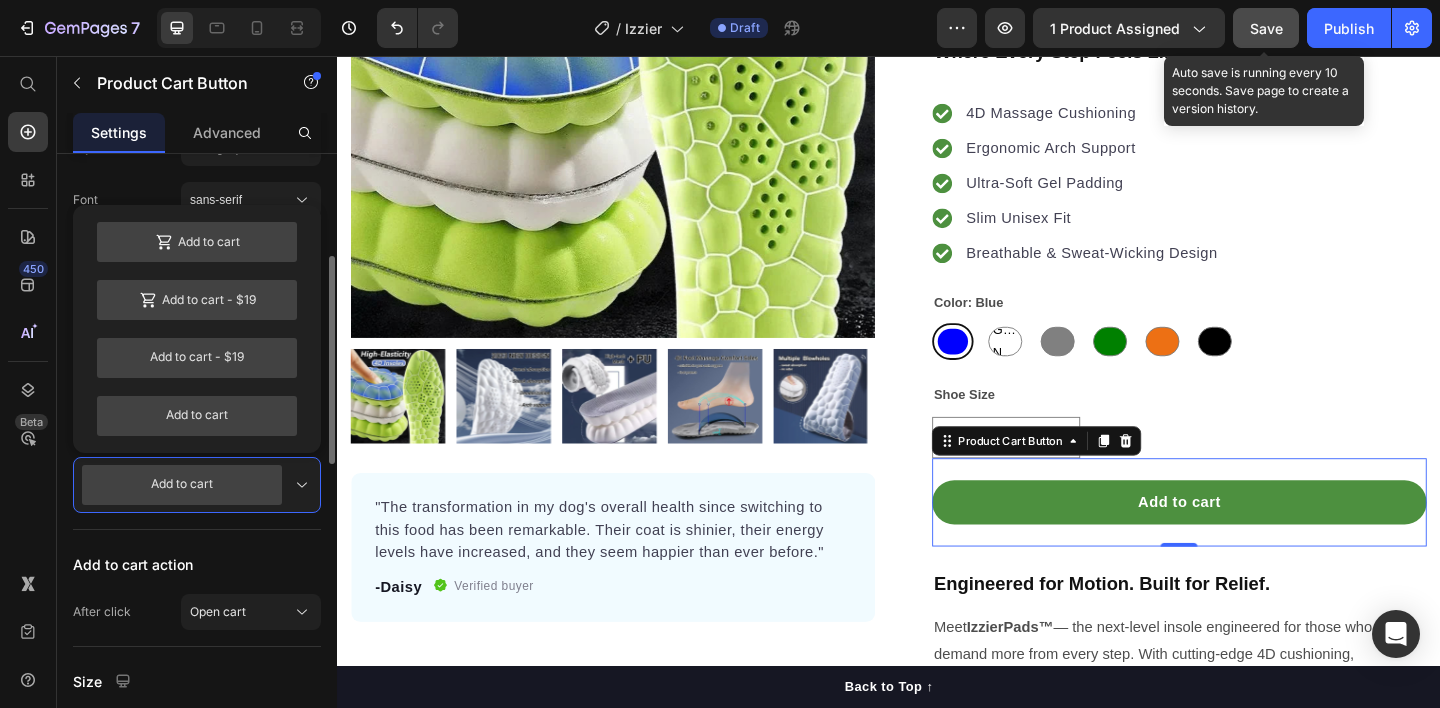 click on "Add to cart action" at bounding box center (197, 564) 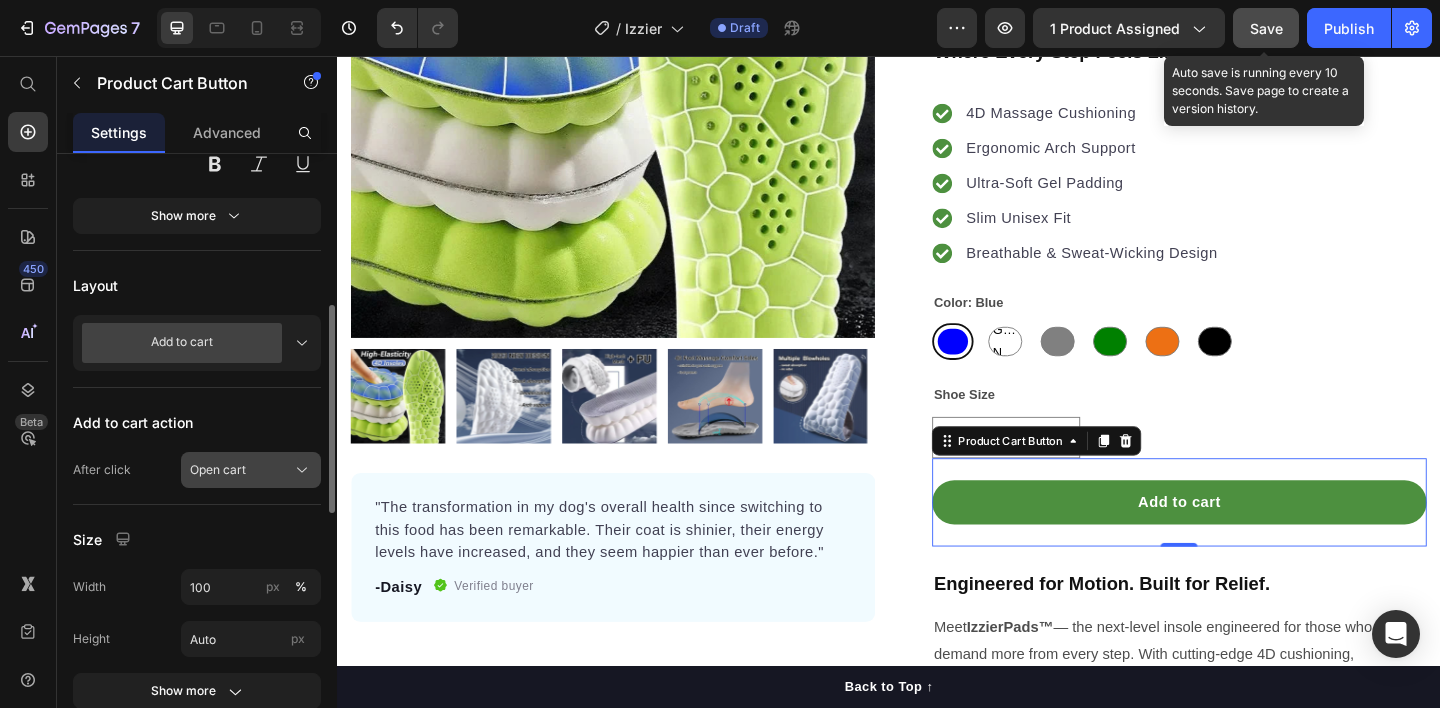 scroll, scrollTop: 461, scrollLeft: 0, axis: vertical 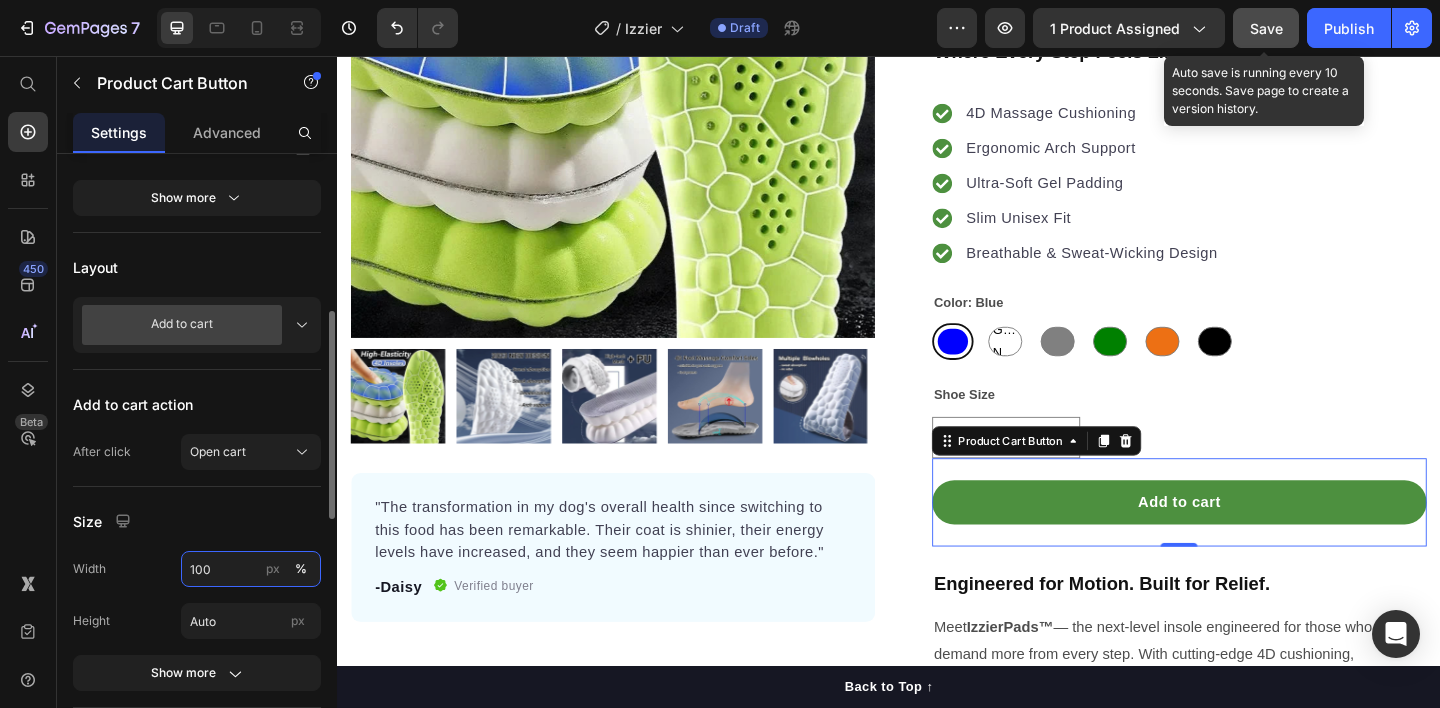click on "100" at bounding box center (251, 569) 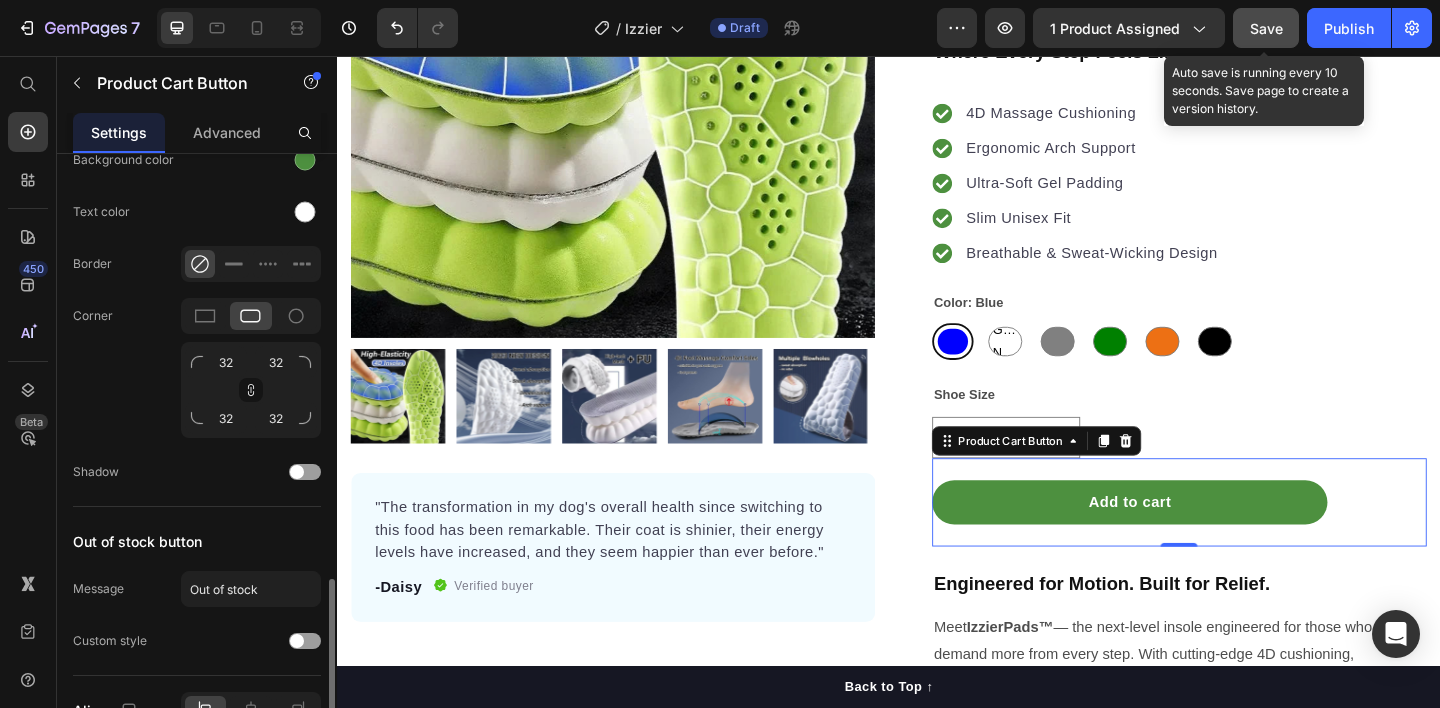 scroll, scrollTop: 1244, scrollLeft: 0, axis: vertical 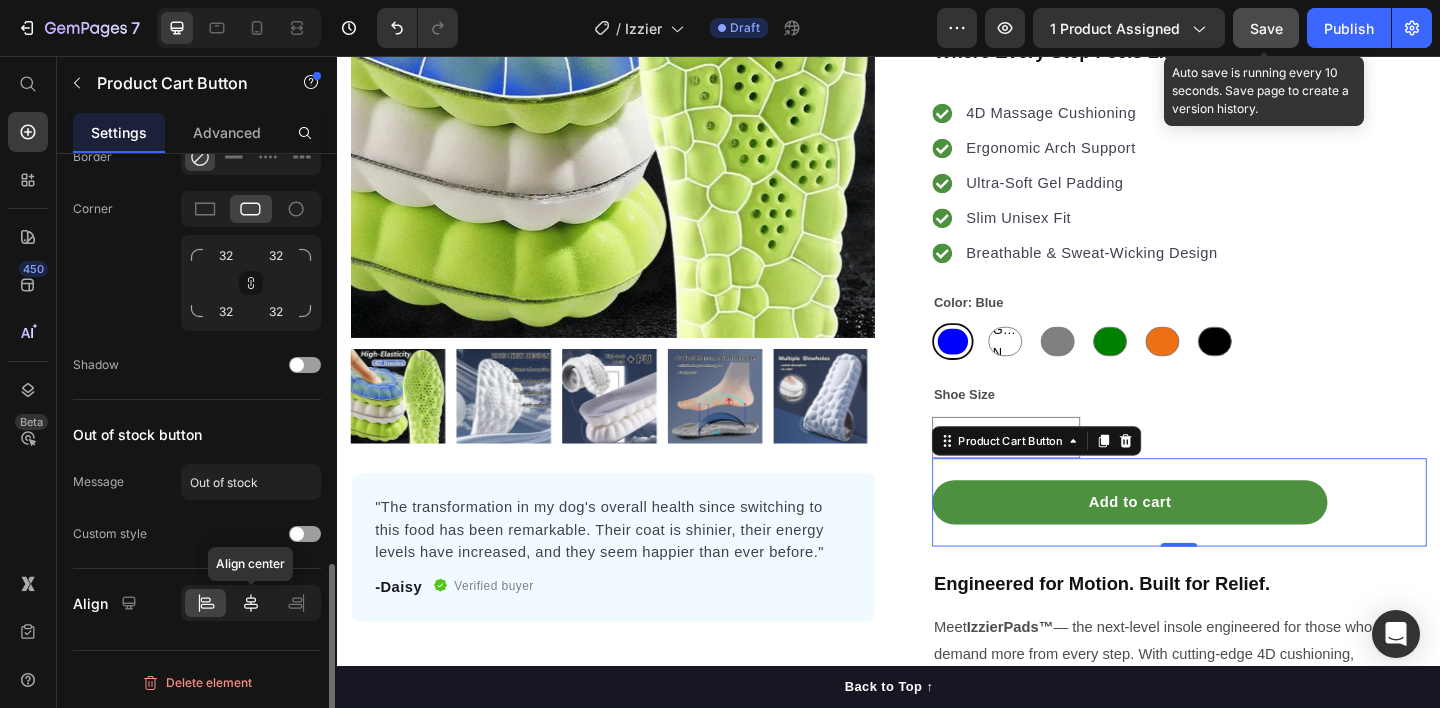 type on "80" 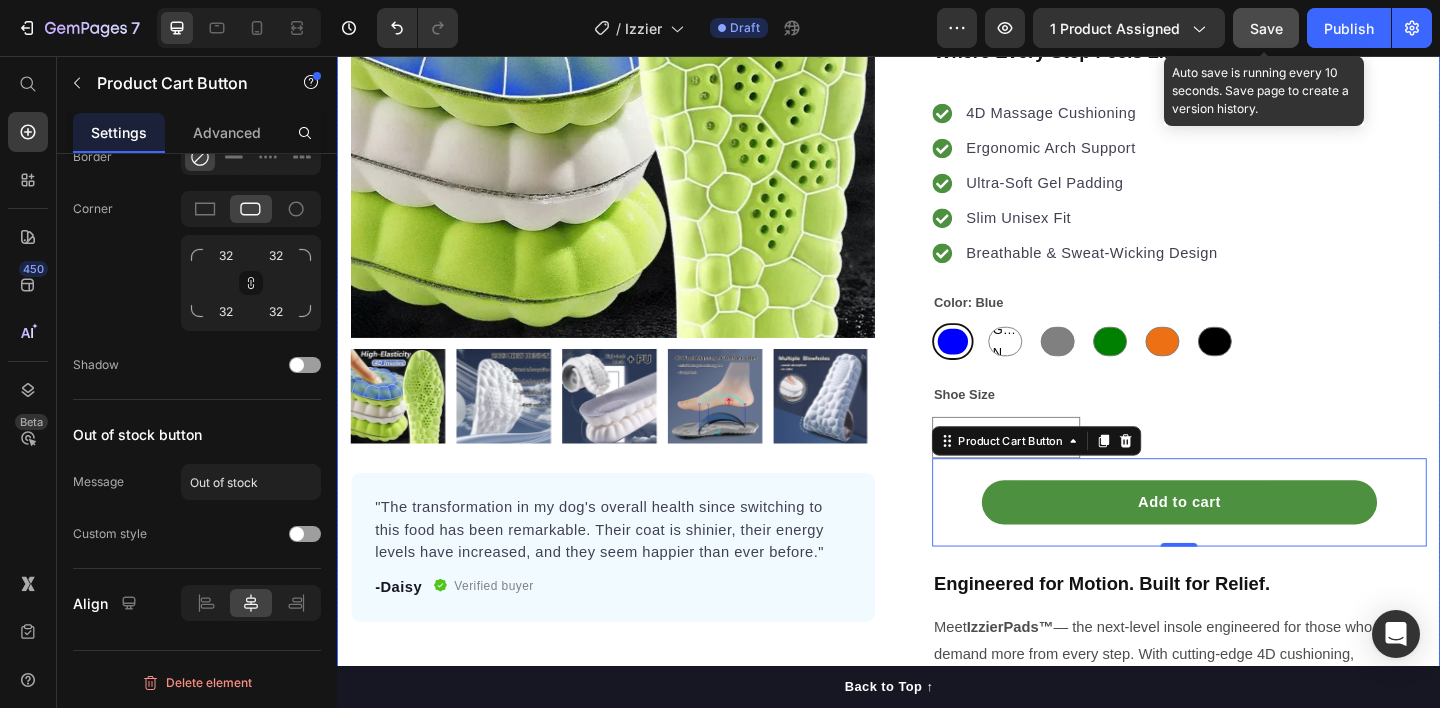 click on "Product Images "The transformation in my dog's overall health since switching to this food has been remarkable. Their coat is shinier, their energy levels have increased, and they seem happier than ever before." Text block -Daisy Text block
Verified buyer Item list Row Row Row" at bounding box center [637, 330] 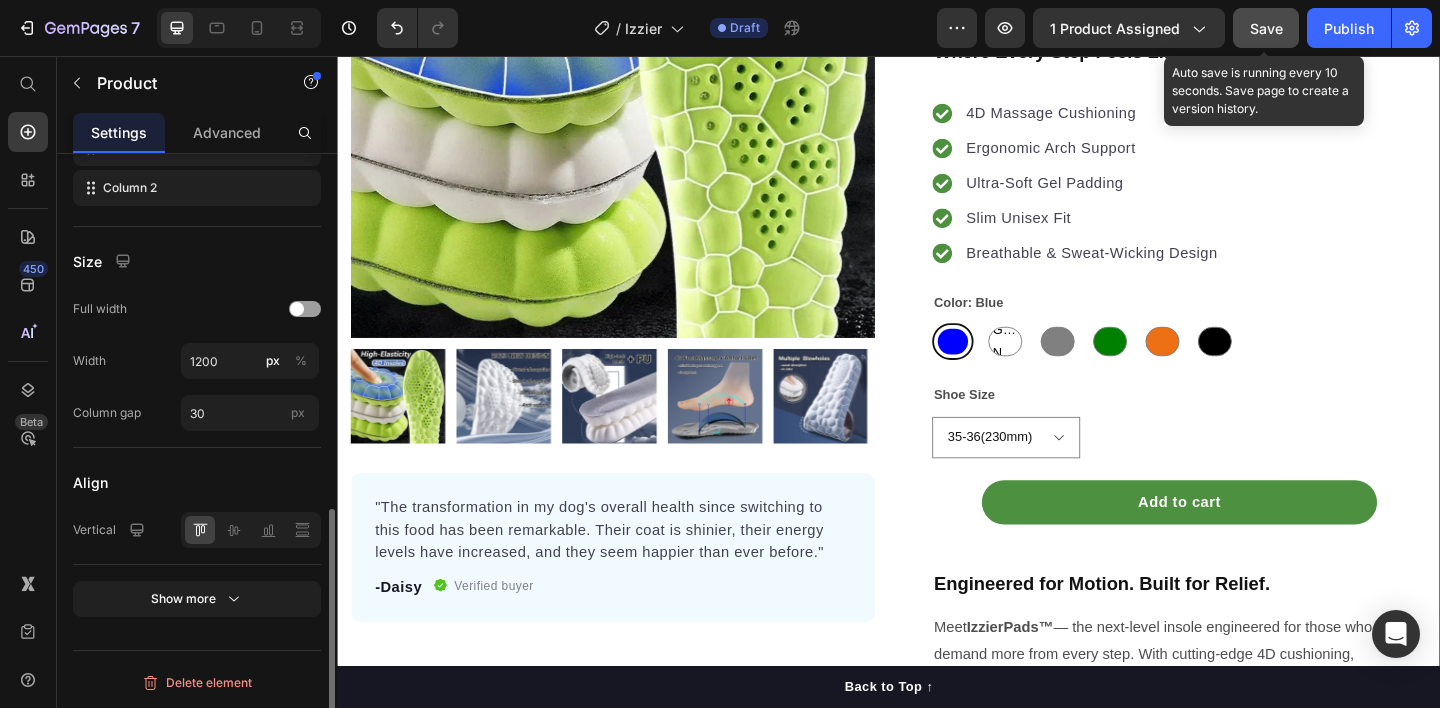 scroll, scrollTop: 0, scrollLeft: 0, axis: both 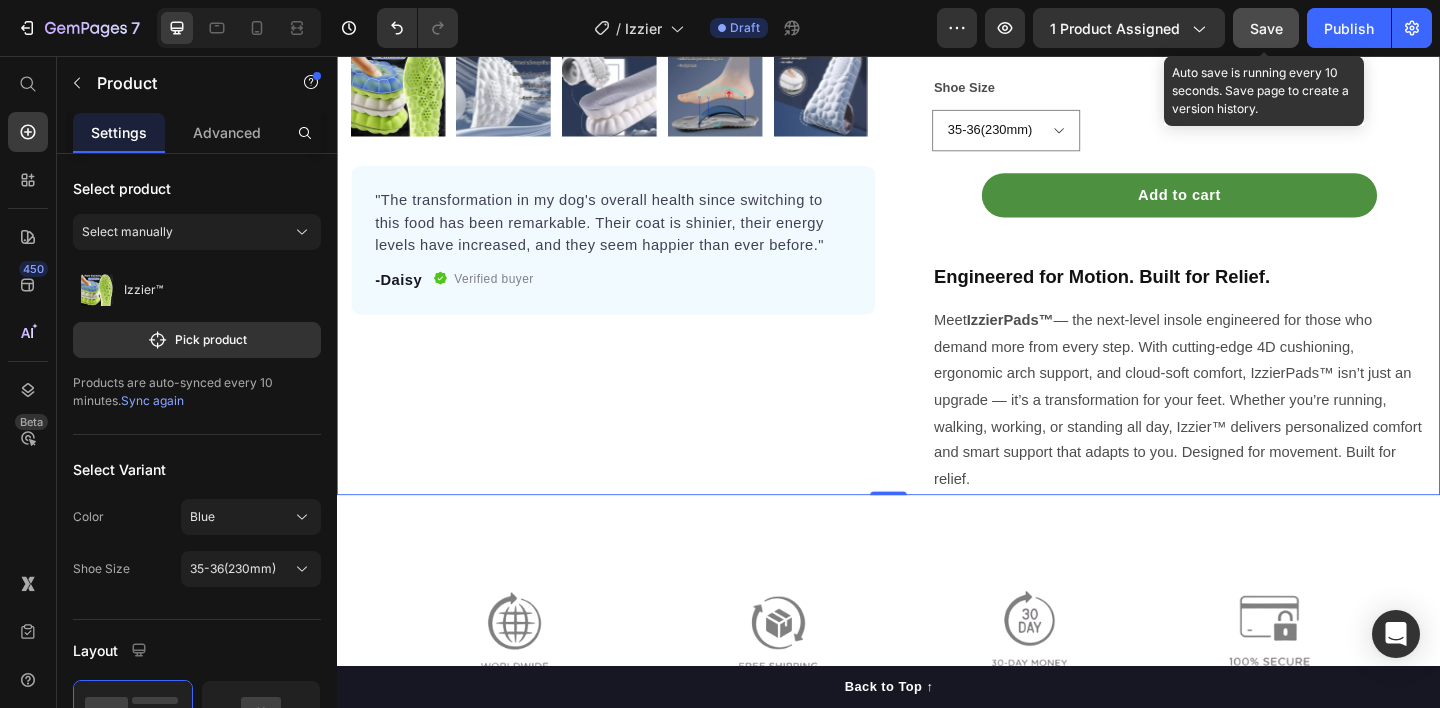drag, startPoint x: 1274, startPoint y: 32, endPoint x: 612, endPoint y: 225, distance: 689.56 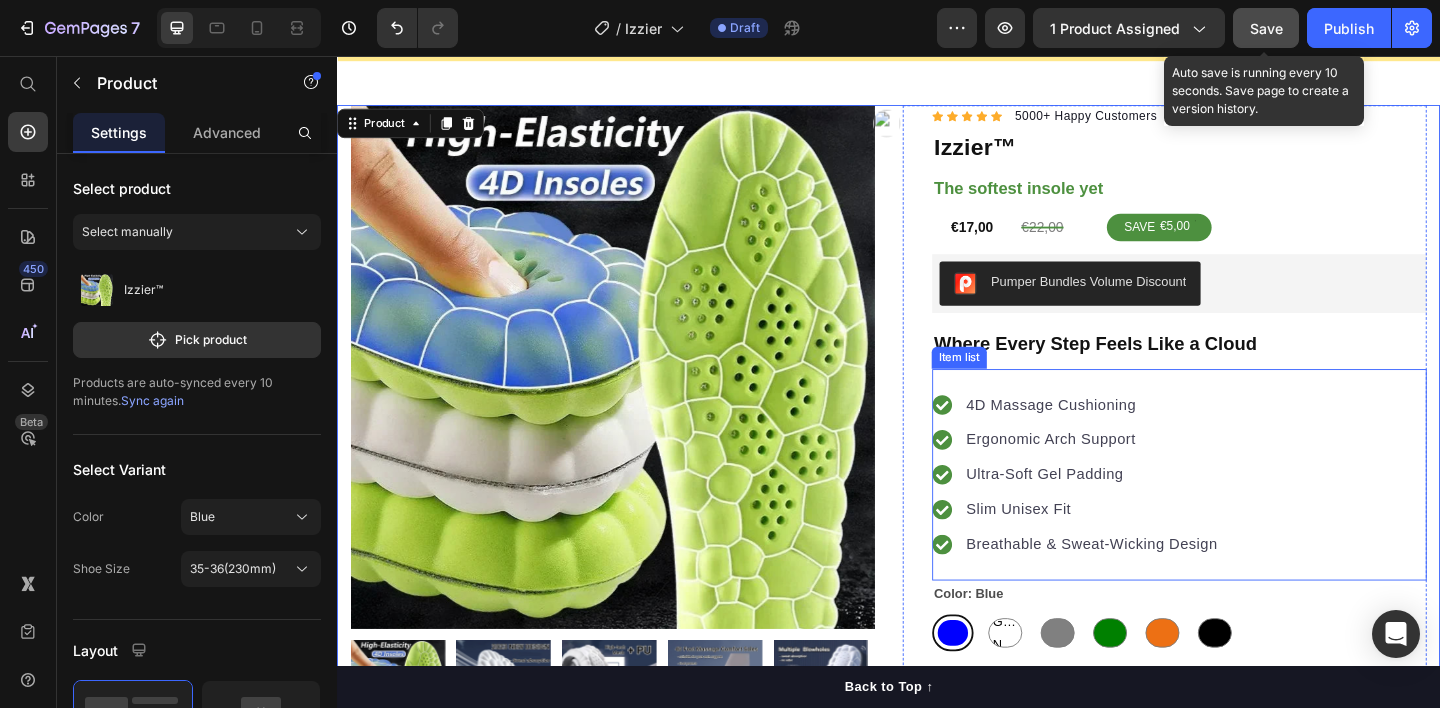 scroll, scrollTop: 96, scrollLeft: 0, axis: vertical 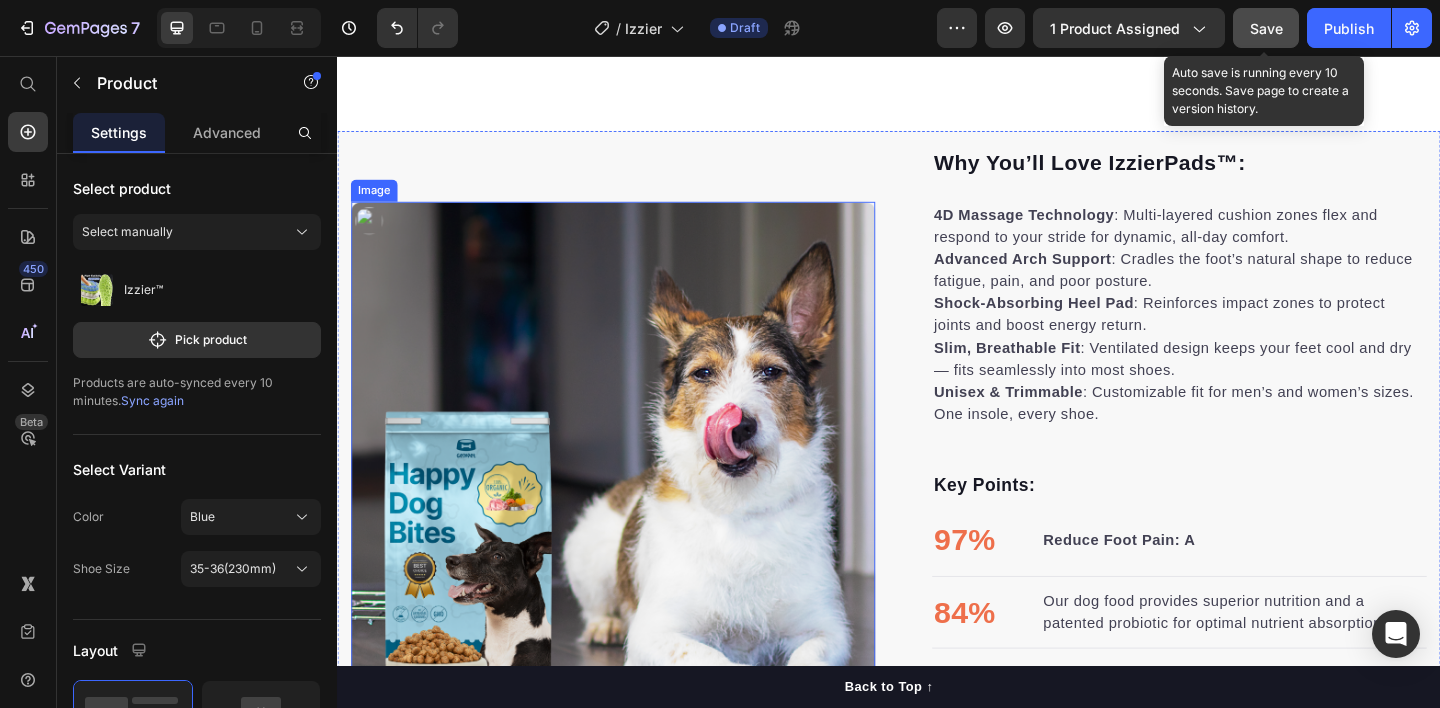 click at bounding box center (637, 500) 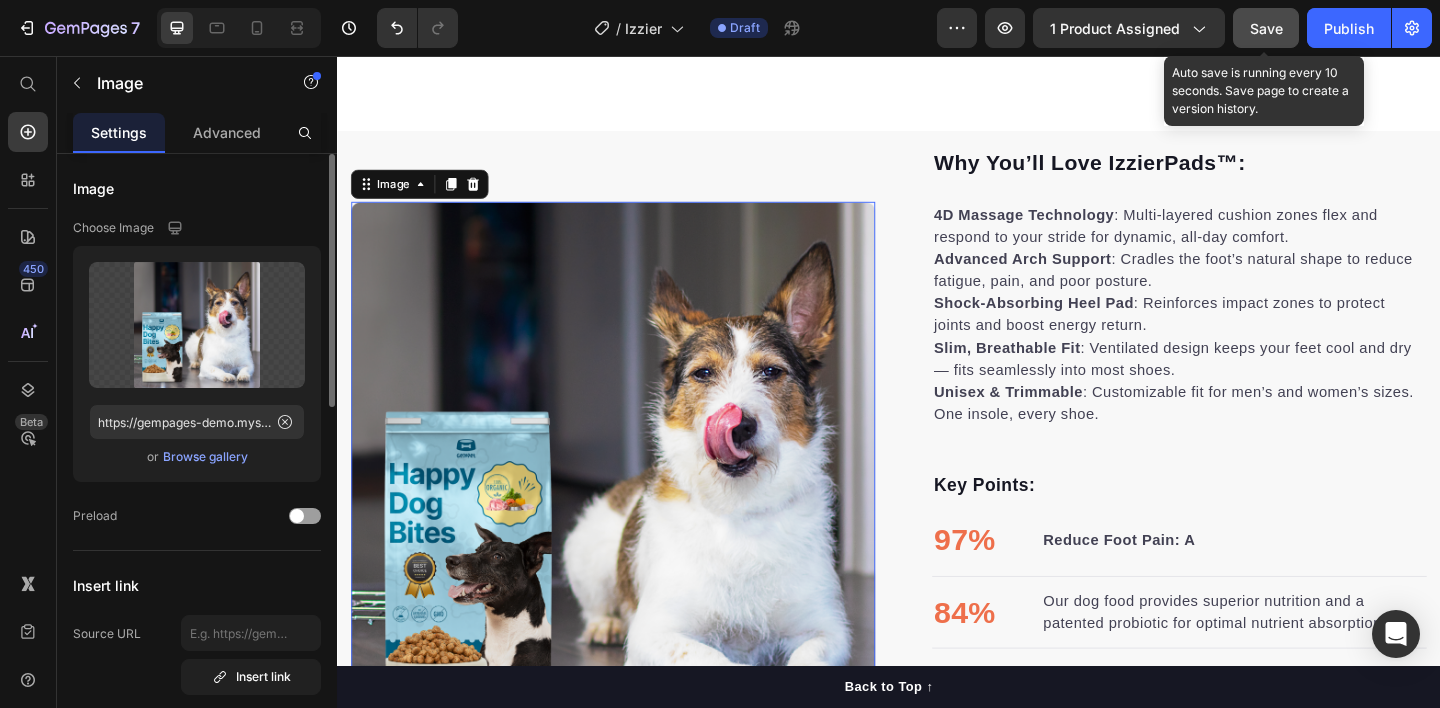 click on "Browse gallery" at bounding box center [205, 457] 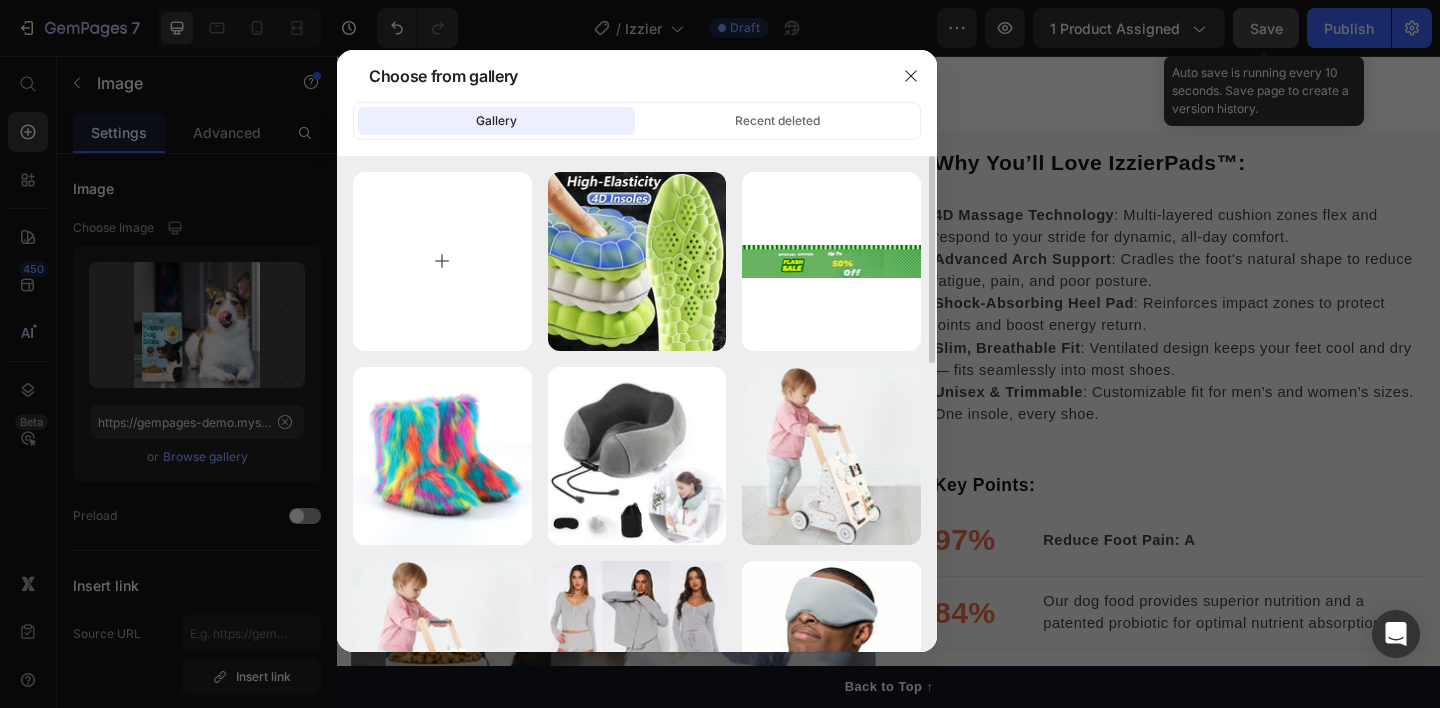 click at bounding box center [442, 261] 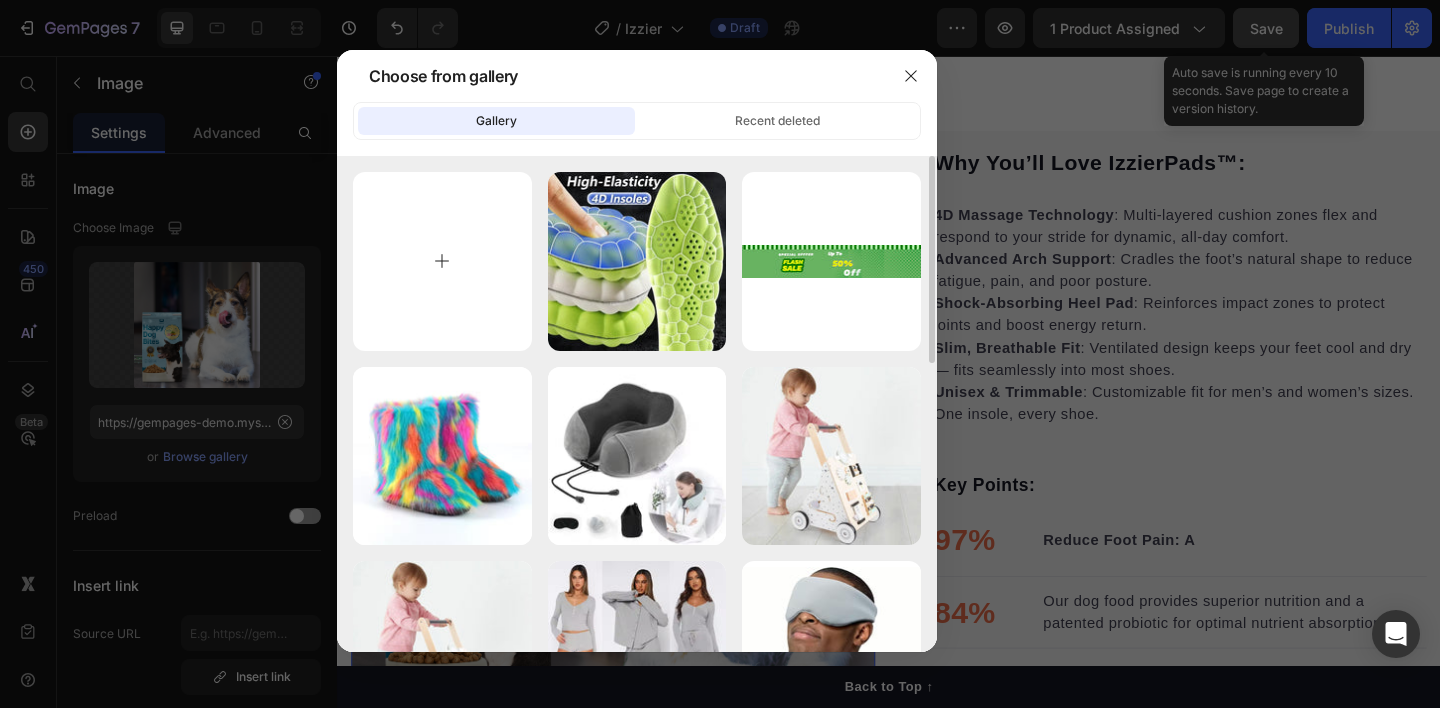 type on "C:\fakepath\0.2 .jpg" 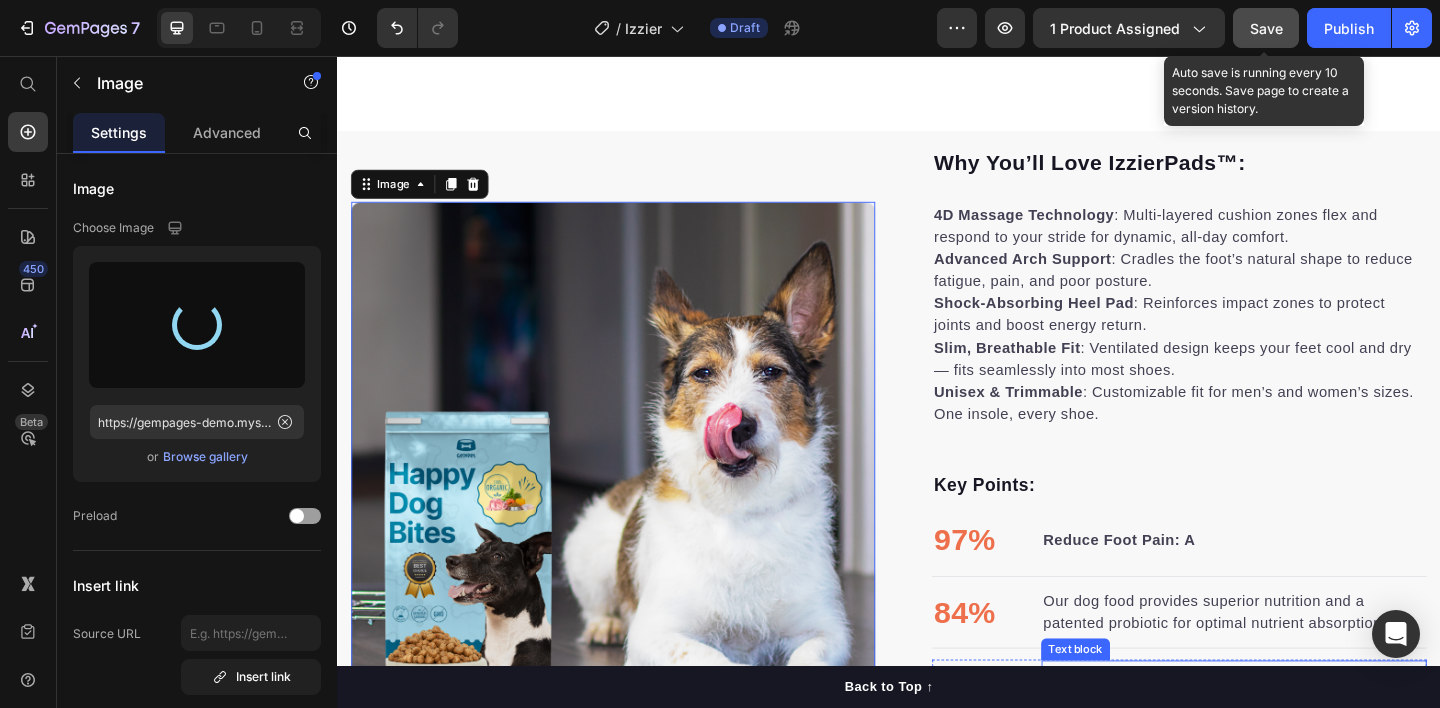 type on "https://cdn.shopify.com/s/files/1/0861/9828/8712/files/gempages_548579826240324515-9f25c6be-5d37-4ba8-9868-a3384b86ed7b.jpg" 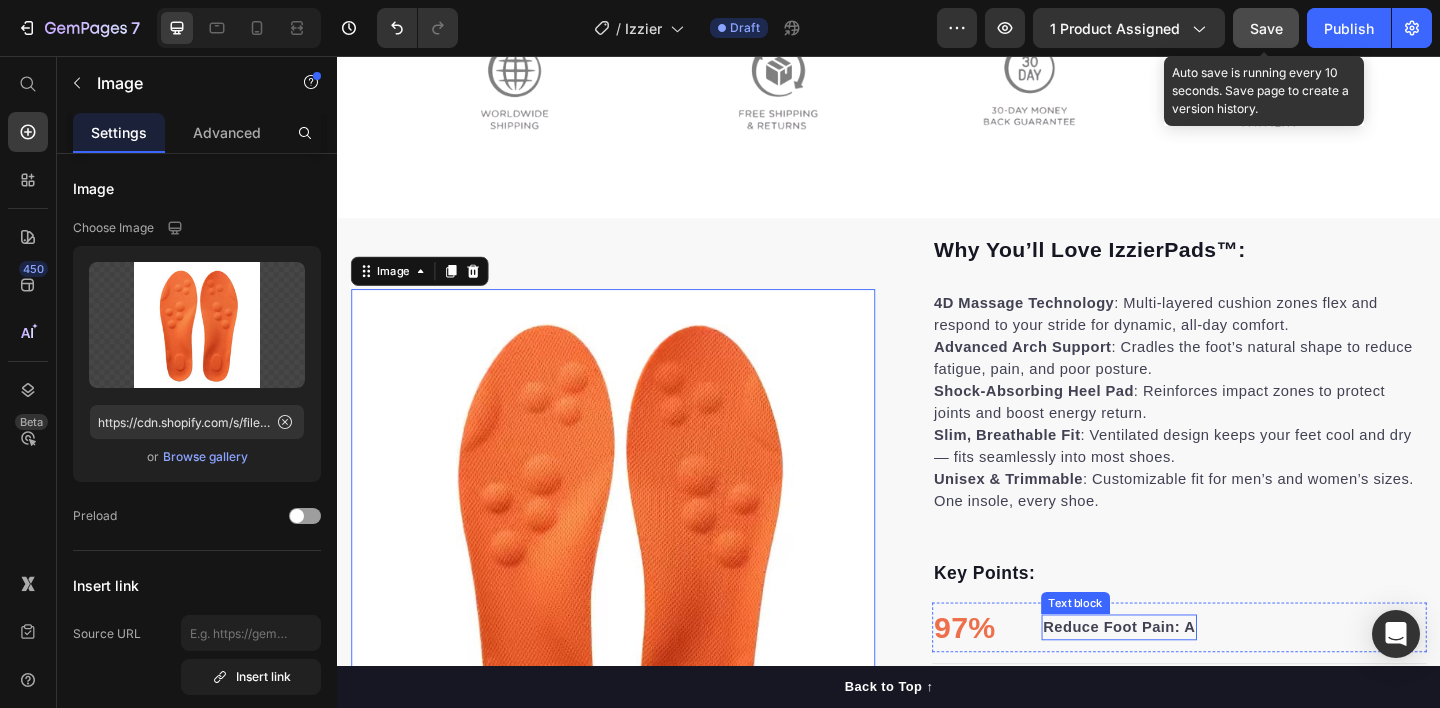 scroll, scrollTop: 1340, scrollLeft: 0, axis: vertical 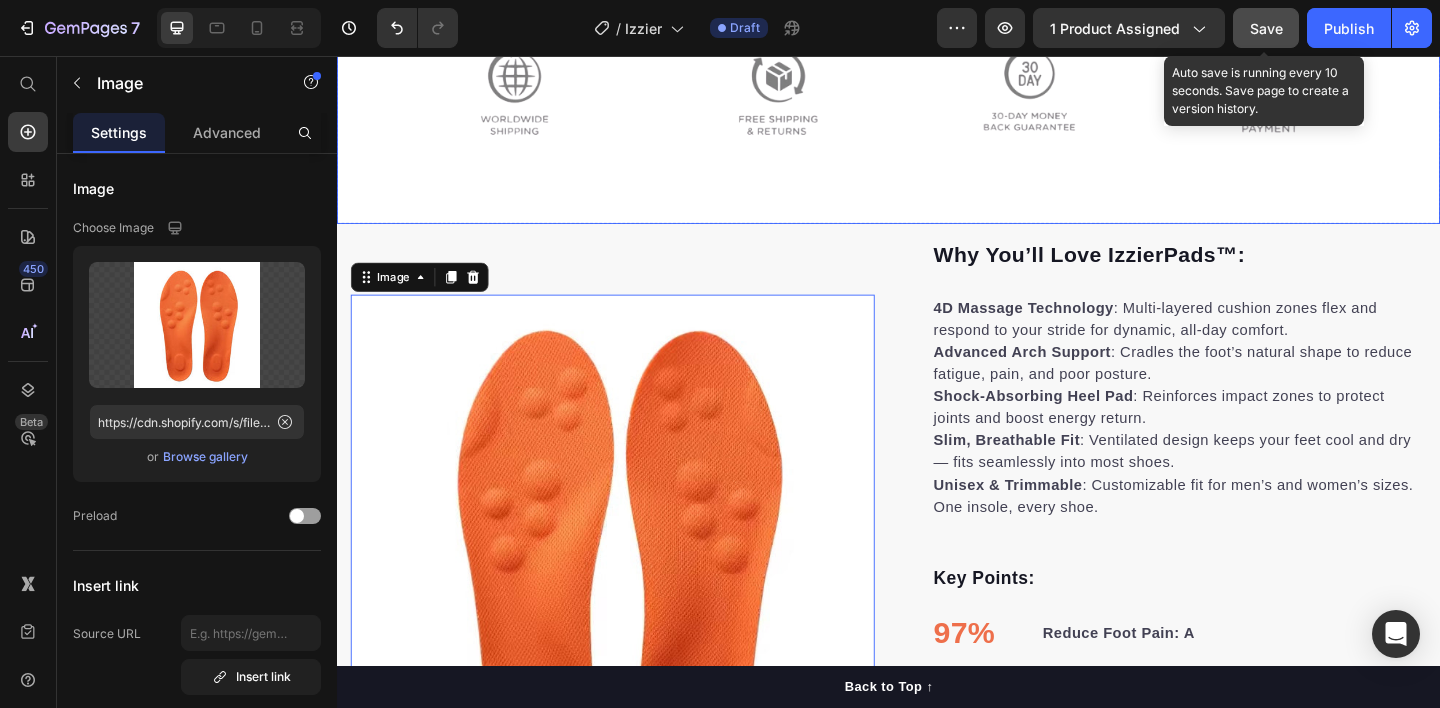 click at bounding box center (937, 89) 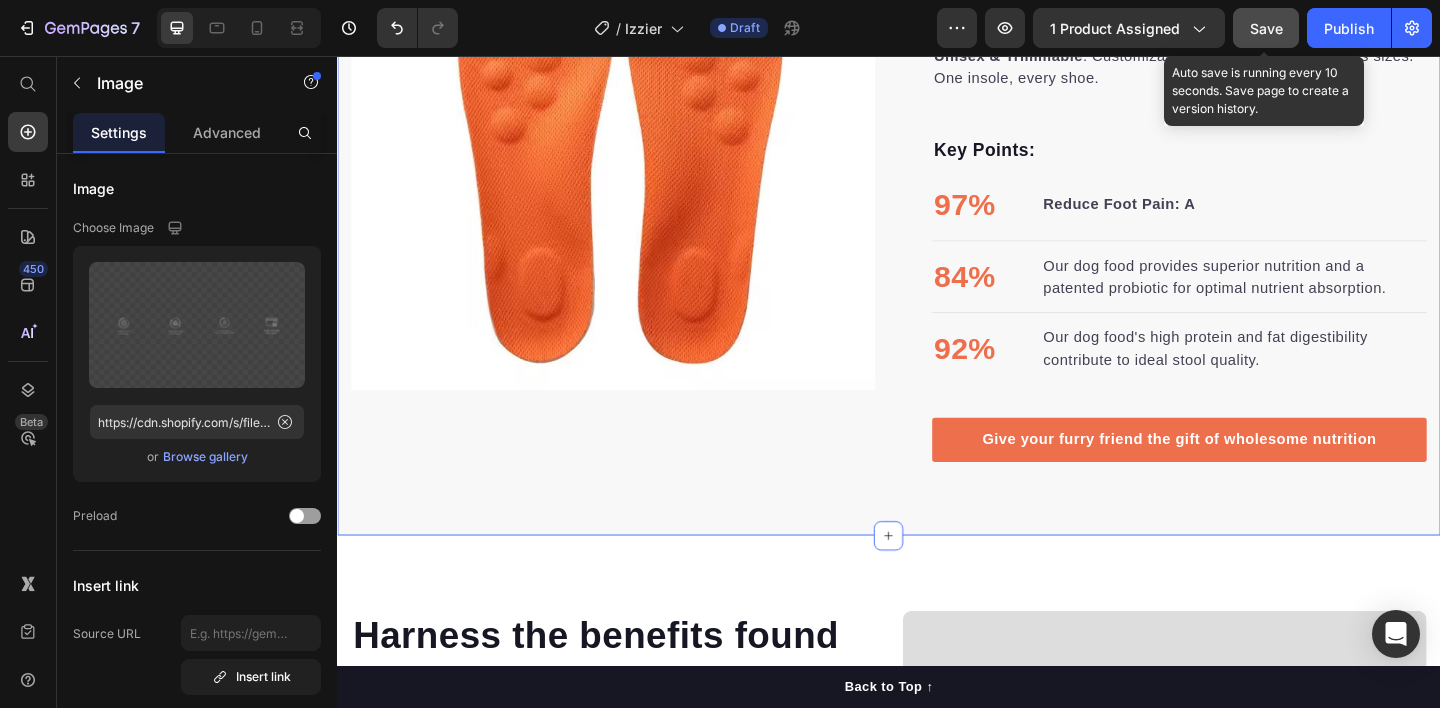 scroll, scrollTop: 1796, scrollLeft: 0, axis: vertical 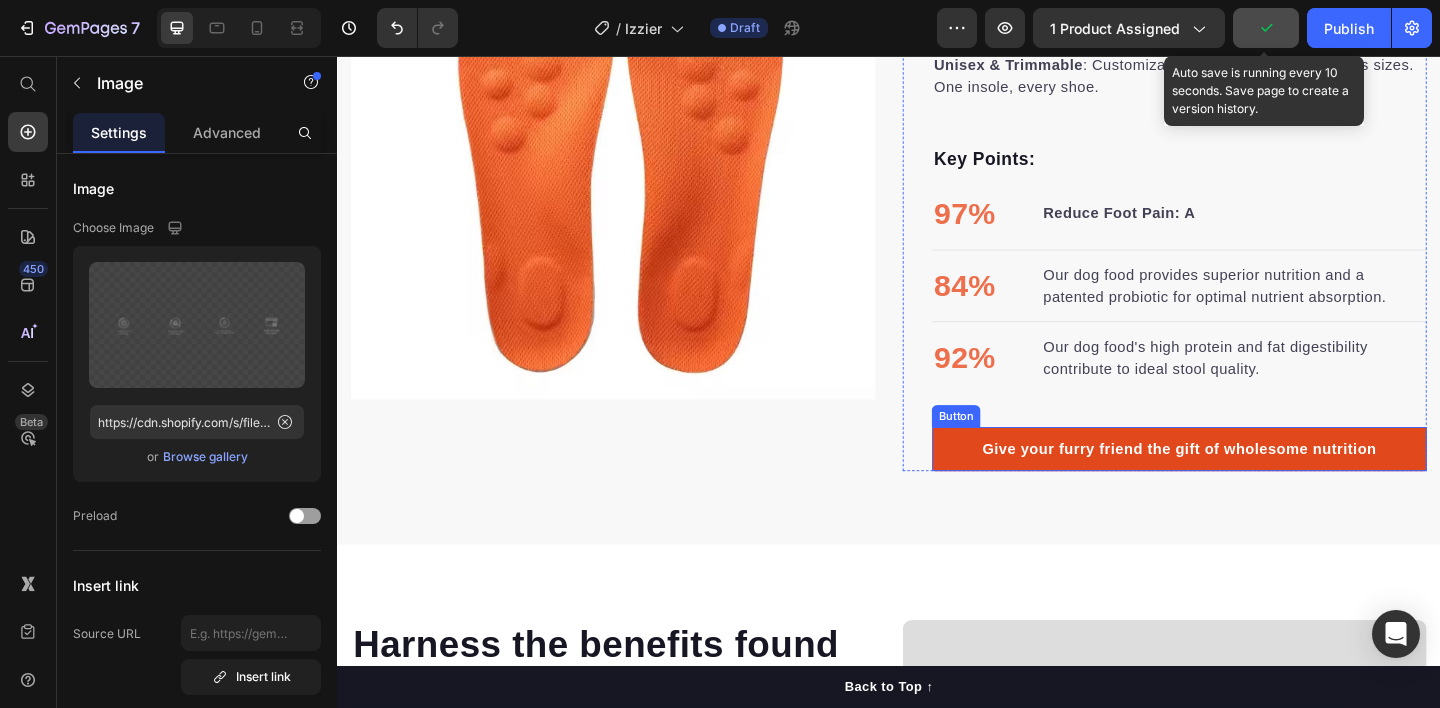 click on "Give your furry friend the gift of wholesome nutrition" at bounding box center (1253, 484) 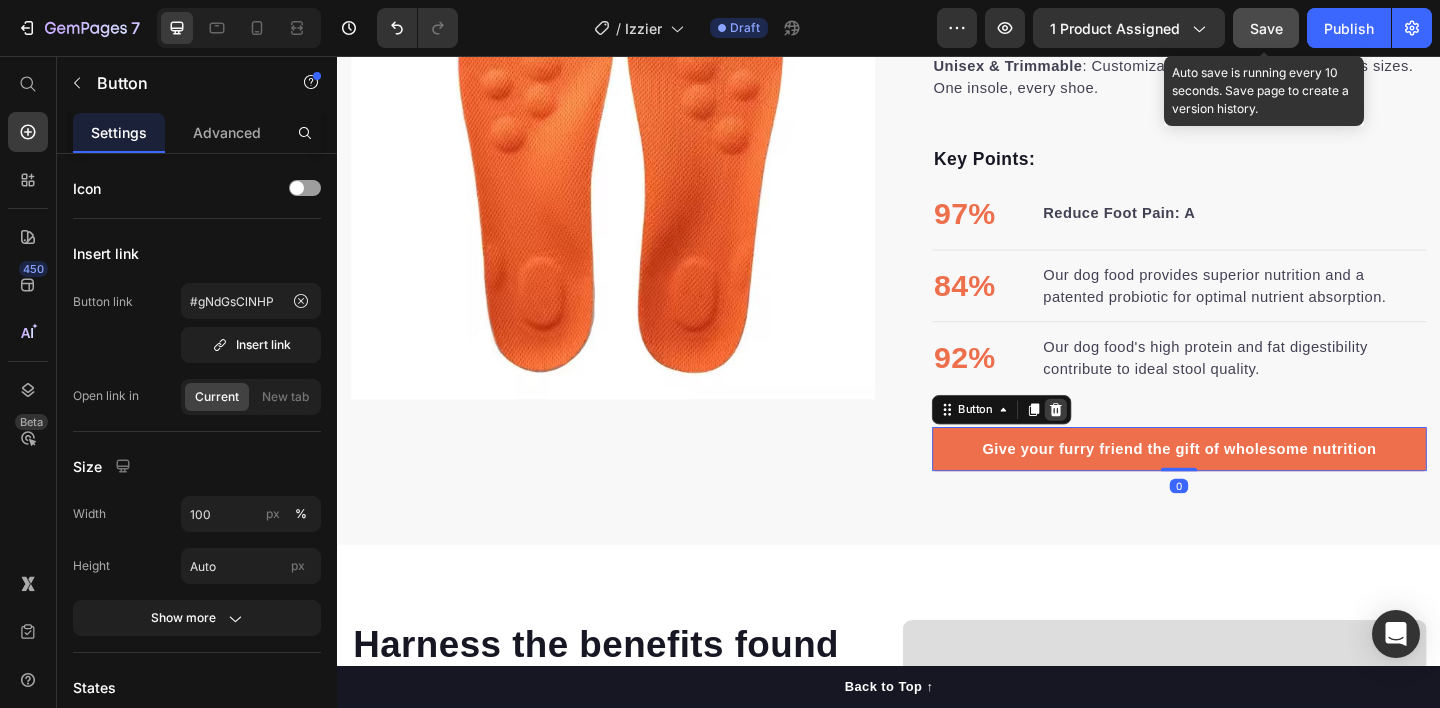 click 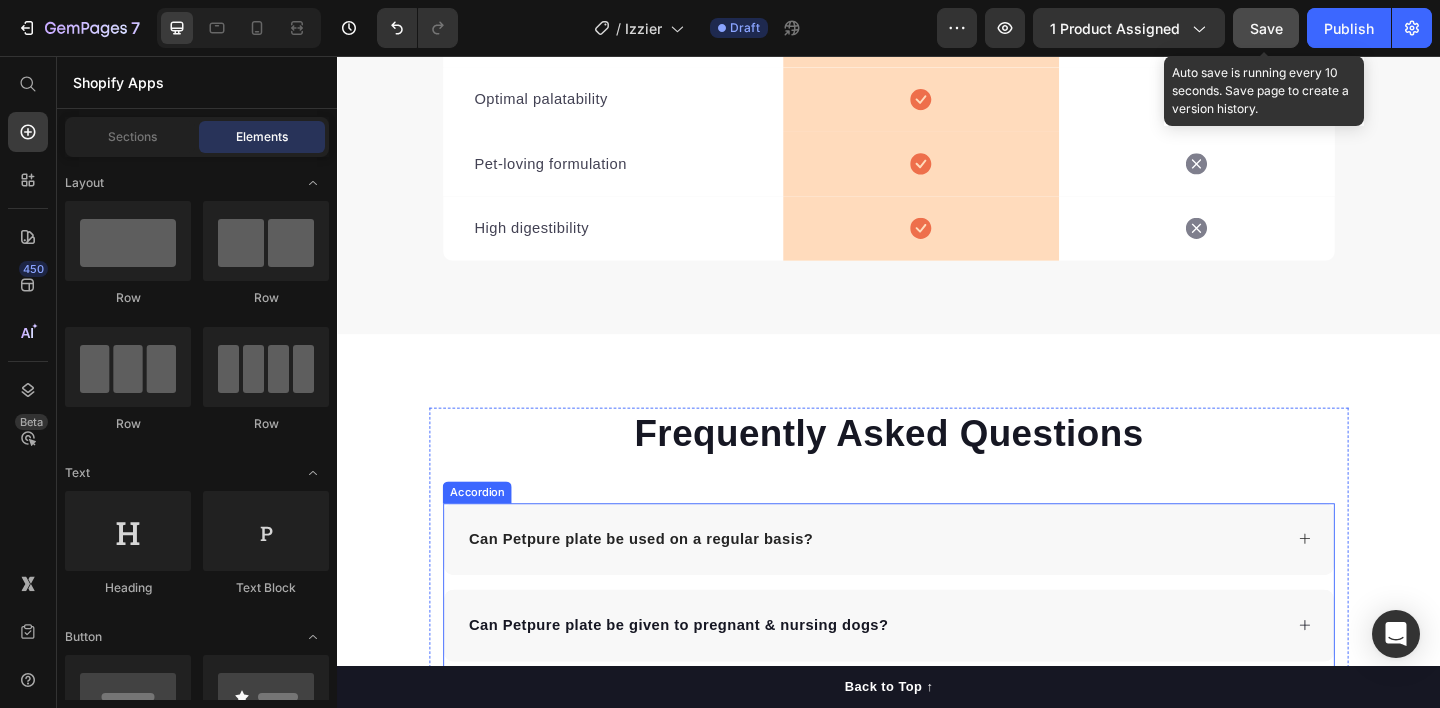 scroll, scrollTop: 4017, scrollLeft: 0, axis: vertical 